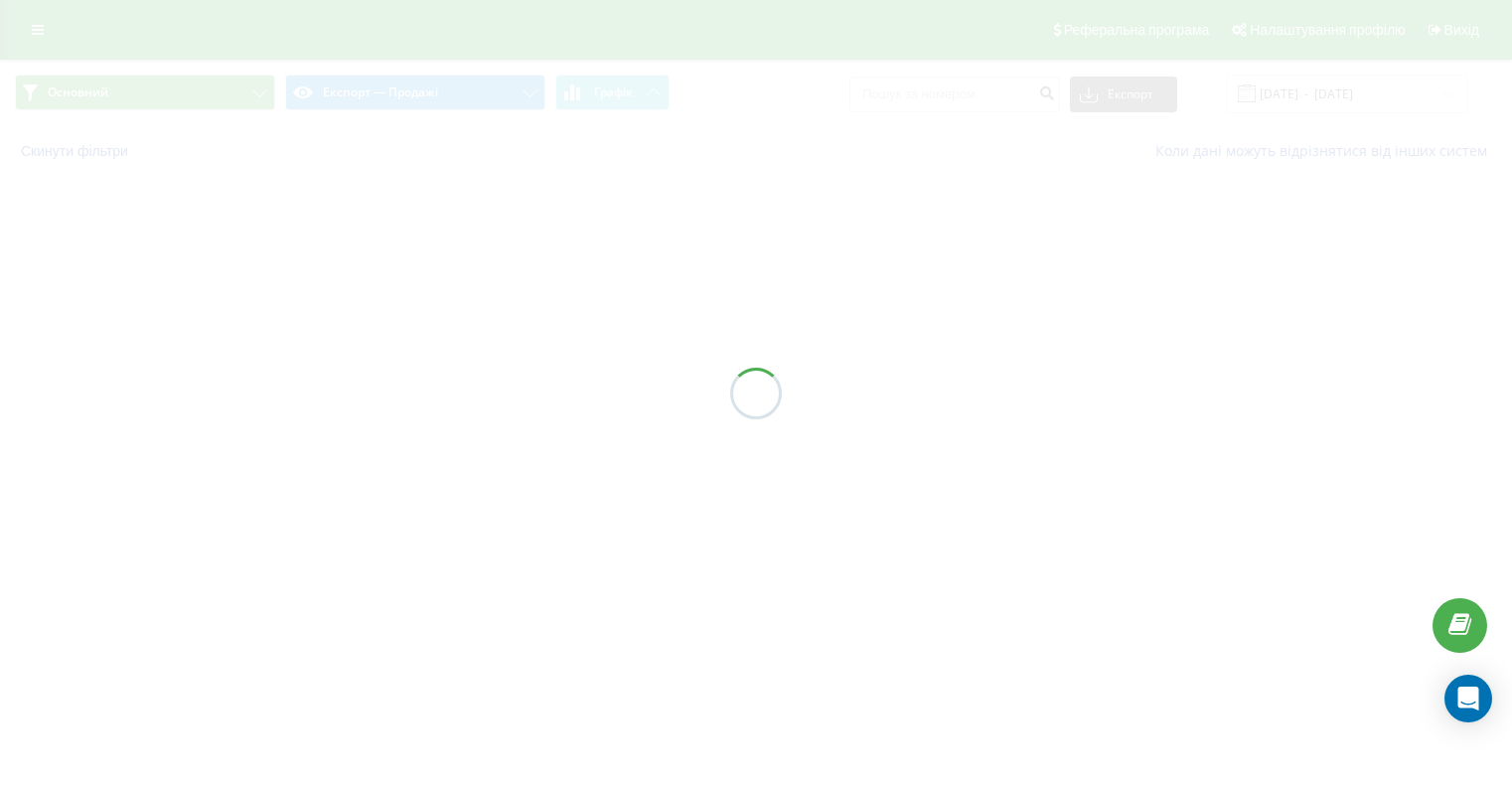 scroll, scrollTop: 0, scrollLeft: 0, axis: both 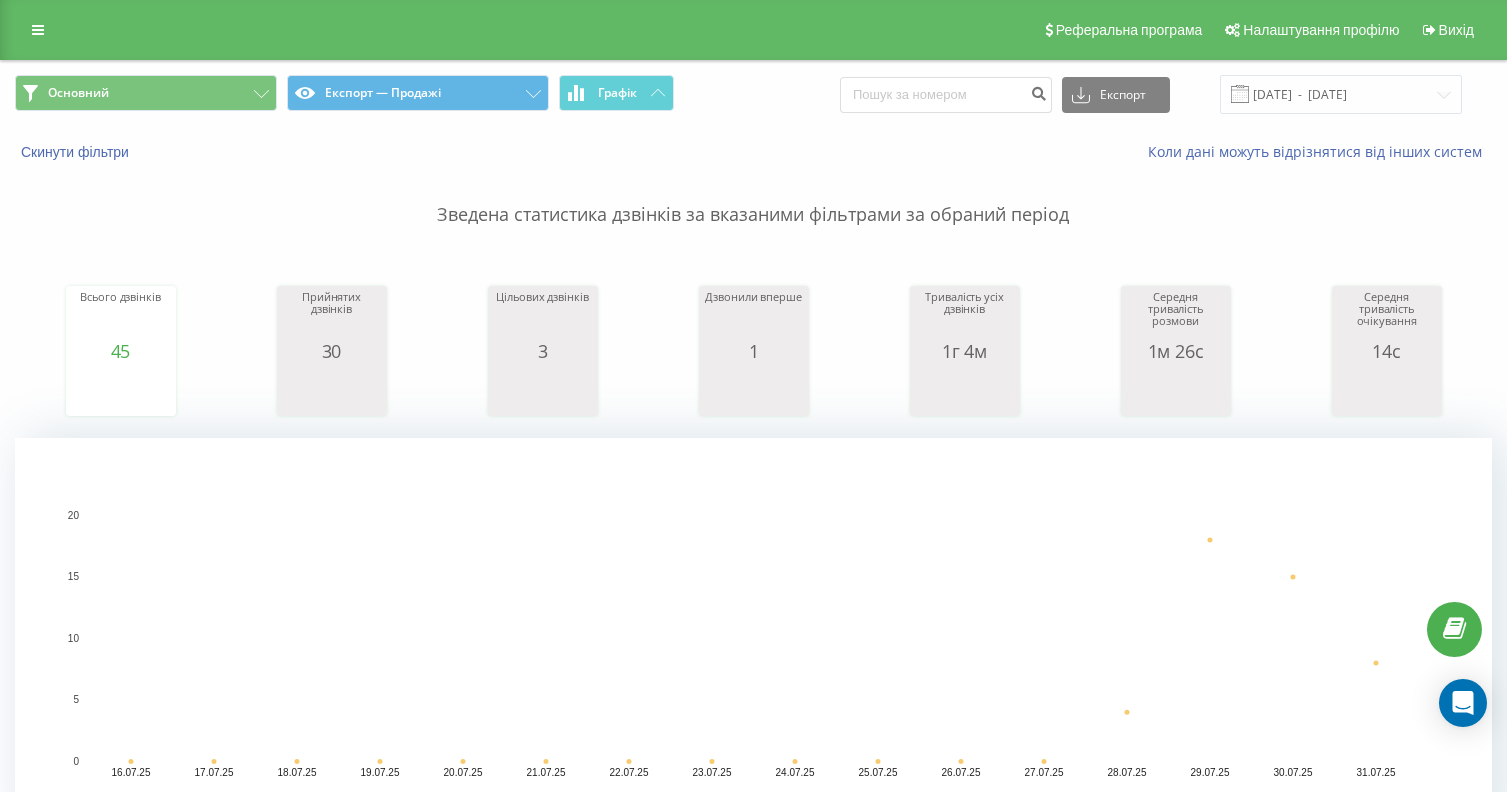 click 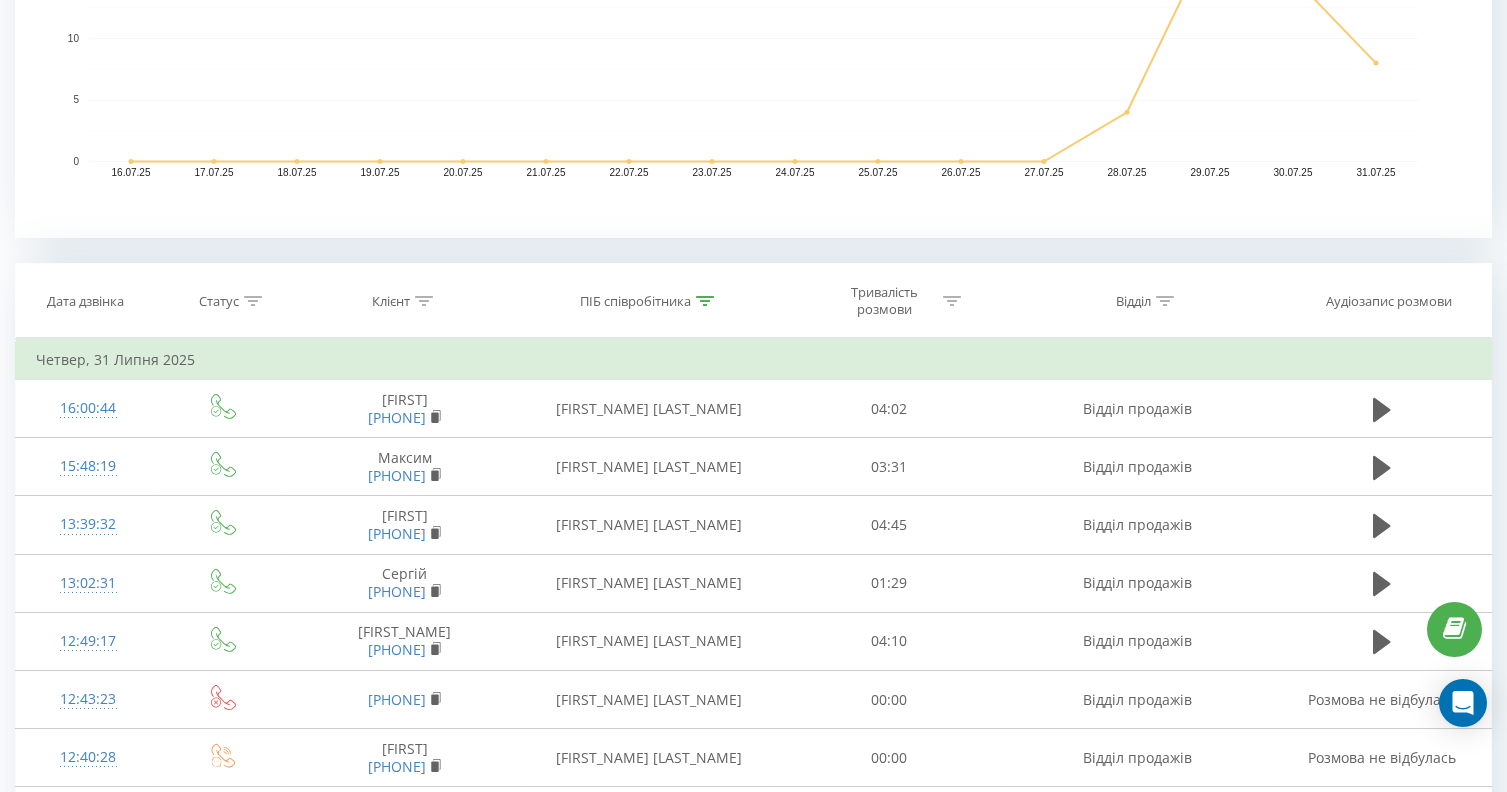 click 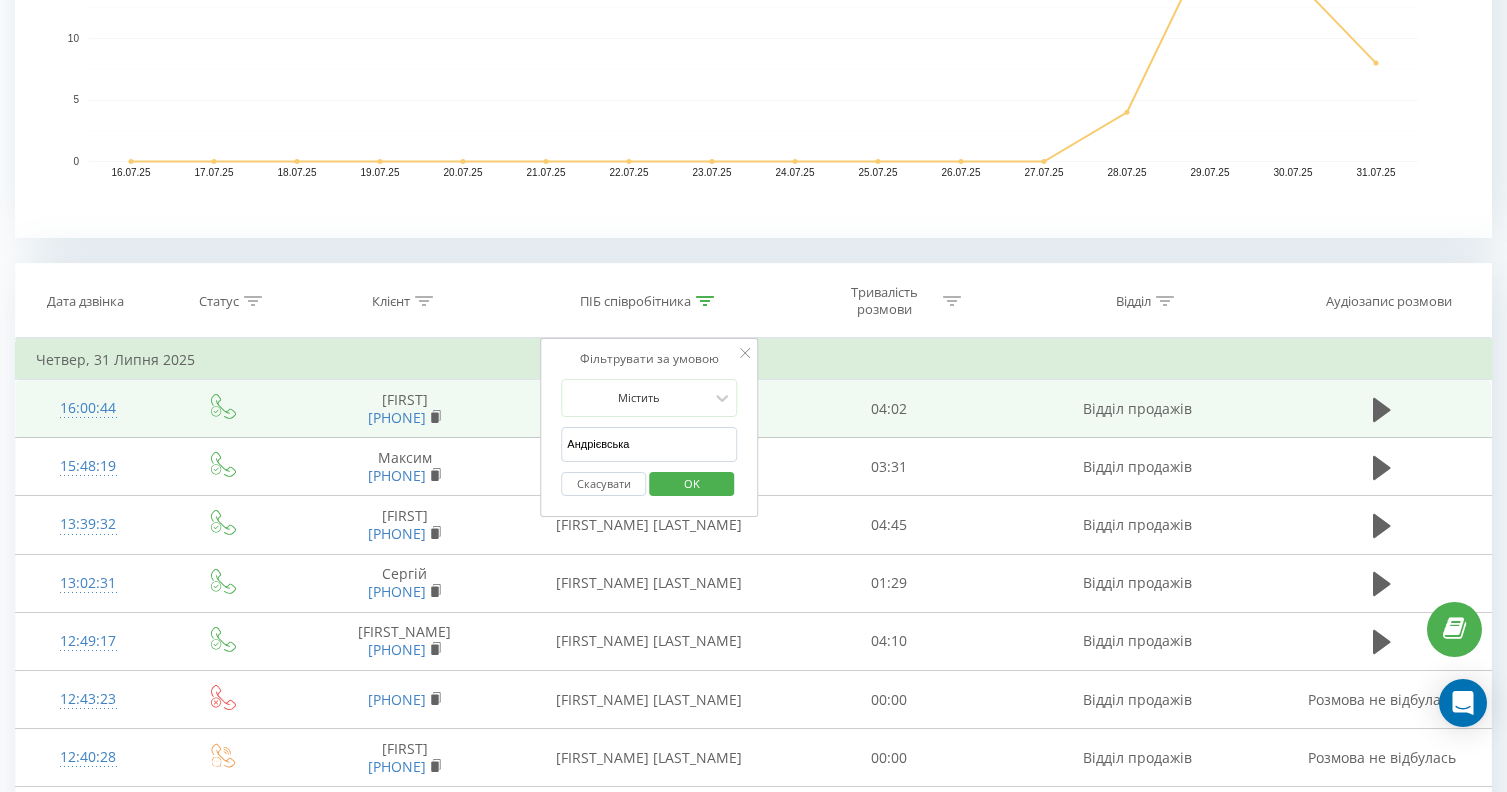drag, startPoint x: 662, startPoint y: 445, endPoint x: 308, endPoint y: 435, distance: 354.1412 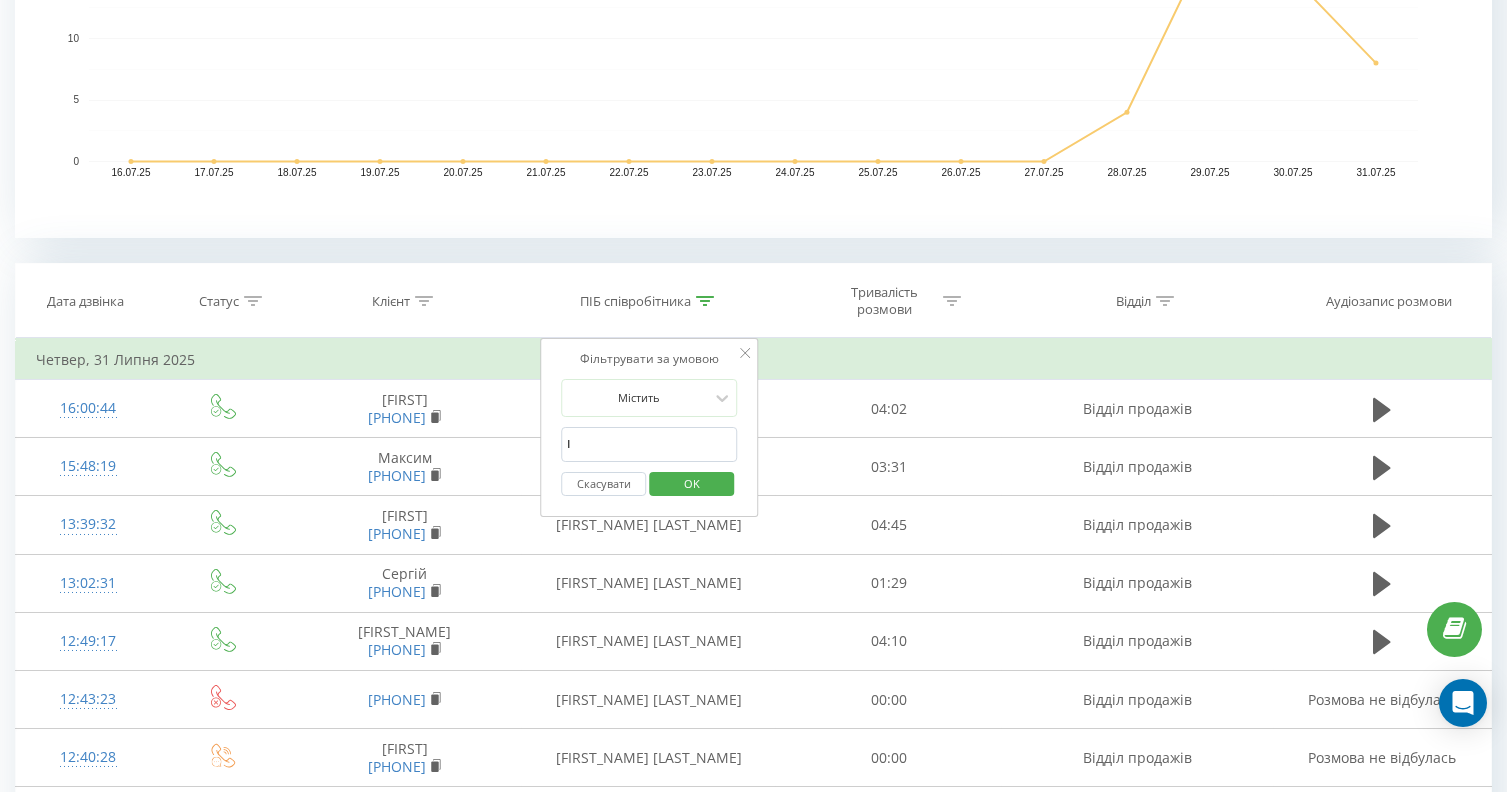 type on "Ілона" 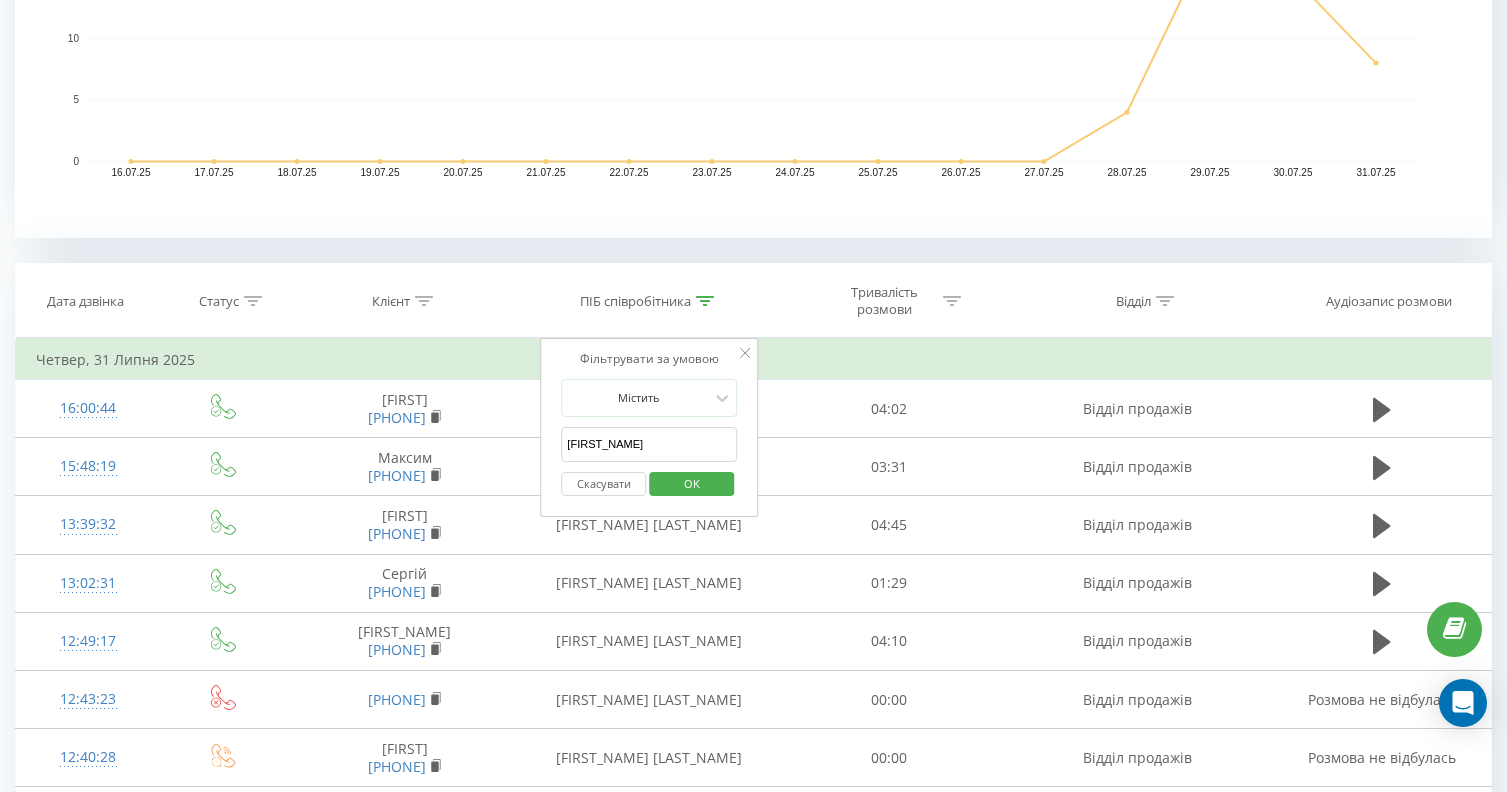 click on "OK" at bounding box center [692, 483] 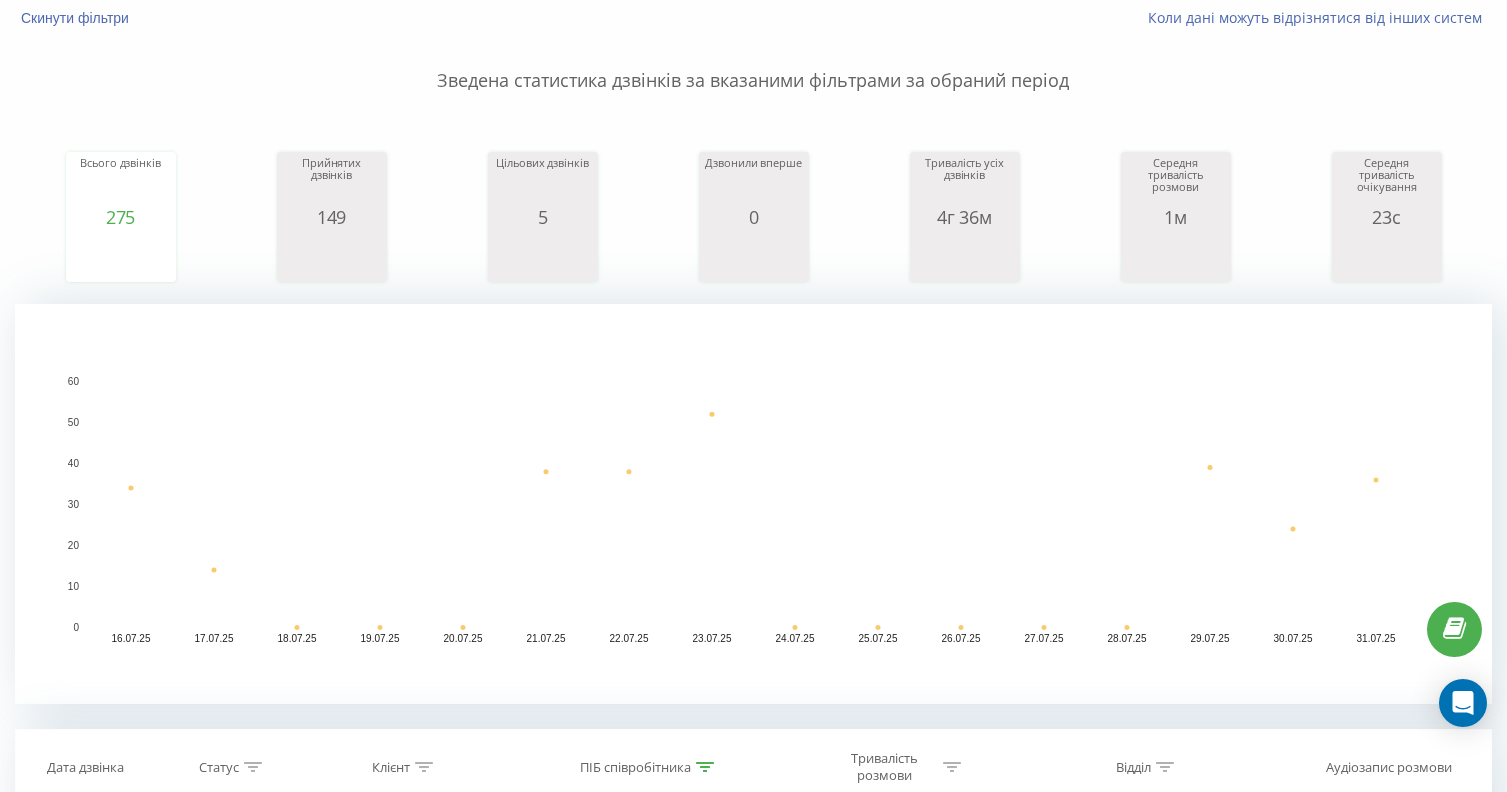 scroll, scrollTop: 0, scrollLeft: 0, axis: both 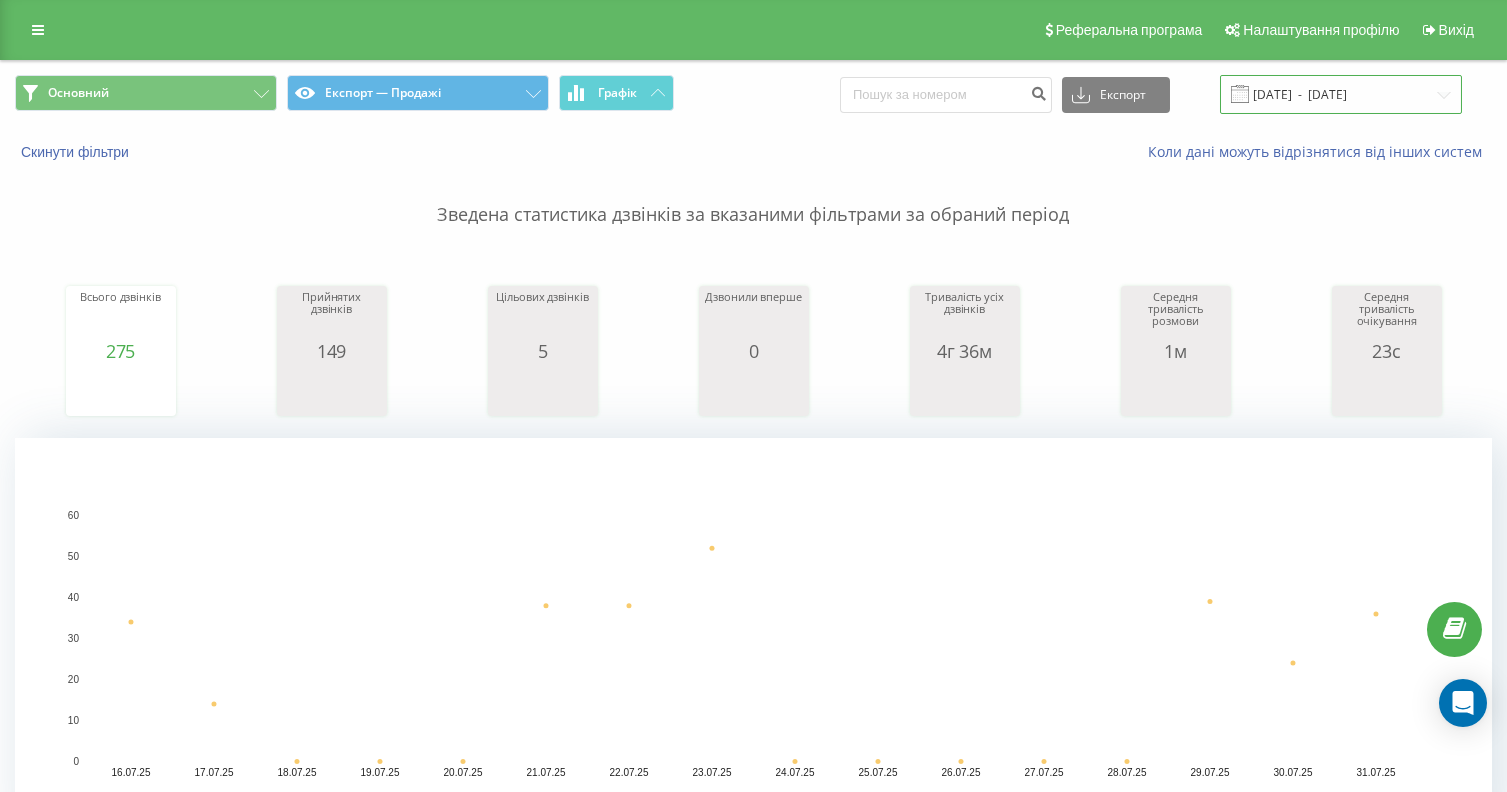 click on "16.07.2025  -  31.07.2025" at bounding box center [1341, 94] 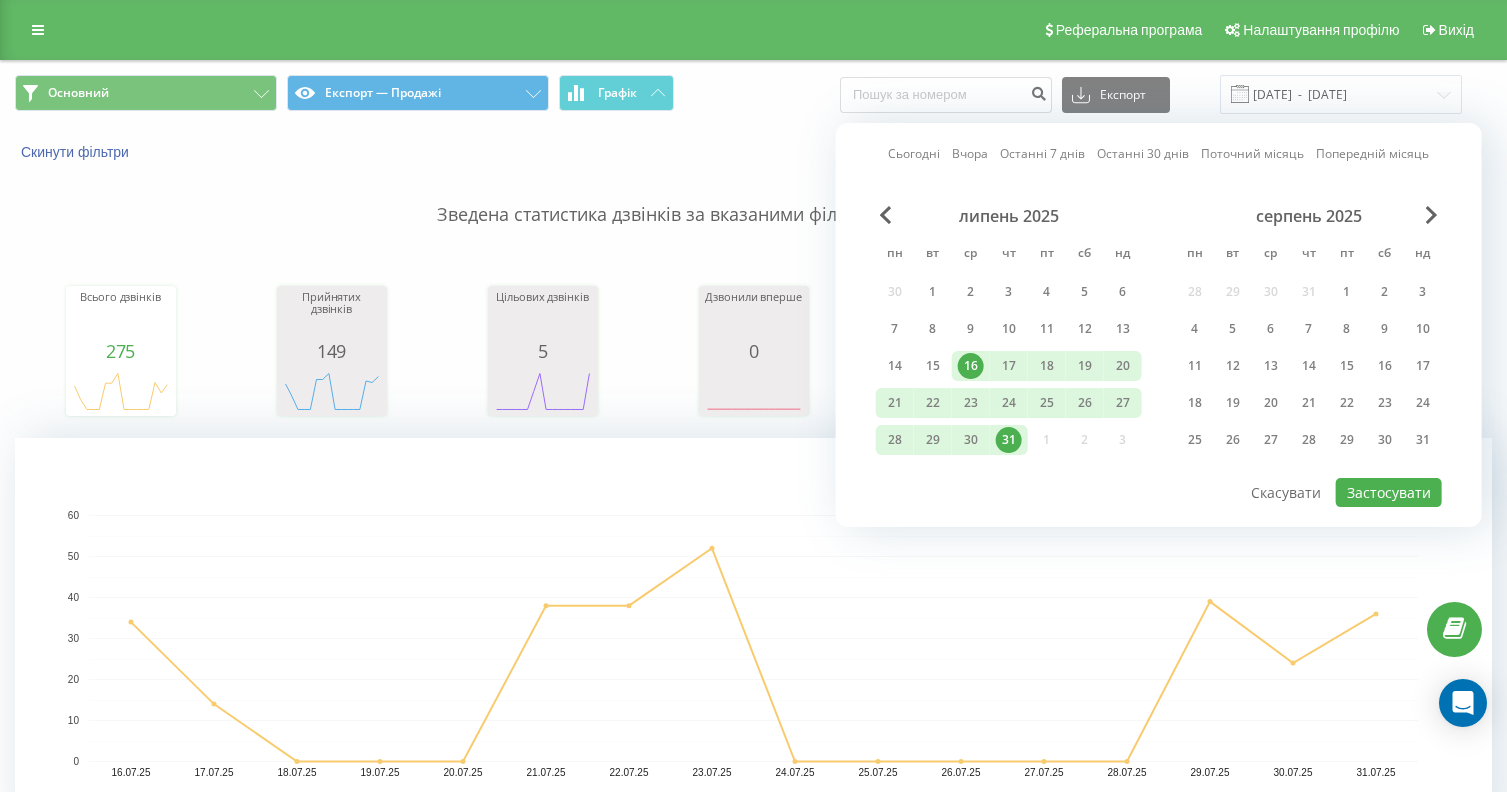 click on "31" at bounding box center [1009, 440] 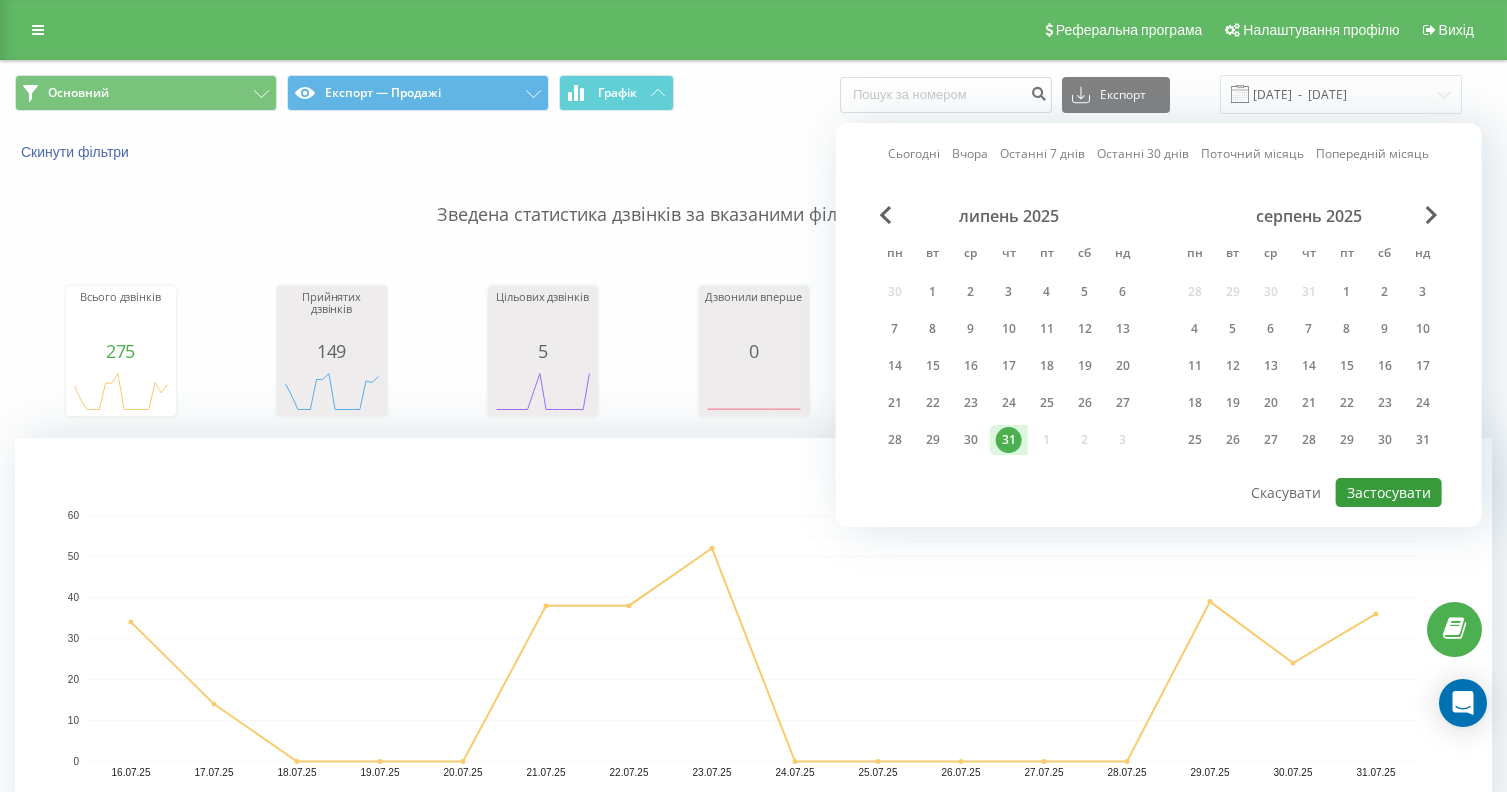 click on "Застосувати" at bounding box center [1389, 492] 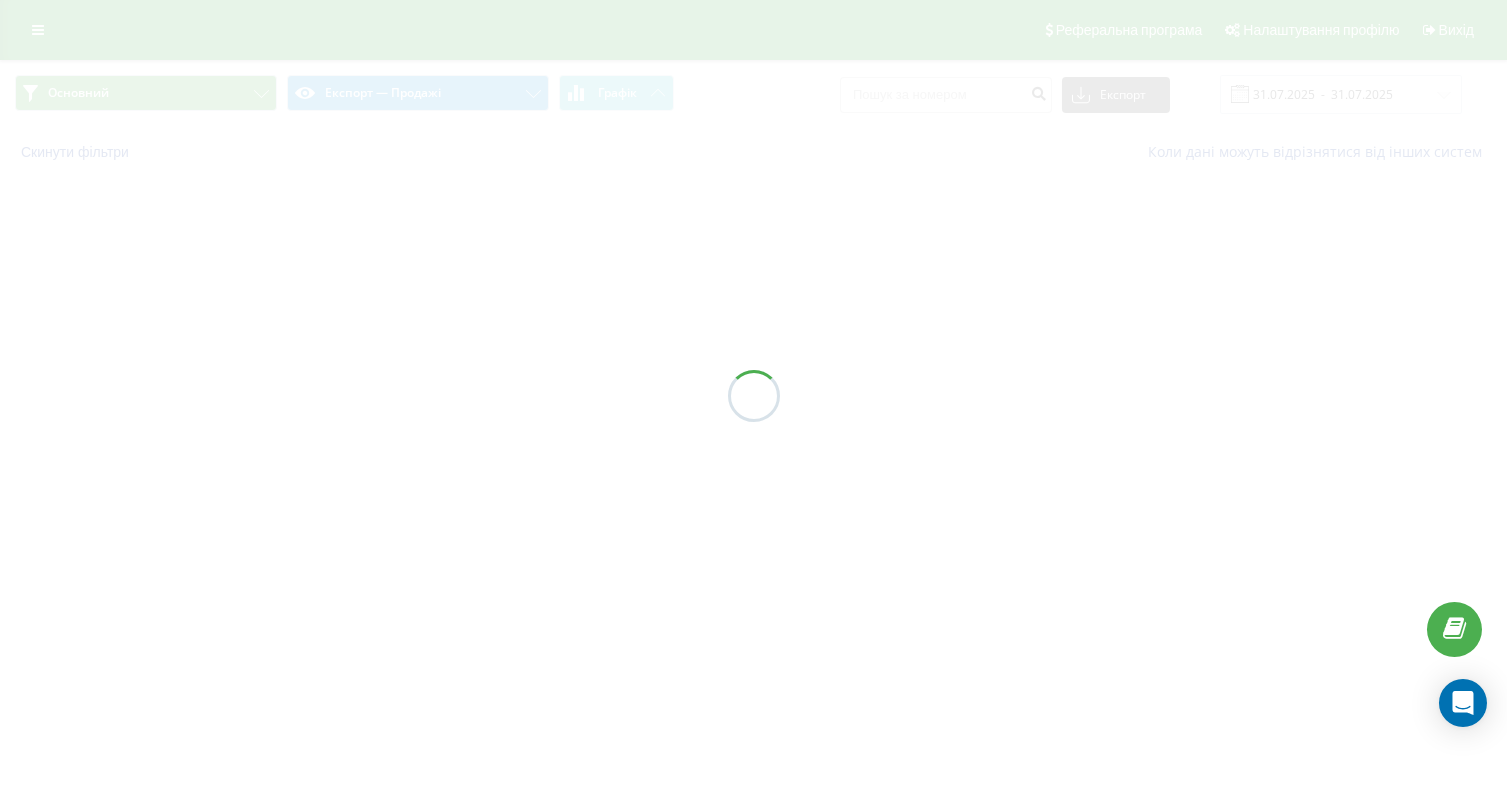 type on "31.07.2025  -  31.07.2025" 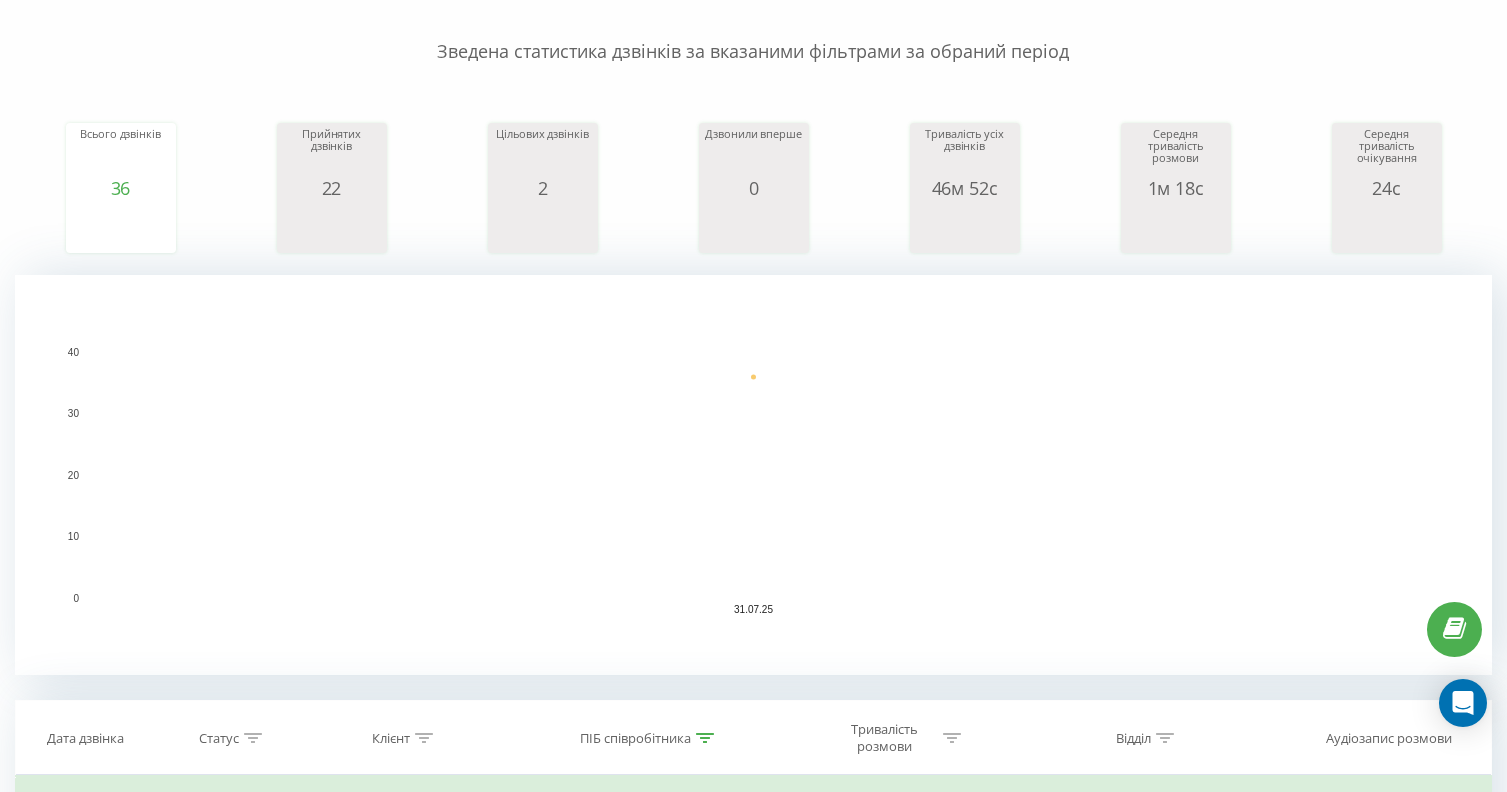 scroll, scrollTop: 0, scrollLeft: 0, axis: both 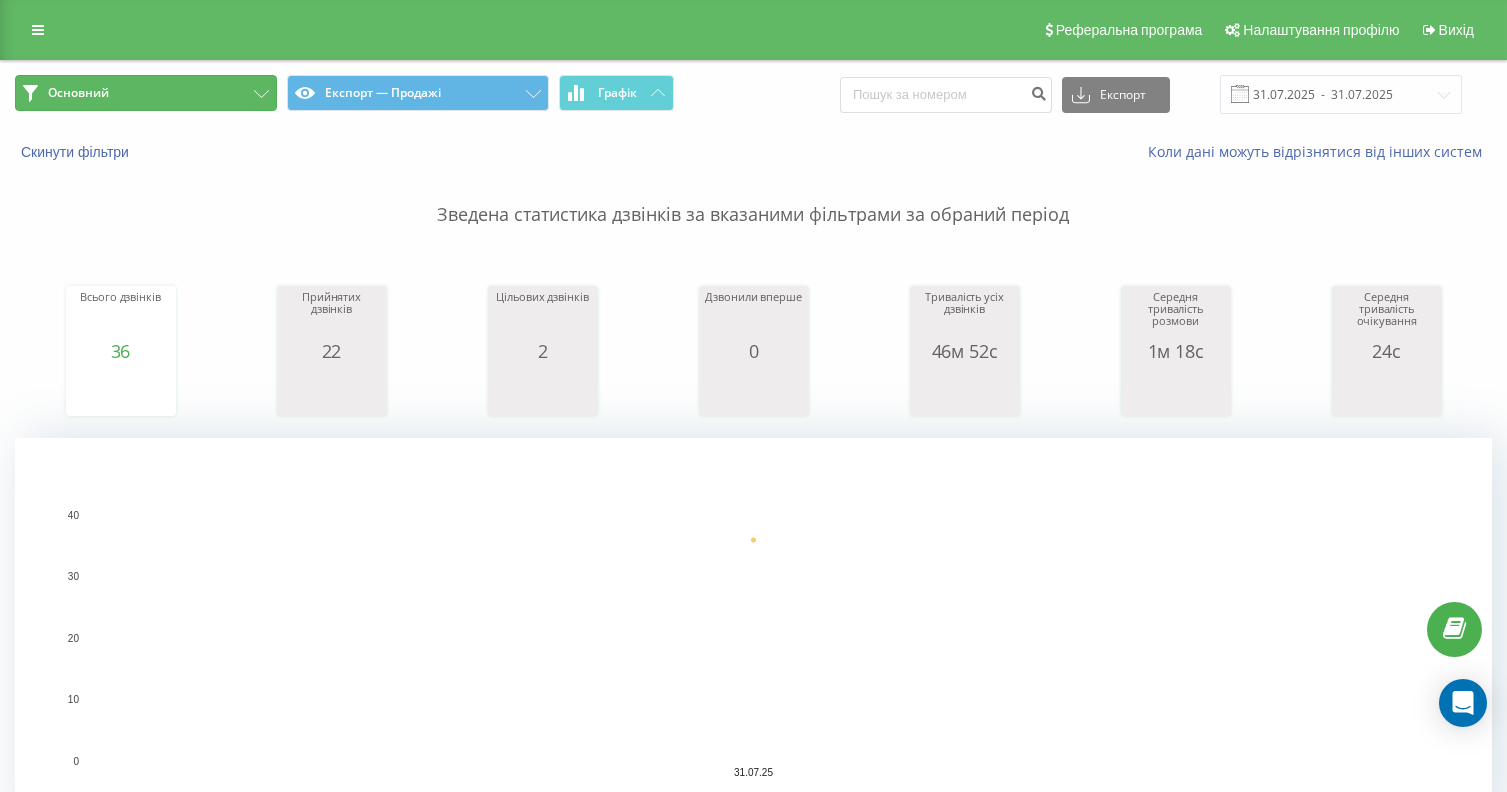 click on "Основний" at bounding box center (146, 93) 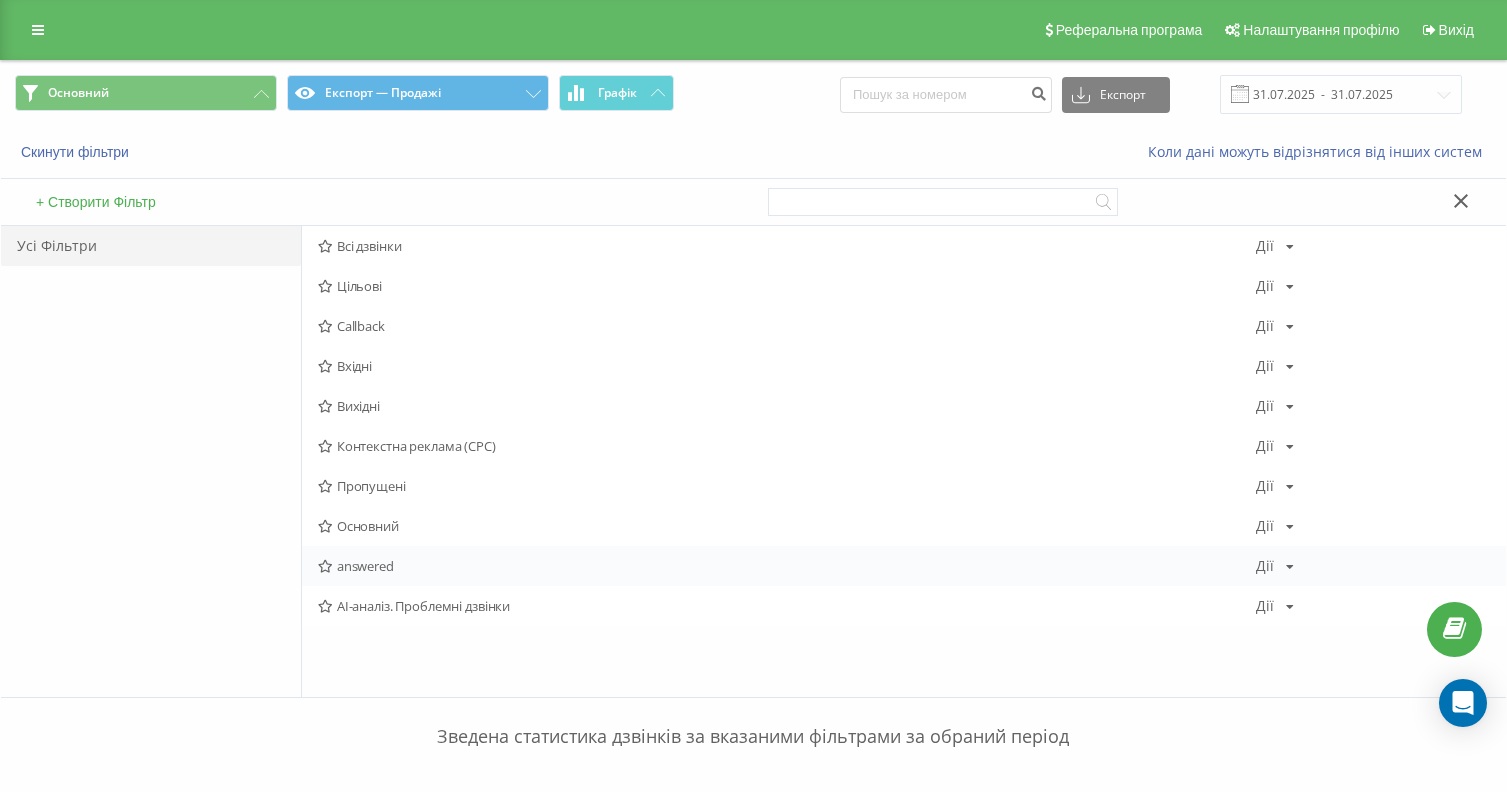 click on "answered Дії Редагувати Копіювати Видалити За замовчуванням Поділитися" at bounding box center [904, 566] 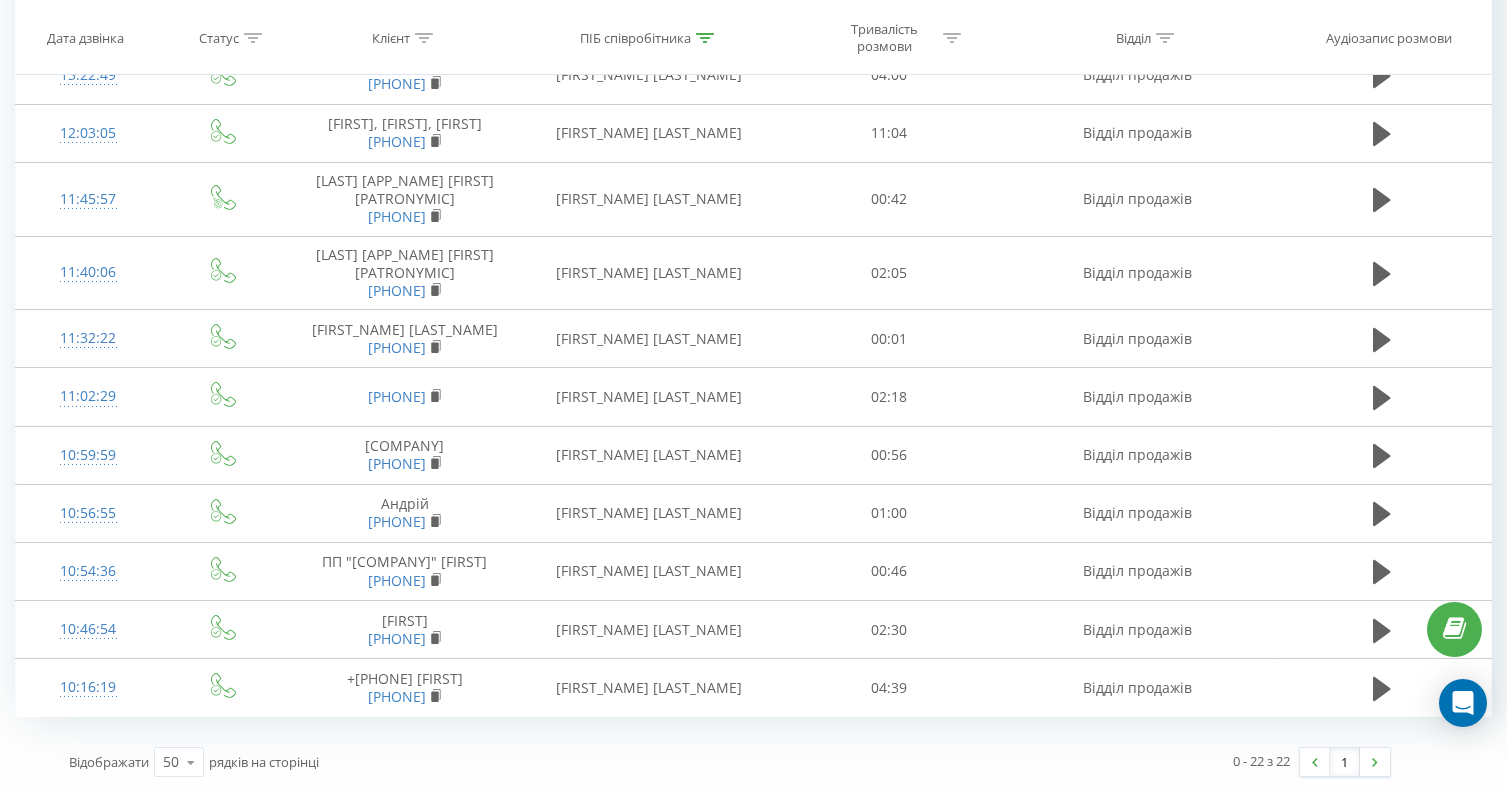 scroll, scrollTop: 1702, scrollLeft: 0, axis: vertical 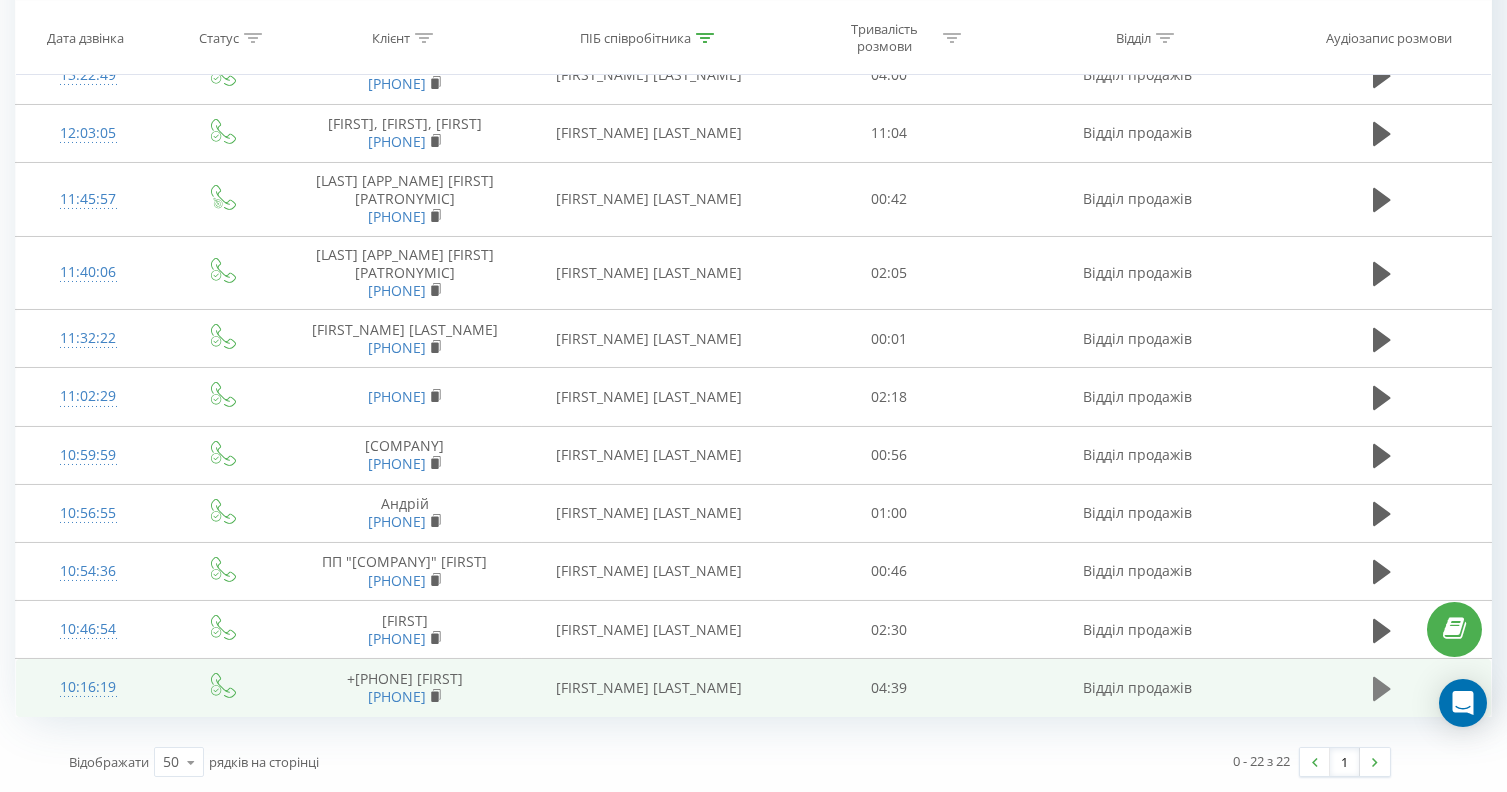 click 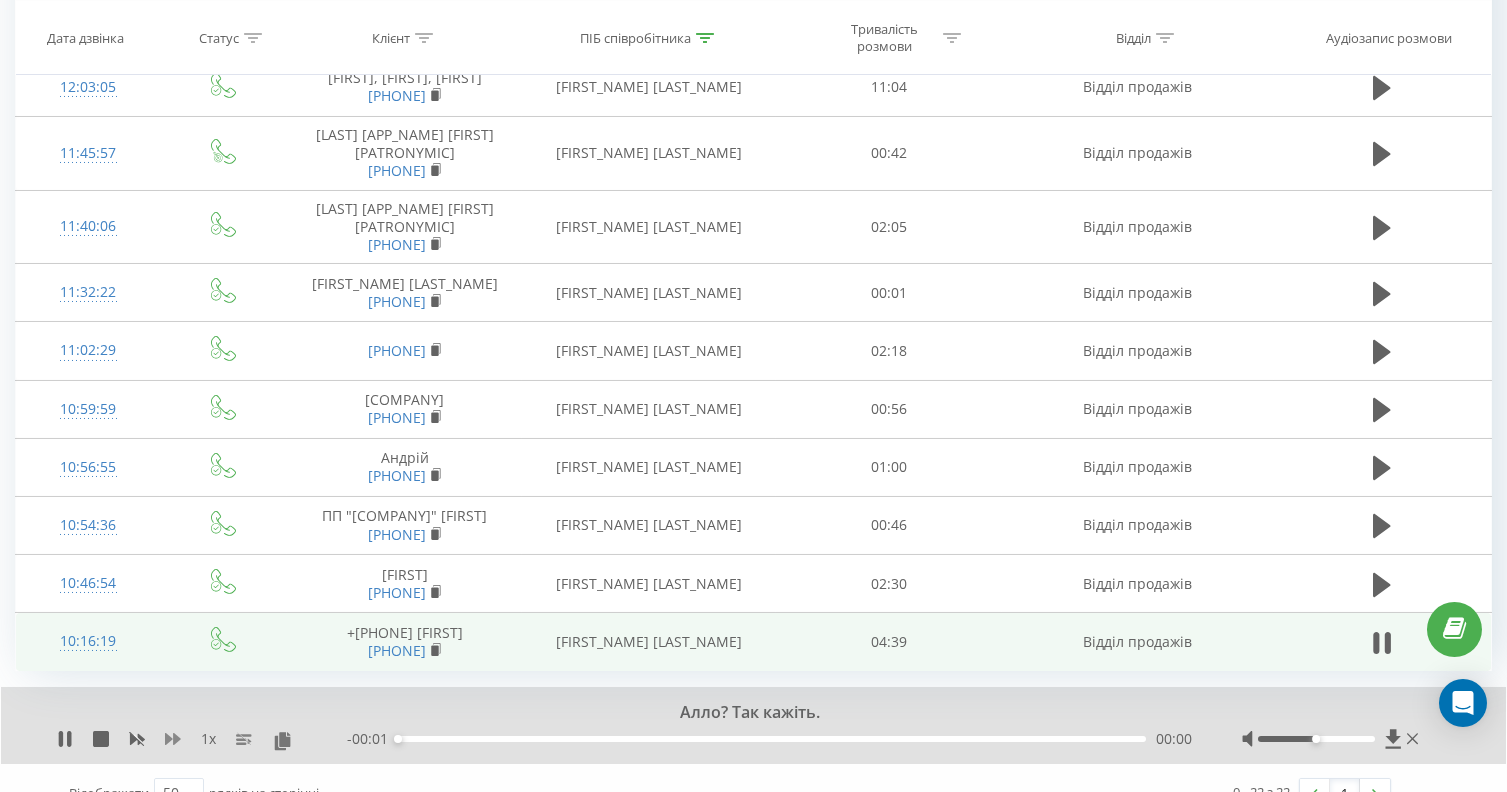click 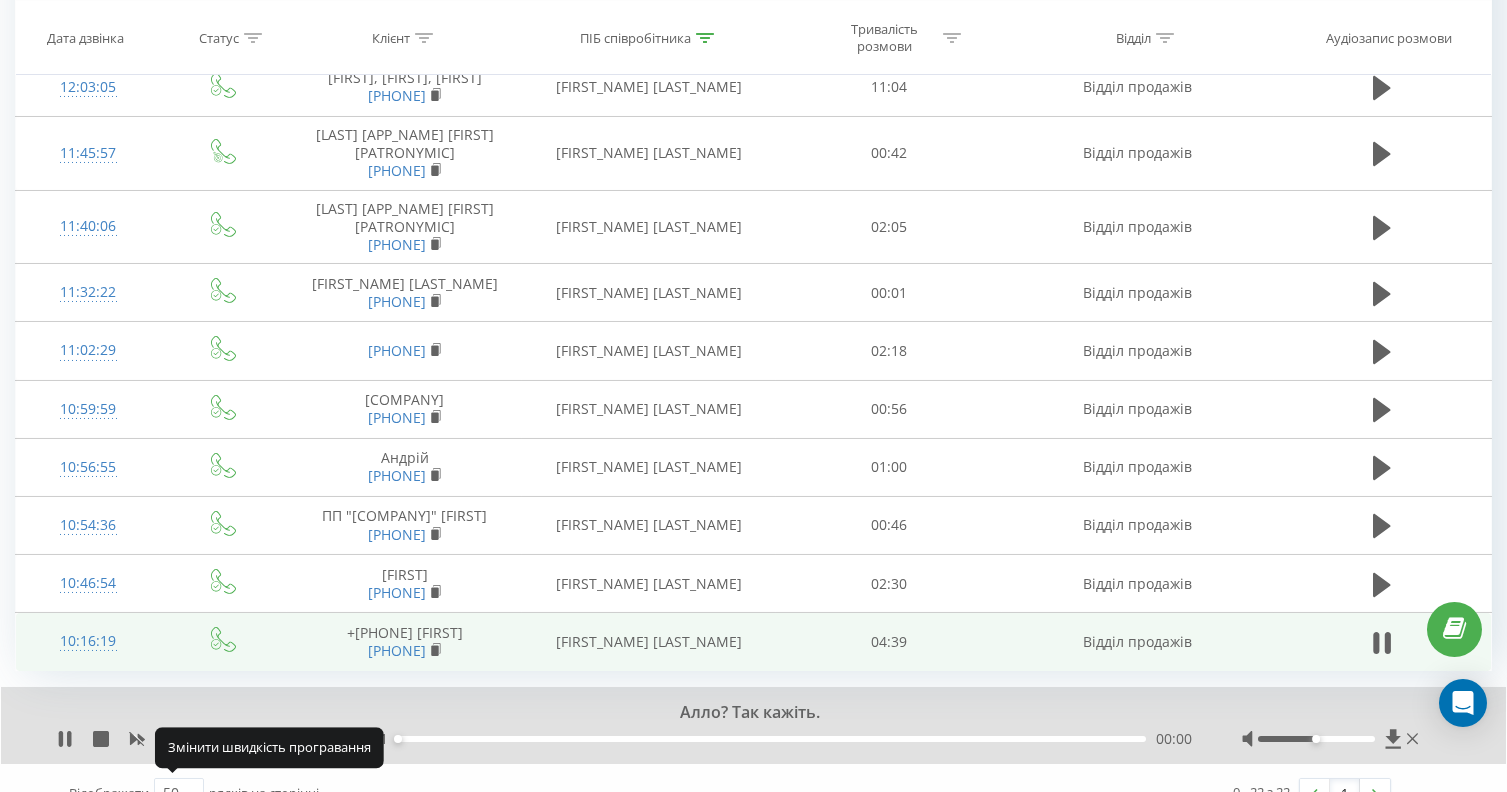 click 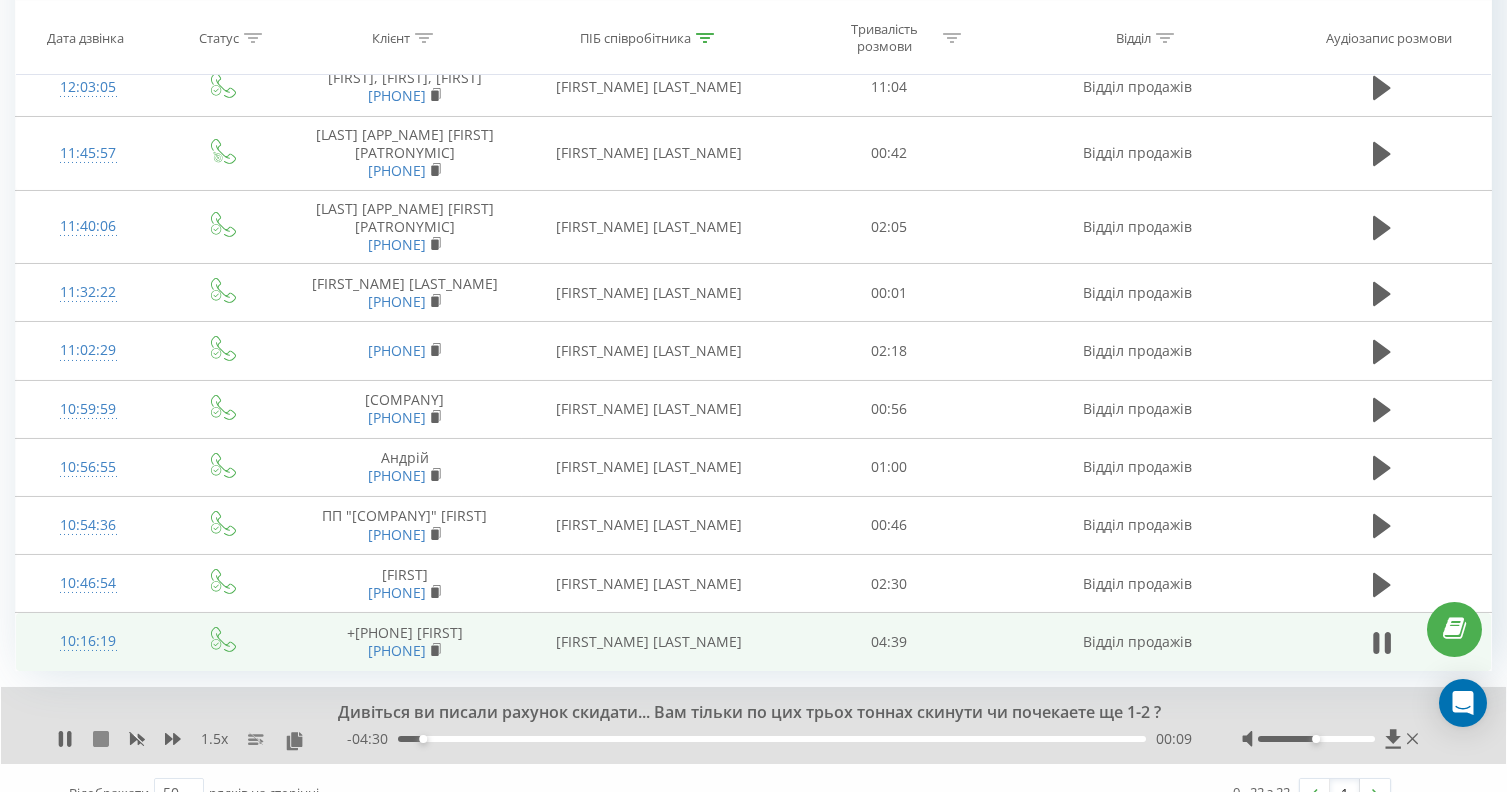 click 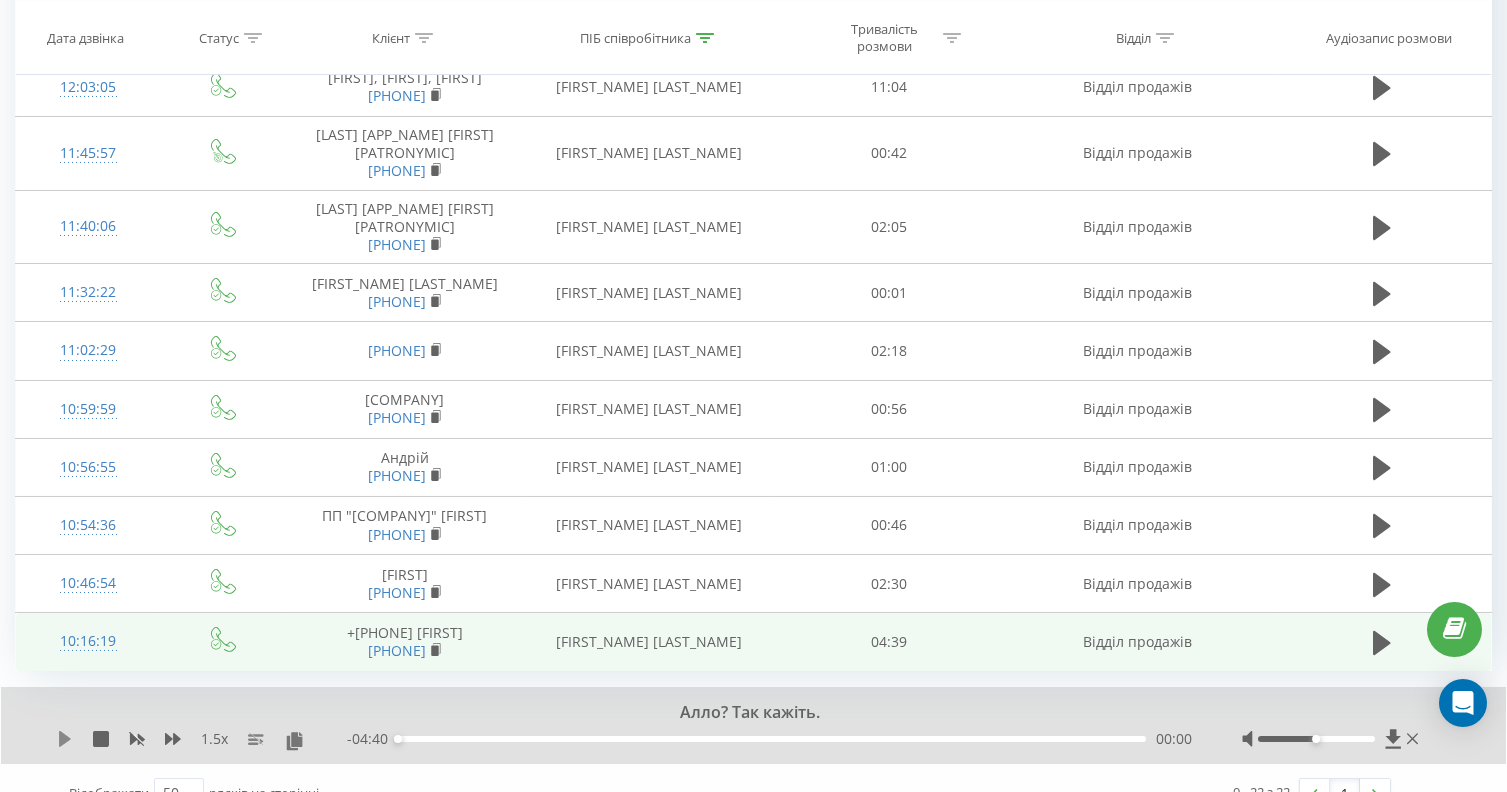 click 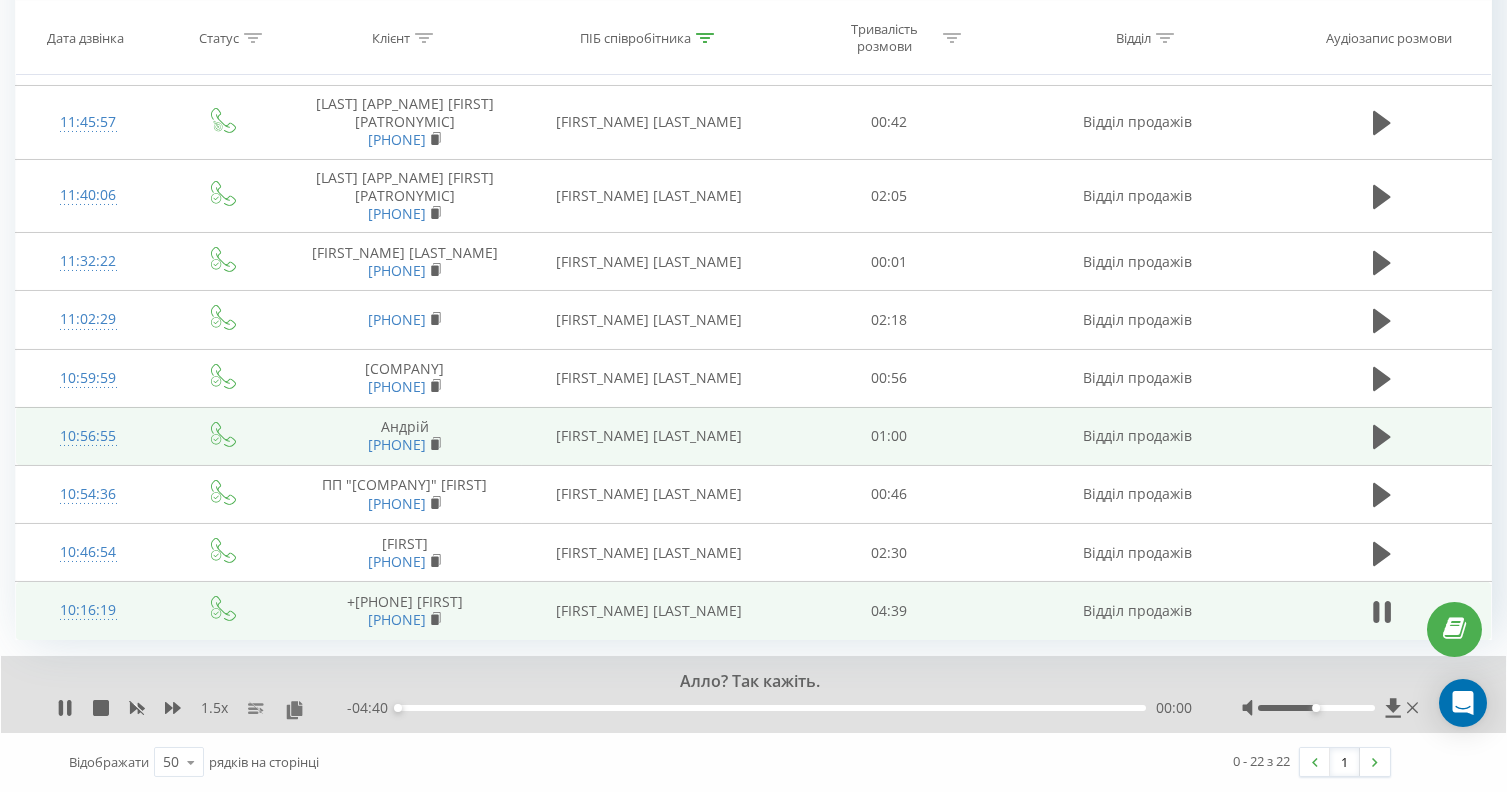 scroll, scrollTop: 1779, scrollLeft: 0, axis: vertical 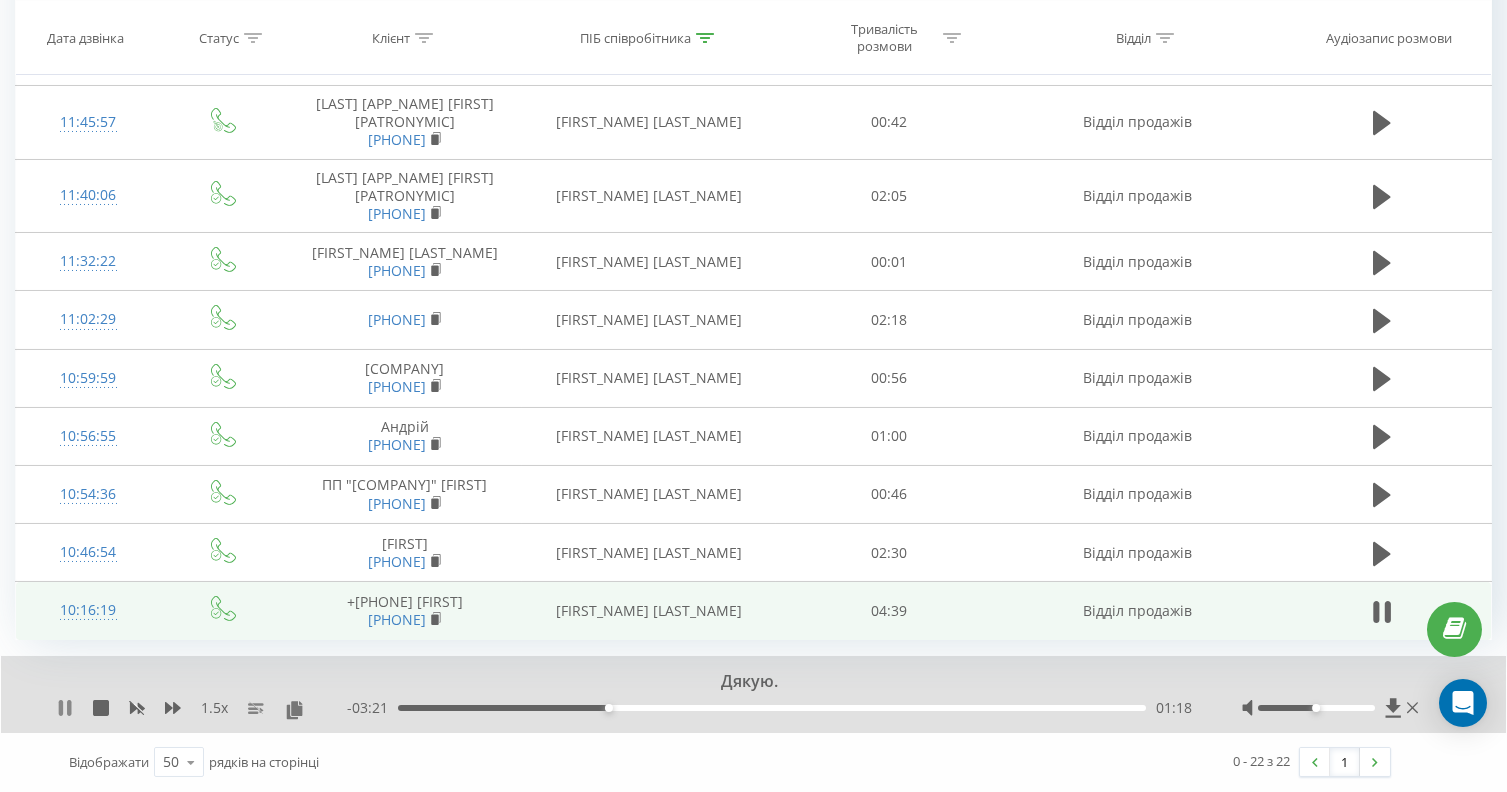 click 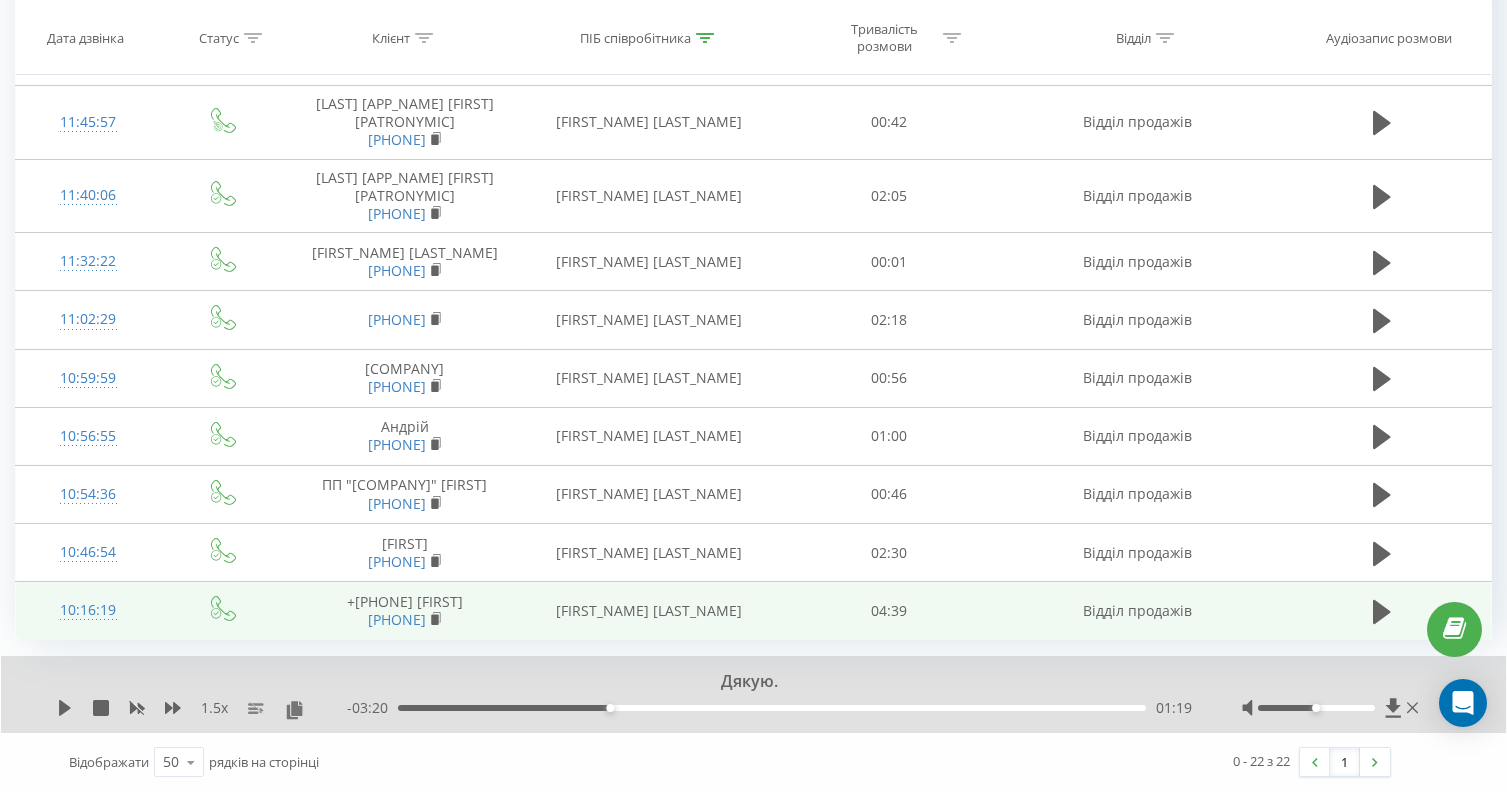 click on "01:19" at bounding box center (772, 708) 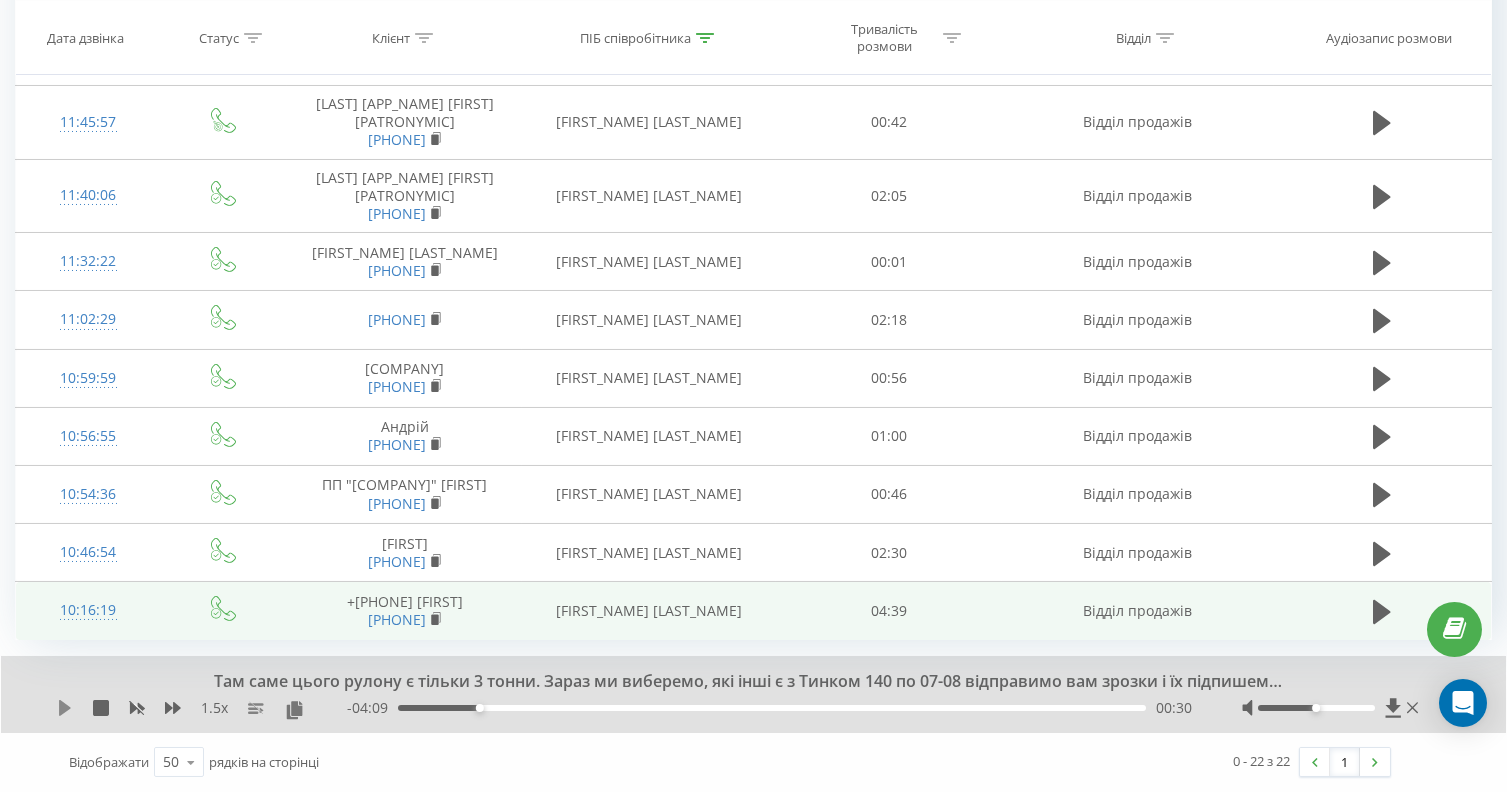 click 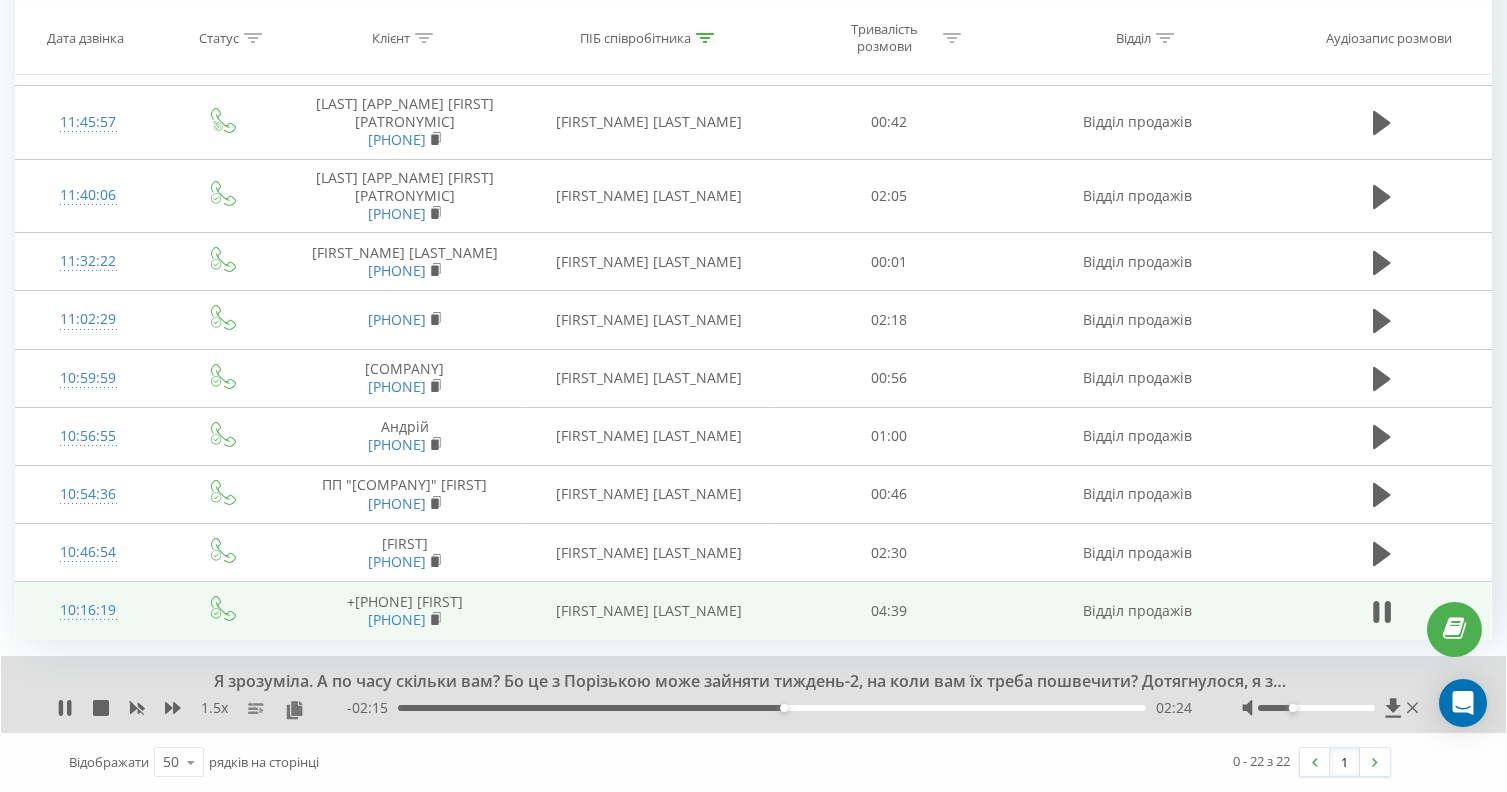 click at bounding box center (1316, 708) 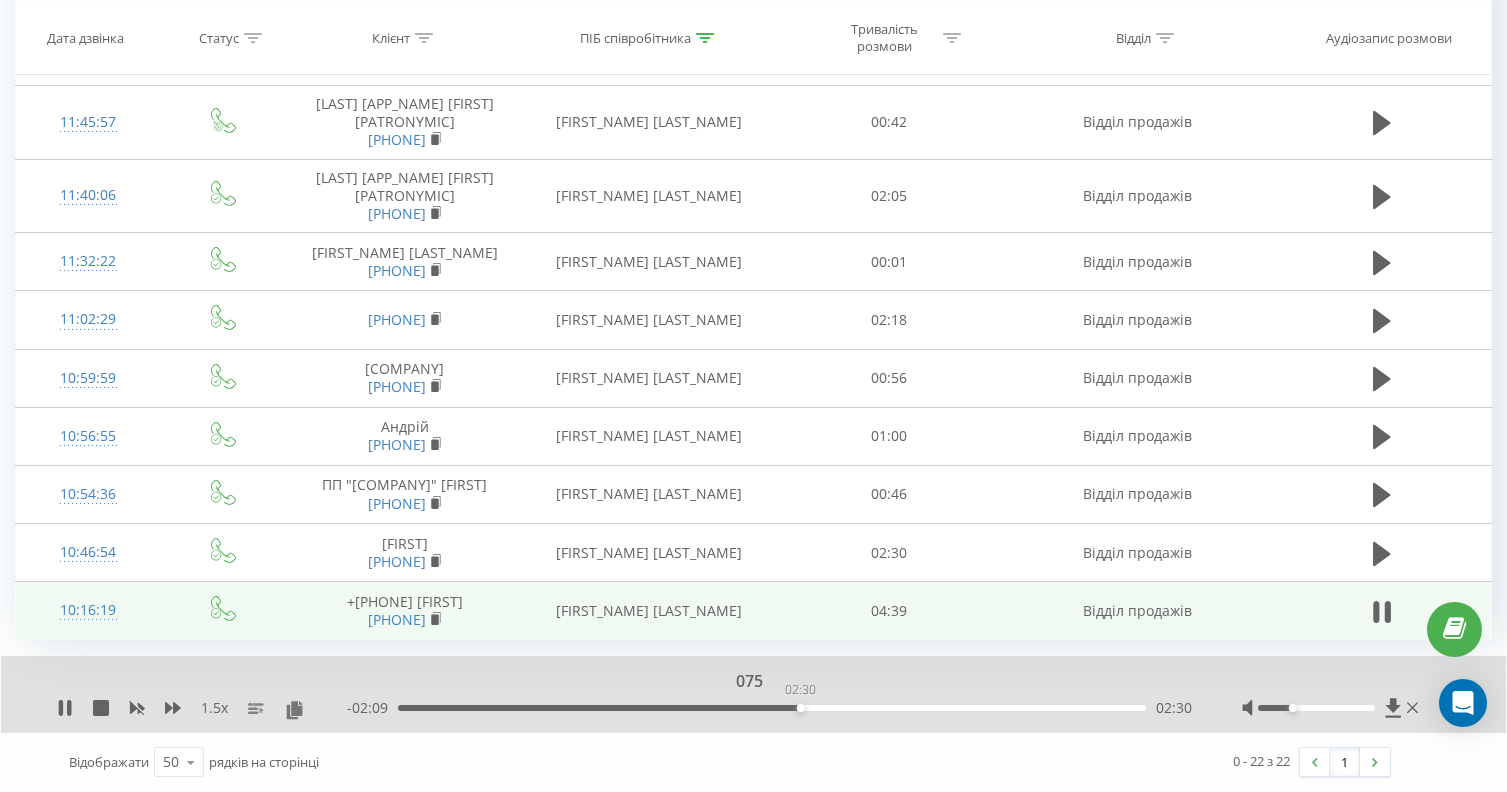 click on "02:30" at bounding box center (772, 708) 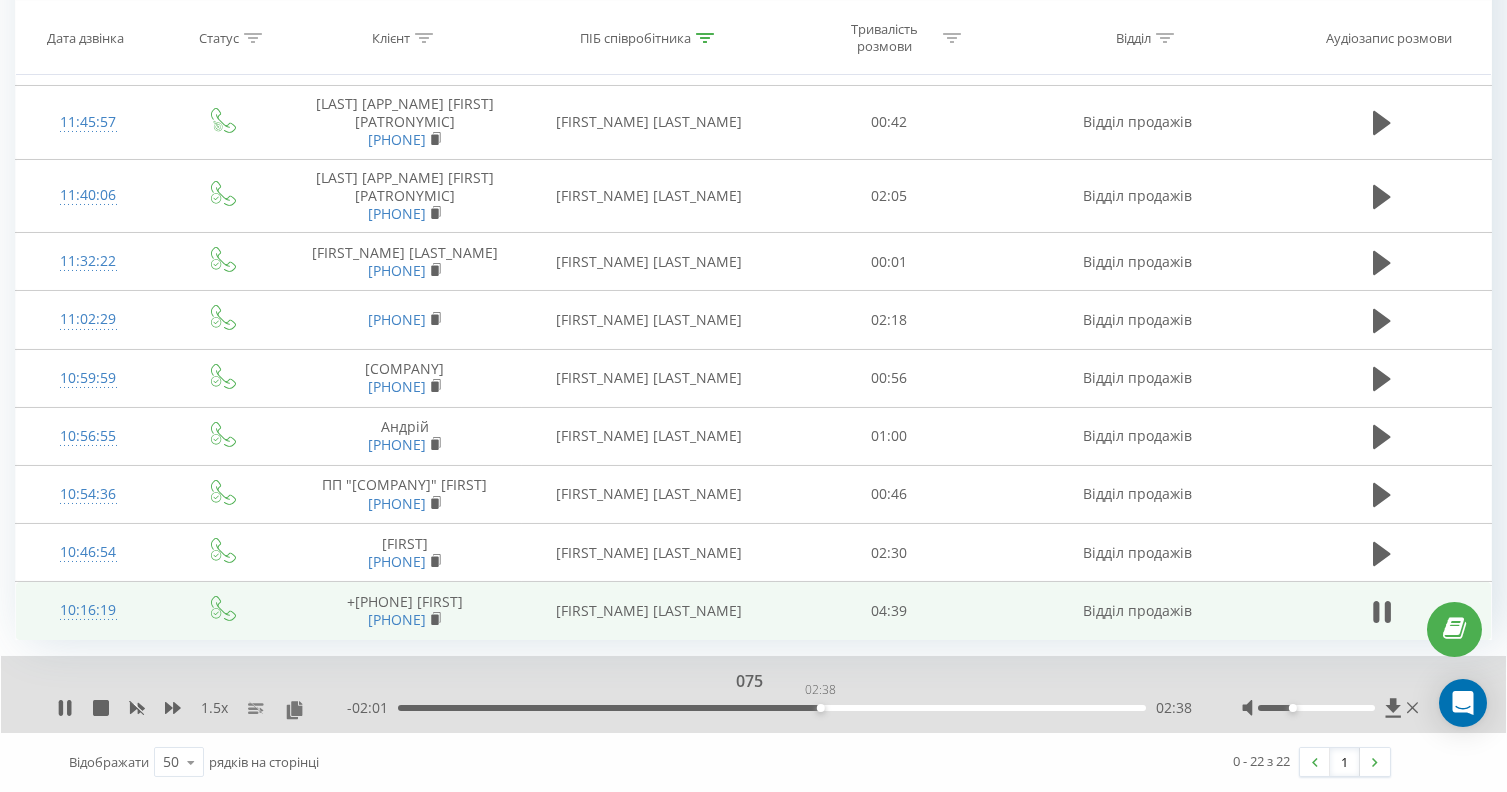 click on "02:38" at bounding box center [772, 708] 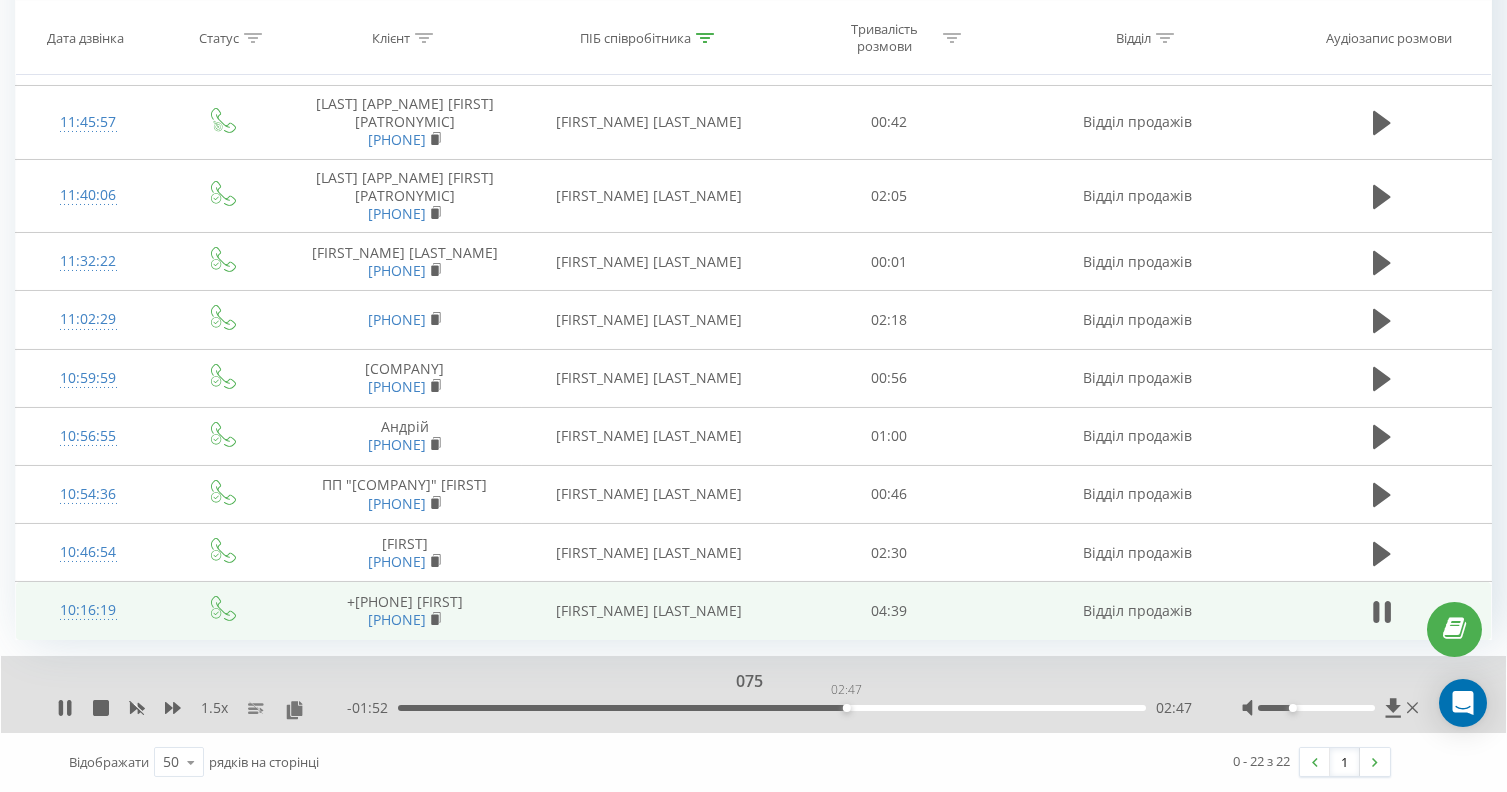 click on "02:47" at bounding box center [772, 708] 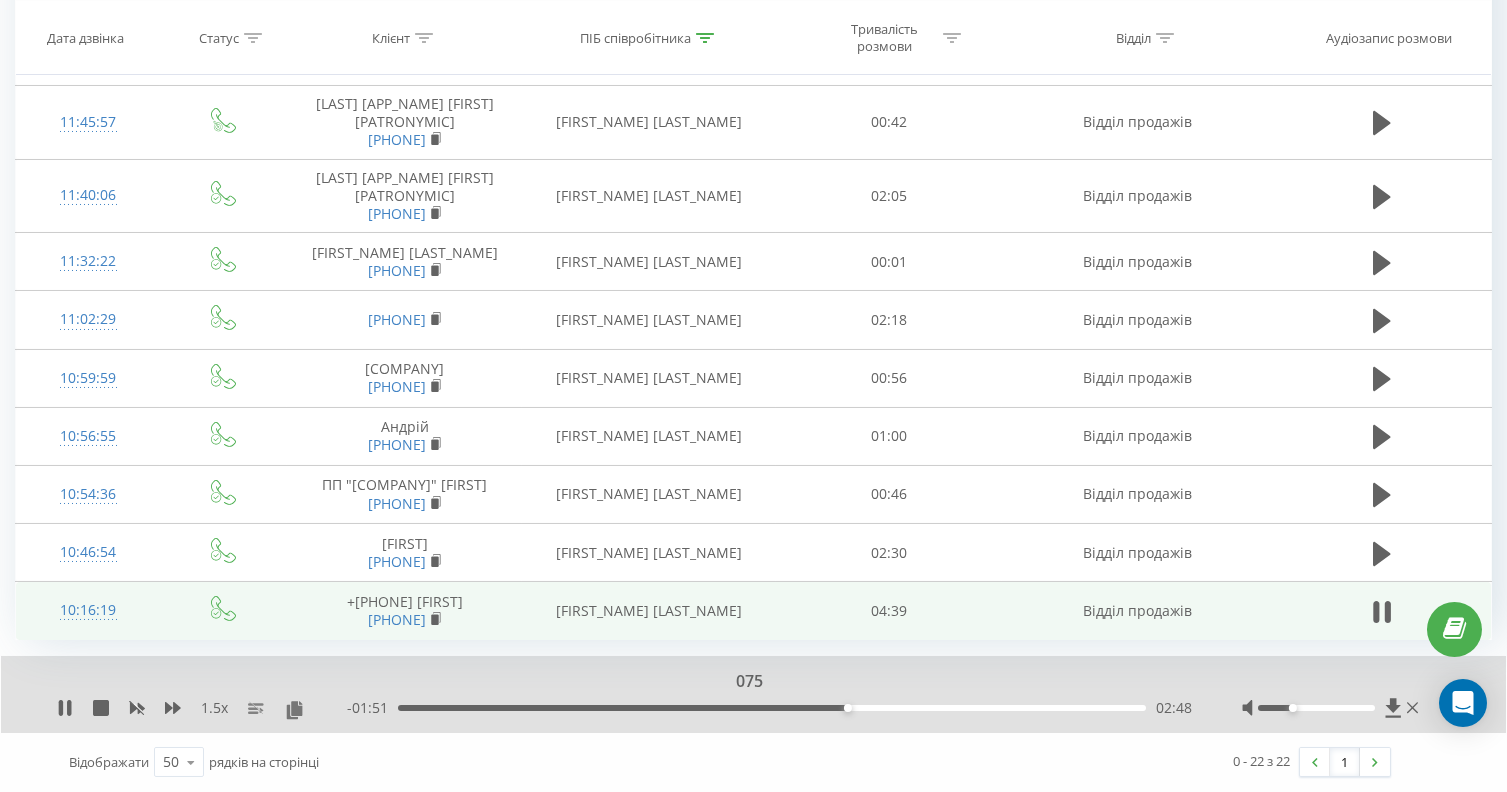 click on "- 01:51 02:48   02:48" at bounding box center (769, 708) 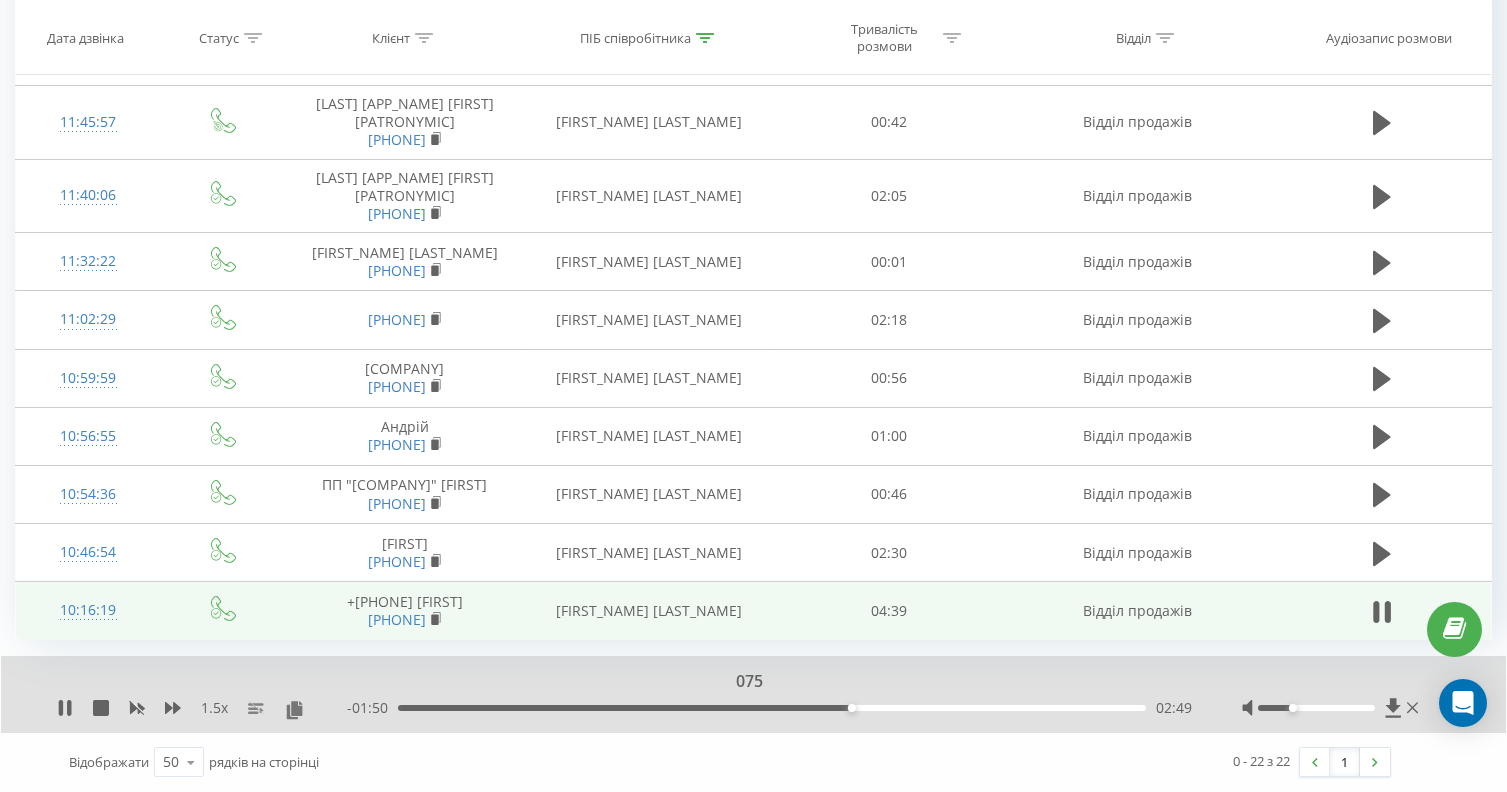 click on "02:49" at bounding box center [772, 708] 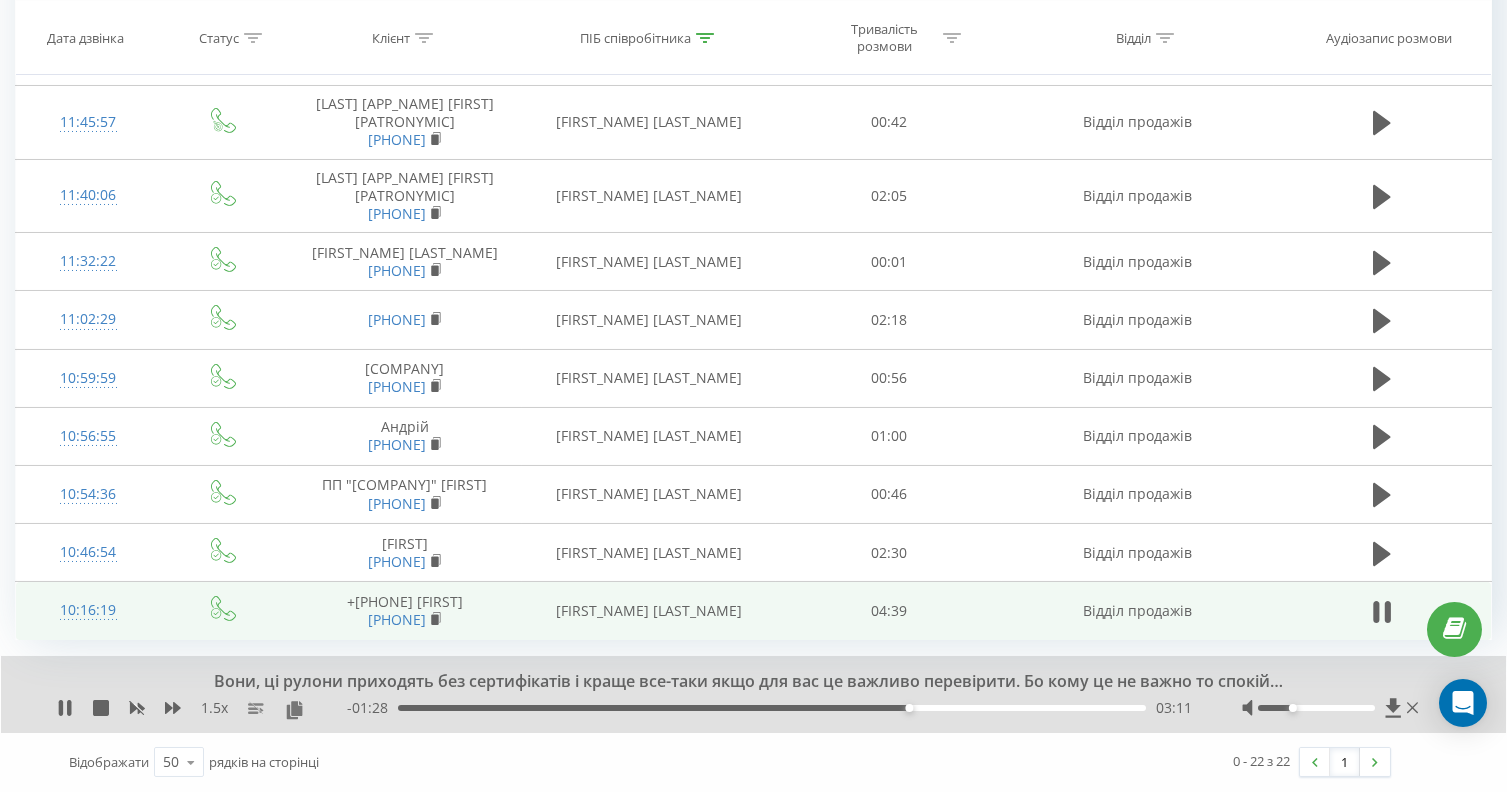 click on "03:11" at bounding box center [772, 708] 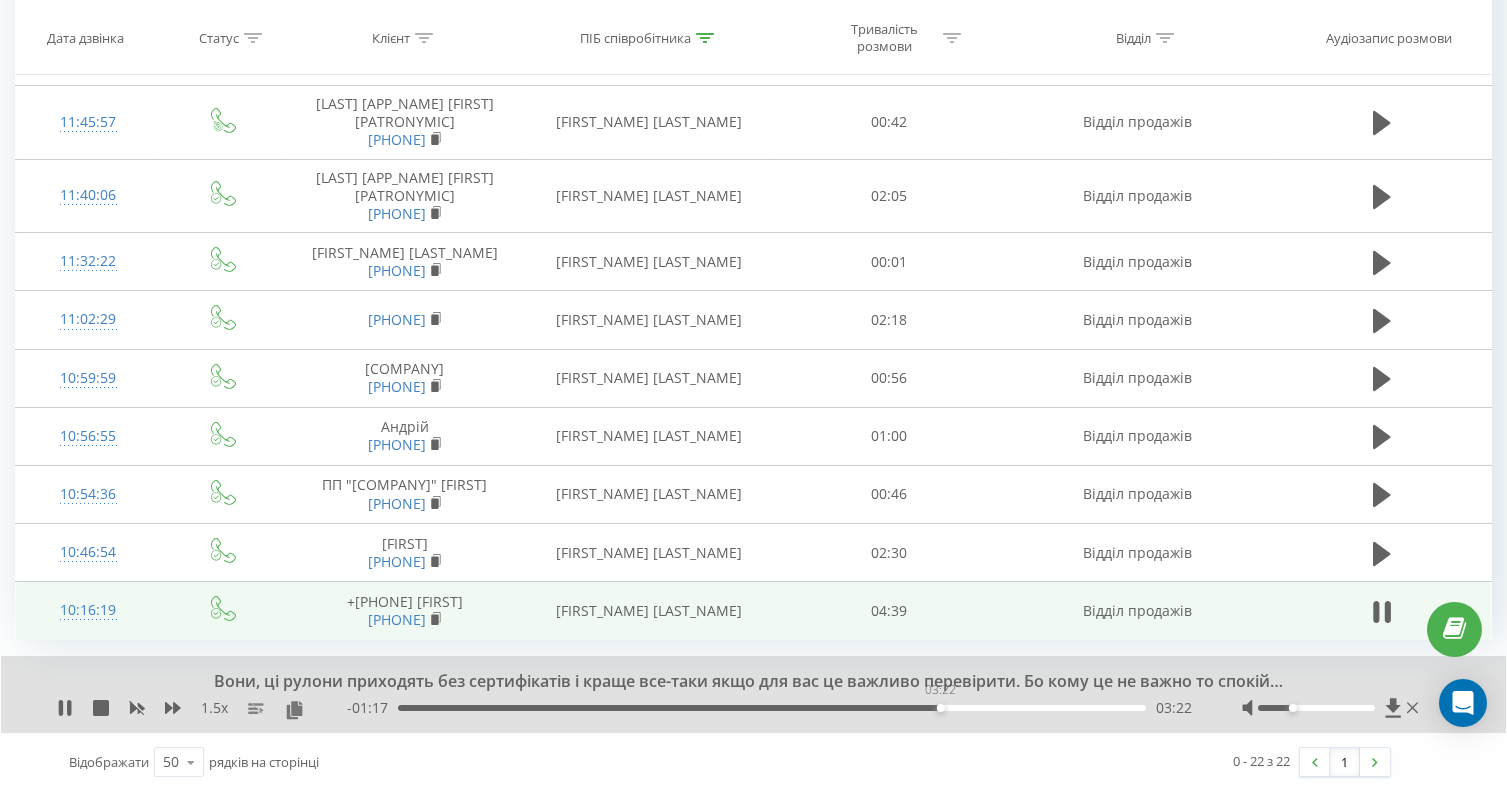 click on "03:22" at bounding box center (772, 708) 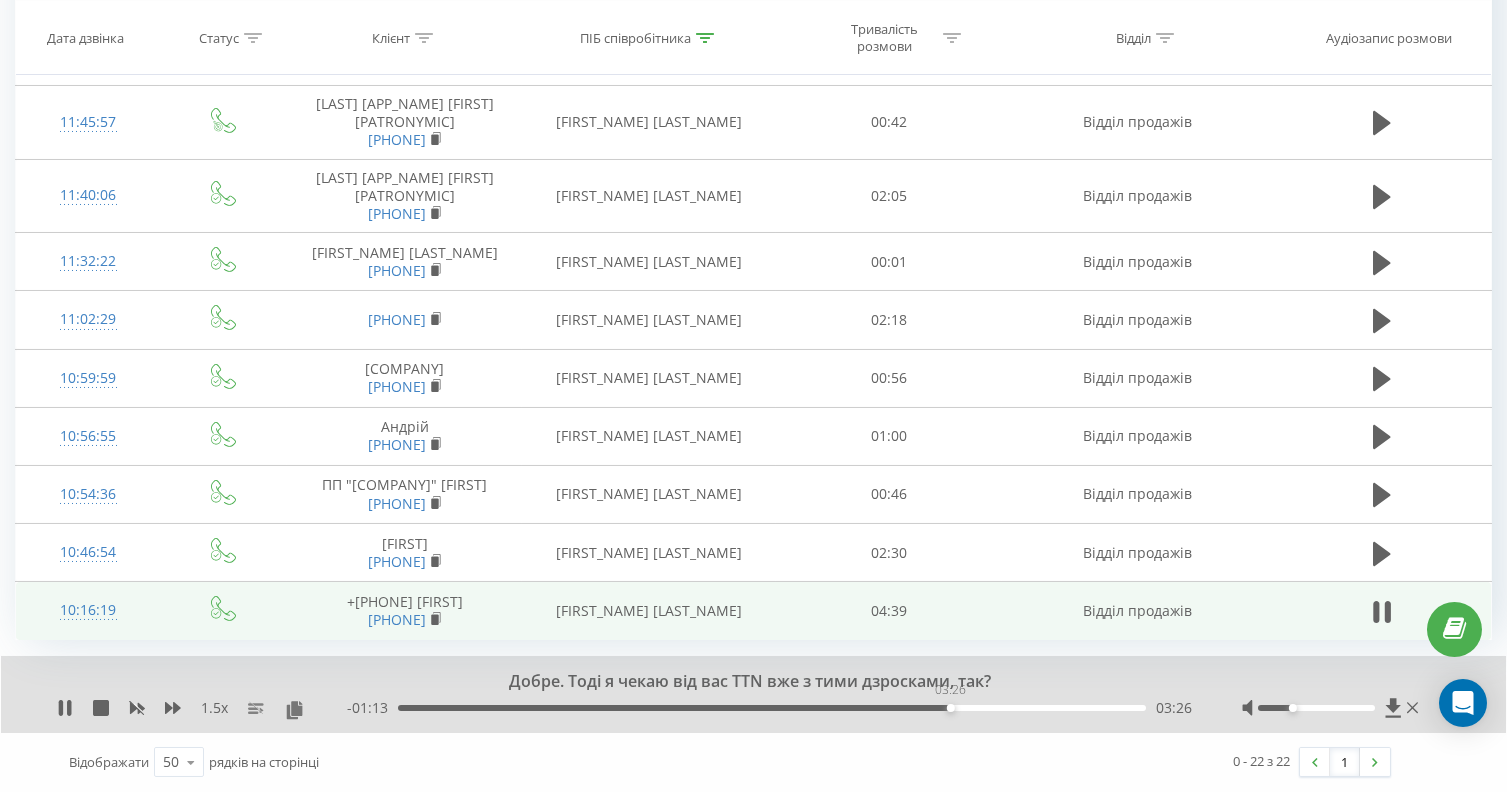 drag, startPoint x: 950, startPoint y: 705, endPoint x: 962, endPoint y: 704, distance: 12.0415945 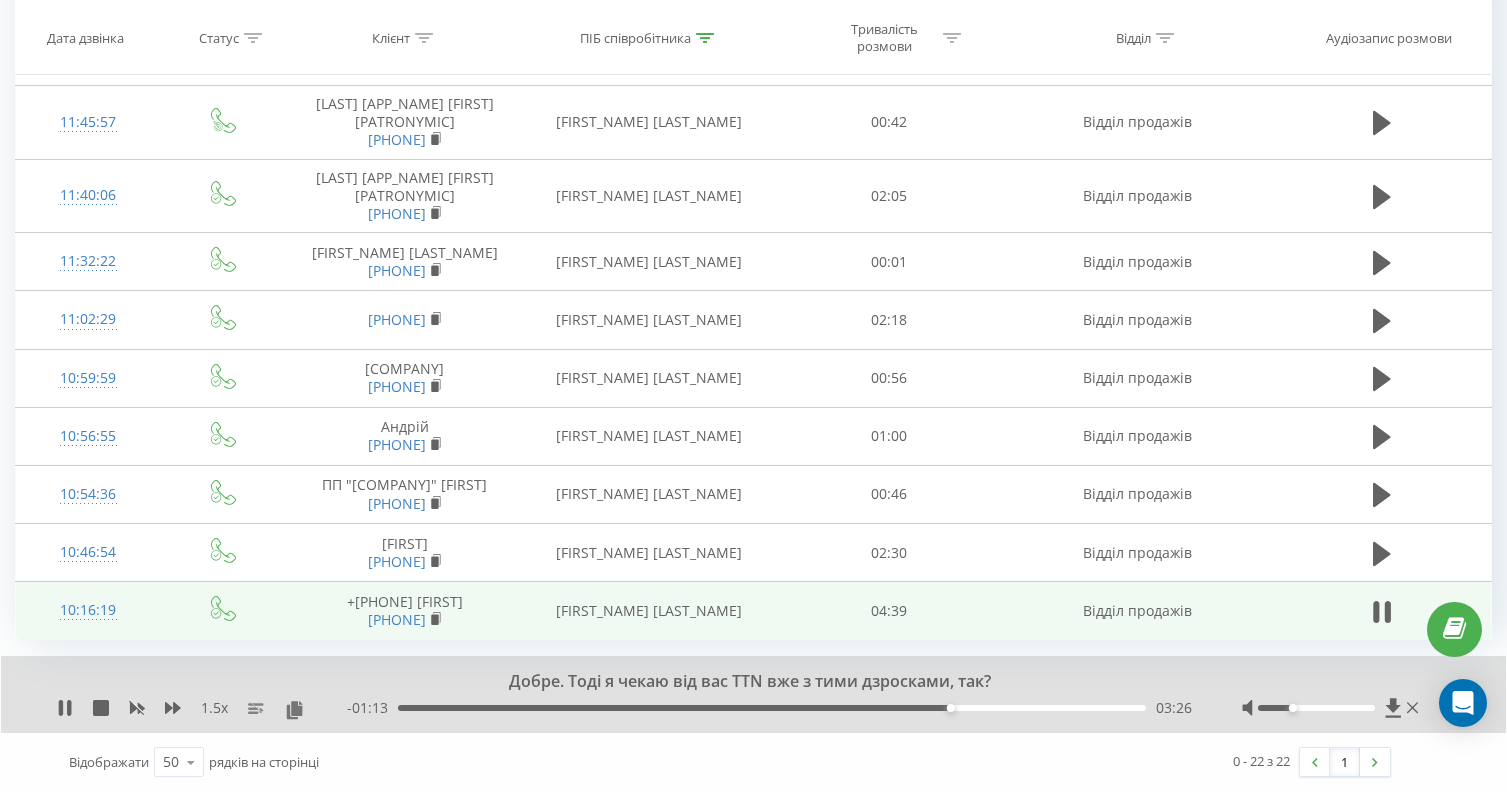 click on "03:26" at bounding box center [772, 708] 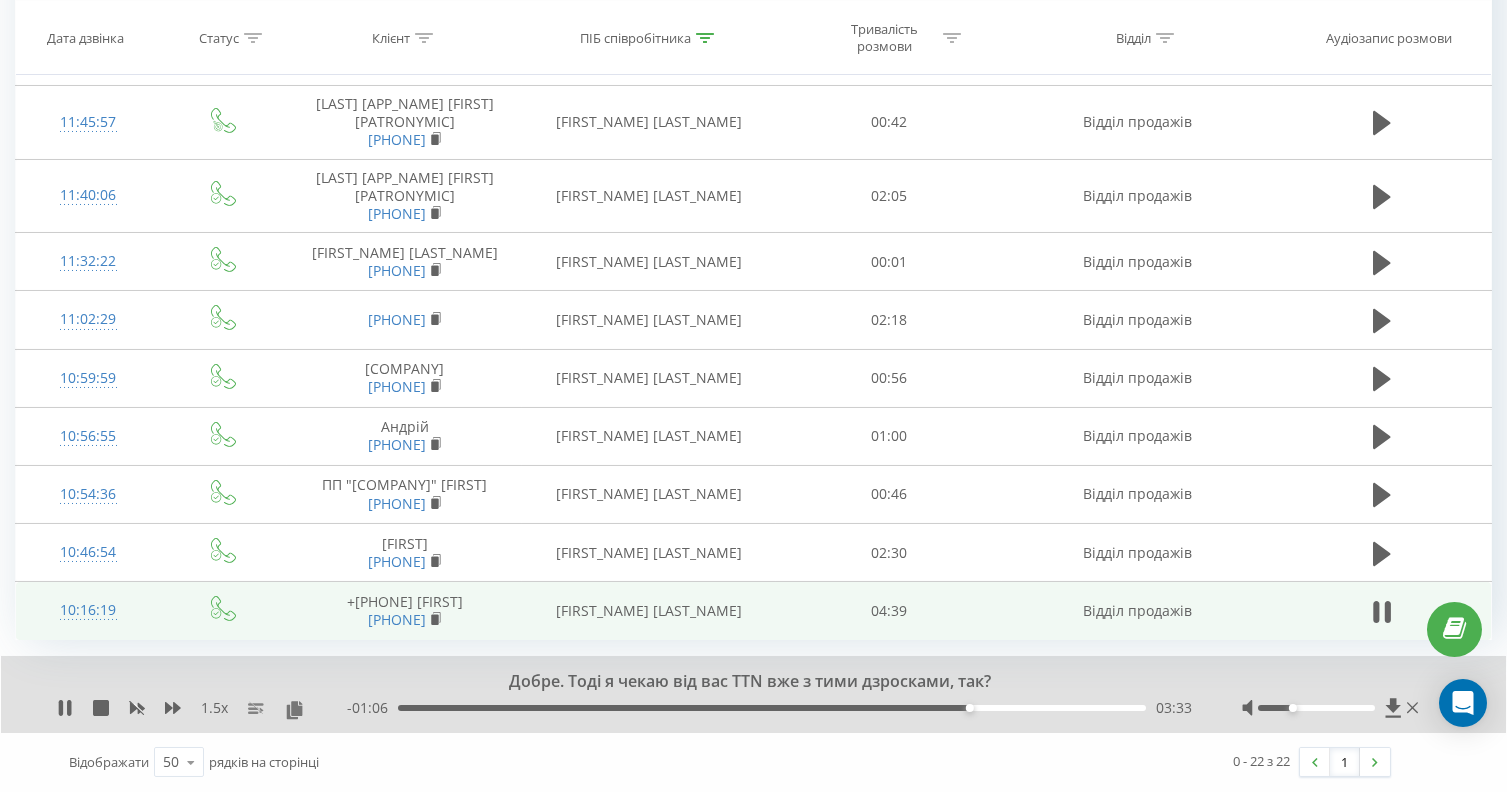 click on "03:33" at bounding box center [772, 708] 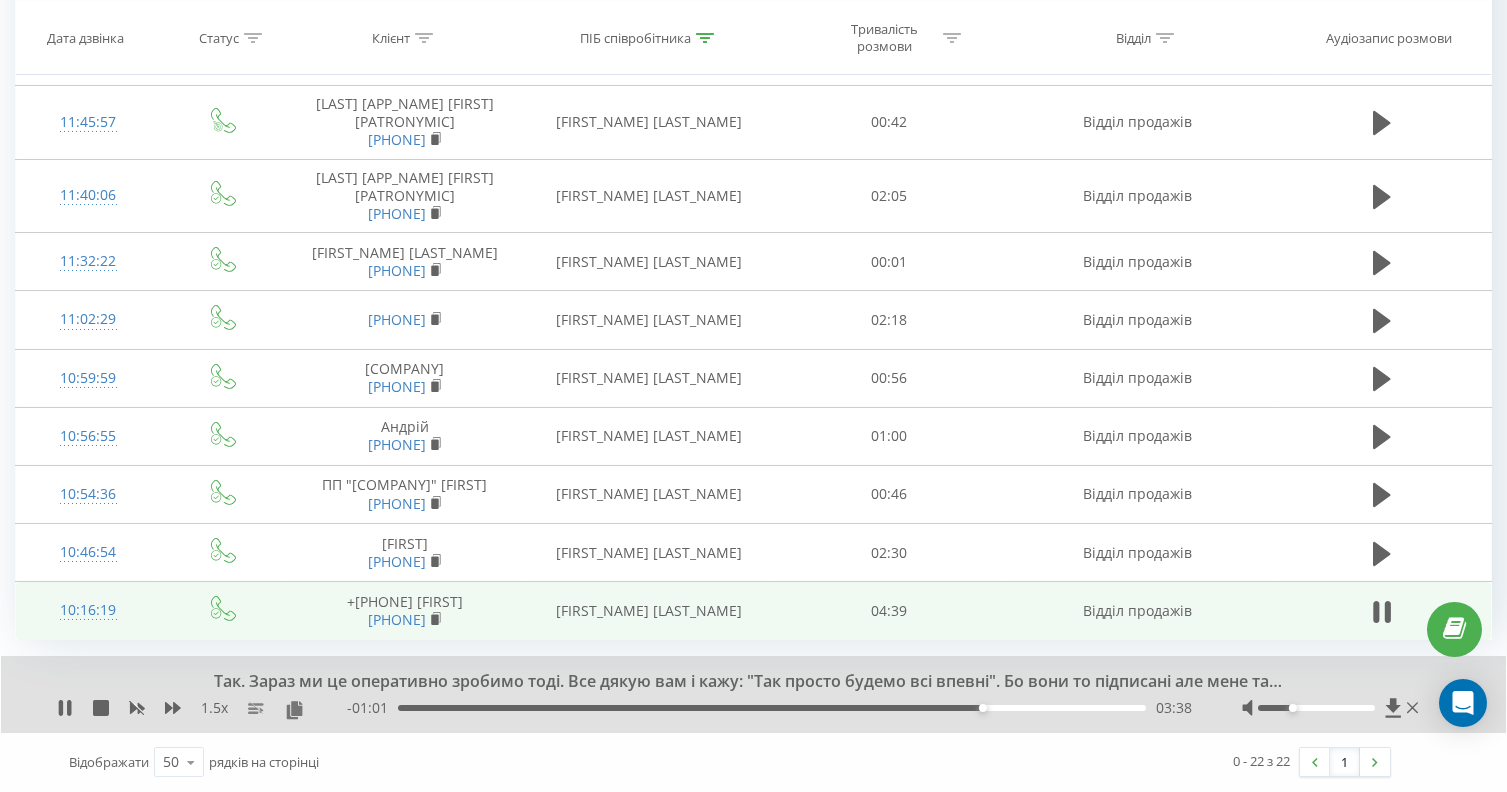 click on "03:38" at bounding box center (772, 708) 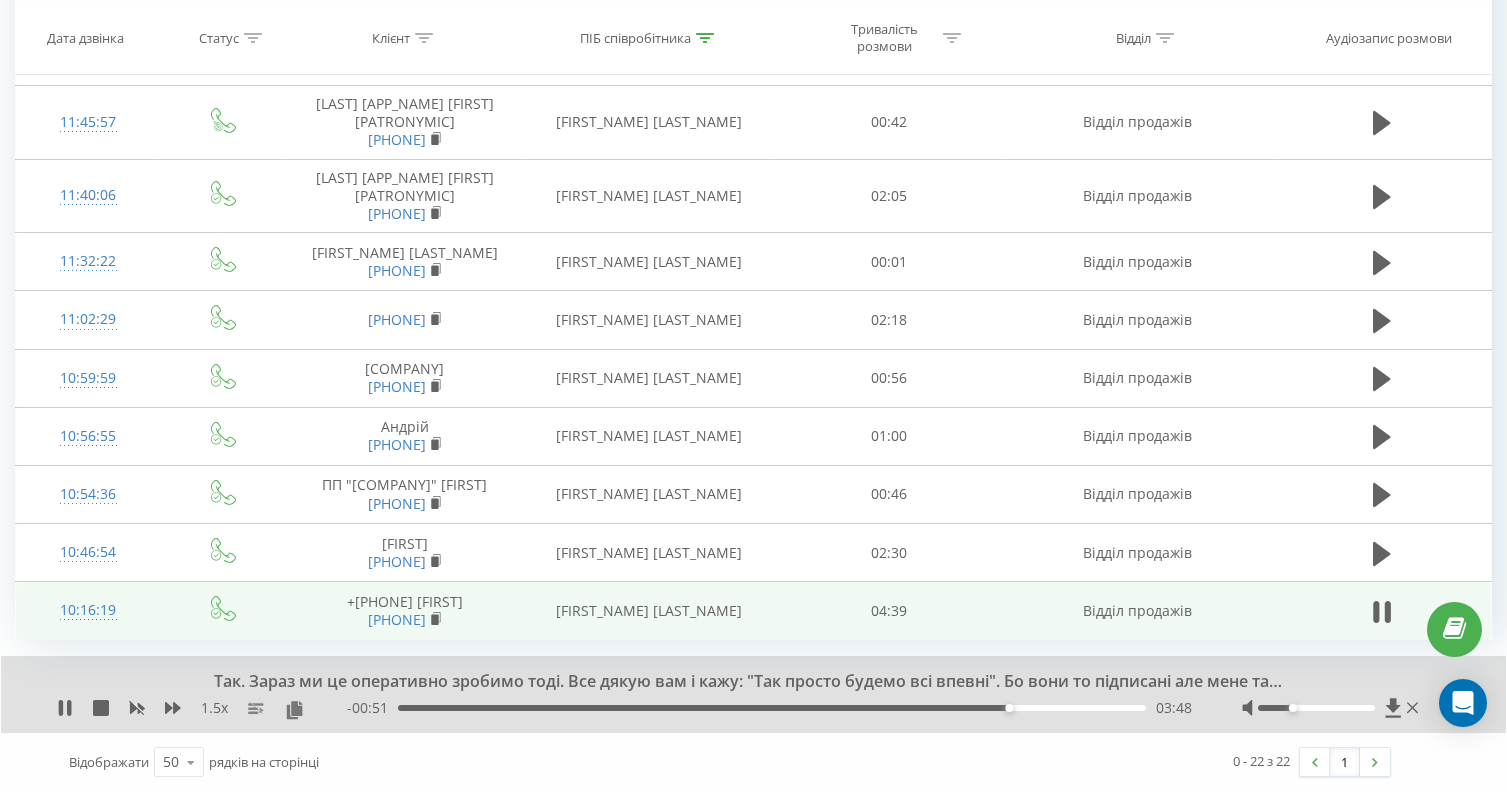 click on "03:48" at bounding box center (772, 708) 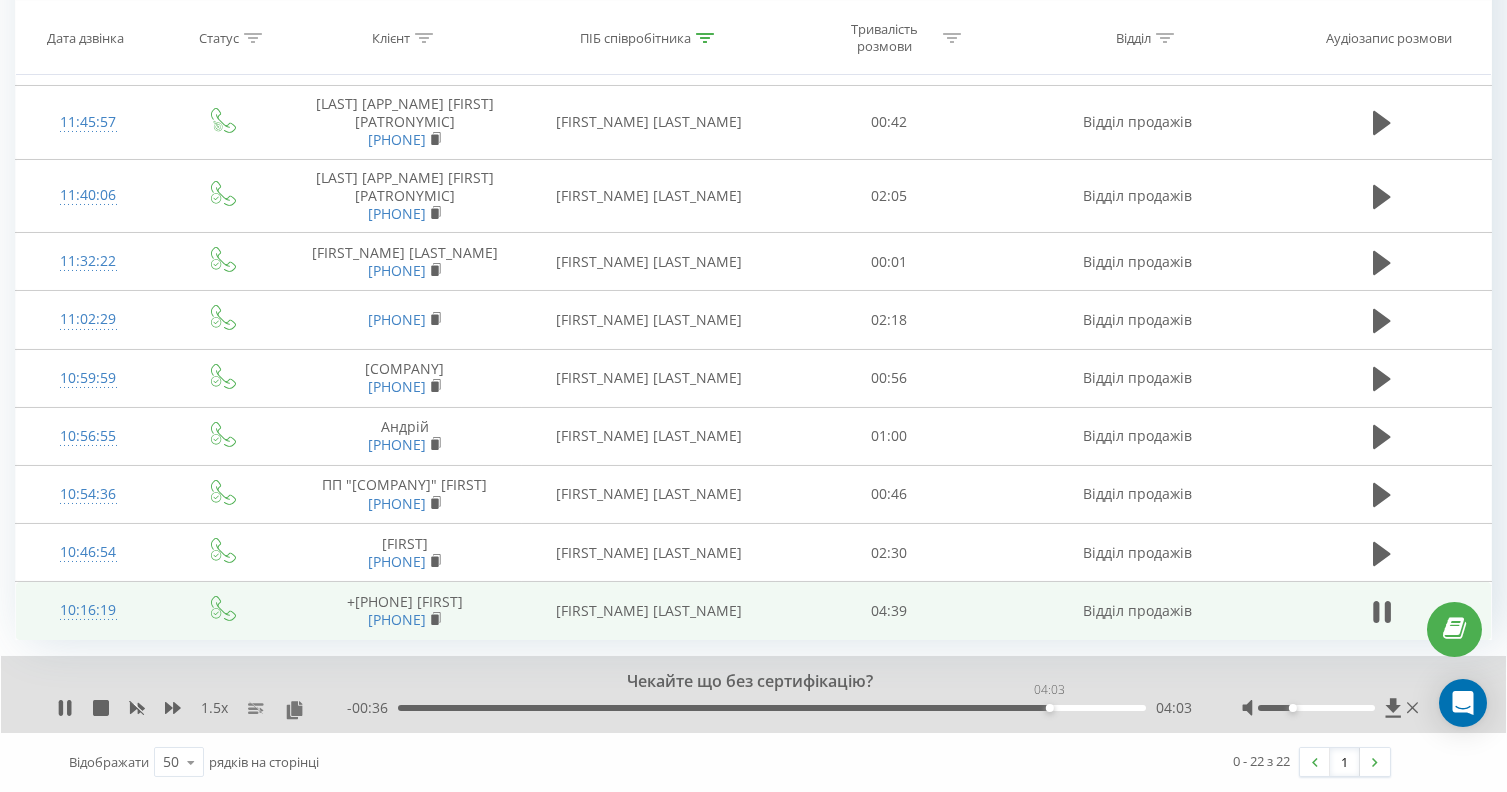 click on "04:03" at bounding box center [772, 708] 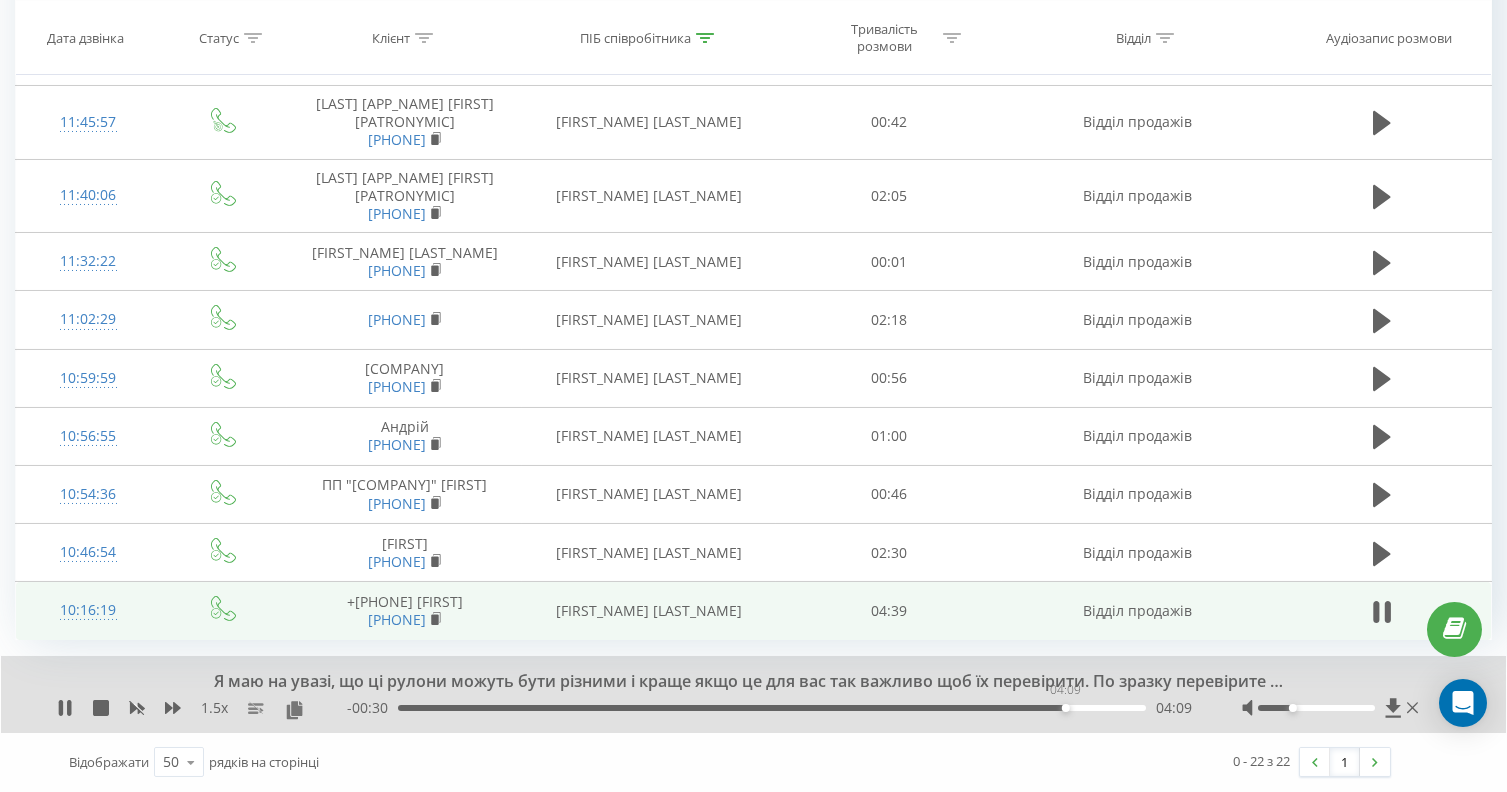click on "04:09" at bounding box center [772, 708] 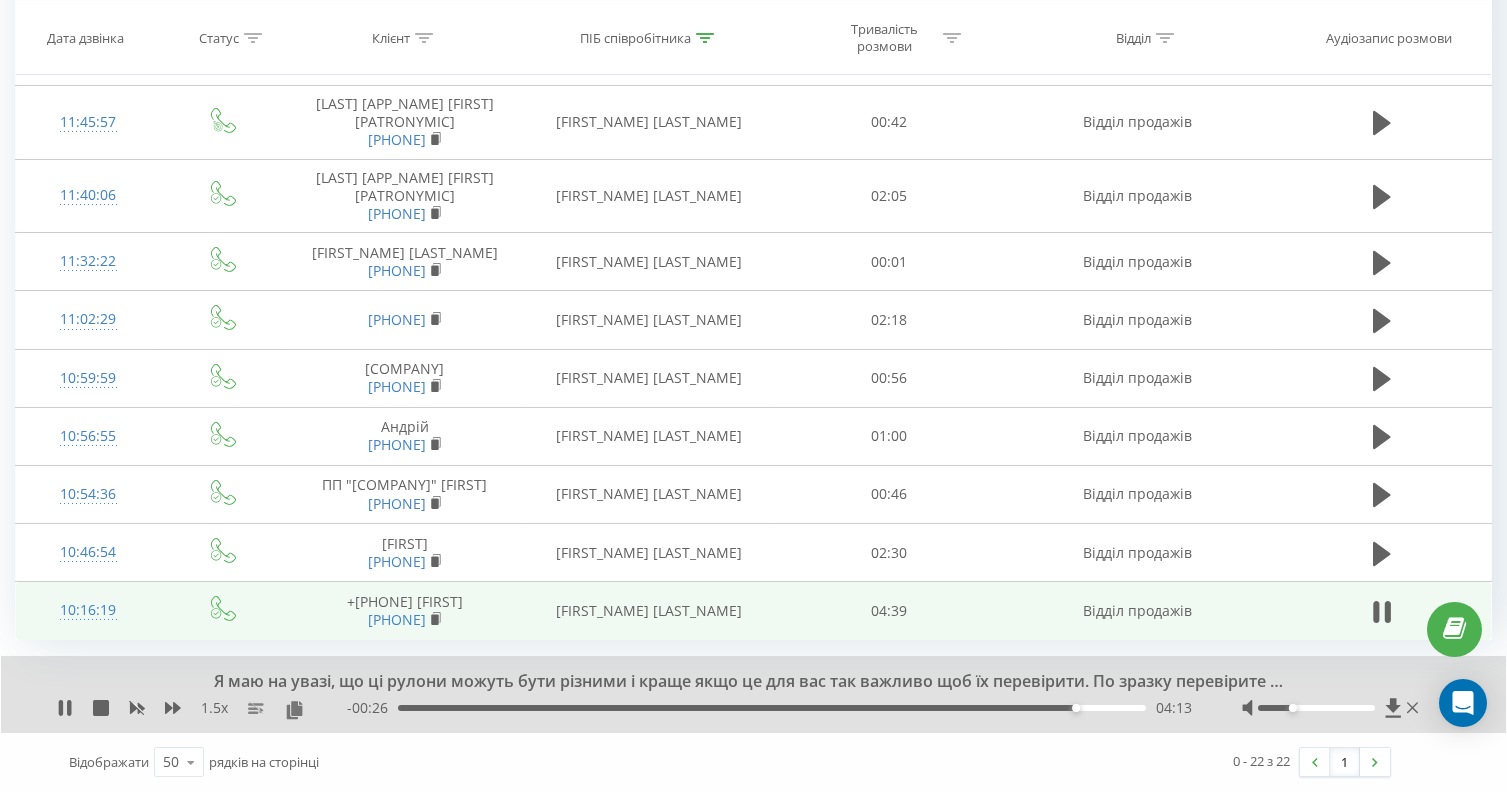 click on "- 00:26 04:13   04:13" at bounding box center [769, 708] 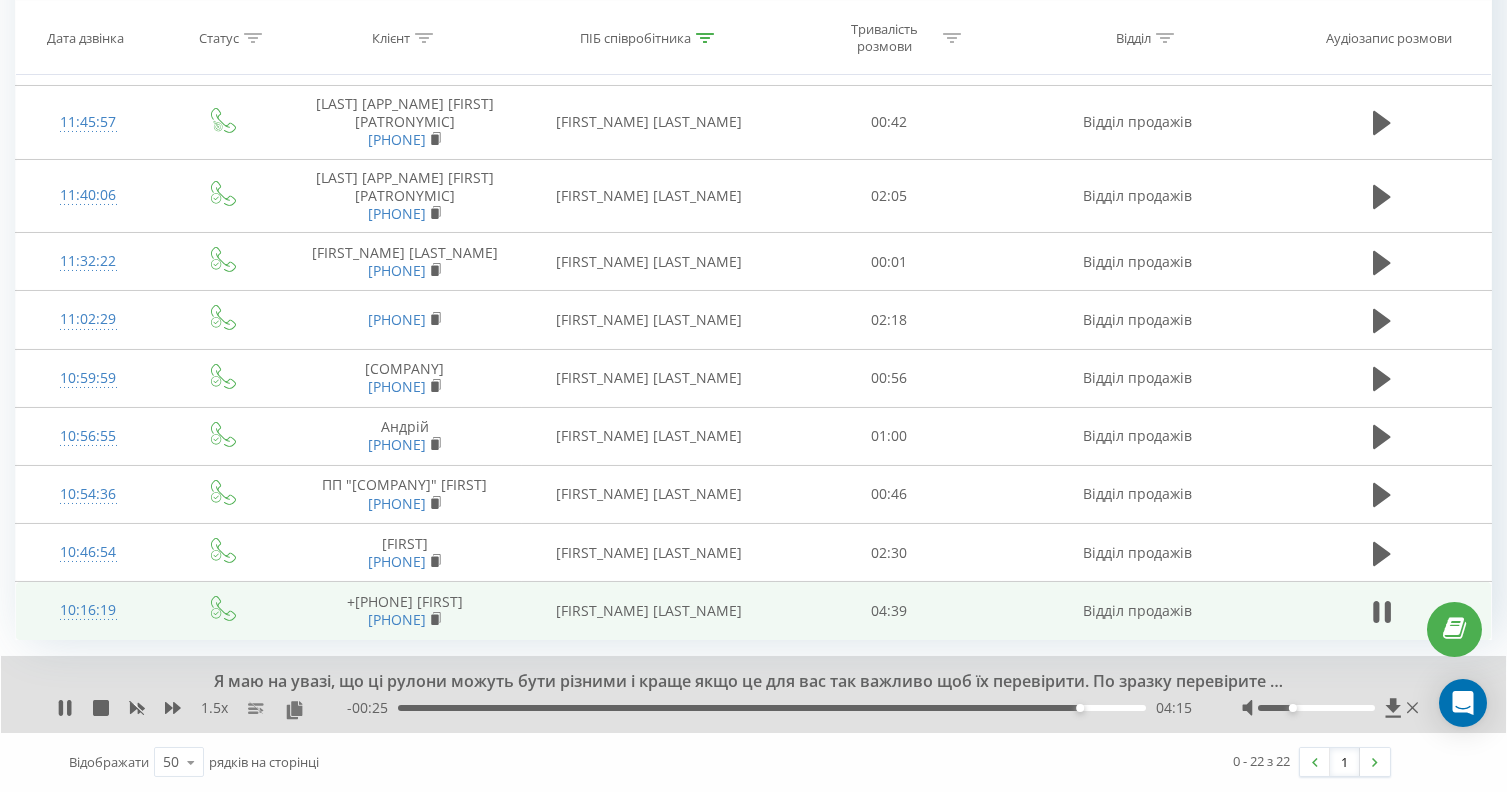 click on "04:15" at bounding box center (772, 708) 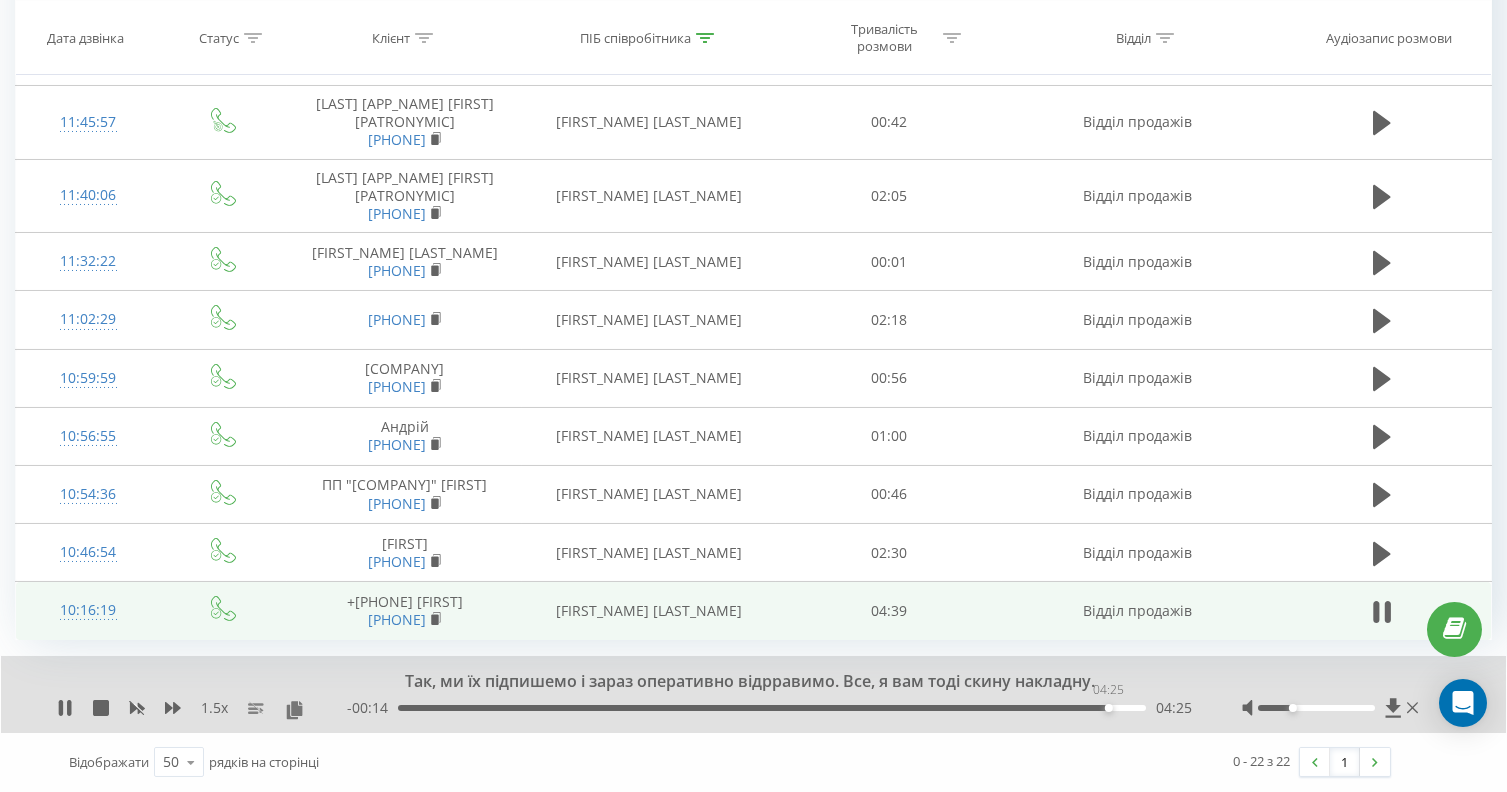 click on "04:25" at bounding box center (772, 708) 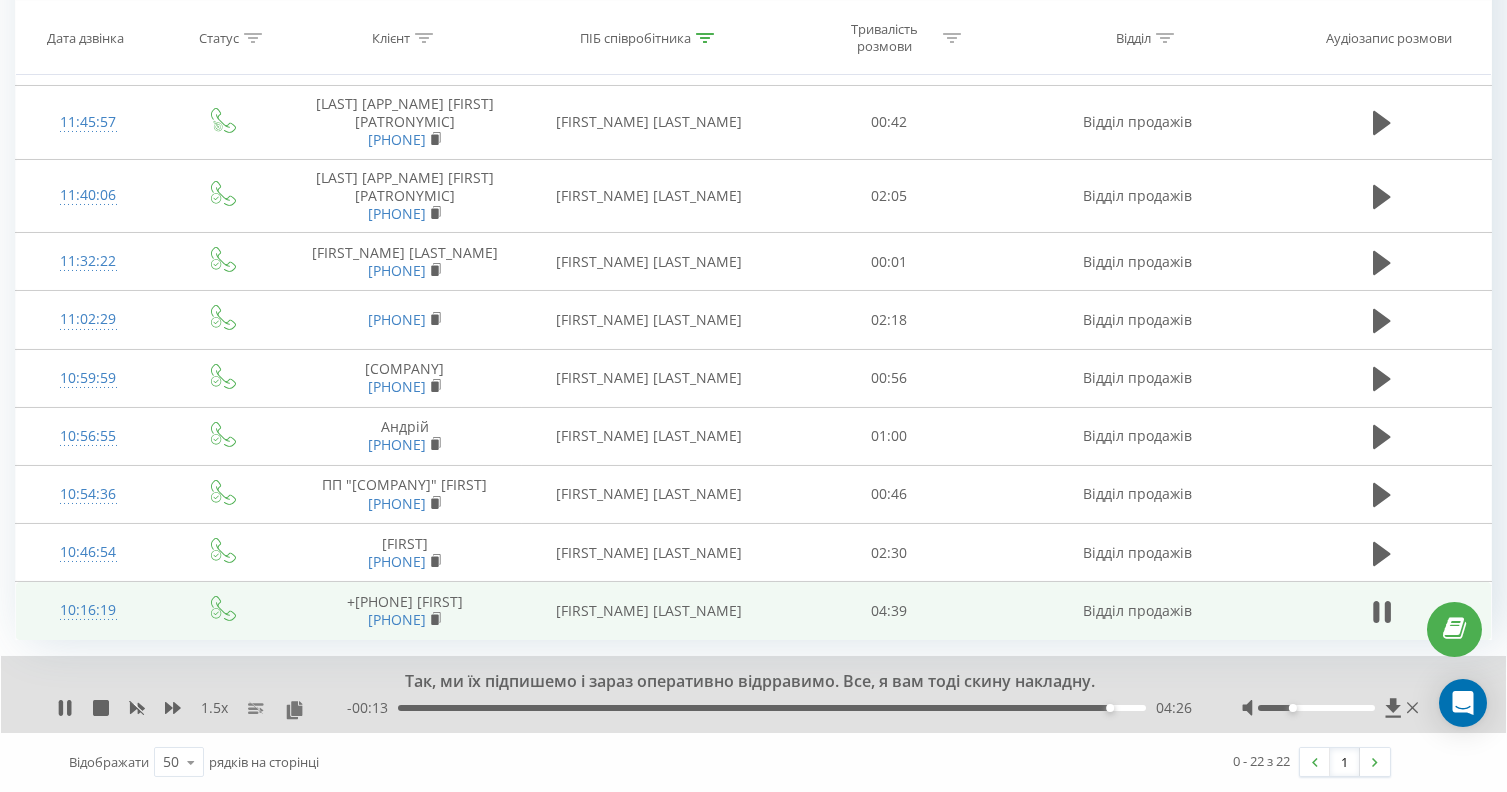 click on "- 00:13 04:26   04:26" at bounding box center [769, 708] 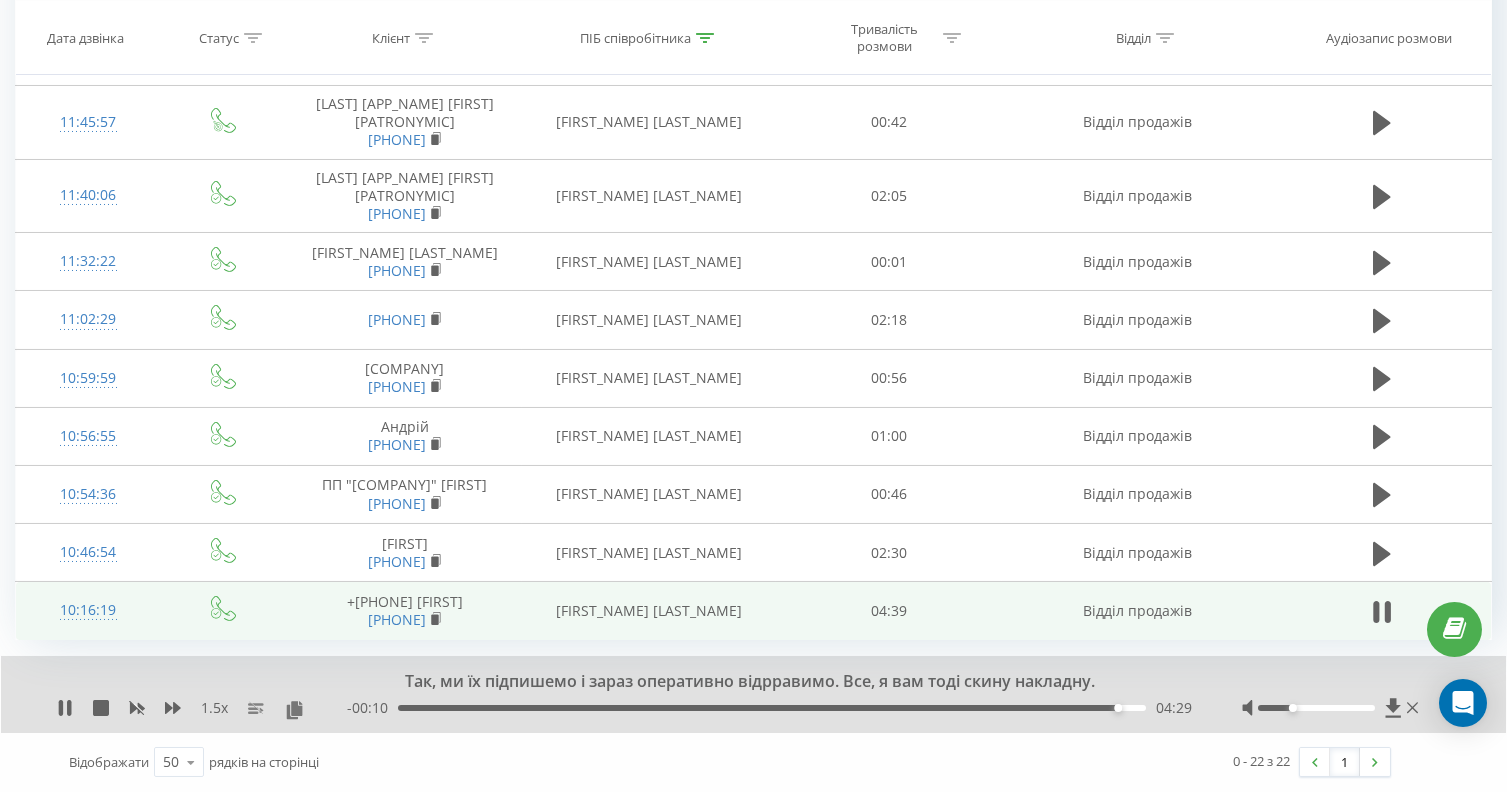 click on "04:29" at bounding box center (772, 708) 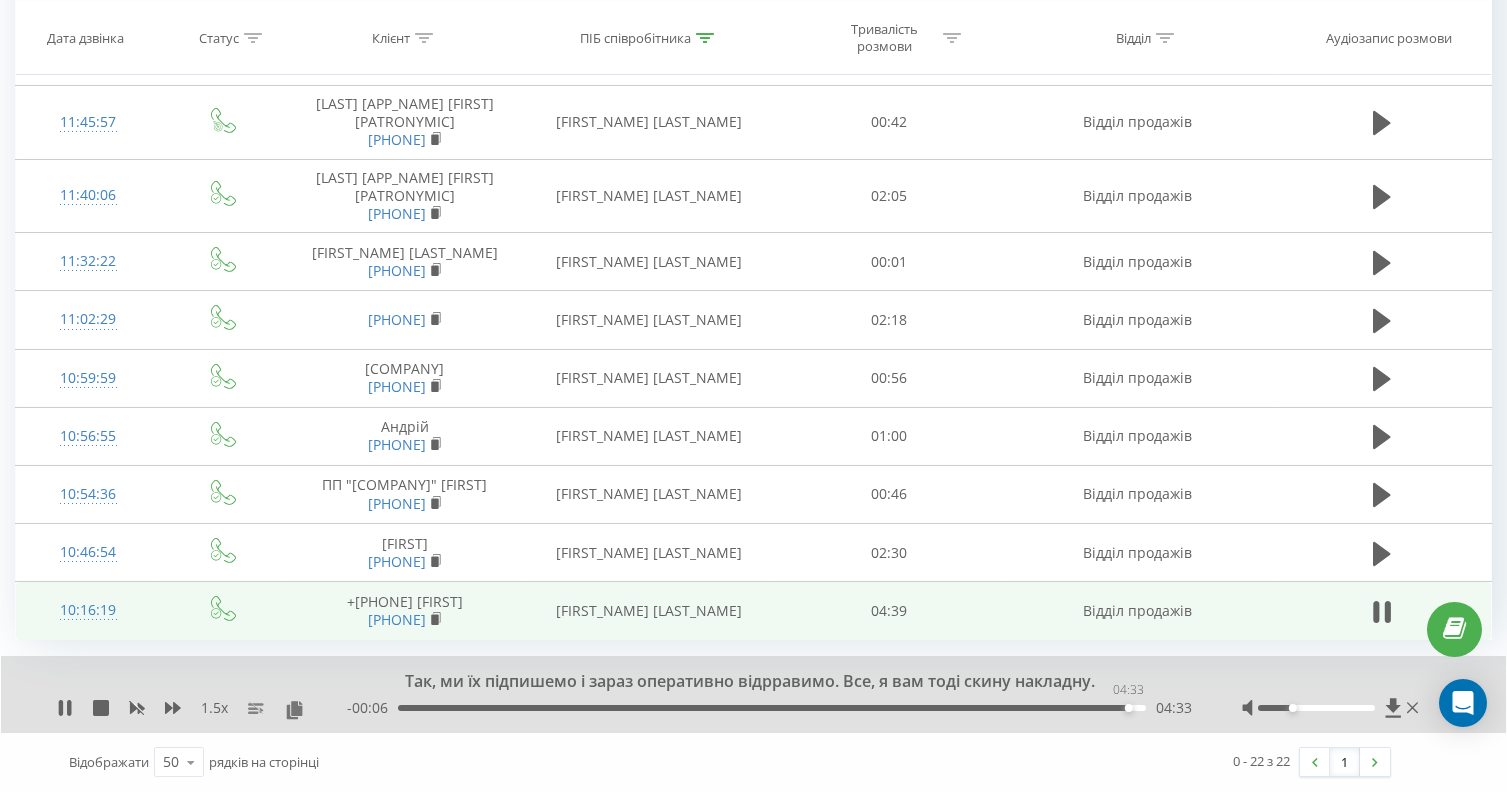 click on "04:33" at bounding box center (772, 708) 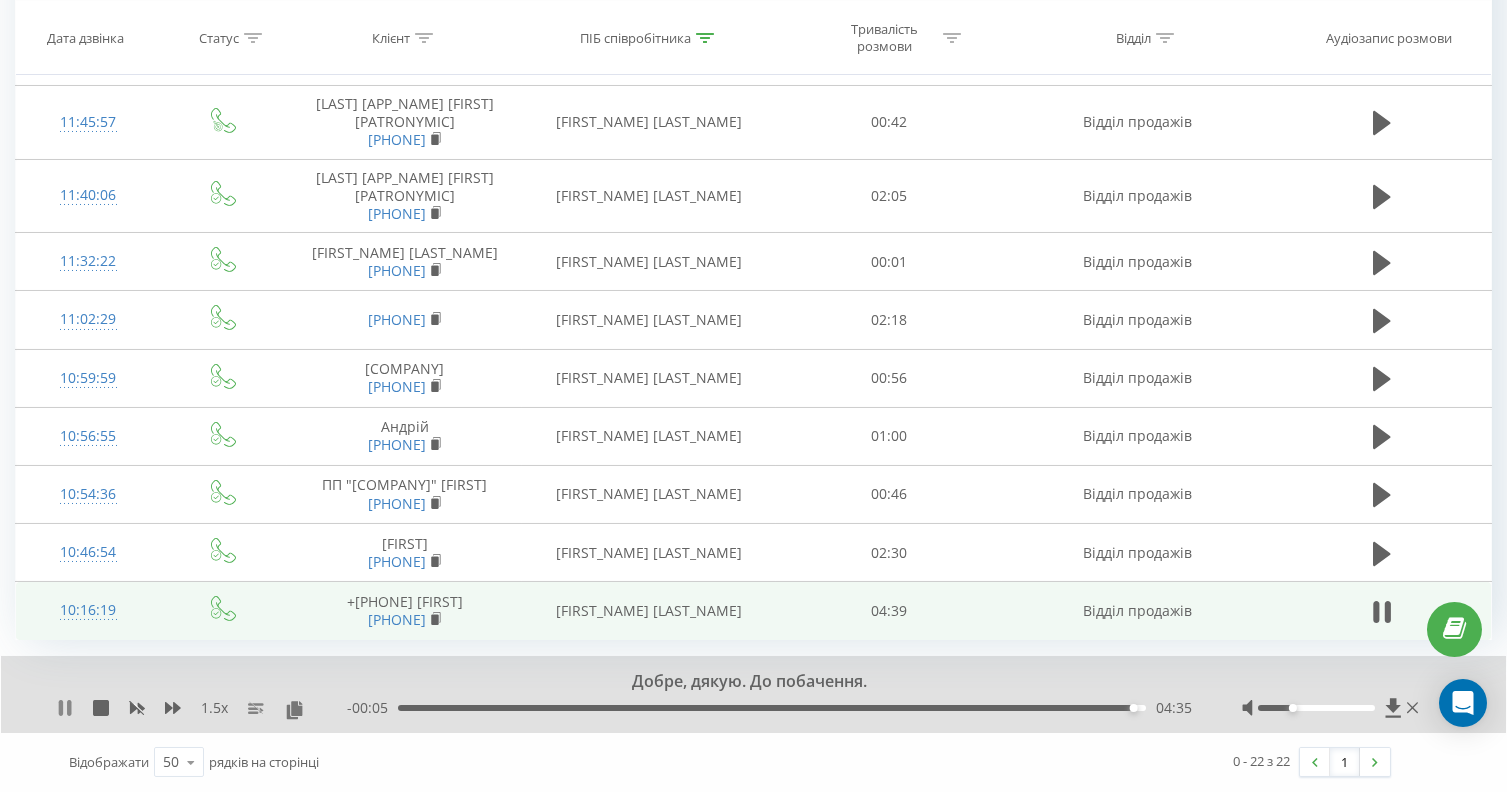click 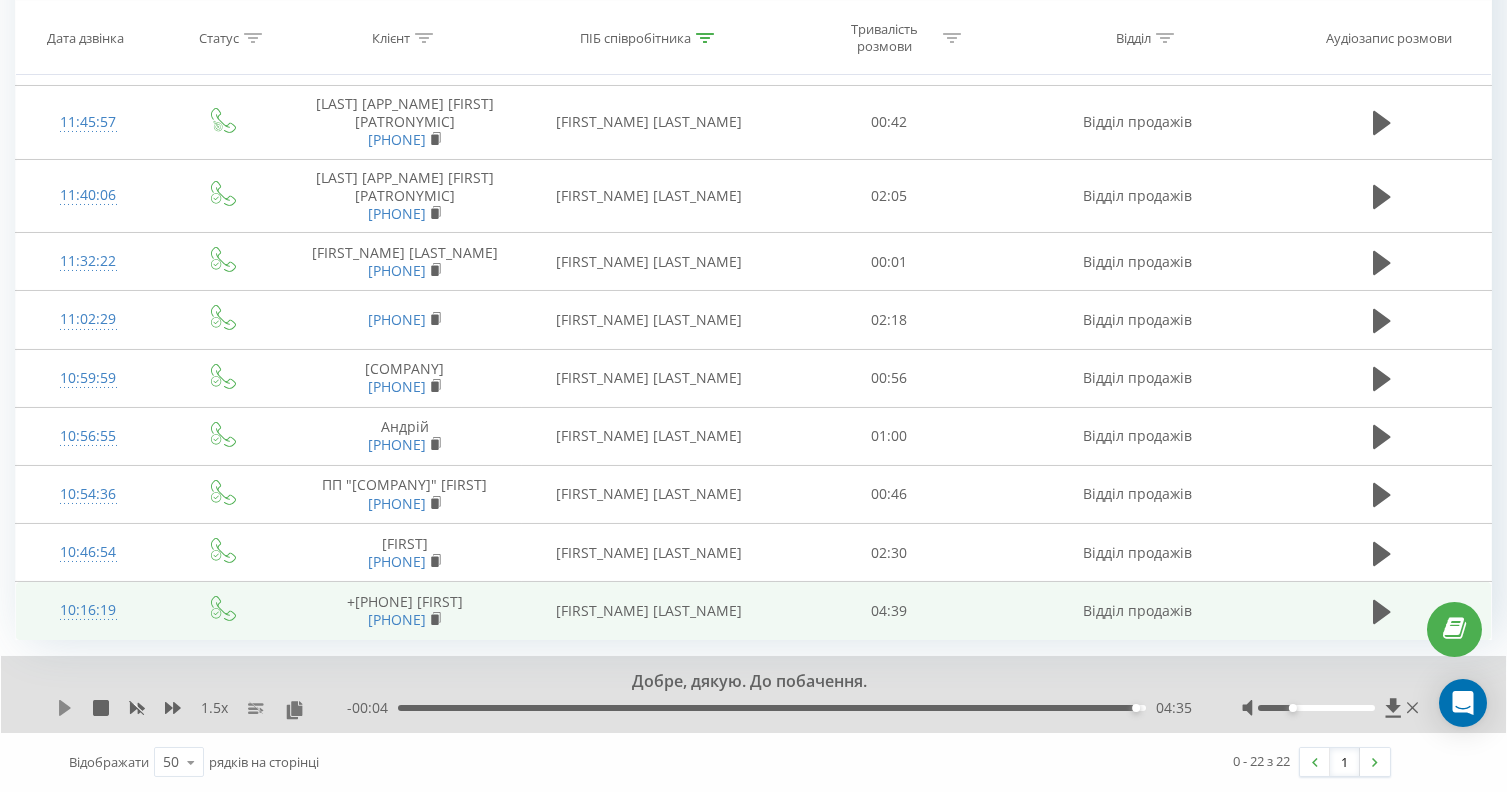 click 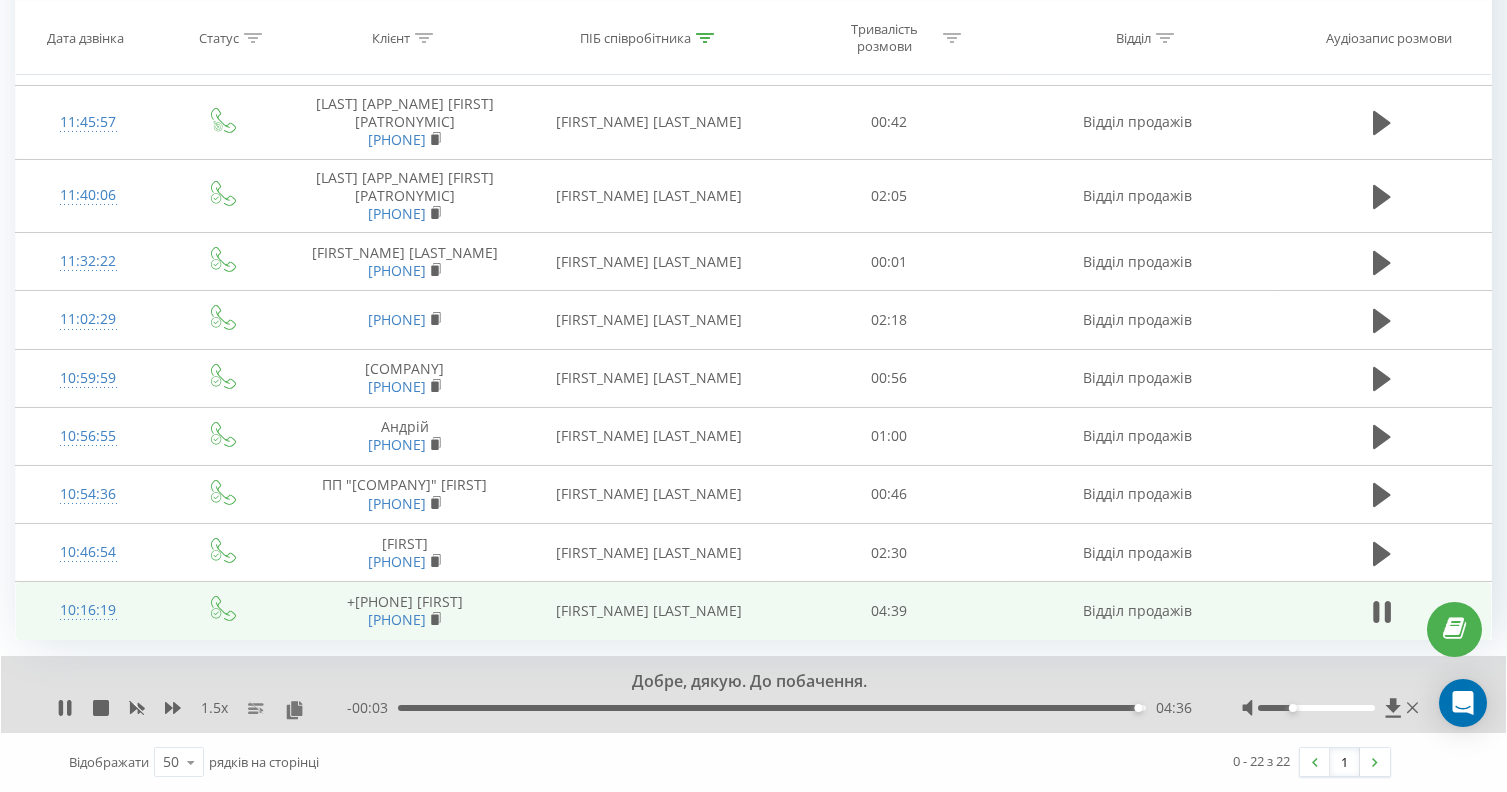 click 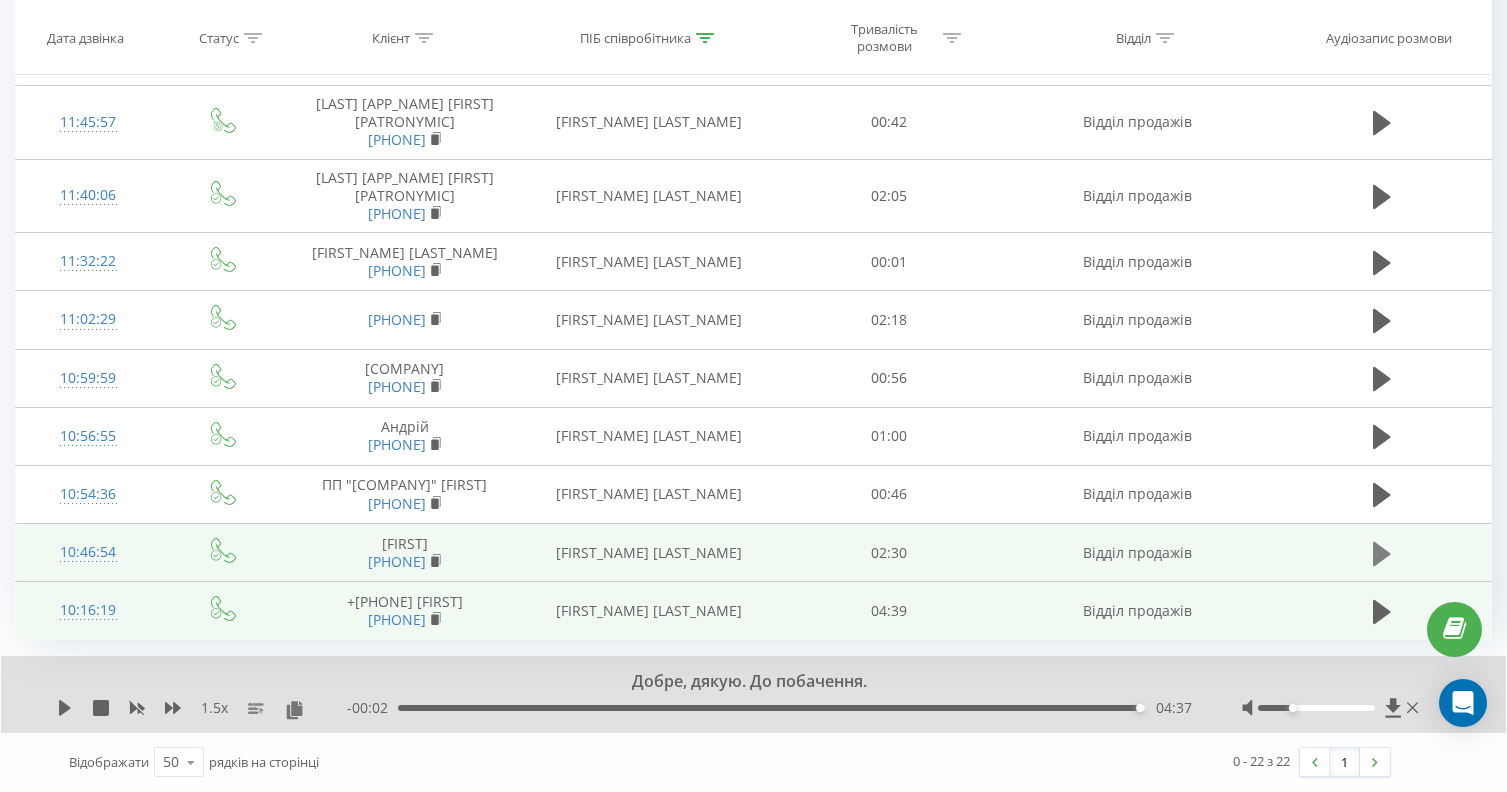 click 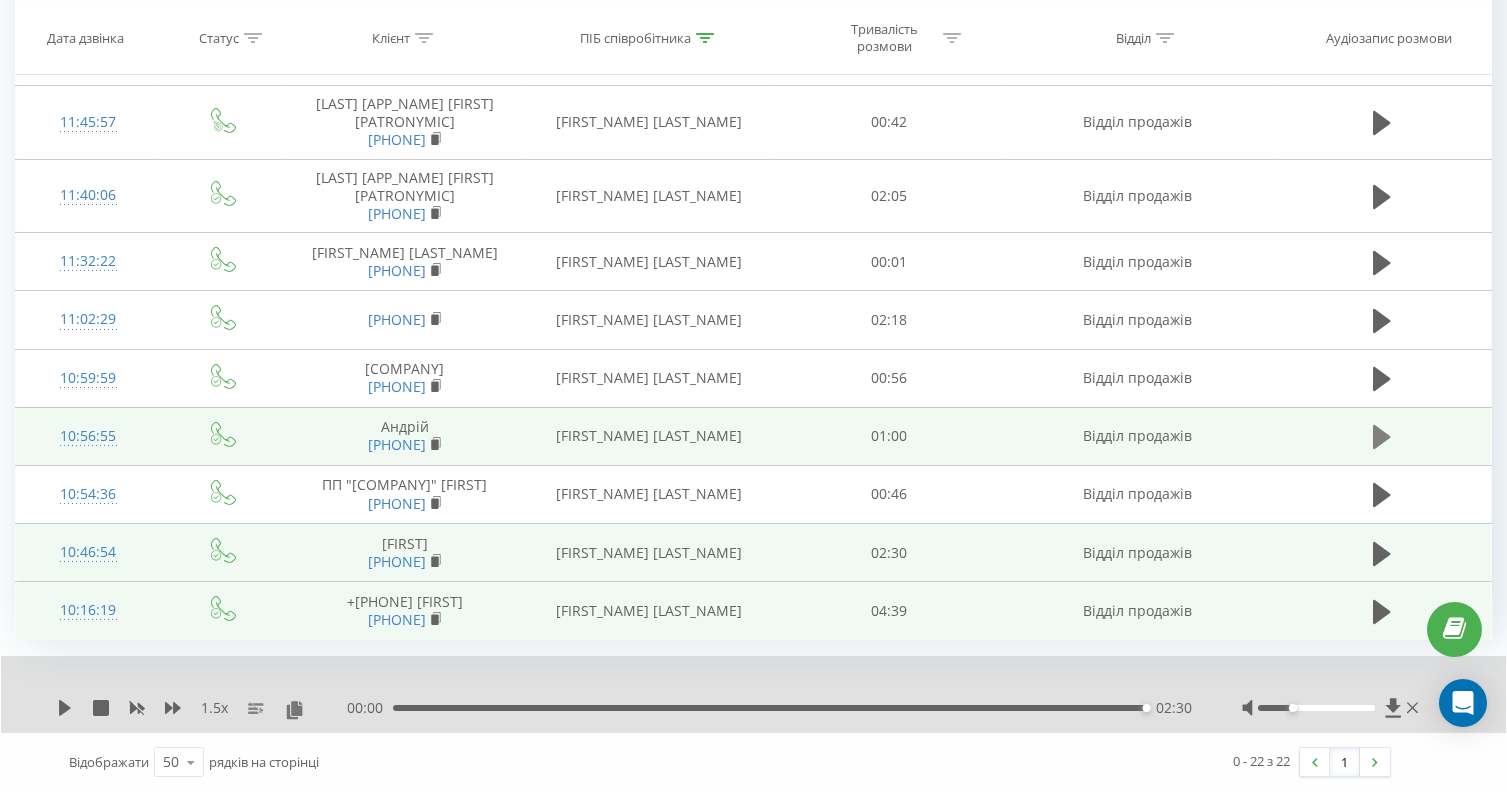 click 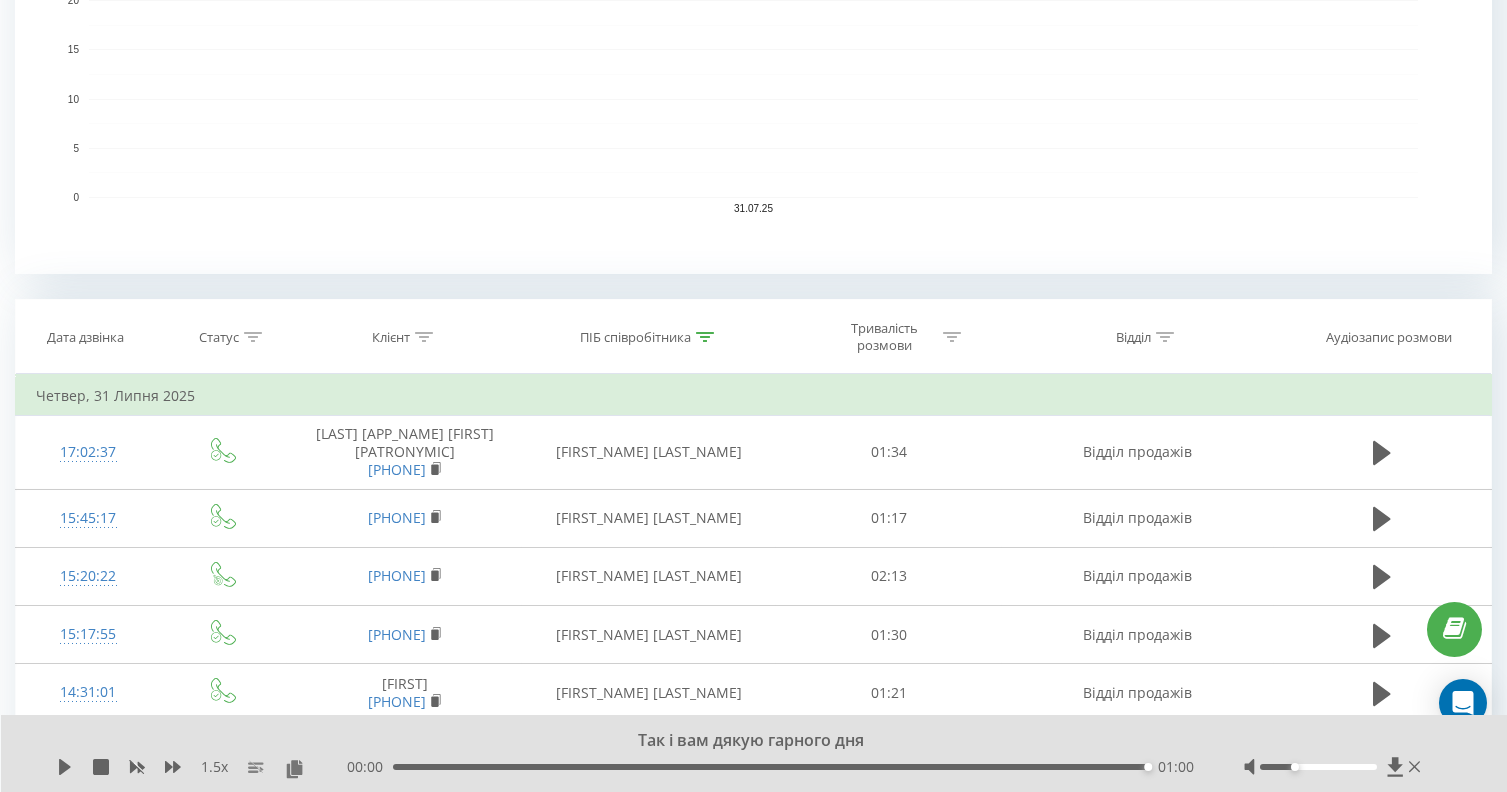 scroll, scrollTop: 480, scrollLeft: 0, axis: vertical 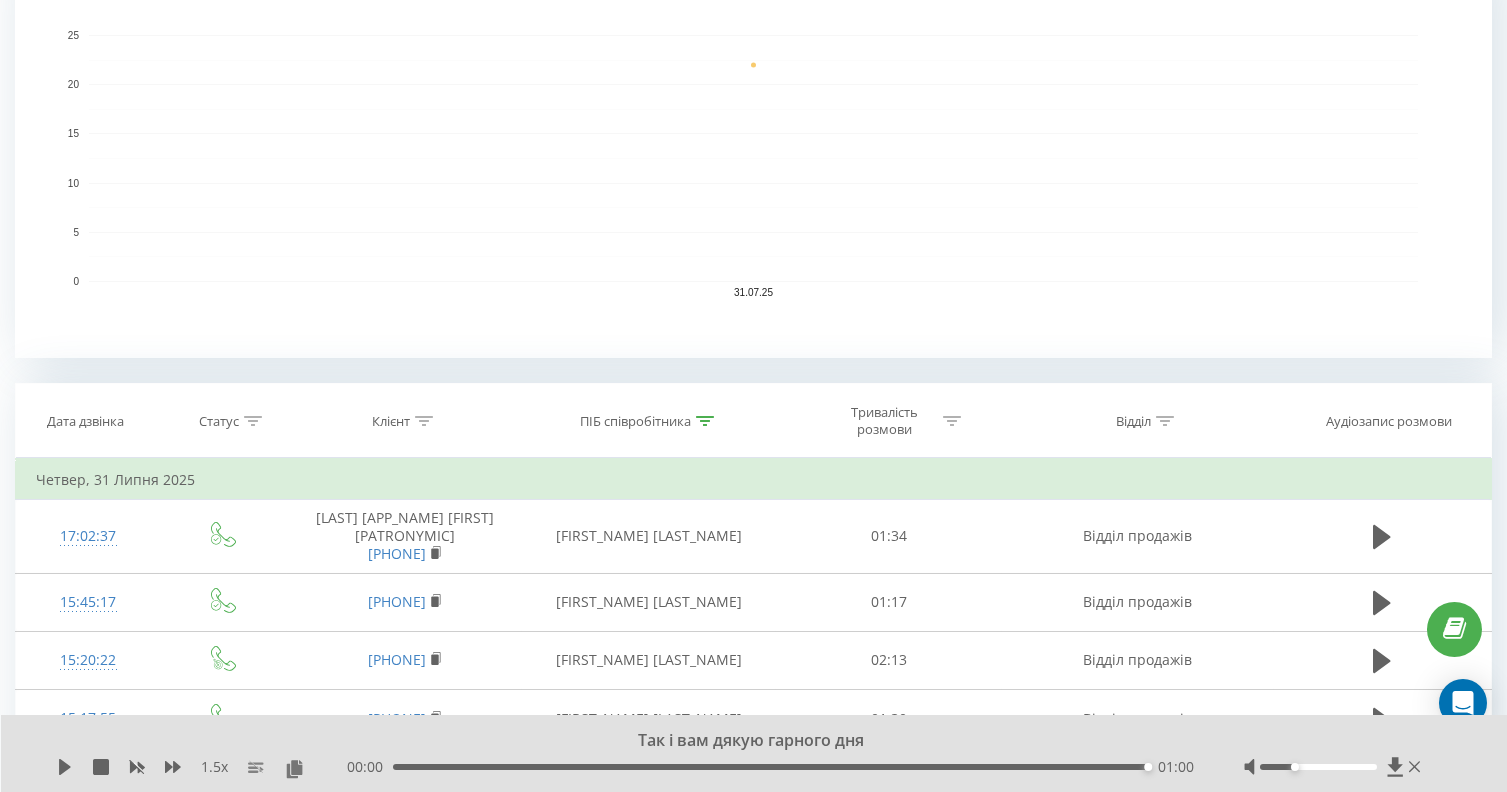 click 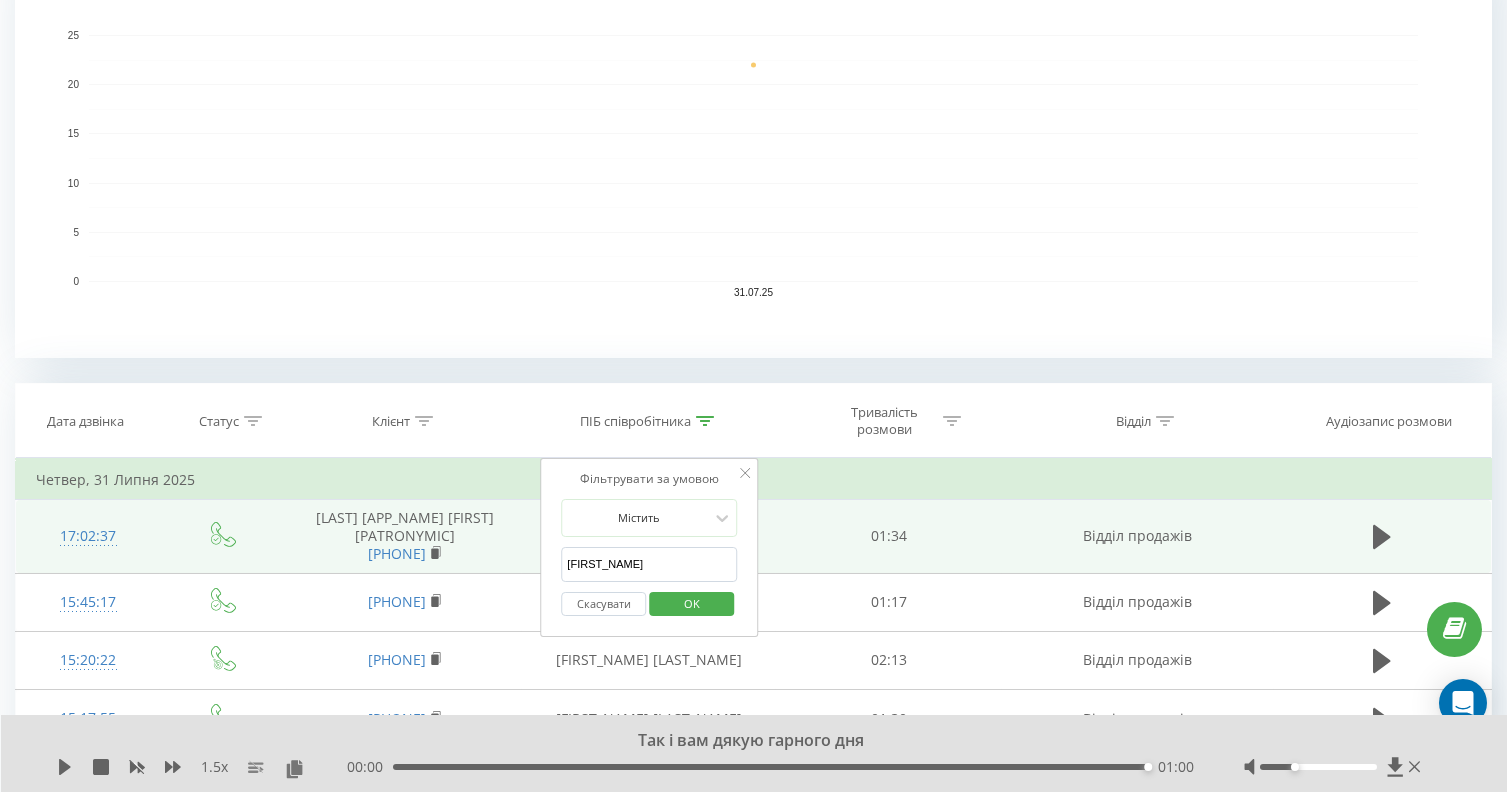 drag, startPoint x: 614, startPoint y: 566, endPoint x: 447, endPoint y: 570, distance: 167.0479 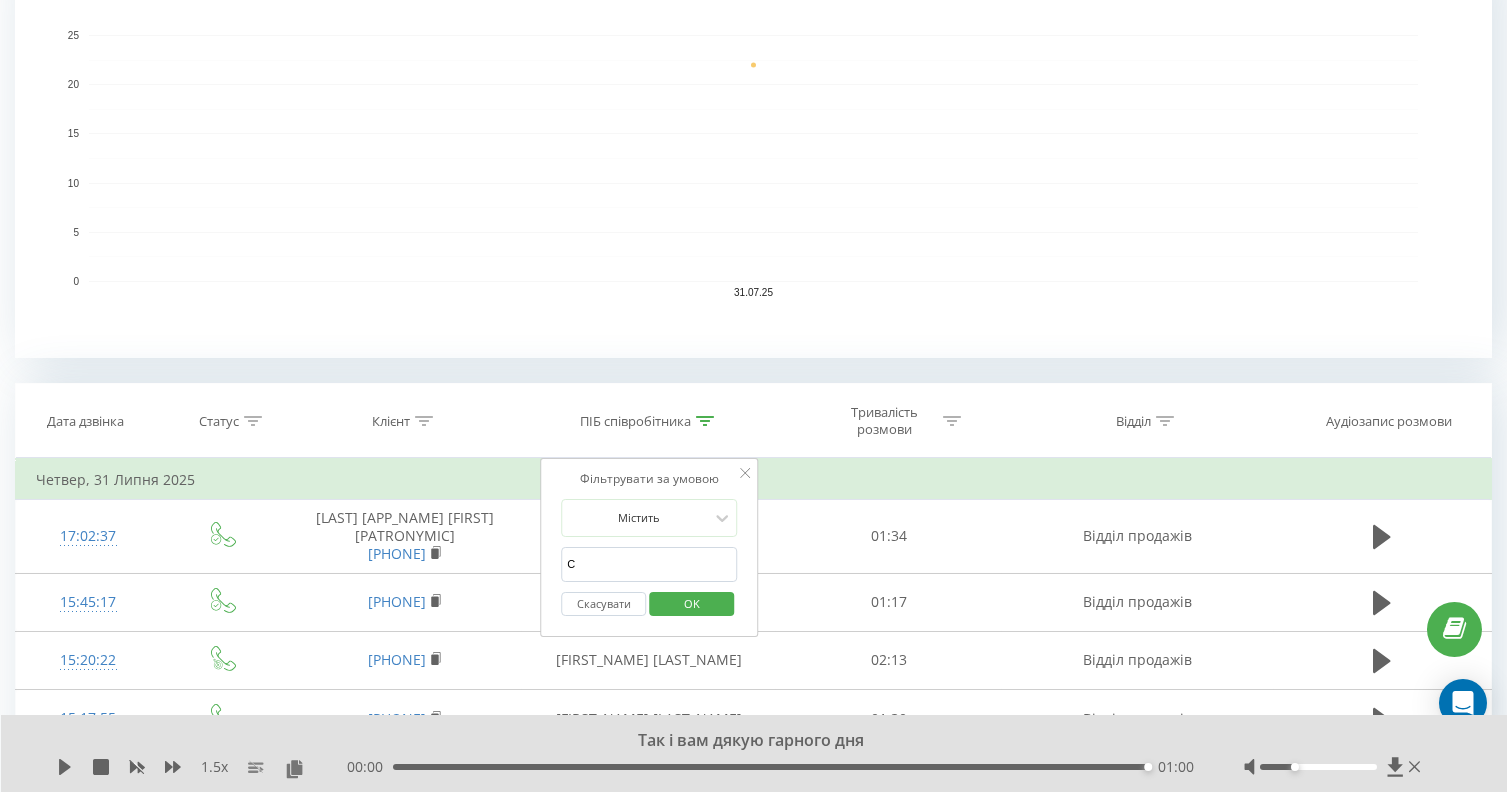 type on "[LAST]" 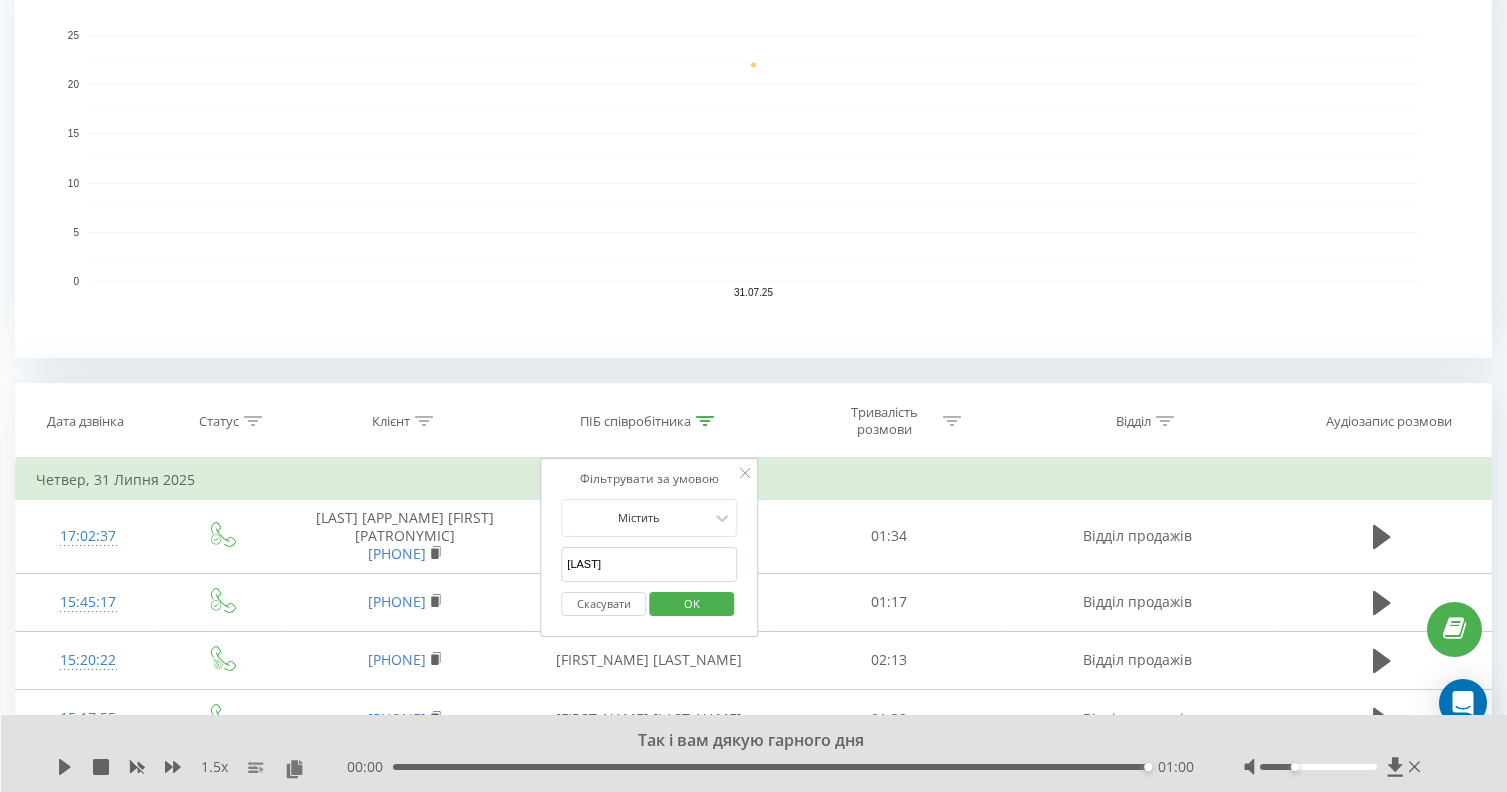 click on "OK" at bounding box center [692, 603] 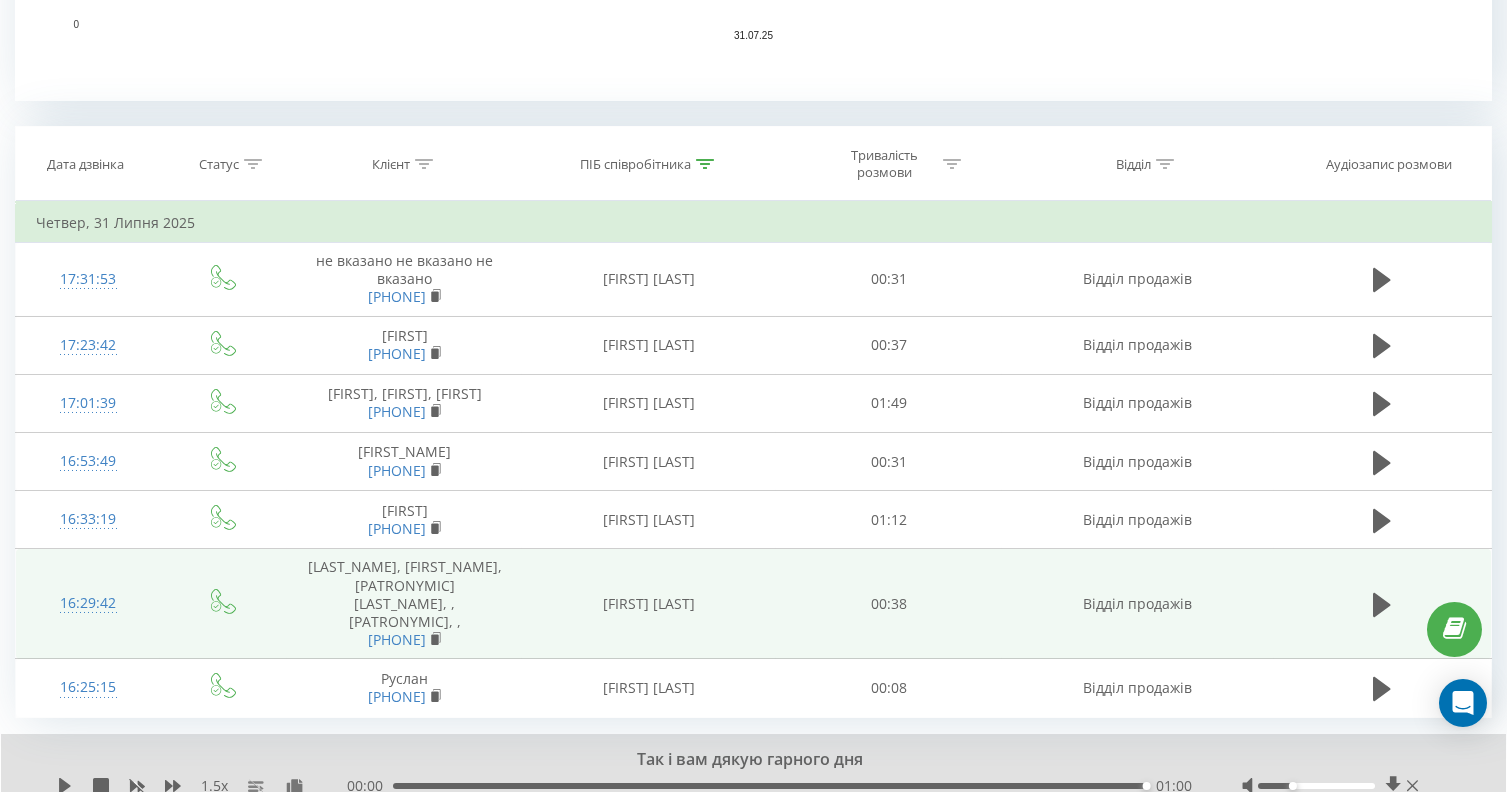 scroll, scrollTop: 777, scrollLeft: 0, axis: vertical 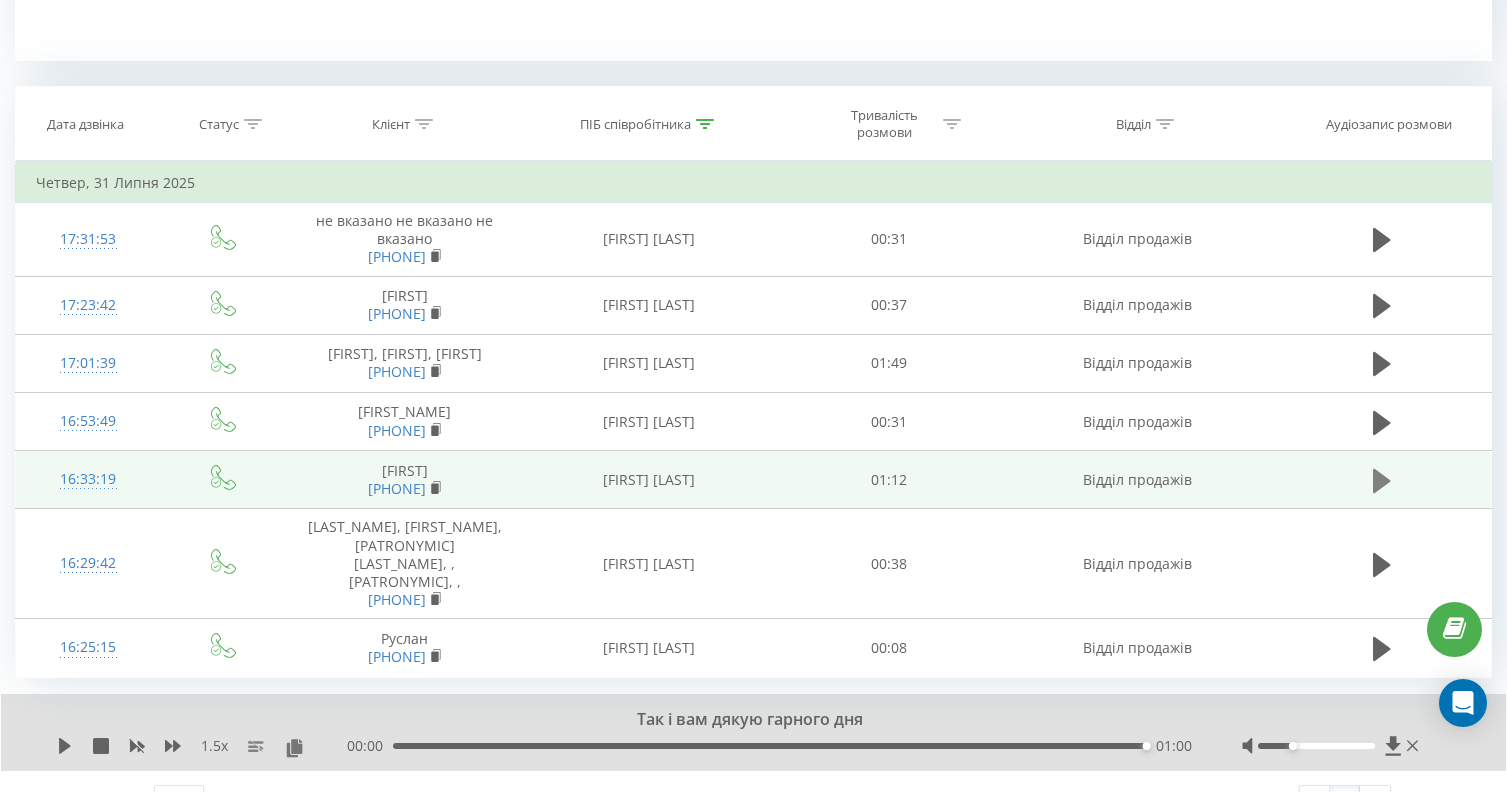 click 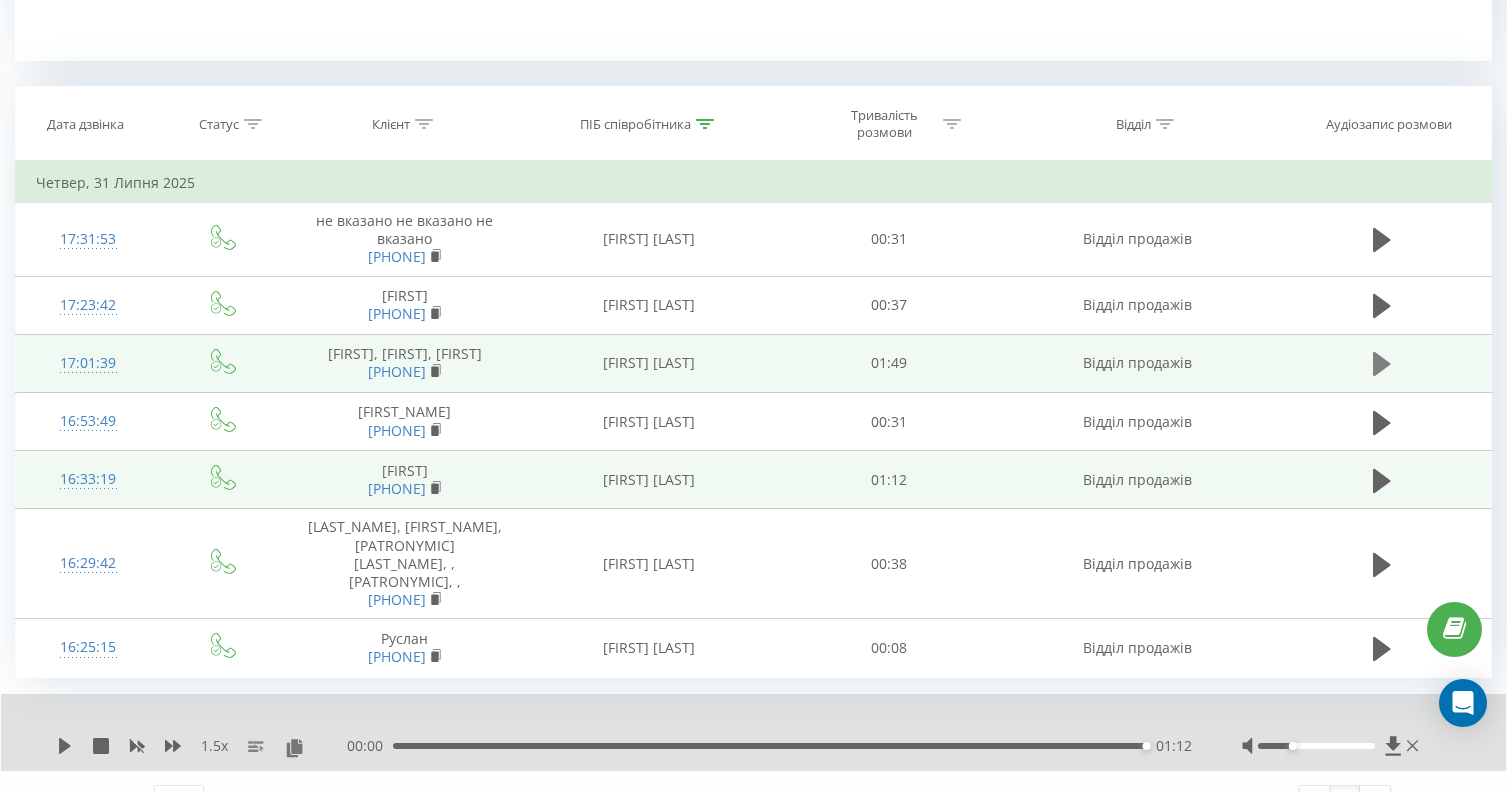 click 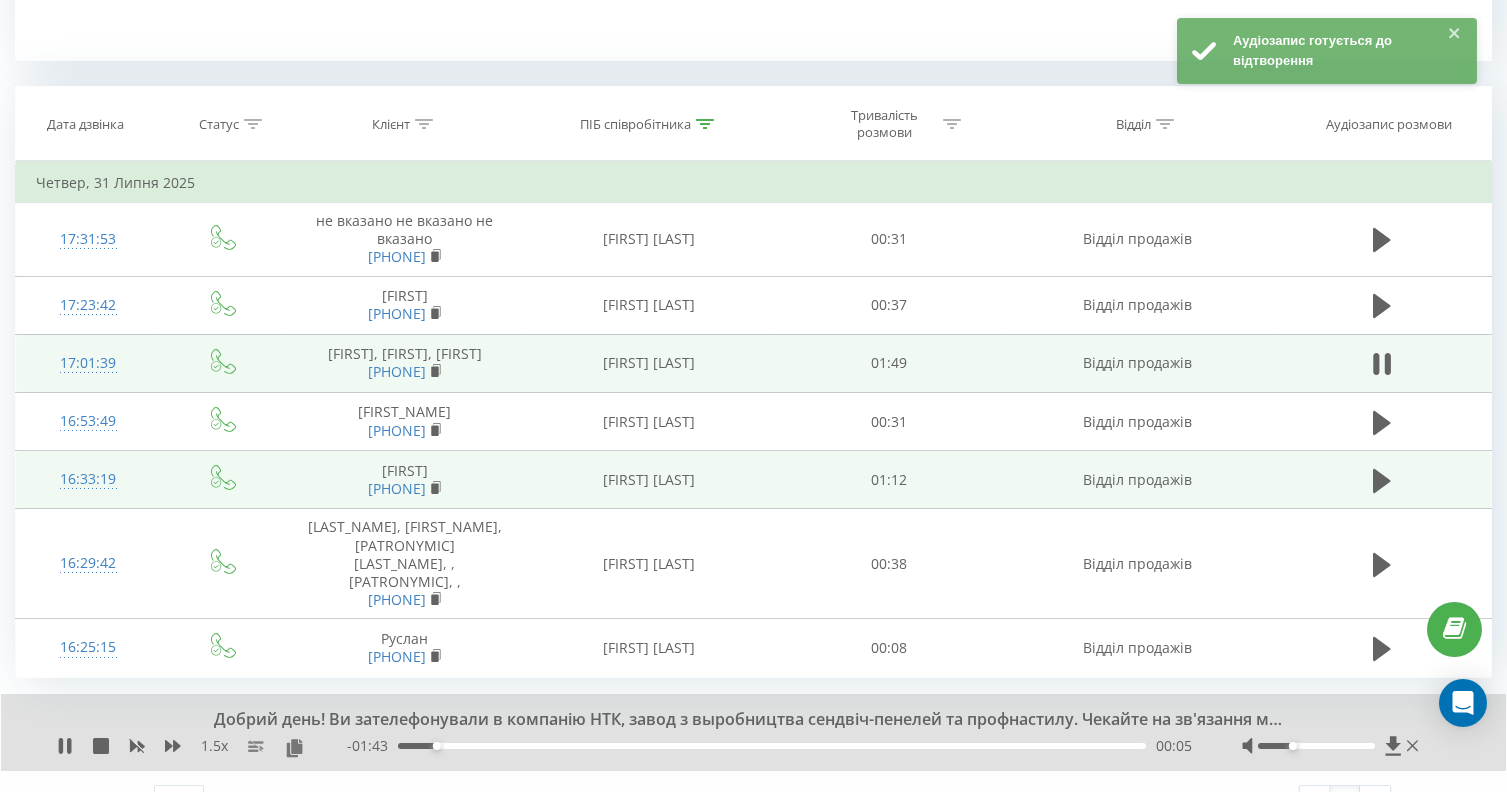 click on "00:05" at bounding box center (772, 746) 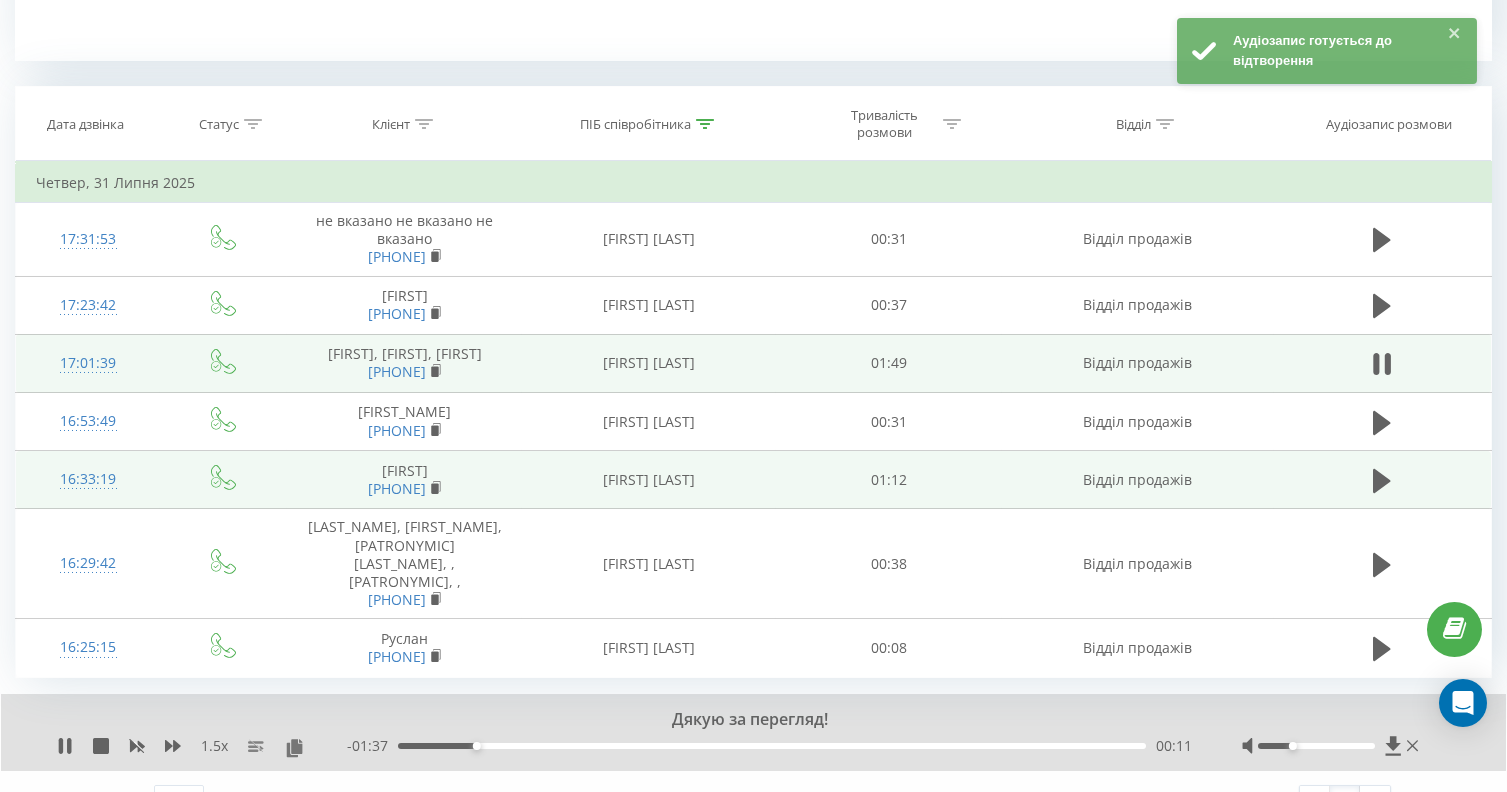 click on "00:11" at bounding box center (772, 746) 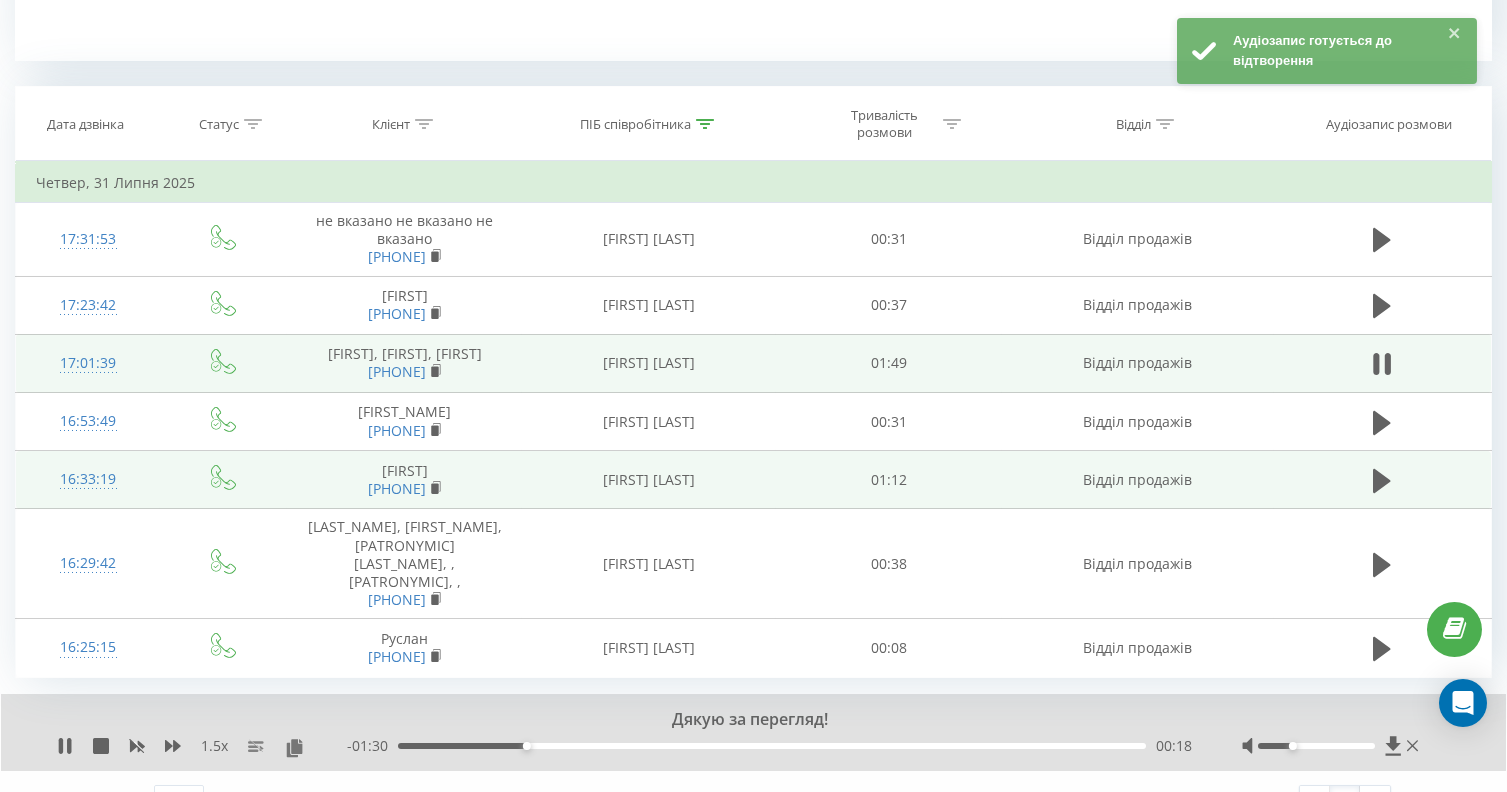 click on "00:18" at bounding box center [772, 746] 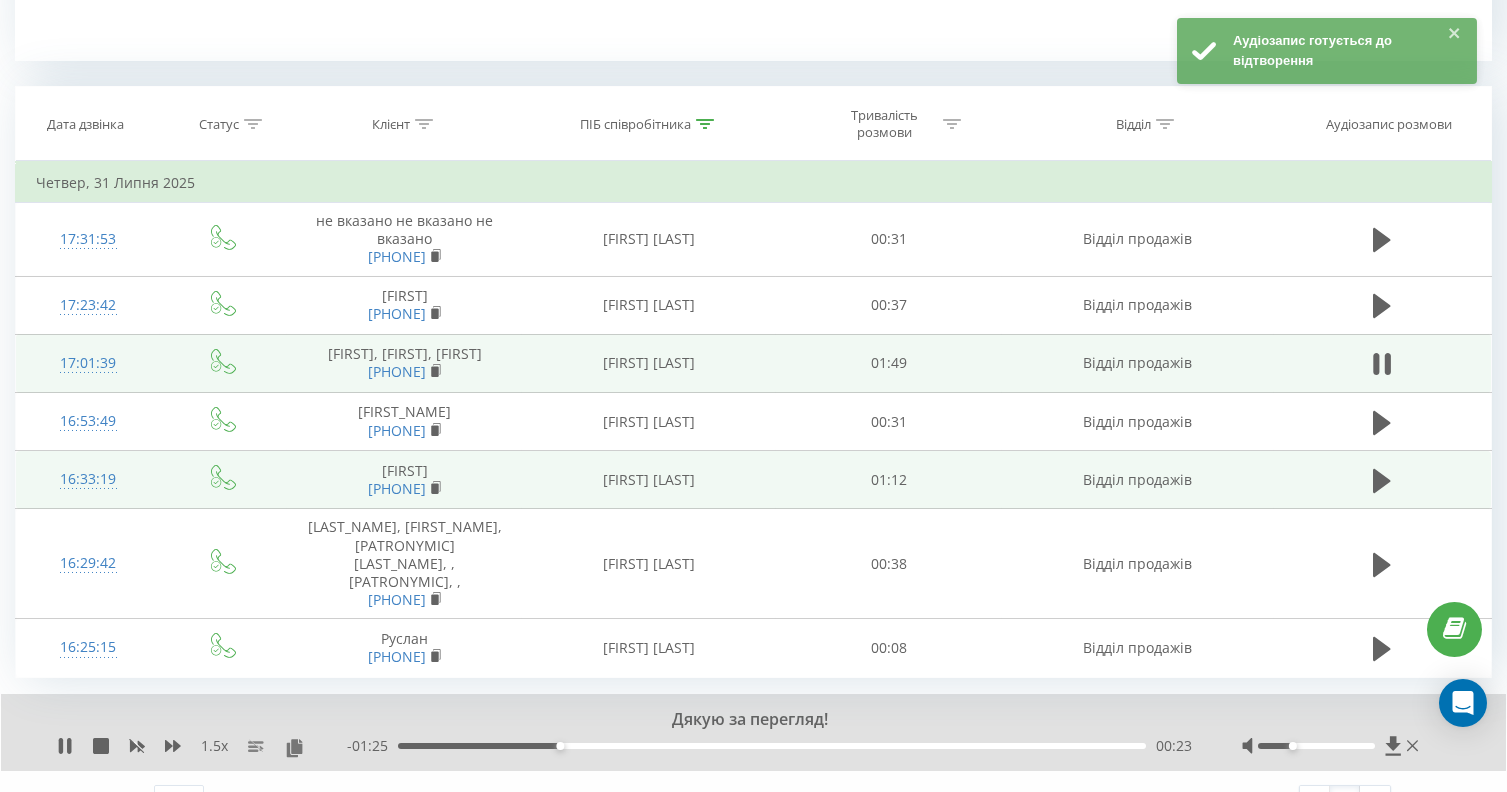 click on "00:23" at bounding box center (772, 746) 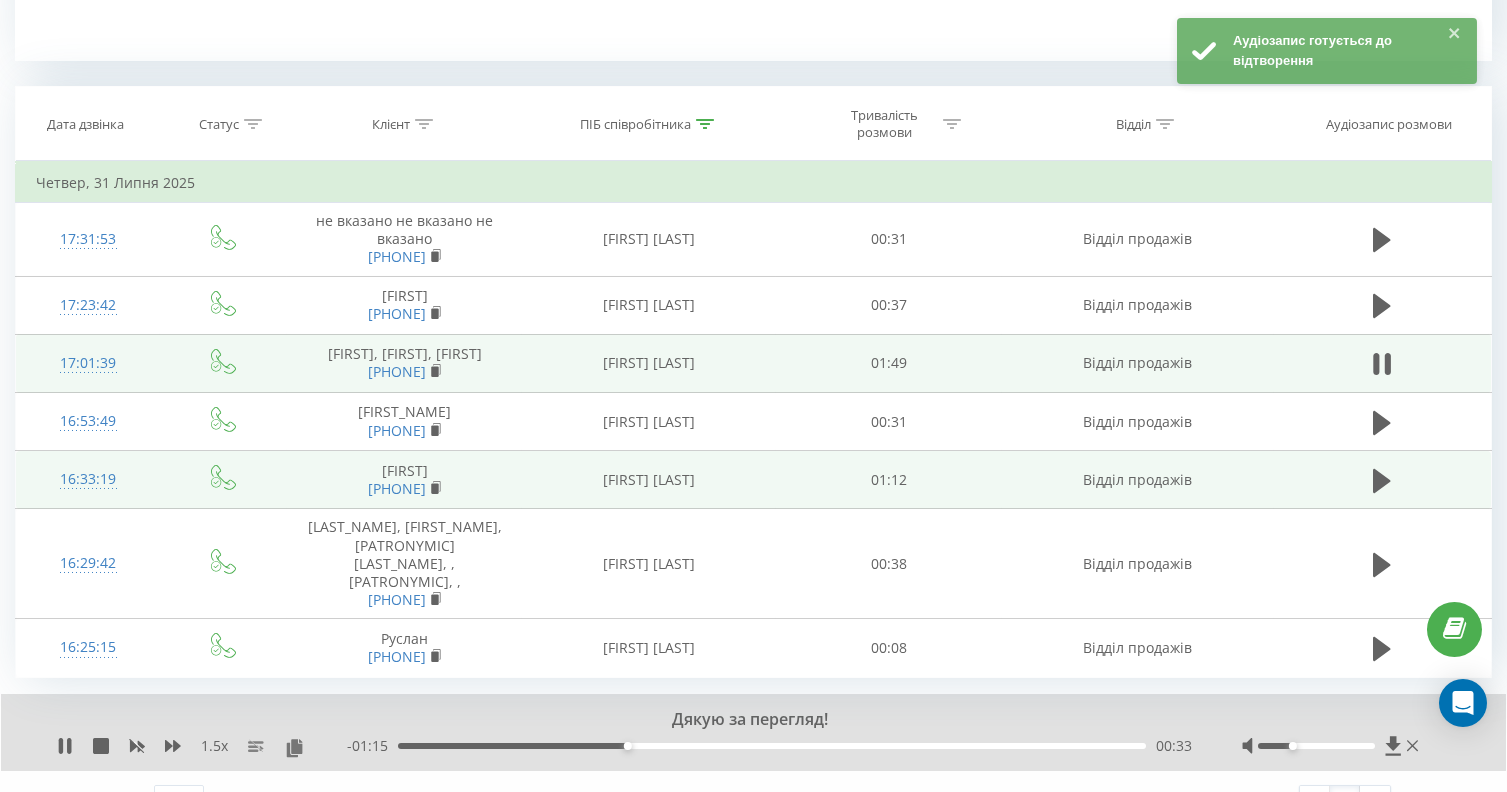 click on "00:33" at bounding box center (772, 746) 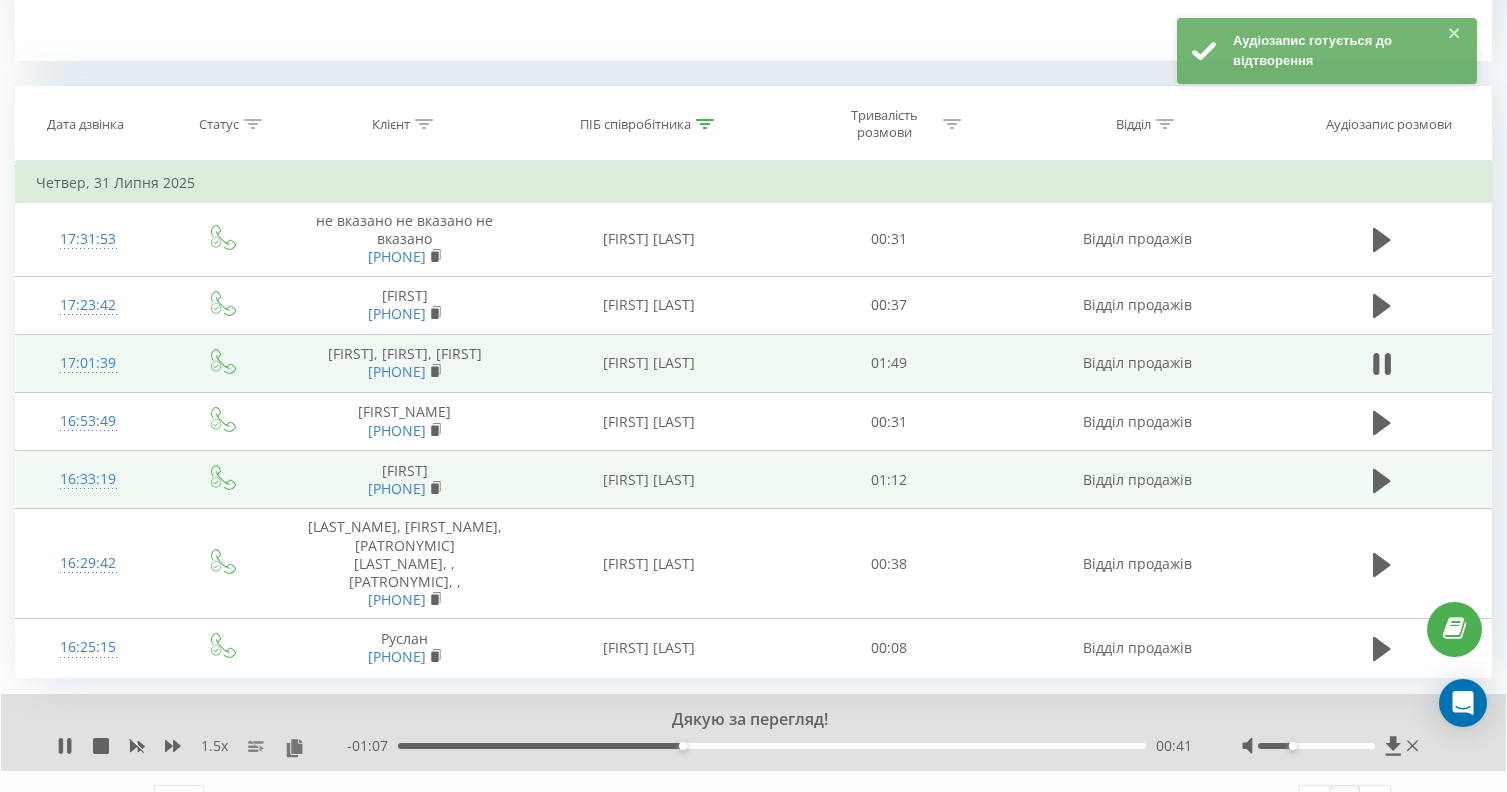 click on "- 01:07 00:41   00:41" at bounding box center (769, 746) 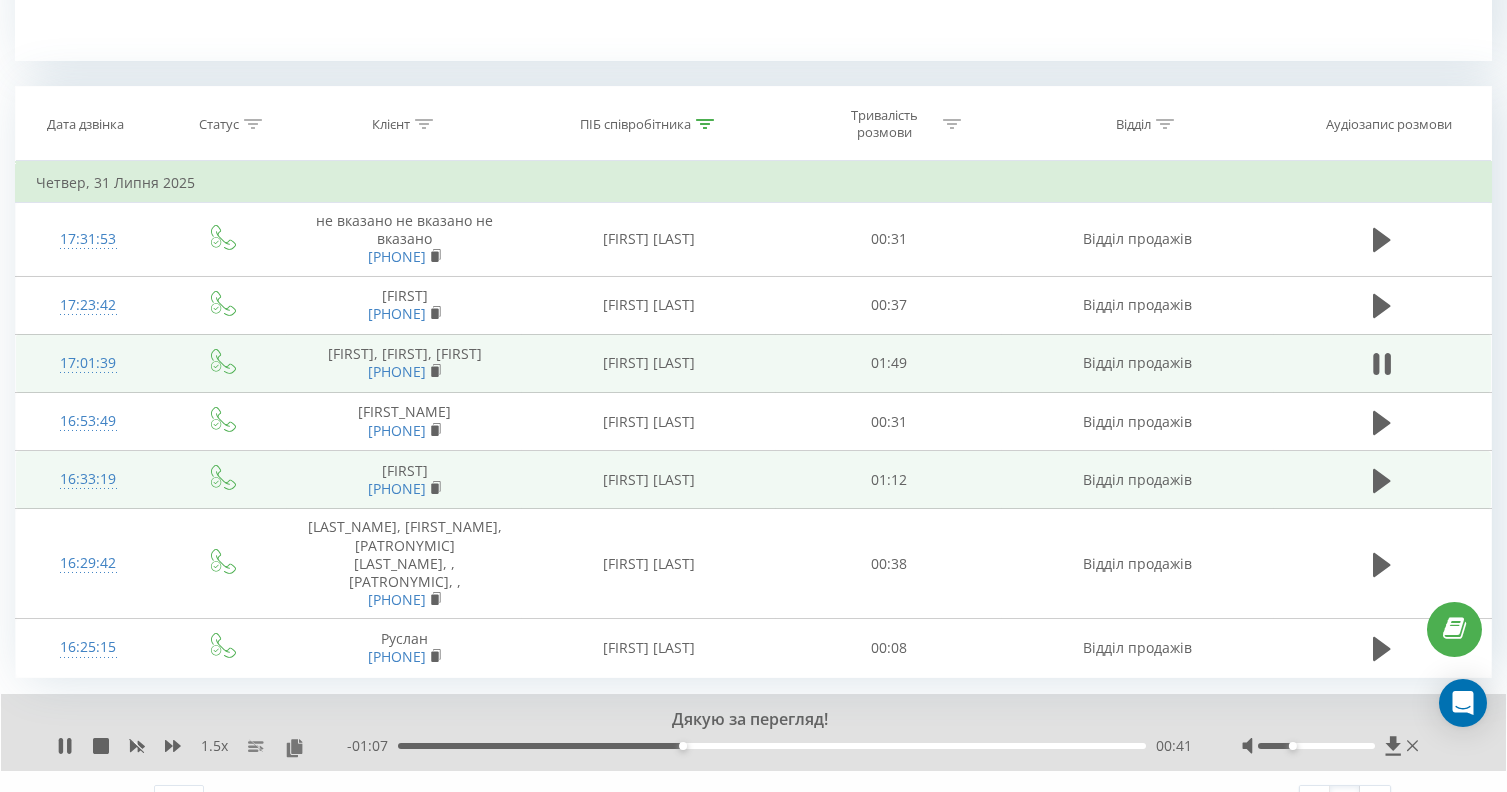 click on "- 01:07 00:41   00:41" at bounding box center [769, 746] 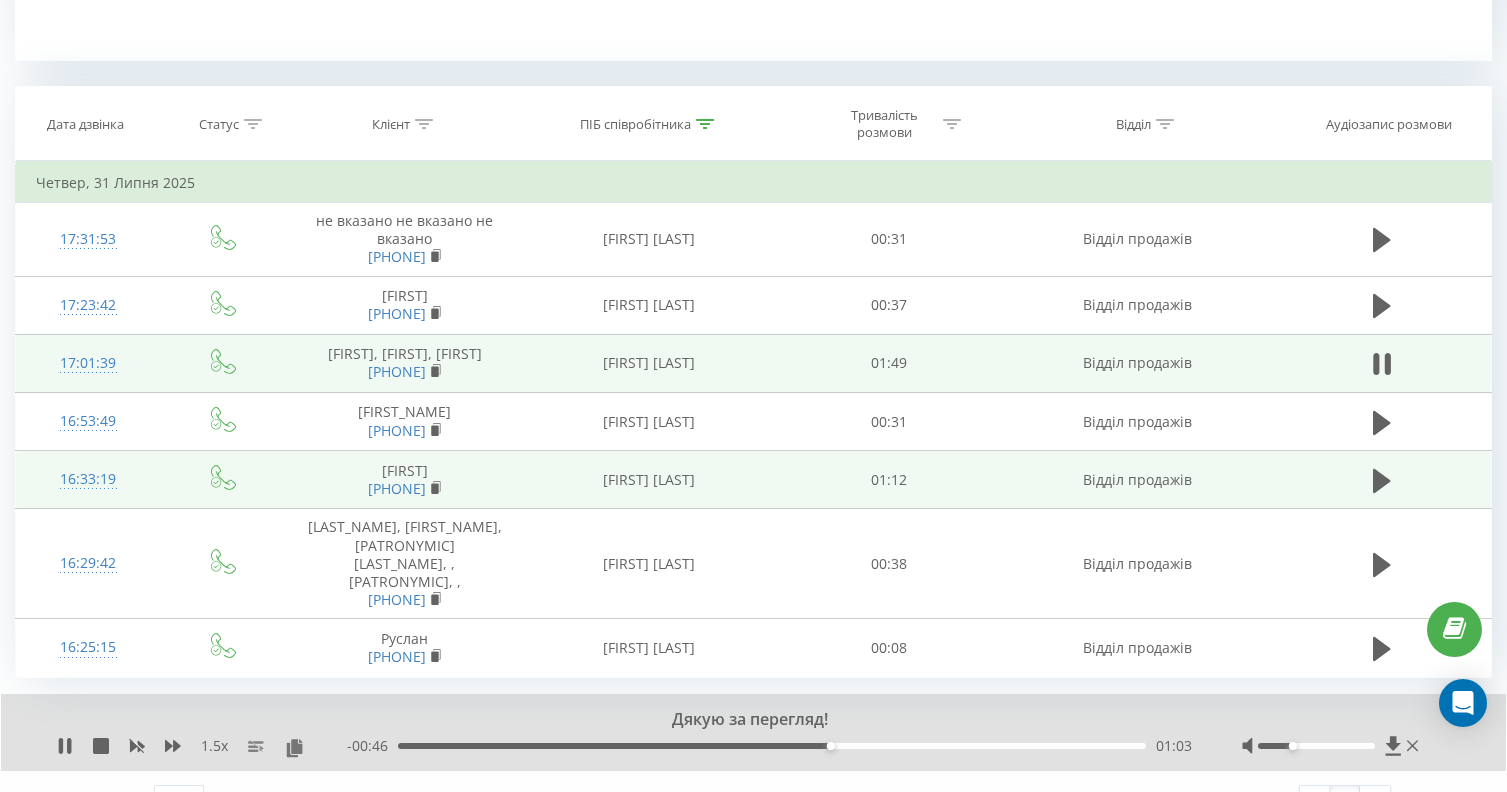 click on "01:03" at bounding box center [772, 746] 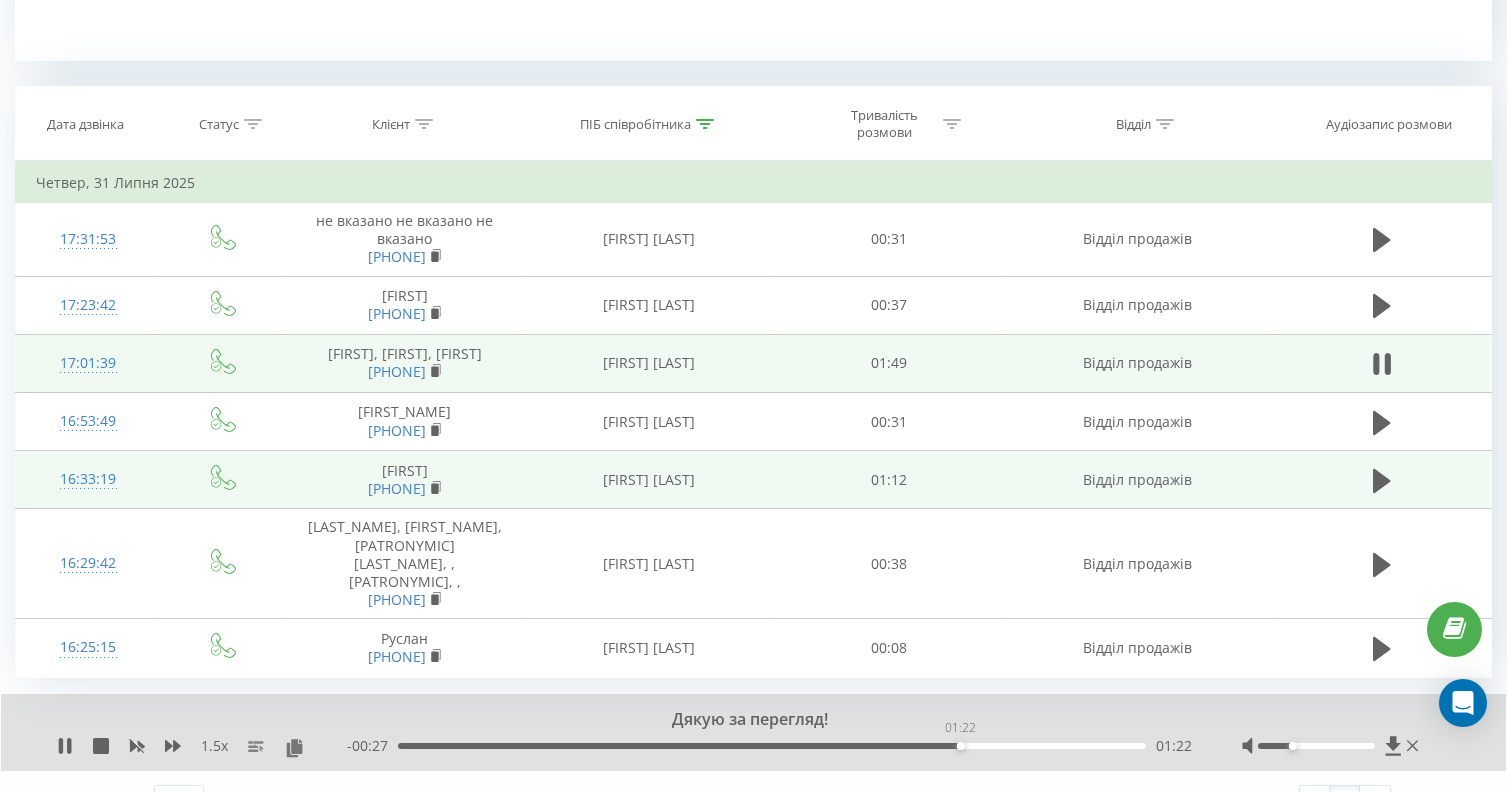 click on "01:22" at bounding box center [772, 746] 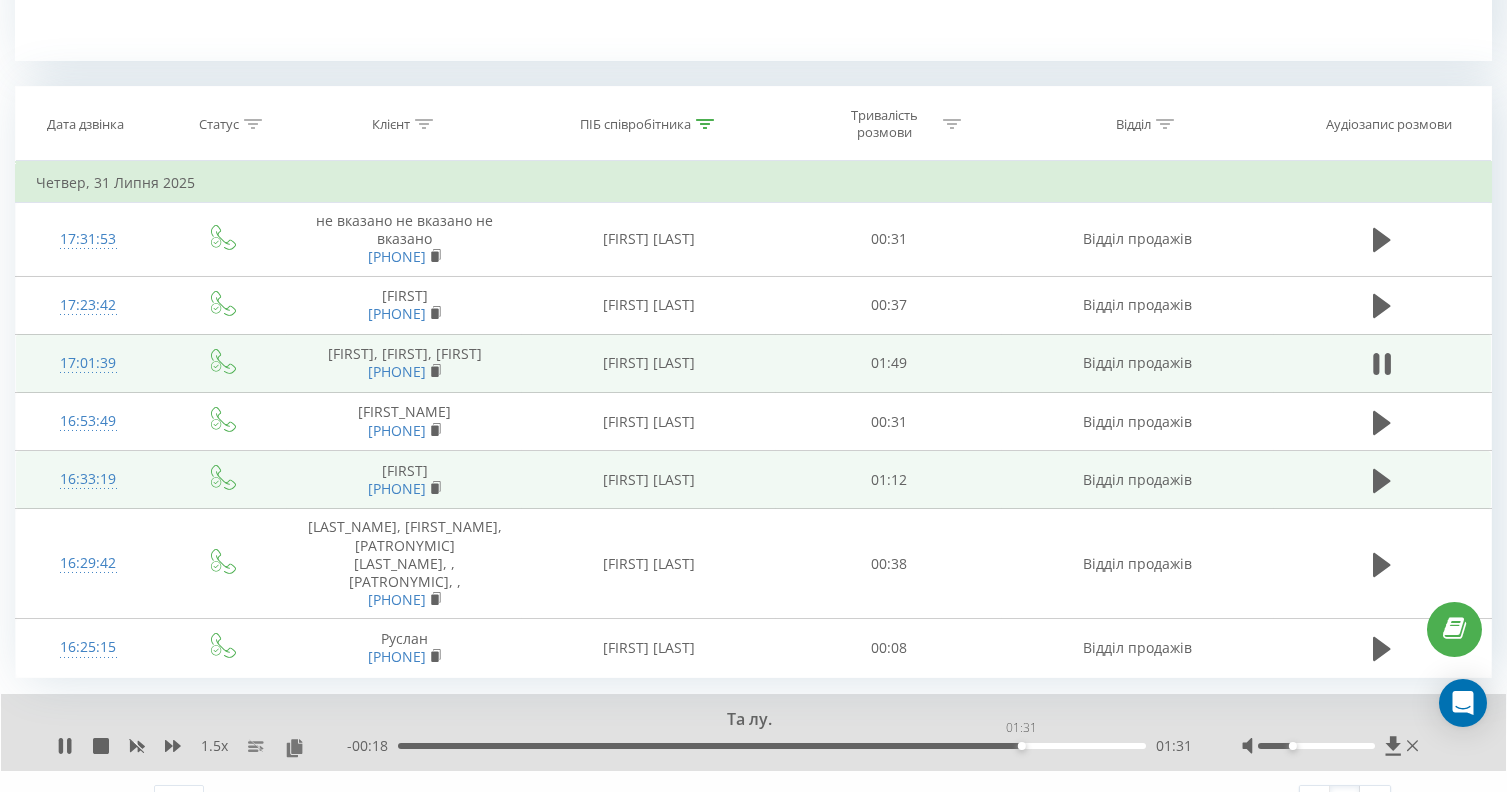 drag, startPoint x: 1021, startPoint y: 707, endPoint x: 1053, endPoint y: 710, distance: 32.140316 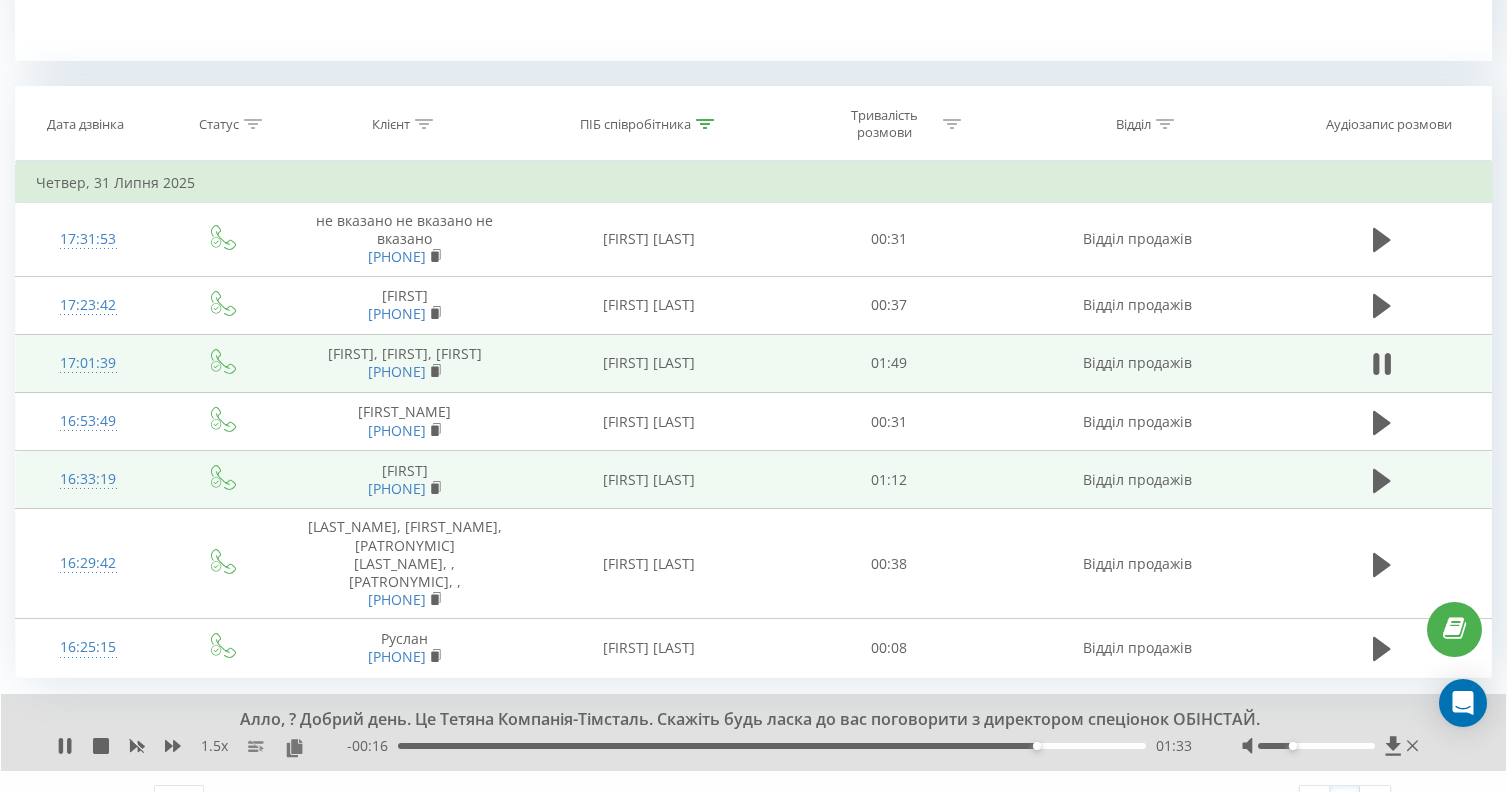 click on "- 00:16 01:33   01:33" at bounding box center [769, 746] 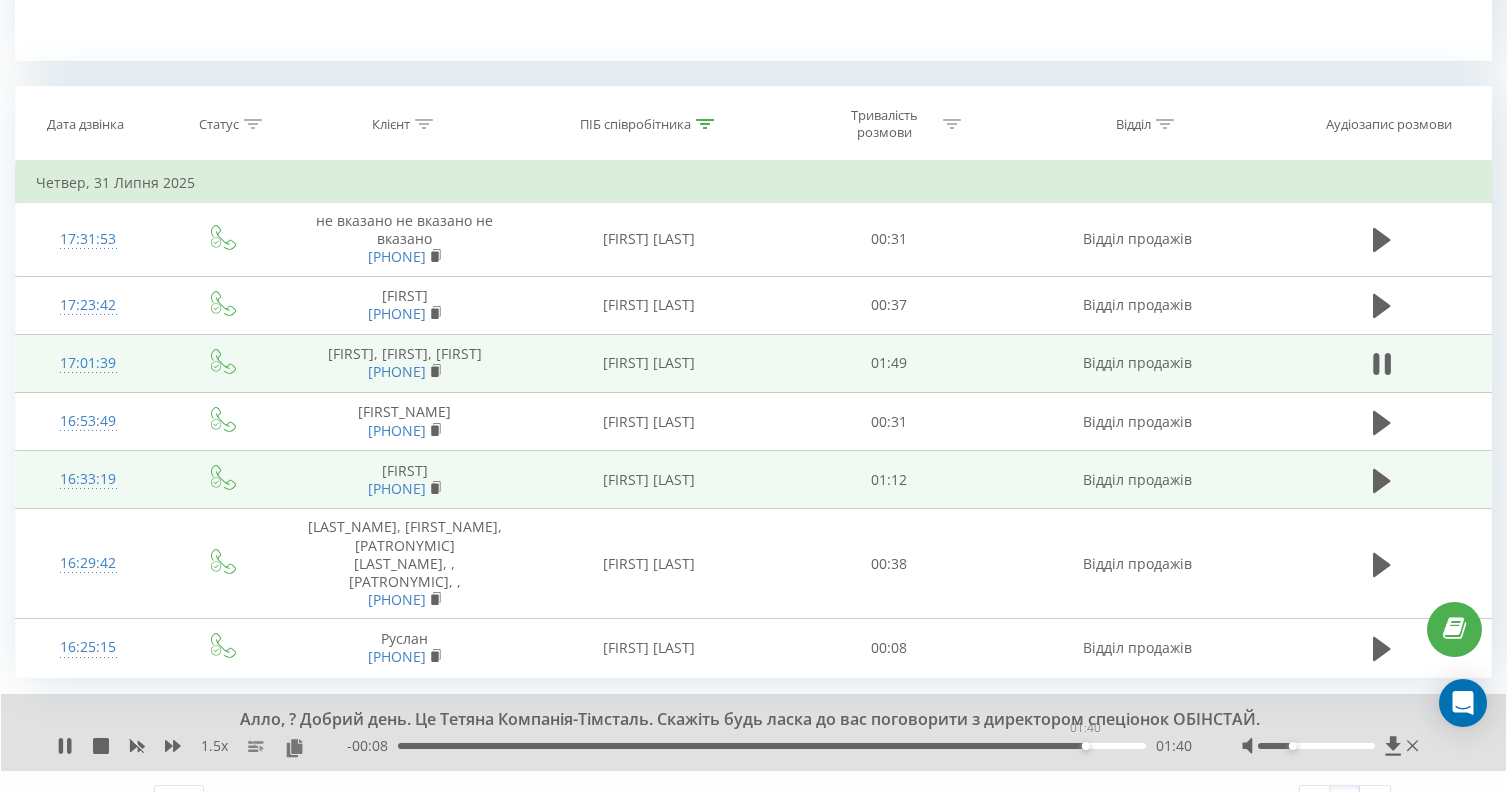 click on "01:40" at bounding box center [772, 746] 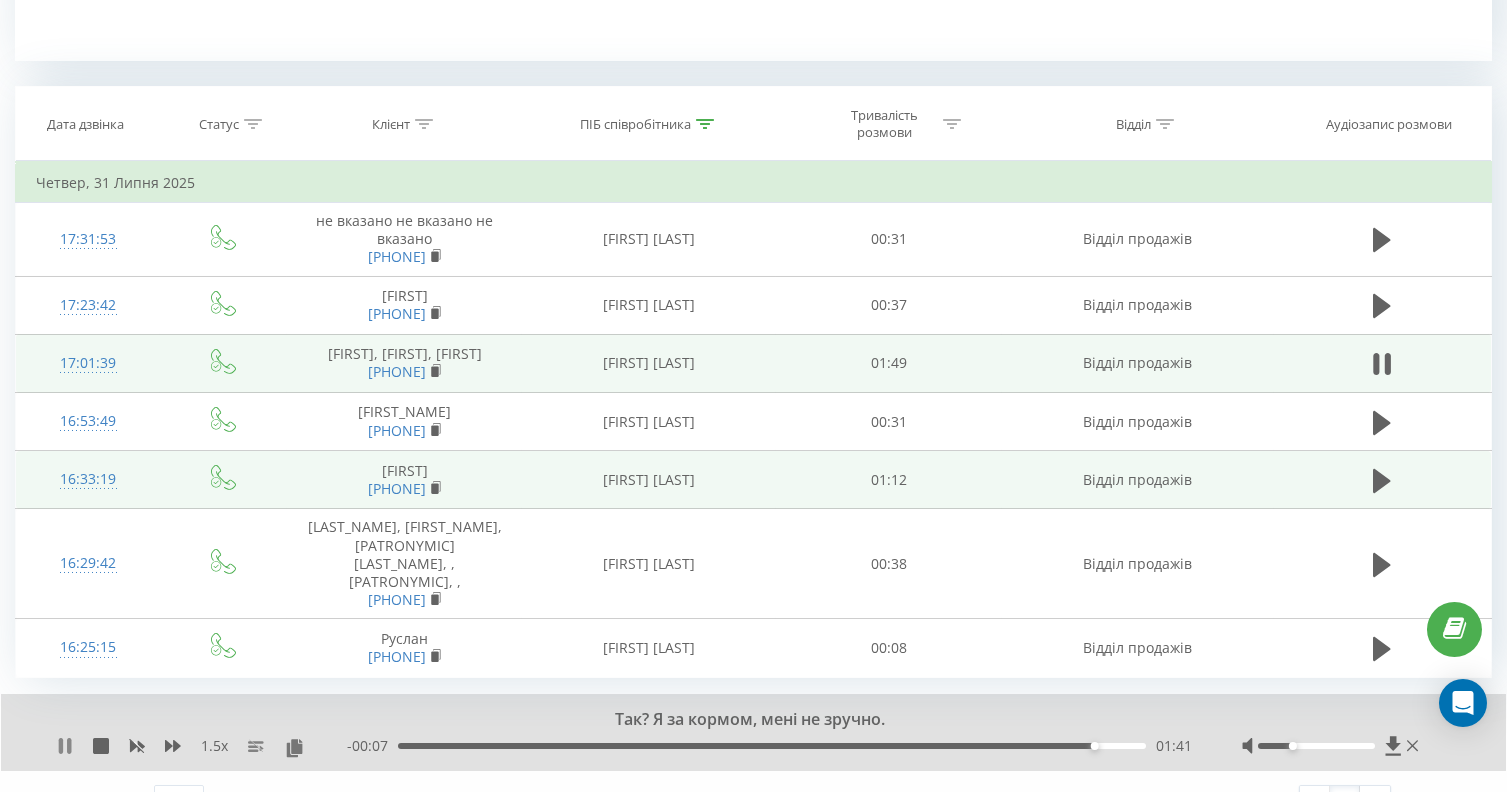 click 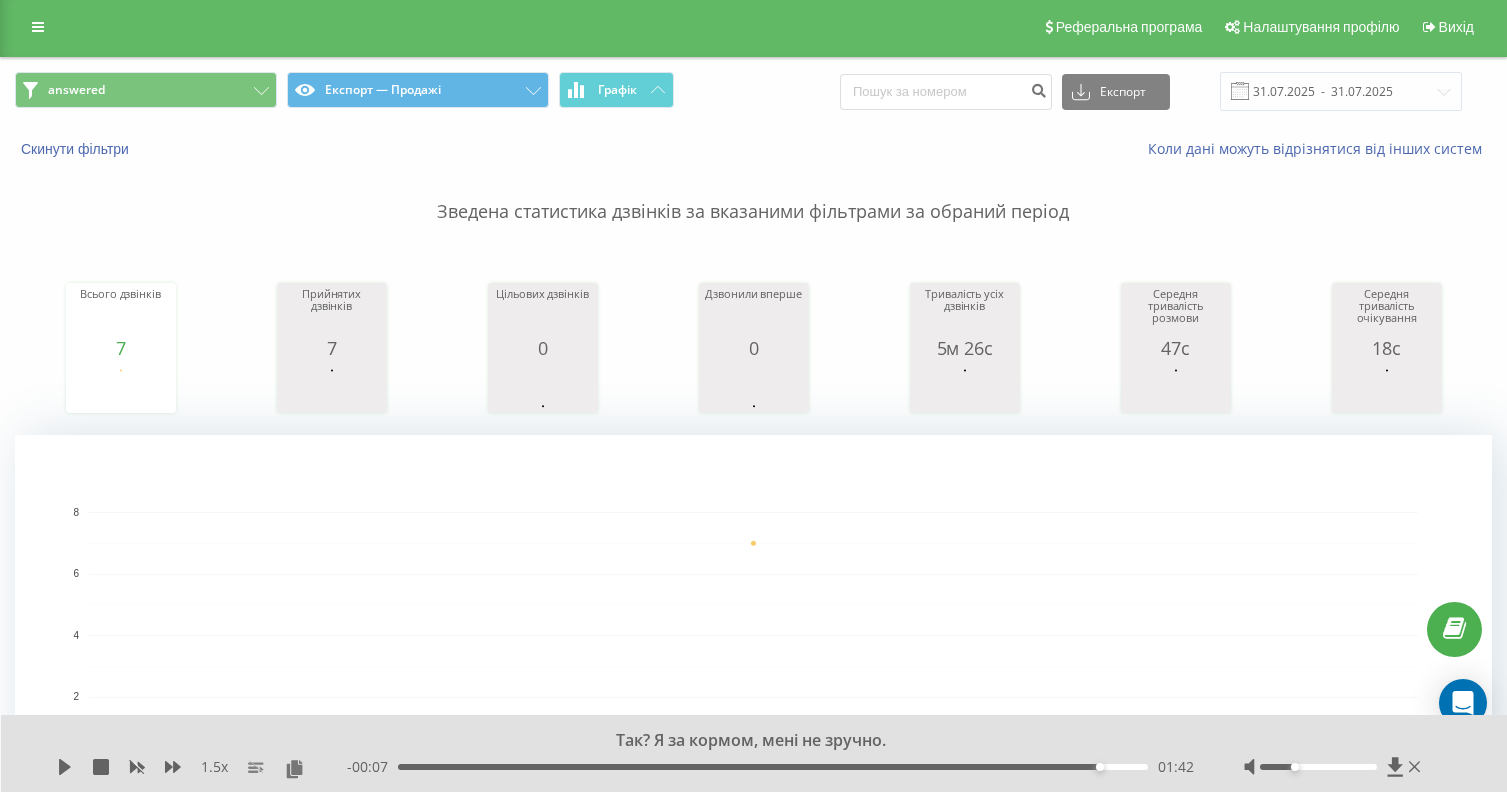 scroll, scrollTop: 0, scrollLeft: 0, axis: both 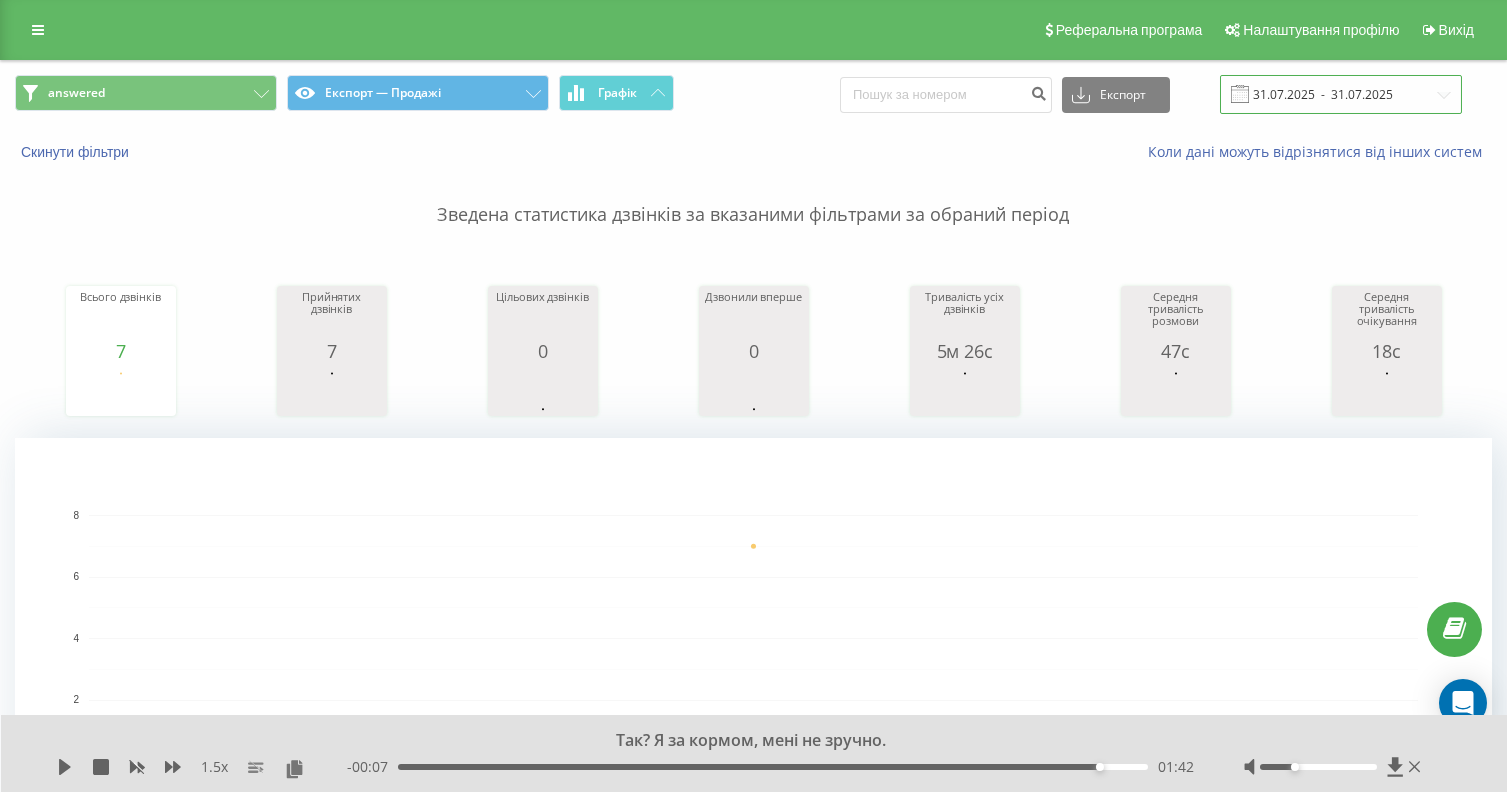 click on "31.07.2025  -  31.07.2025" at bounding box center (1341, 94) 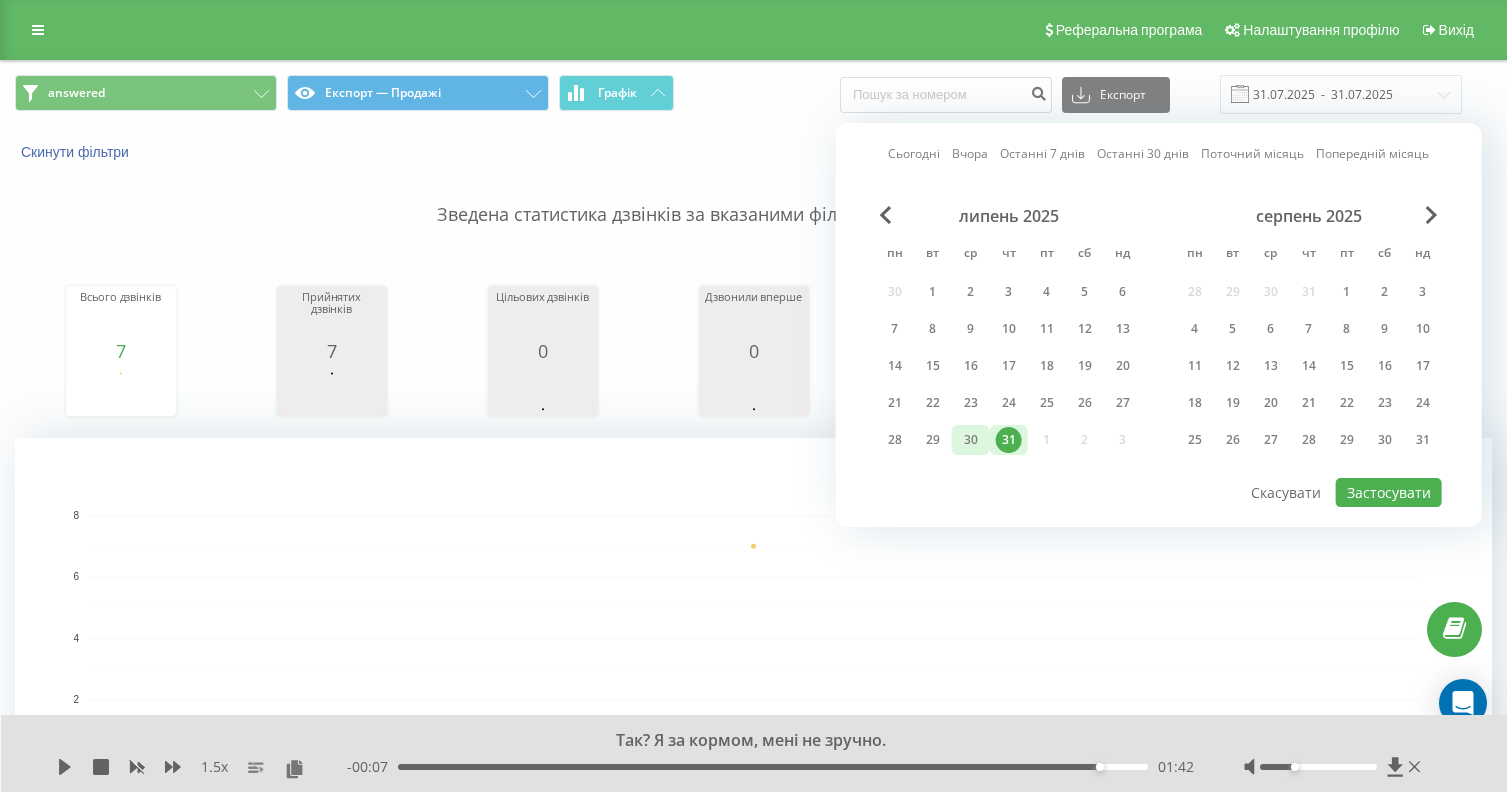 click on "30" at bounding box center (971, 440) 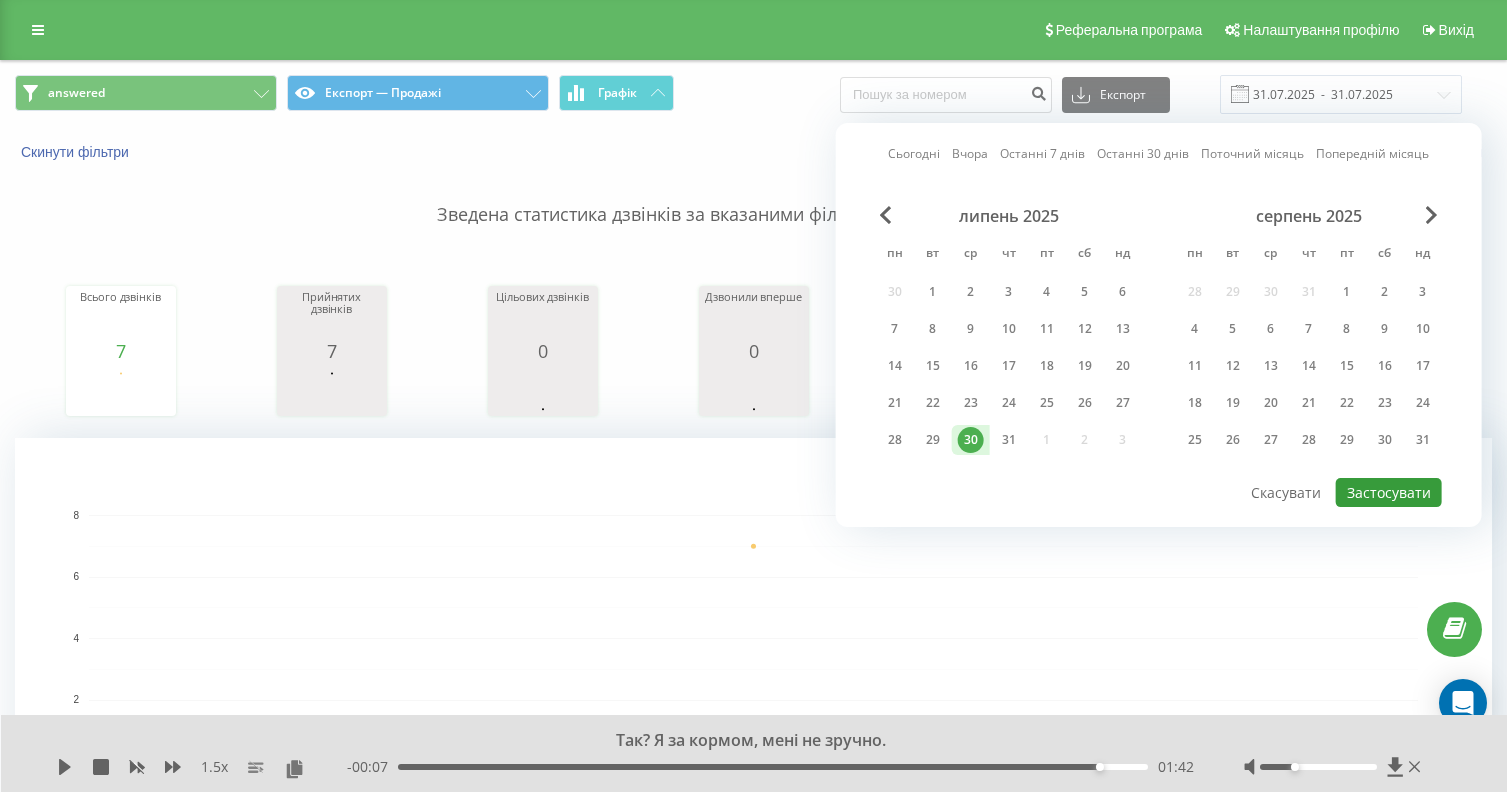 click on "Застосувати" at bounding box center [1389, 492] 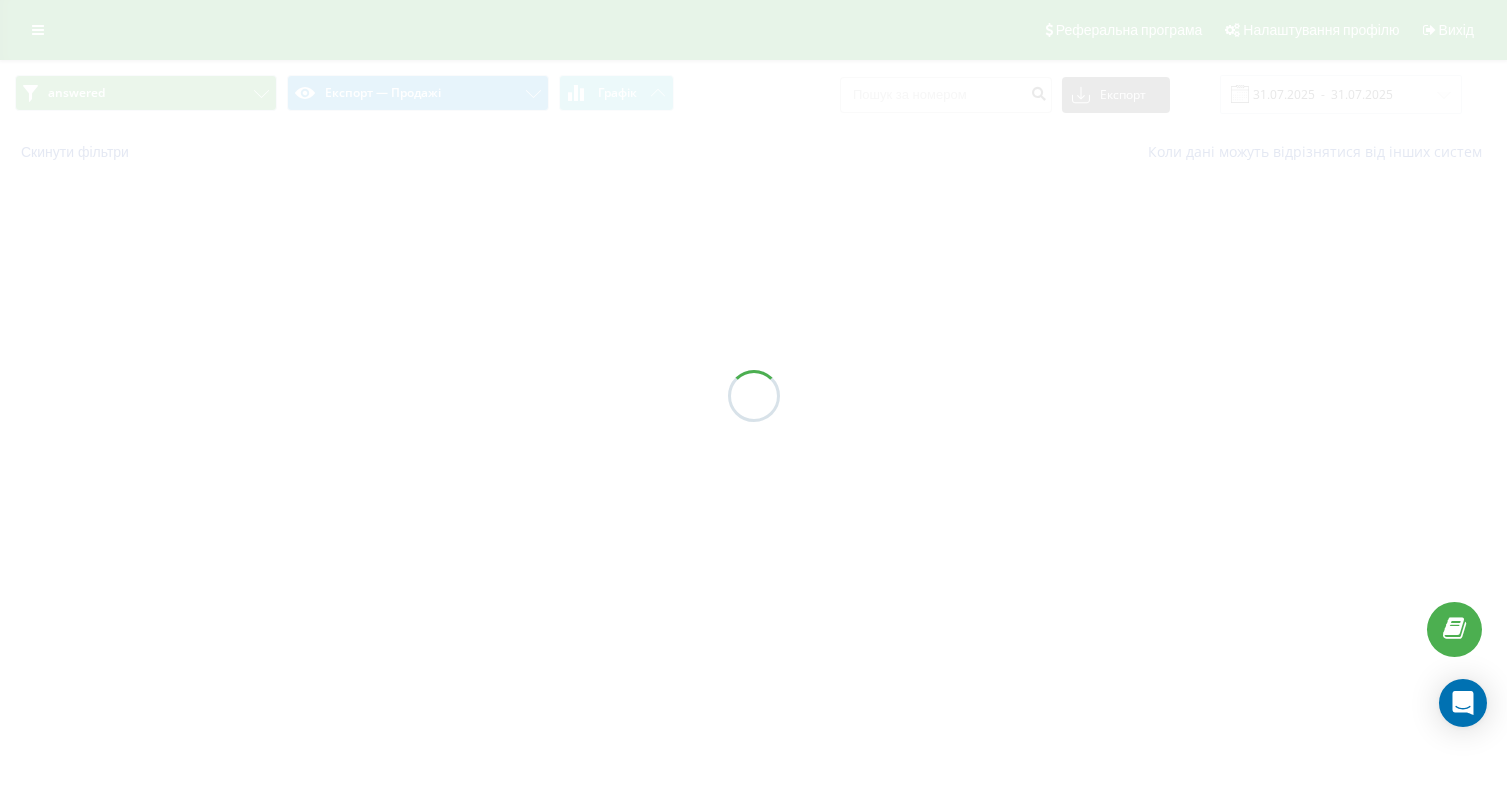 type on "30.07.2025  -  30.07.2025" 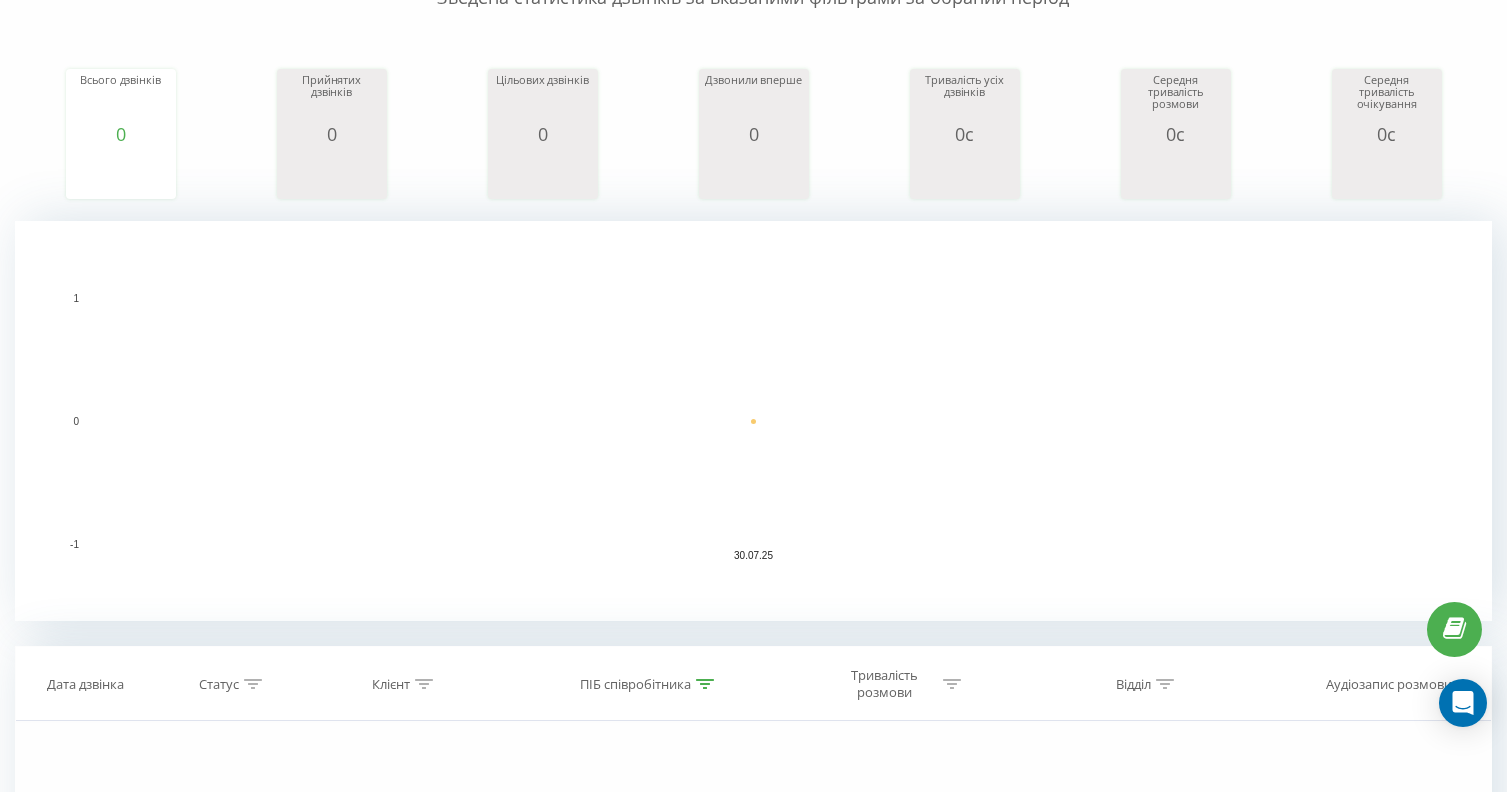 scroll, scrollTop: 499, scrollLeft: 0, axis: vertical 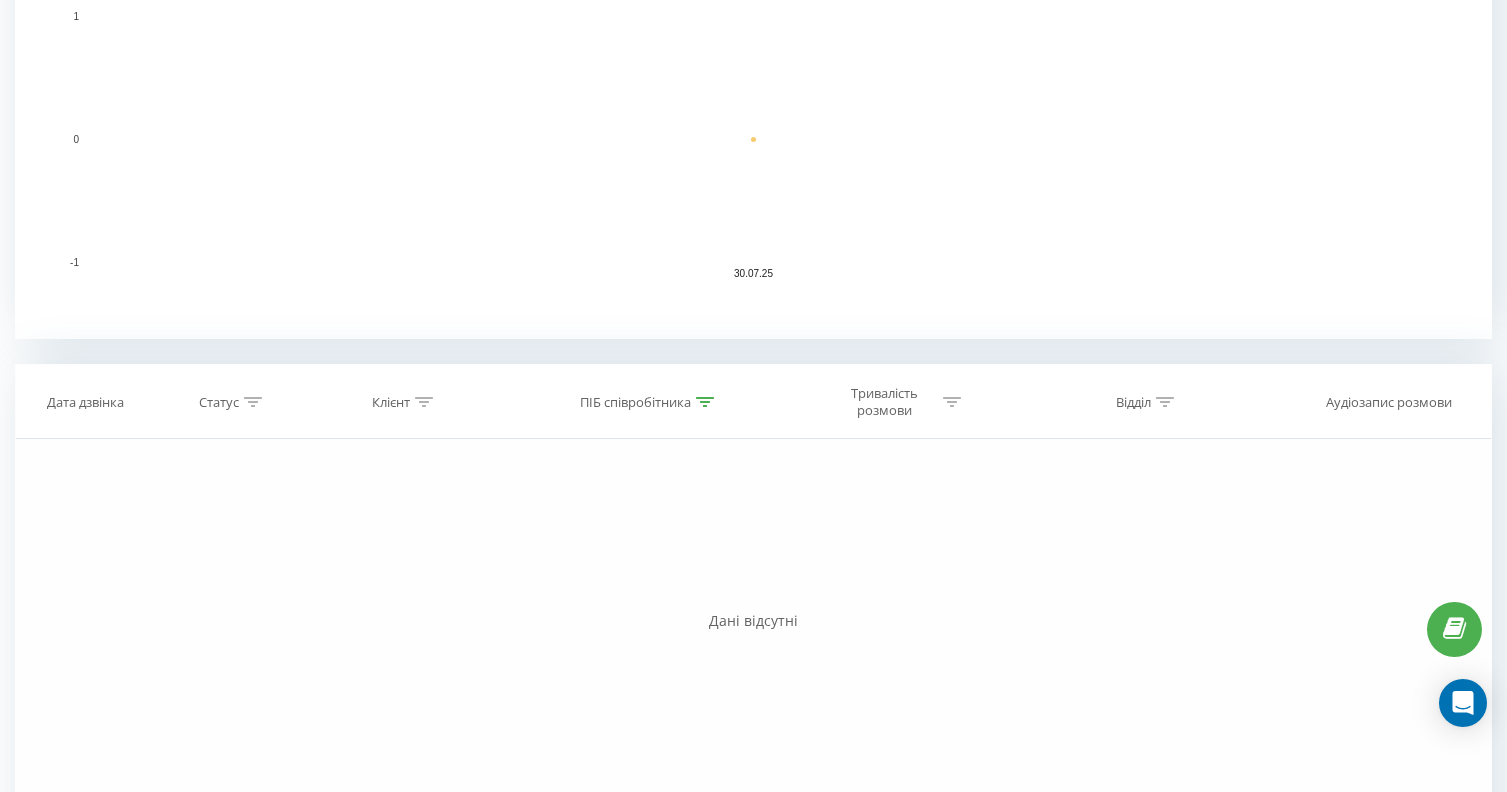 click at bounding box center [705, 402] 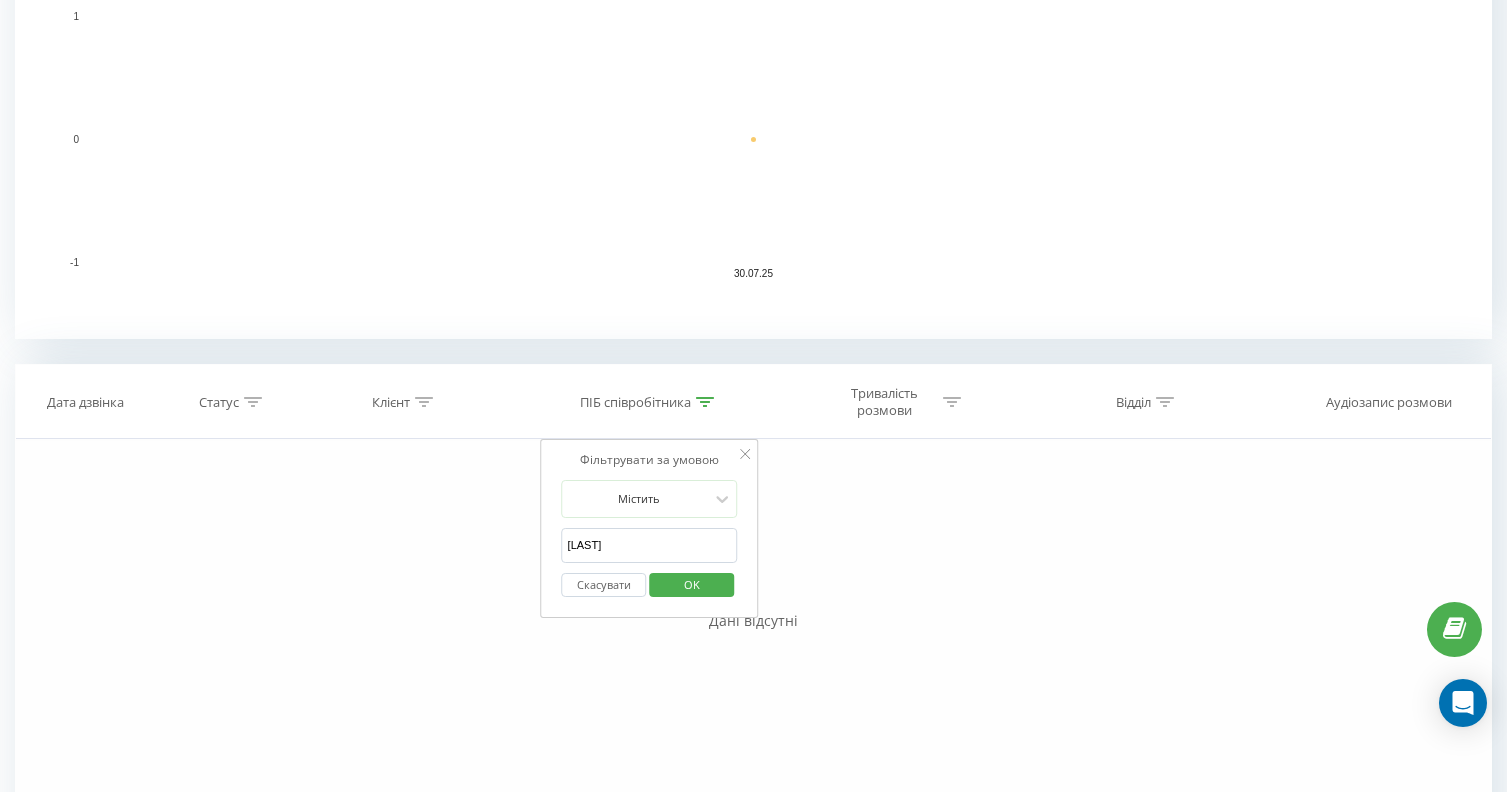 drag, startPoint x: 563, startPoint y: 554, endPoint x: 464, endPoint y: 554, distance: 99 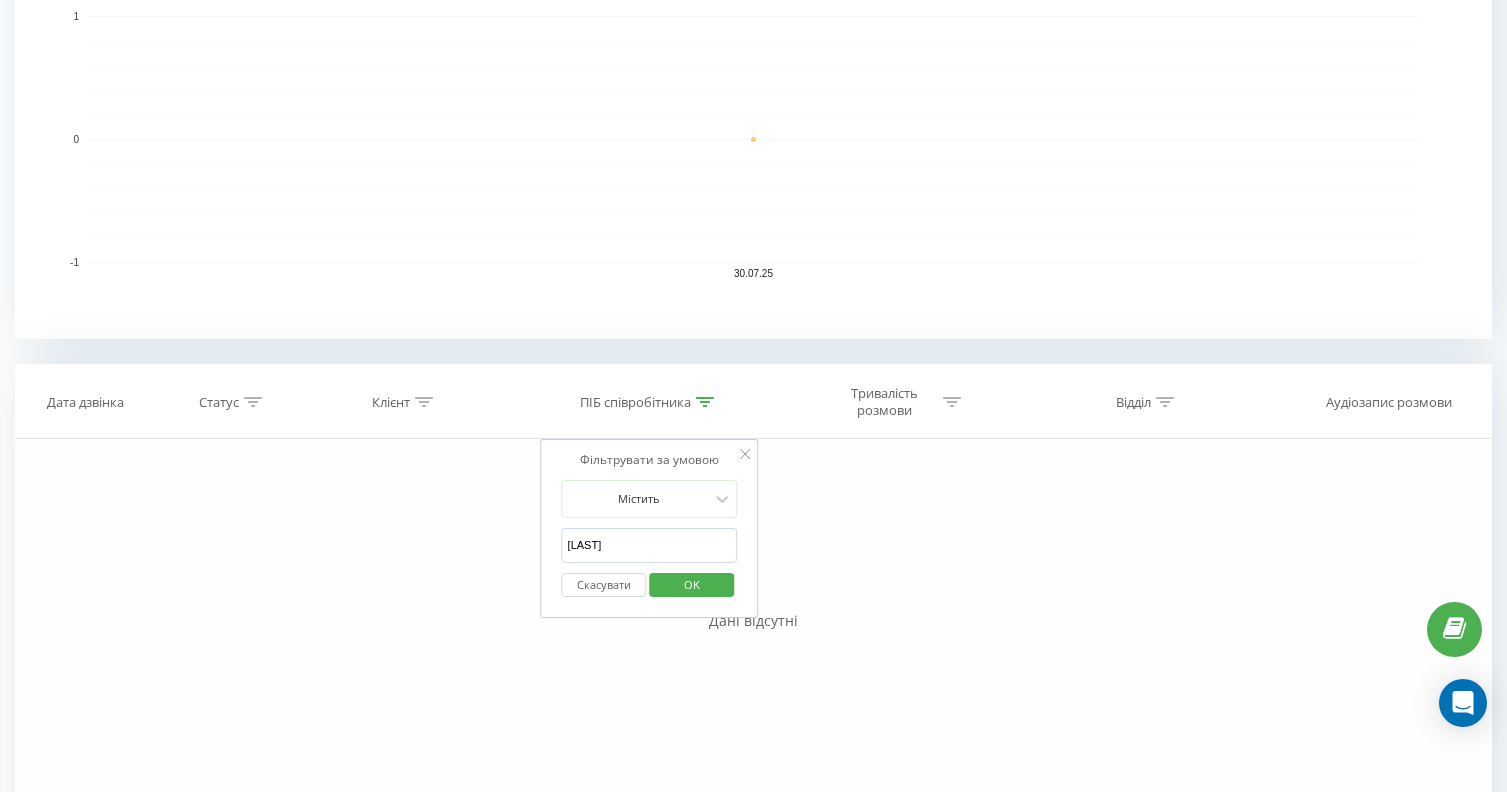 click on "Фільтрувати за умовою Дорівнює Введіть значення Скасувати OK Фільтрувати за умовою Містить Скасувати OK Фільтрувати за умовою Містить Сєрік Скасувати OK Фільтрувати за умовою Дорівнює Скасувати OK Фільтрувати за умовою Select an operator Скасувати OK" at bounding box center (753, 664) 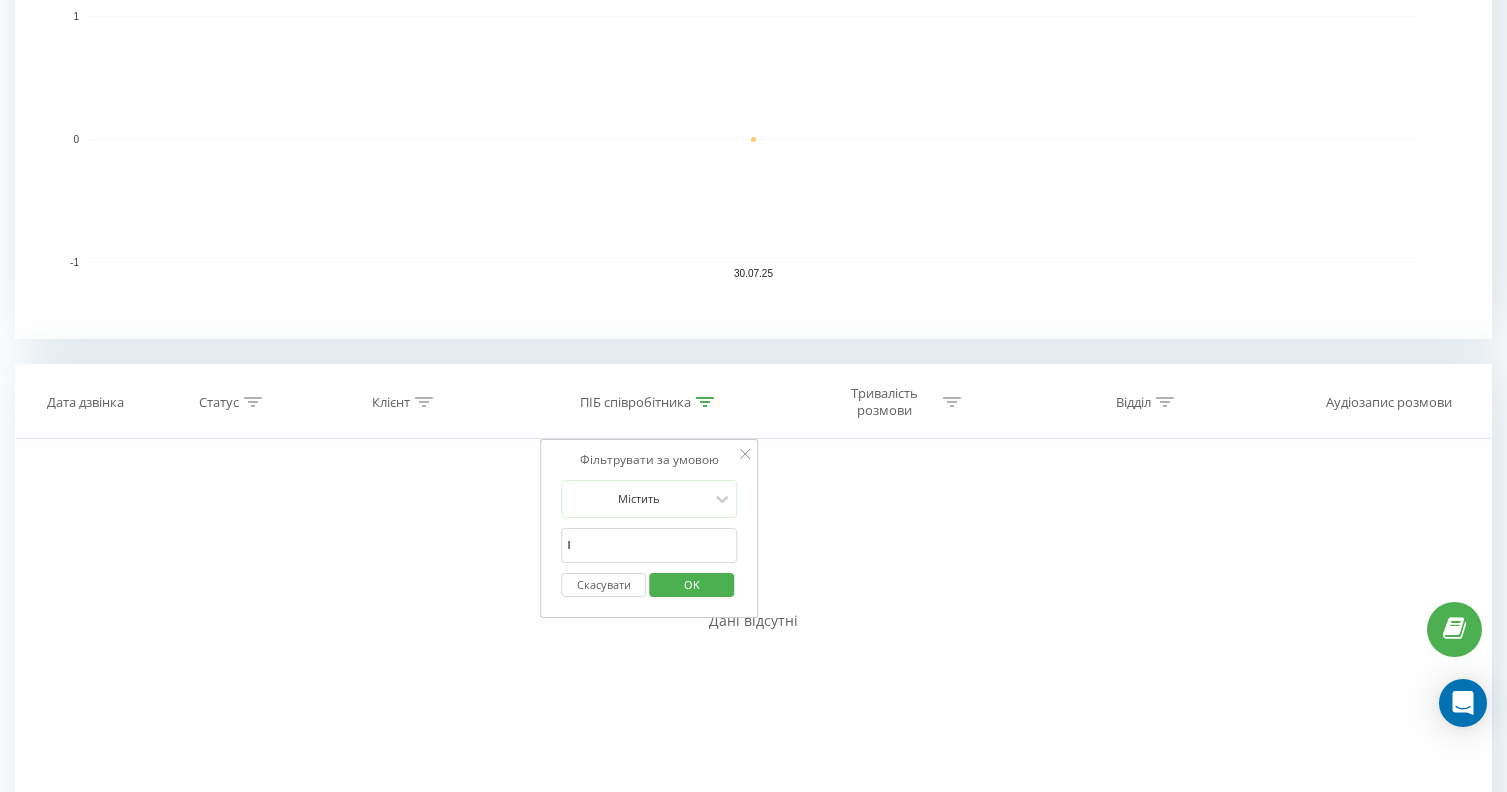 type on "Ілона" 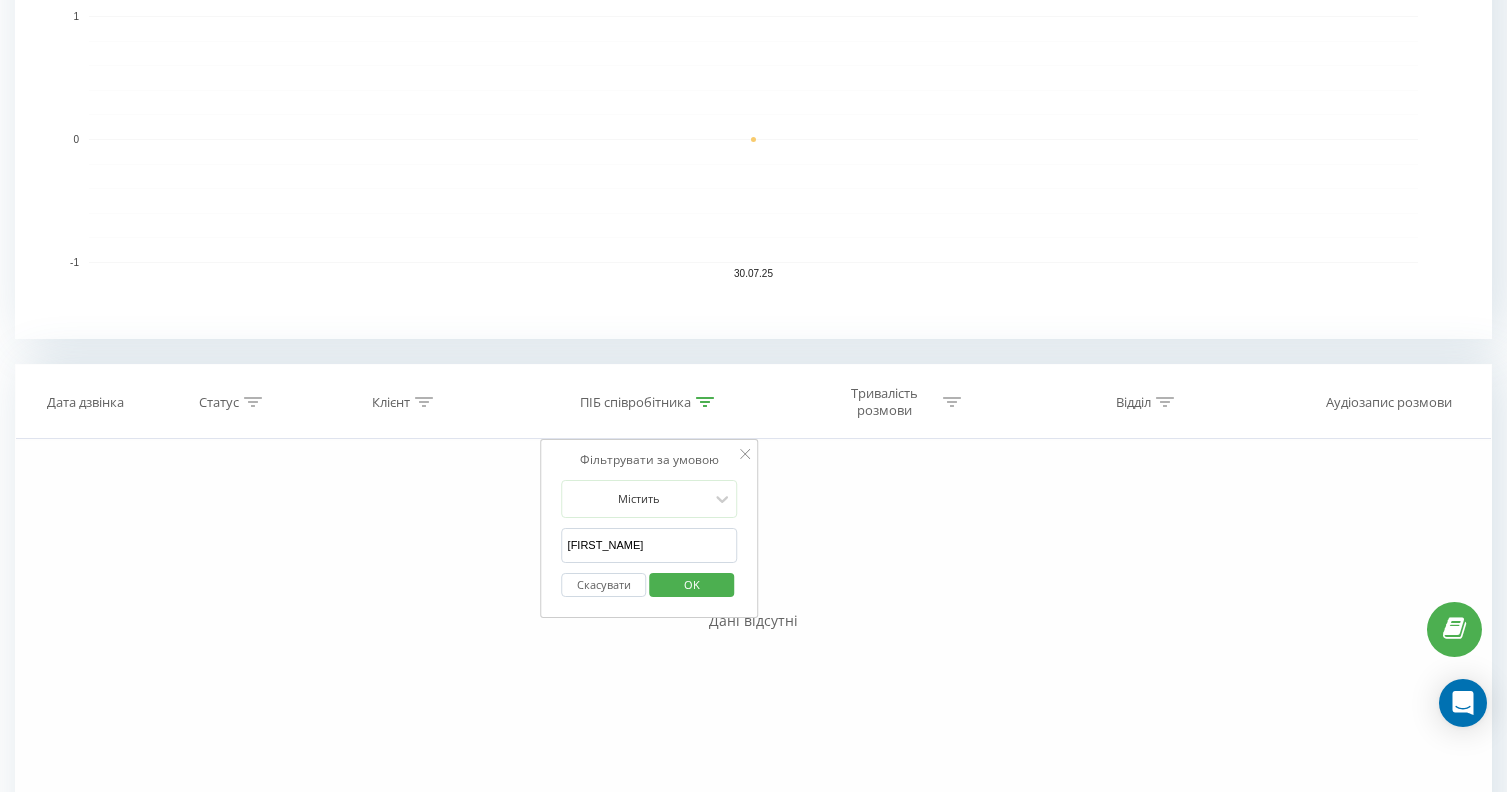 click on "OK" at bounding box center [691, 585] 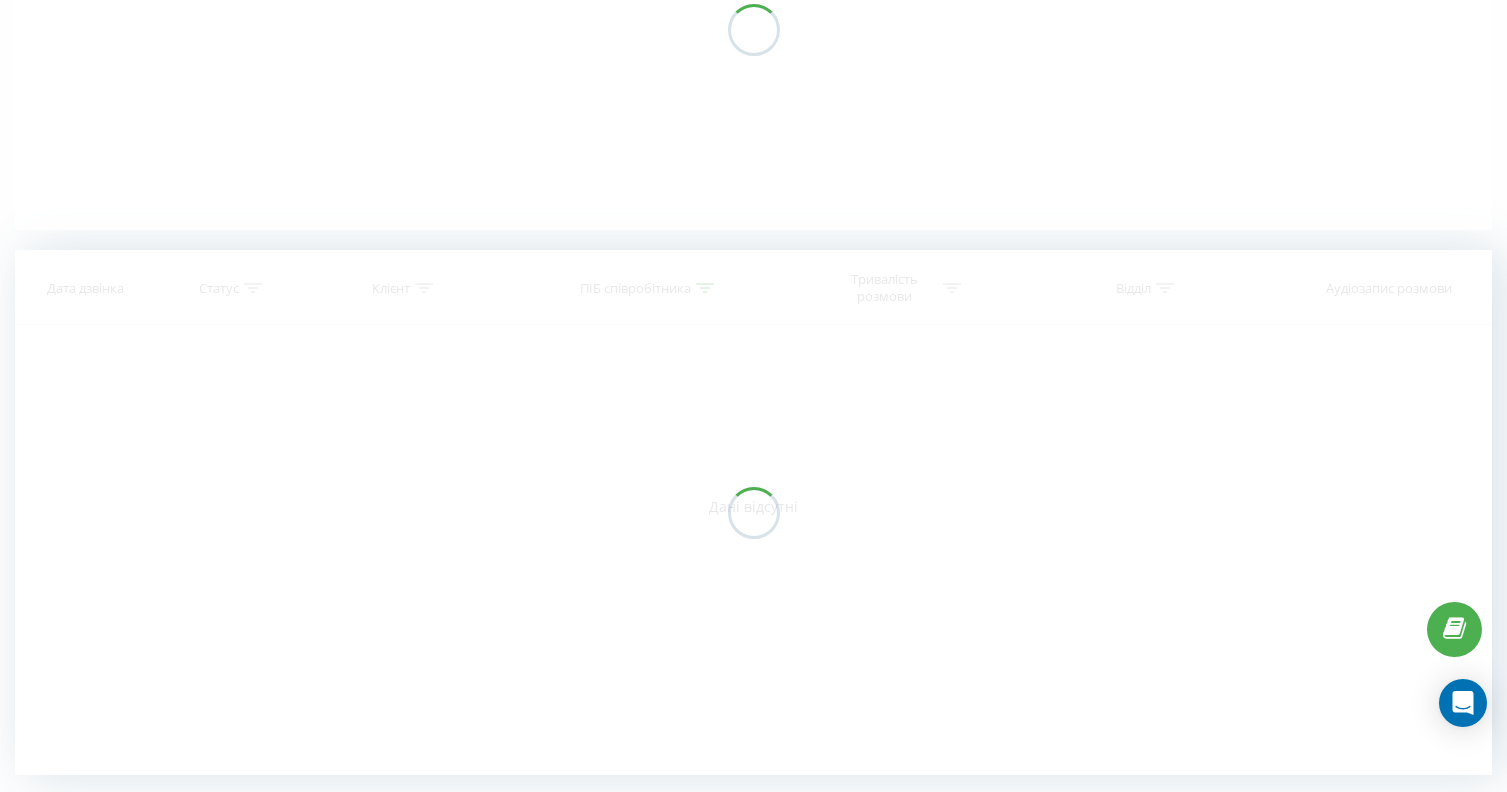 scroll, scrollTop: 332, scrollLeft: 0, axis: vertical 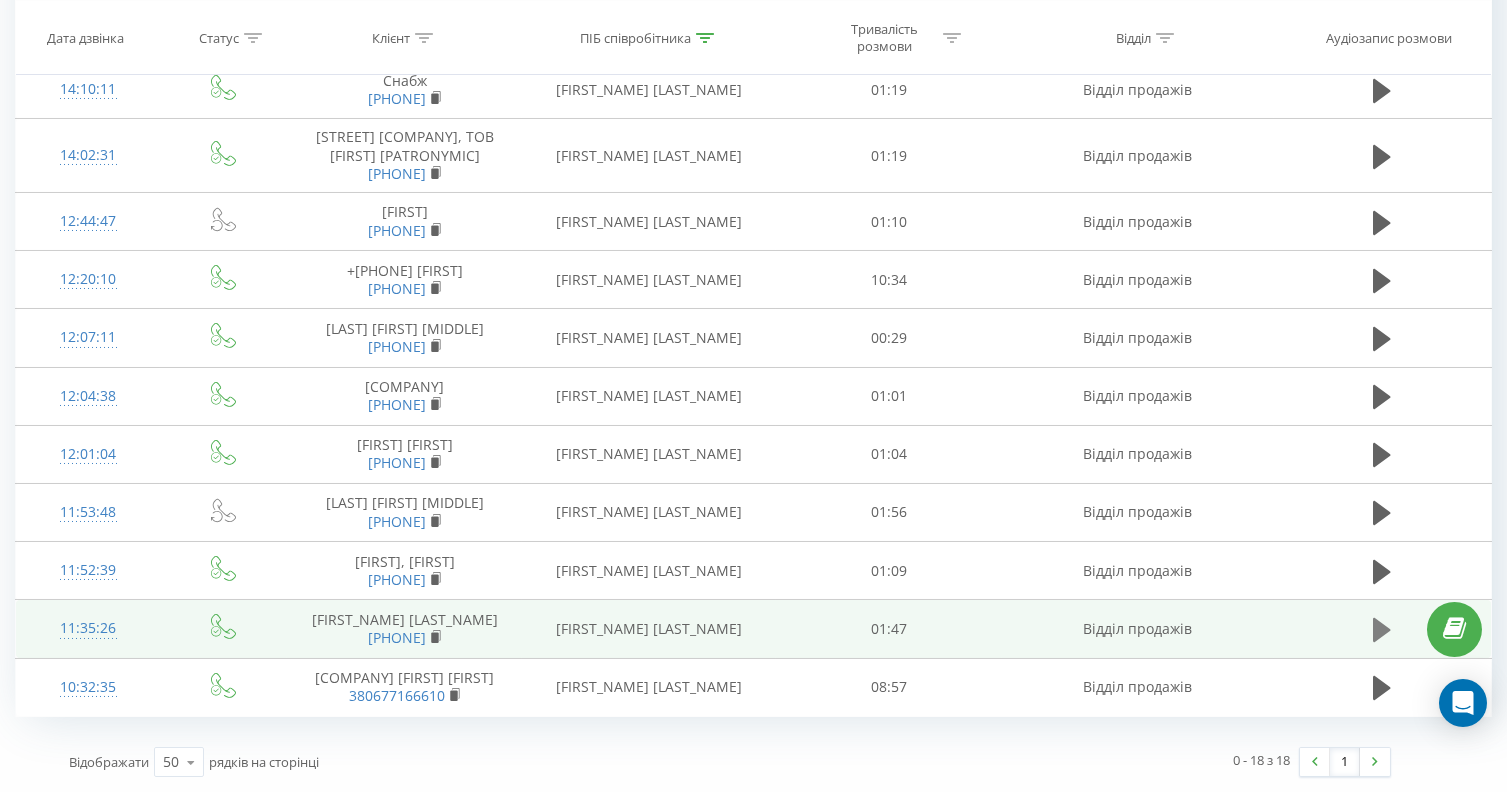 click 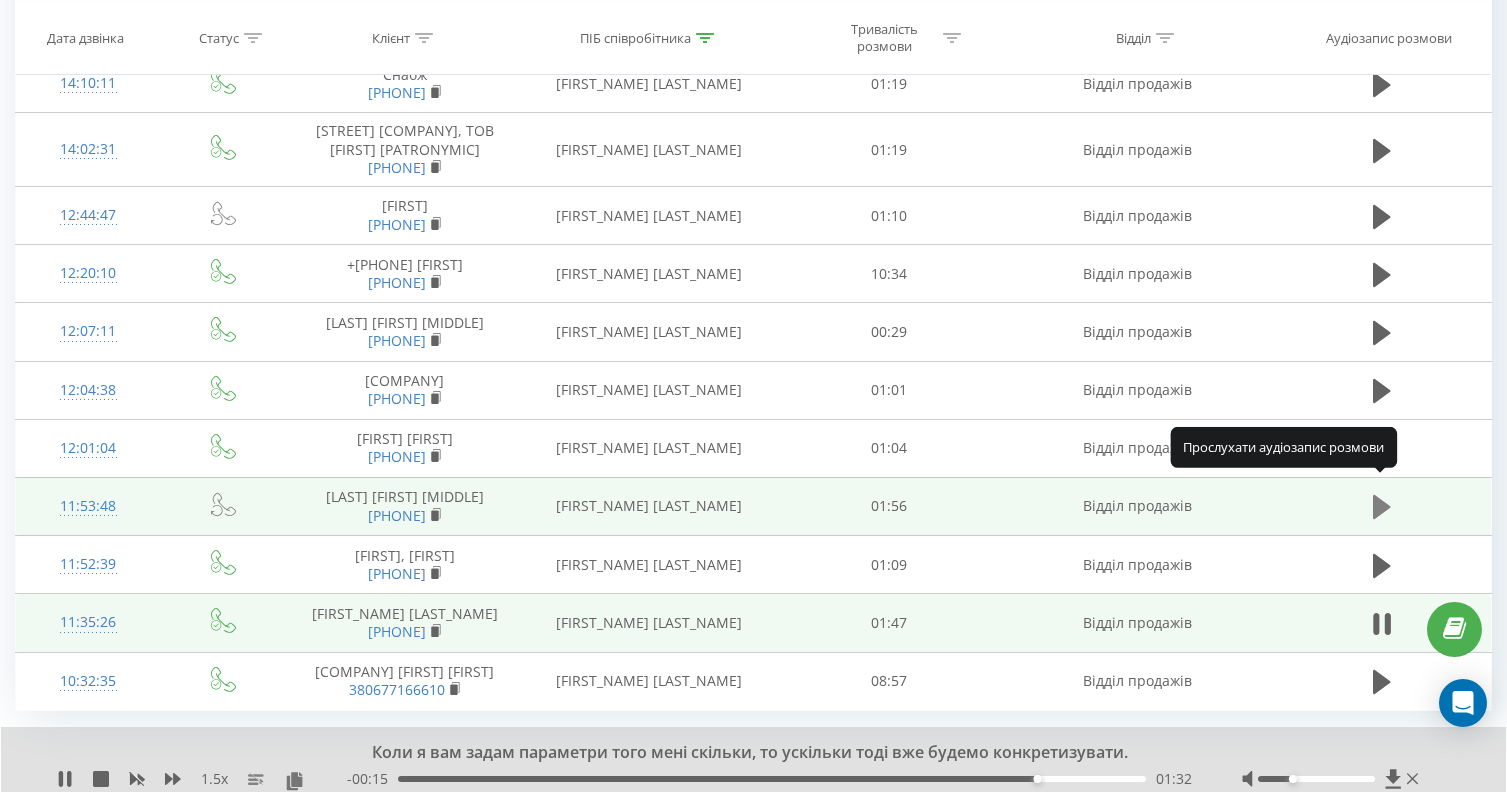 click 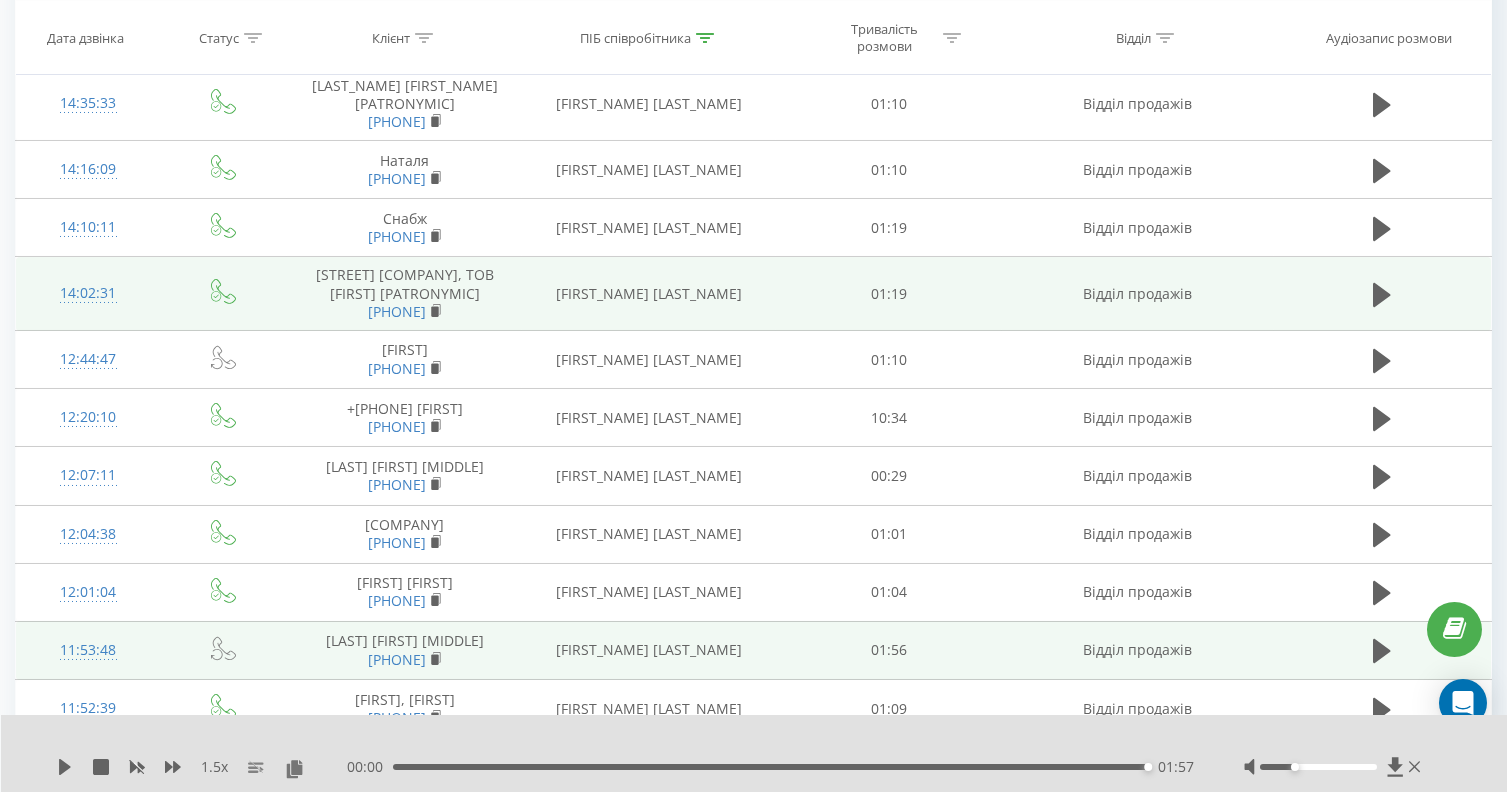 scroll, scrollTop: 1230, scrollLeft: 0, axis: vertical 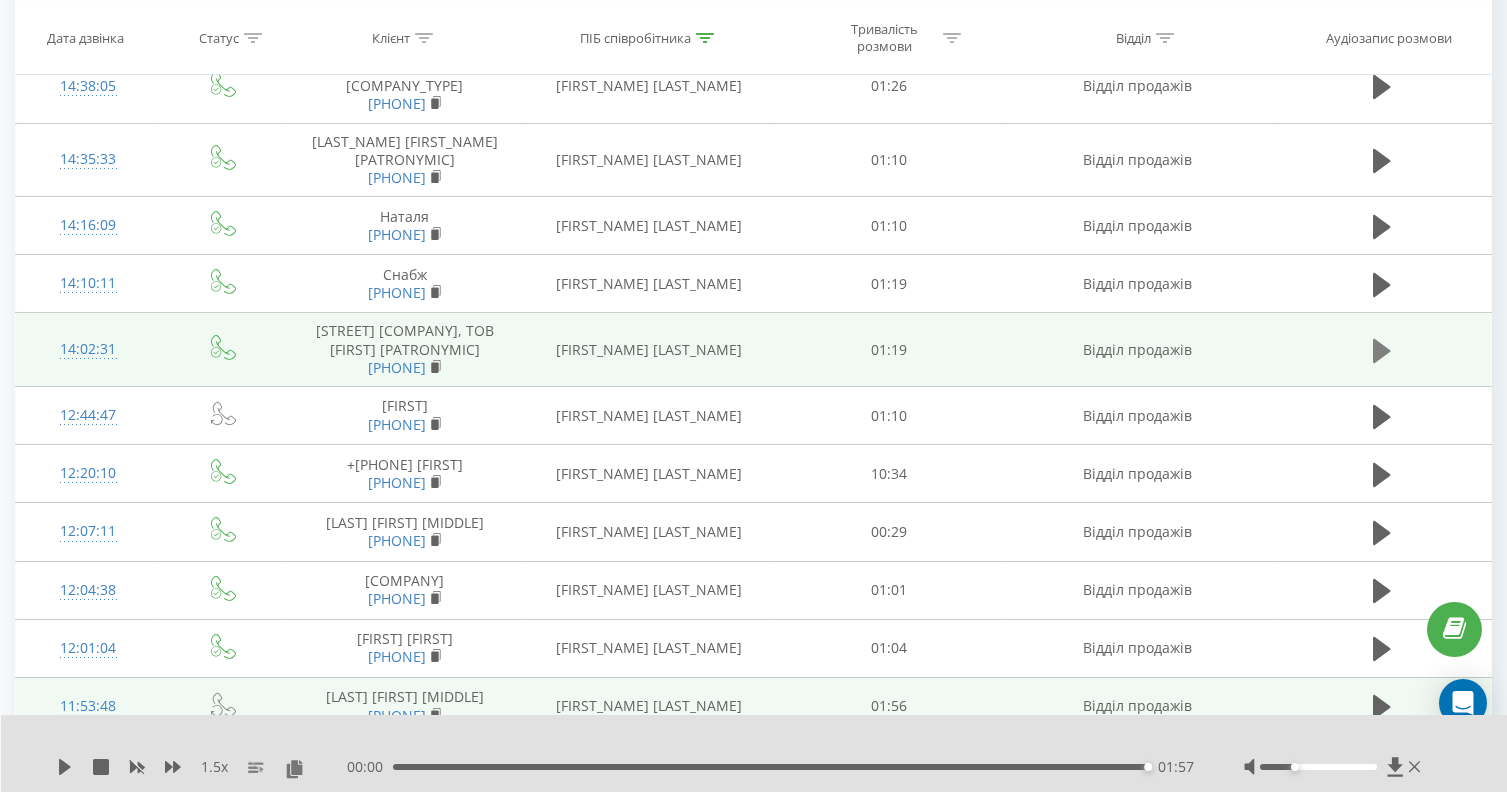 click 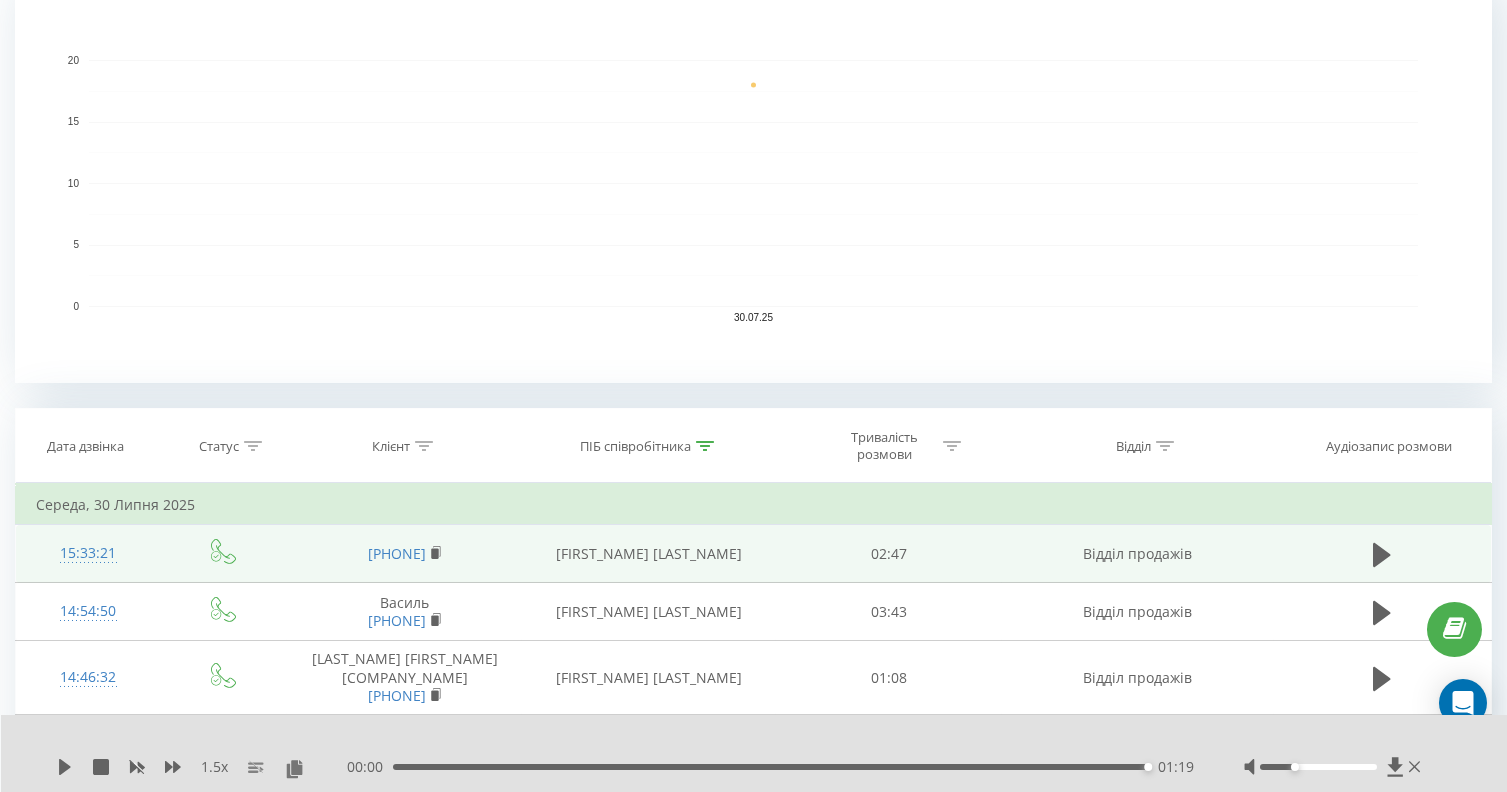 scroll, scrollTop: 631, scrollLeft: 0, axis: vertical 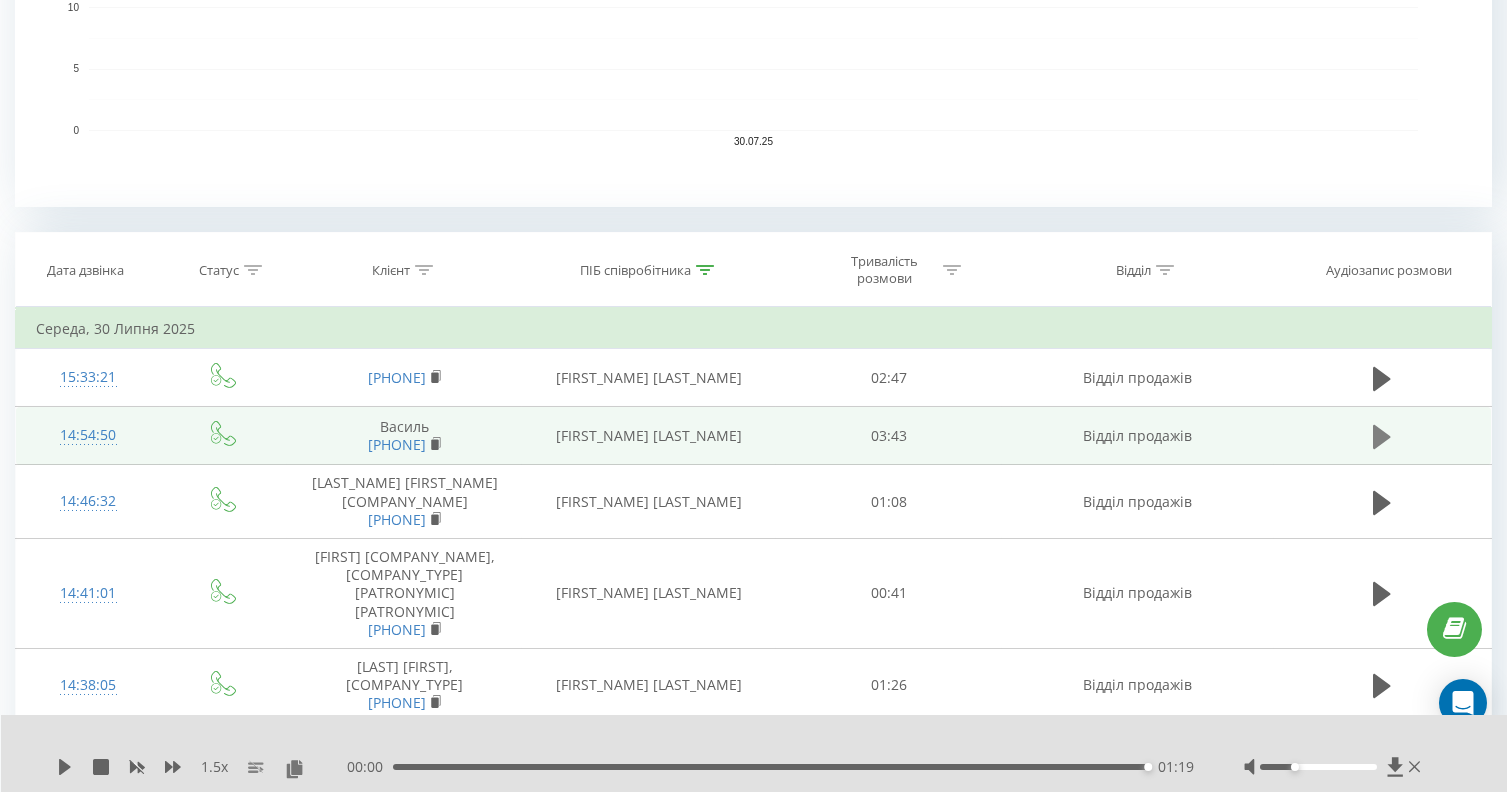 click 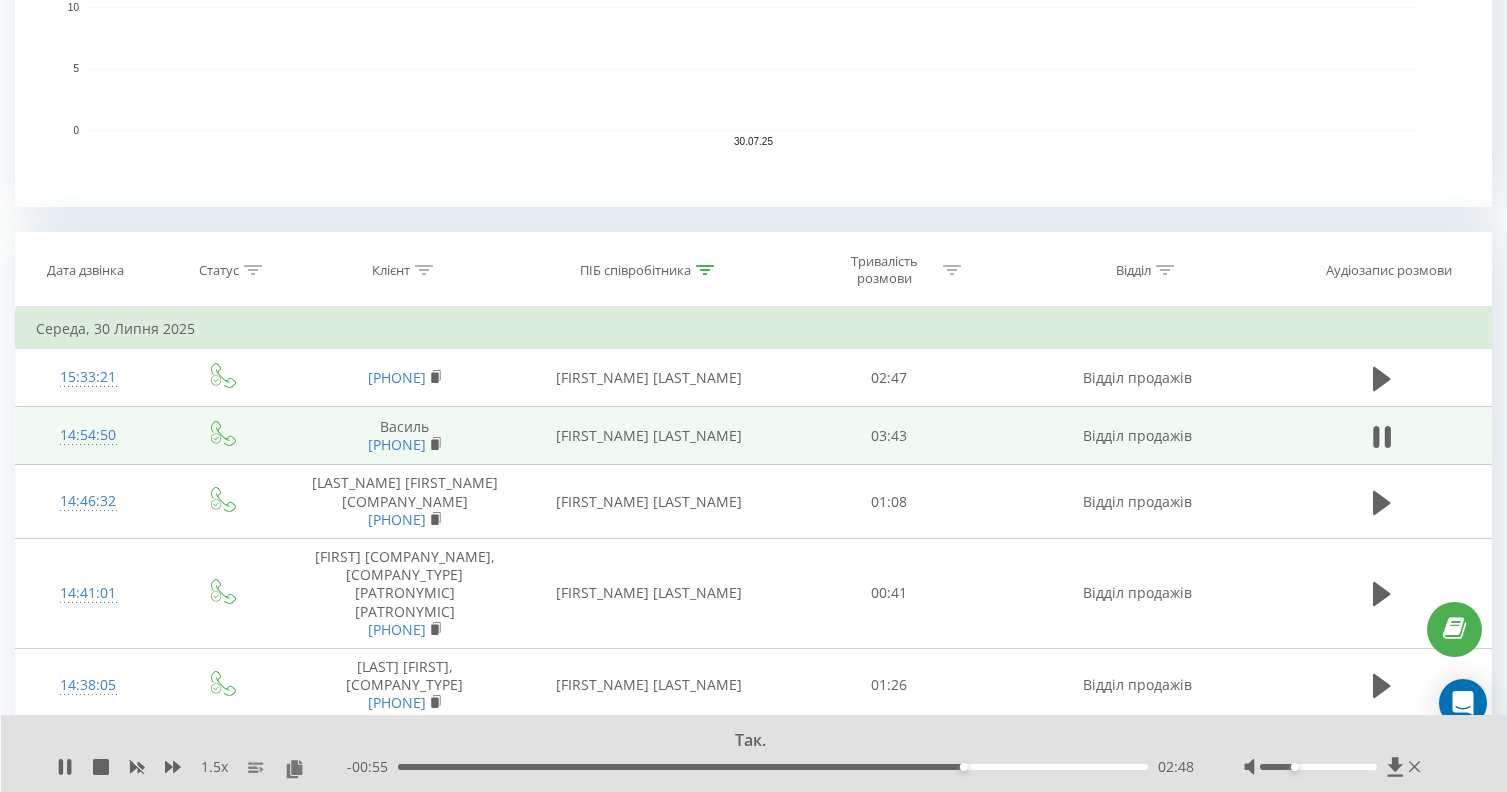 click on "02:48" at bounding box center (773, 767) 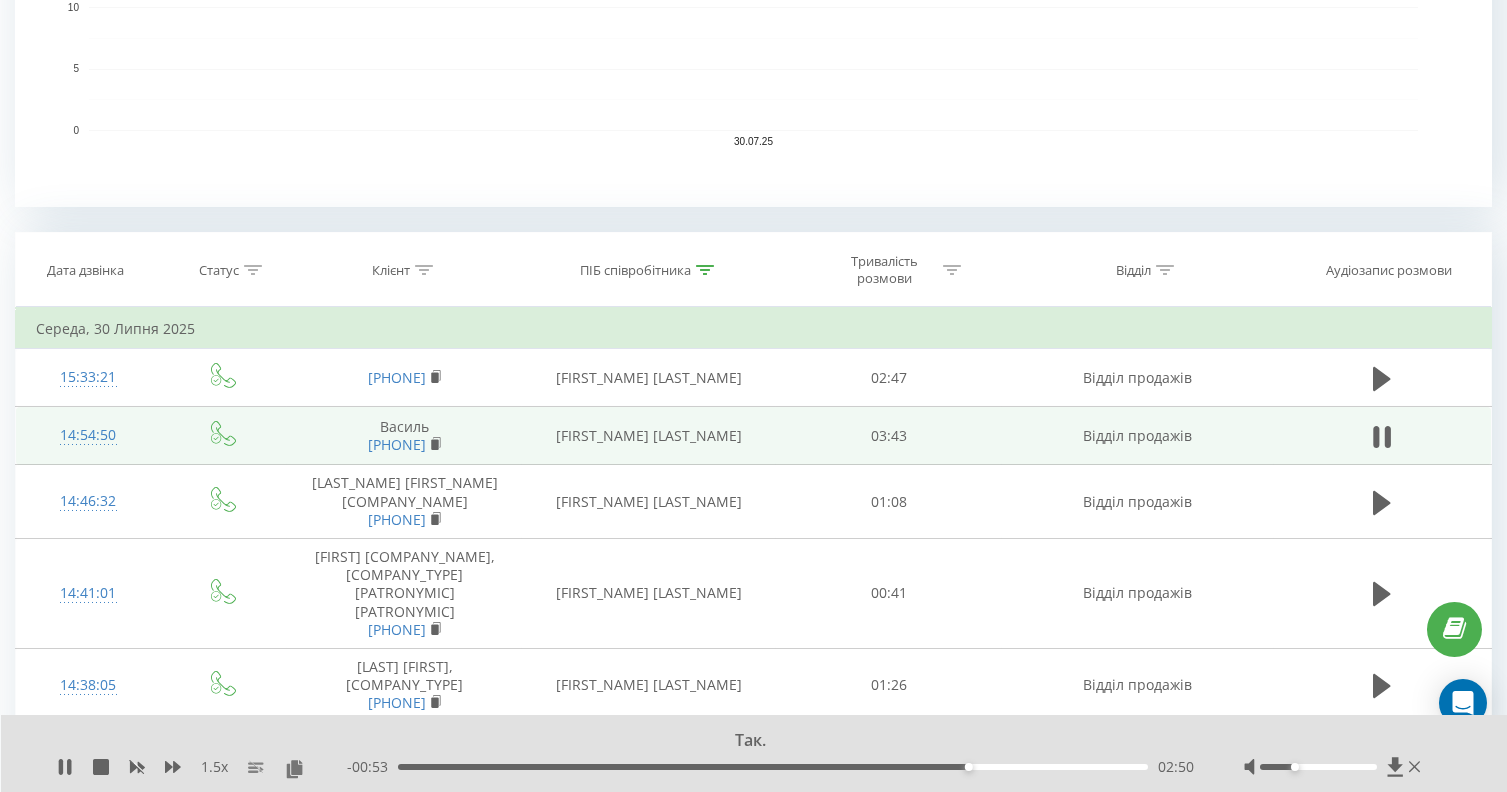 click on "02:50" at bounding box center [773, 767] 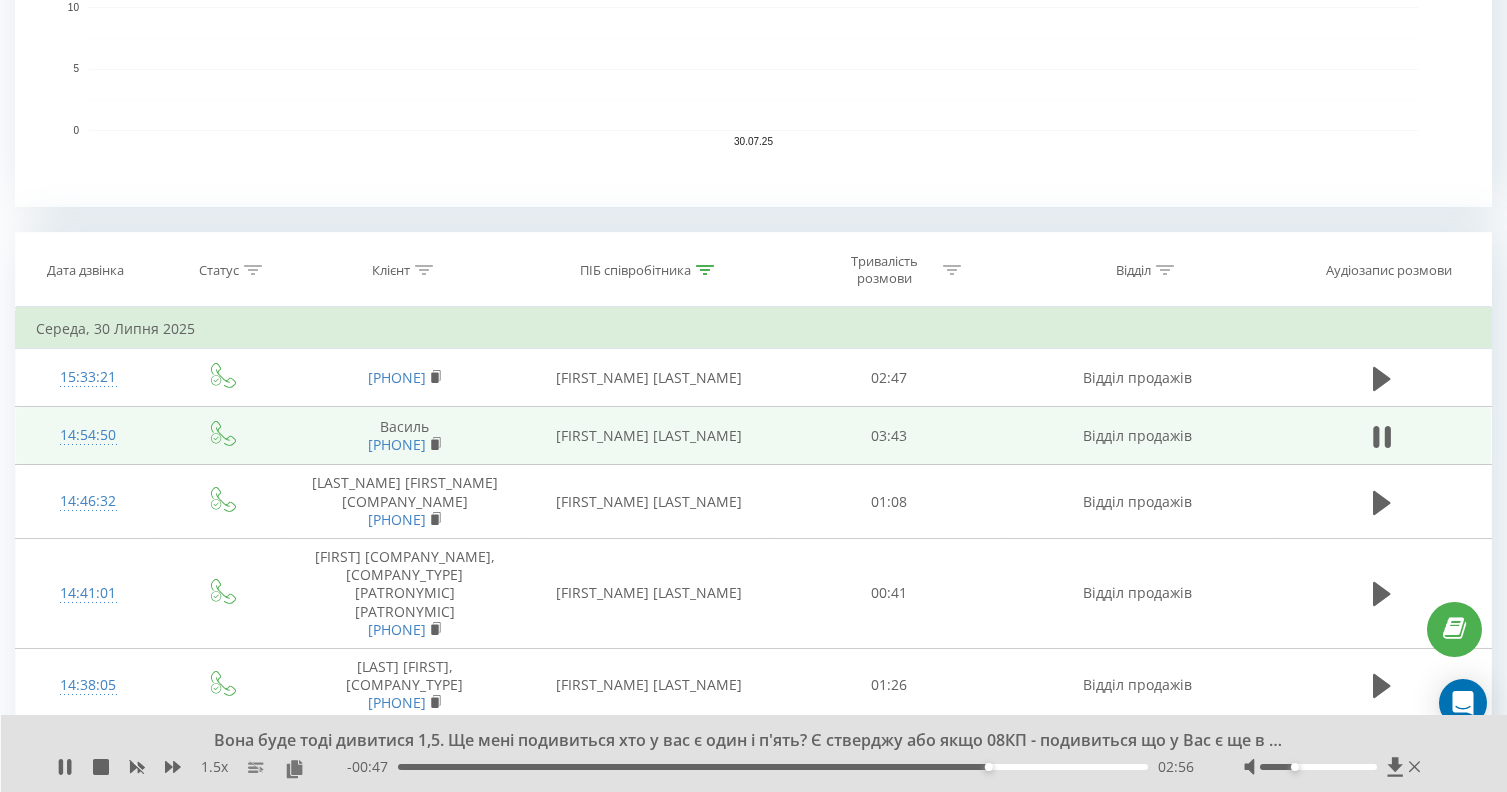 click on "02:56" at bounding box center (773, 767) 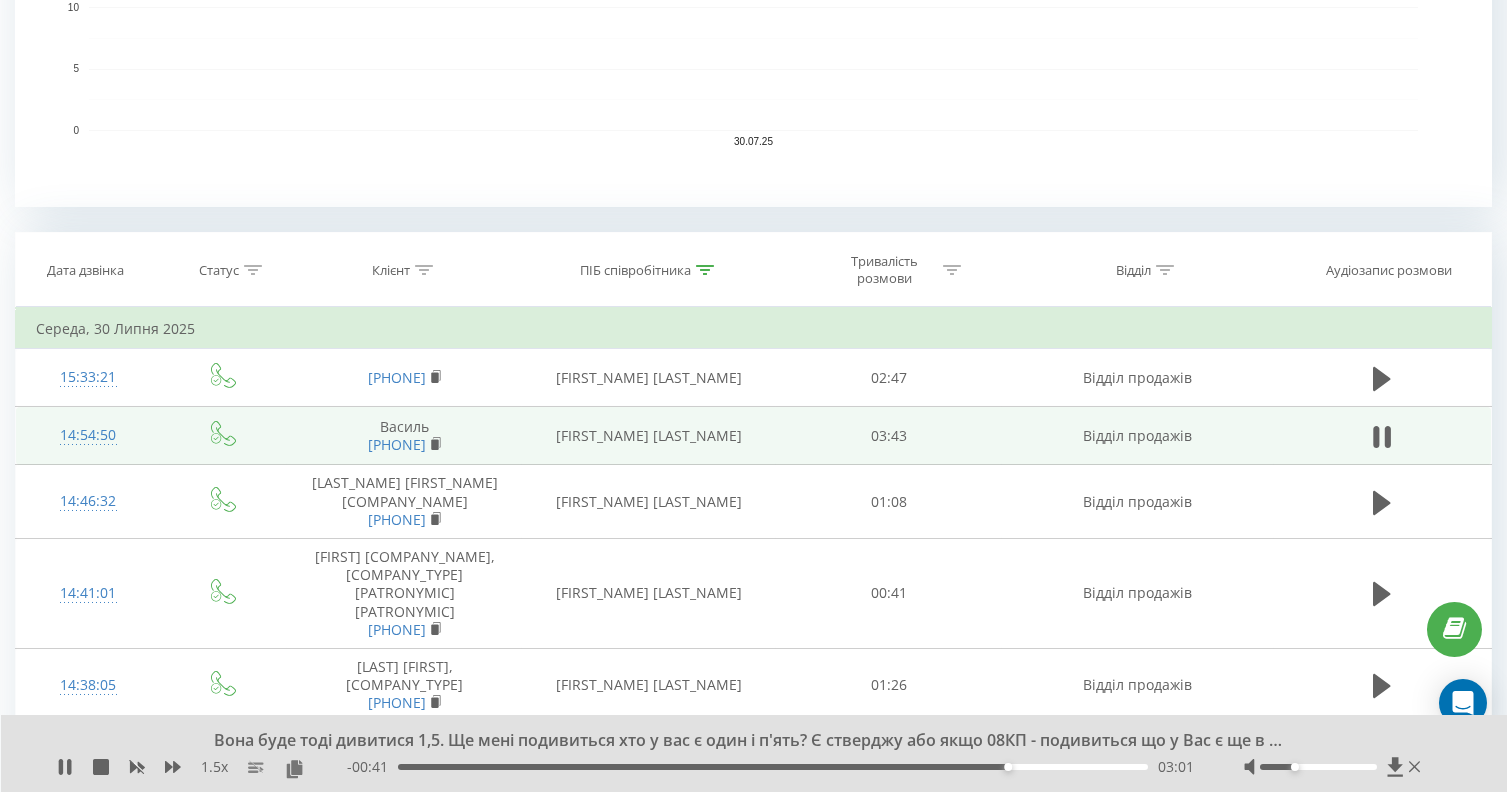 click on "03:01" at bounding box center [773, 767] 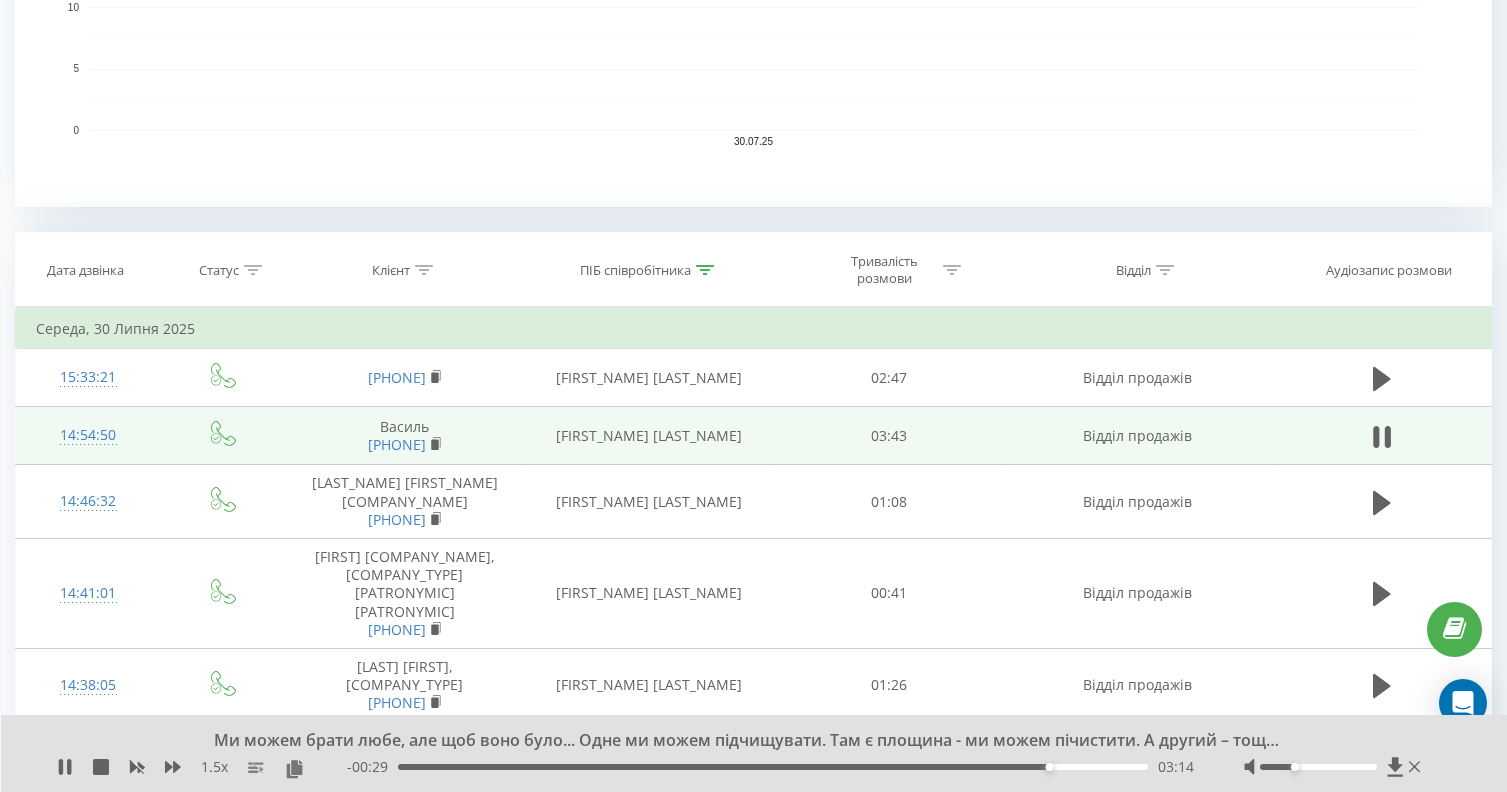 click on "03:14" at bounding box center [773, 767] 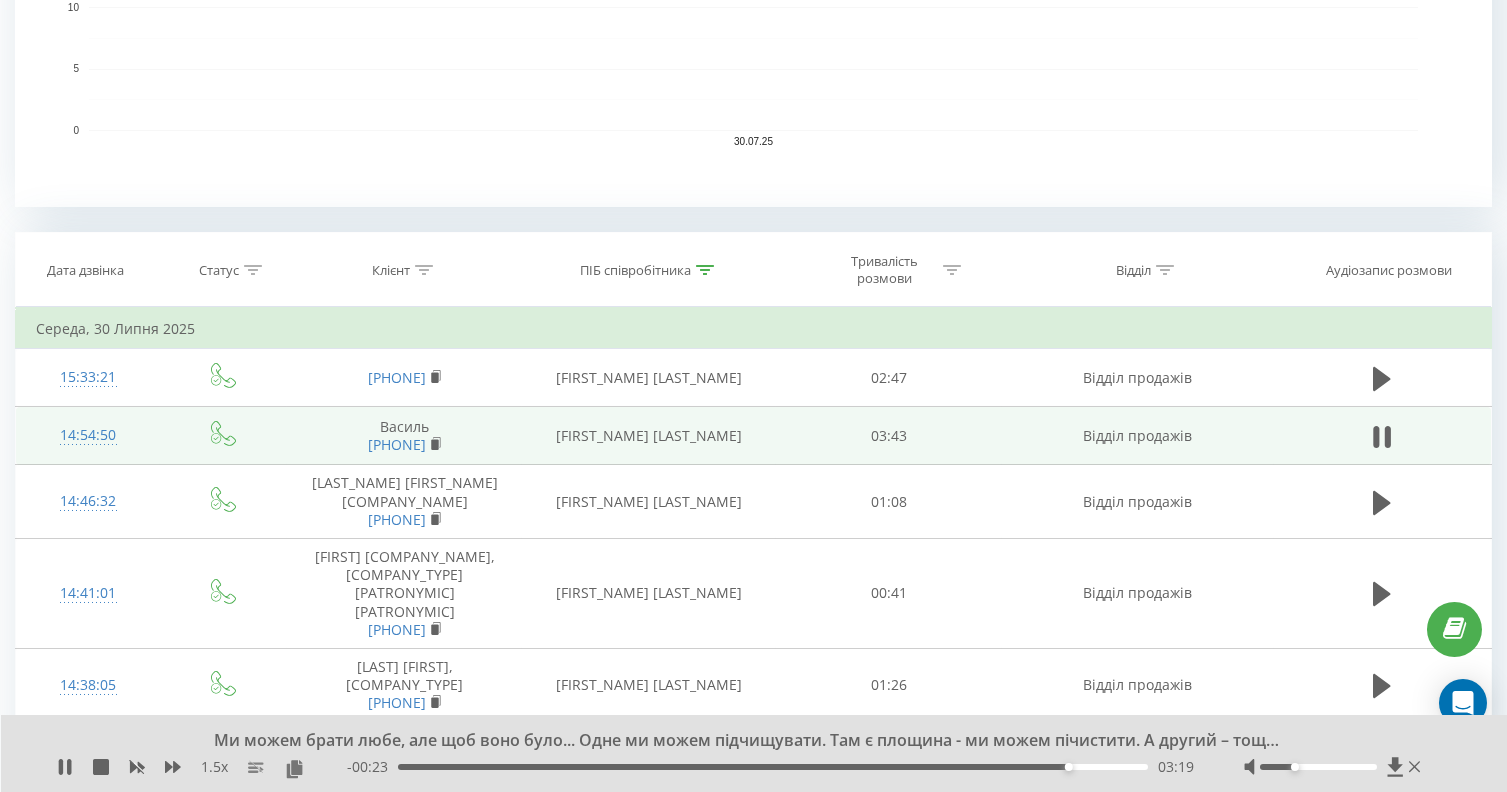 click on "- 00:23 03:19   03:19" at bounding box center (770, 767) 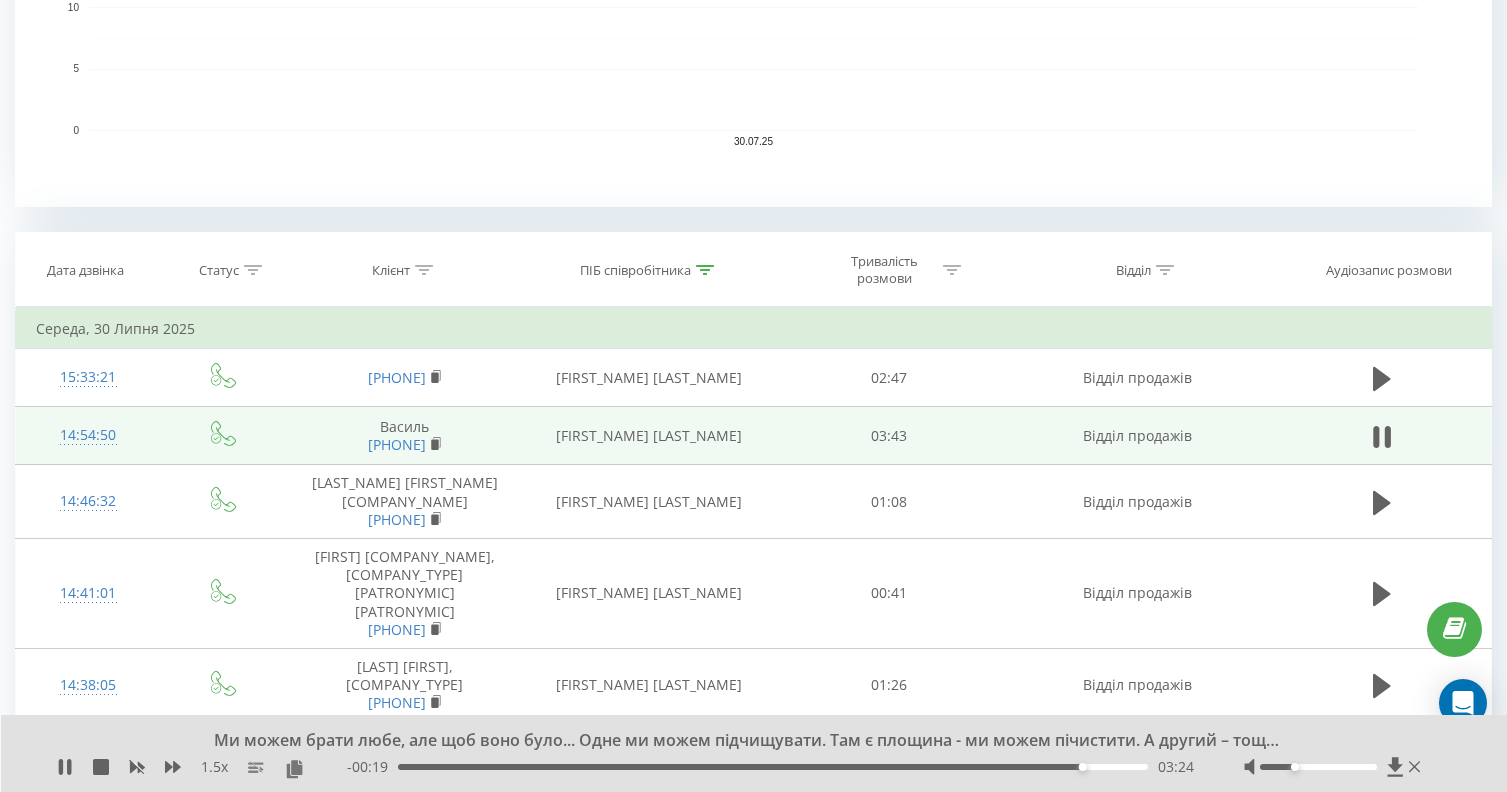 click on "03:24" at bounding box center (773, 767) 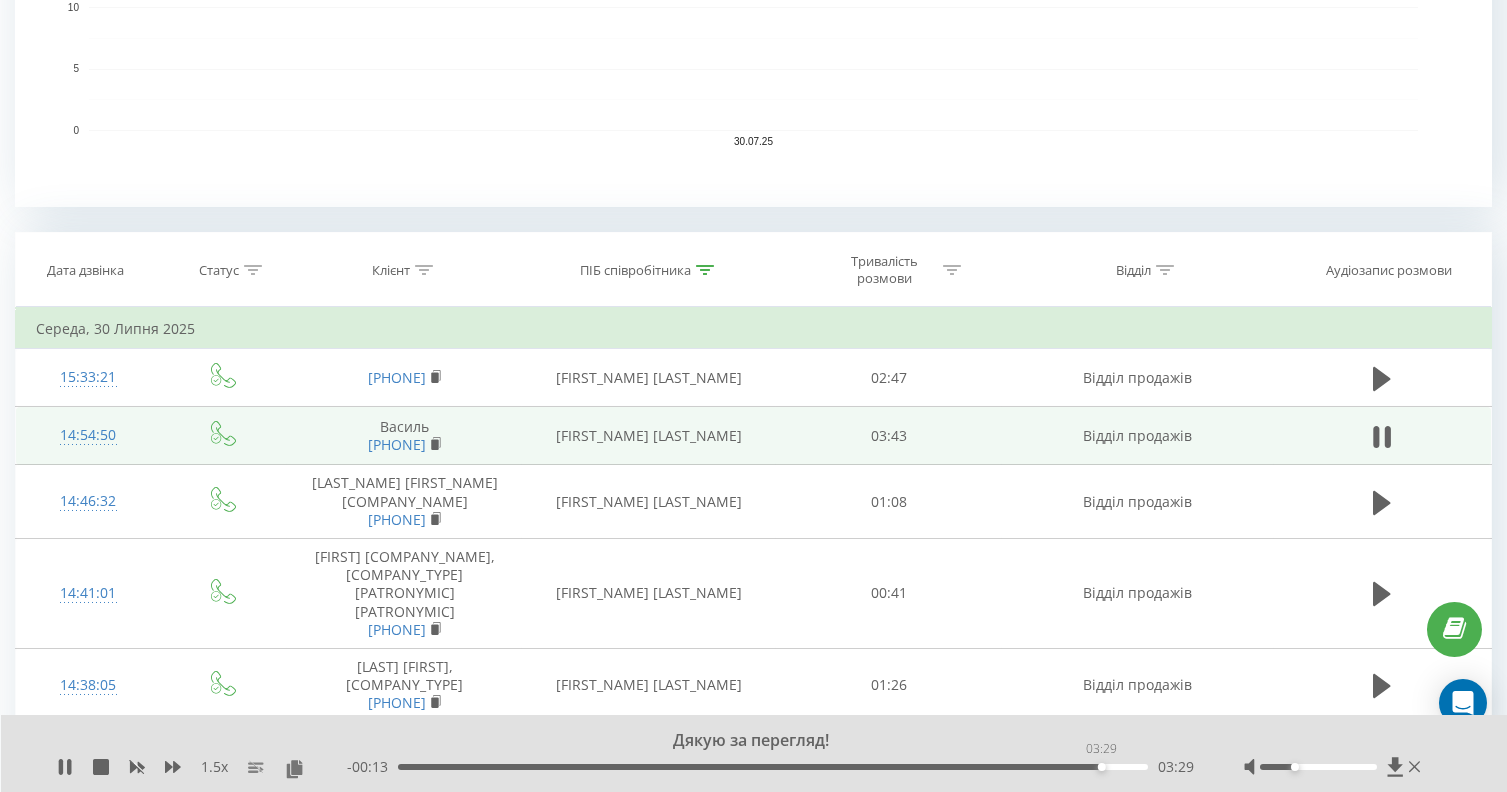 click on "03:29" at bounding box center [773, 767] 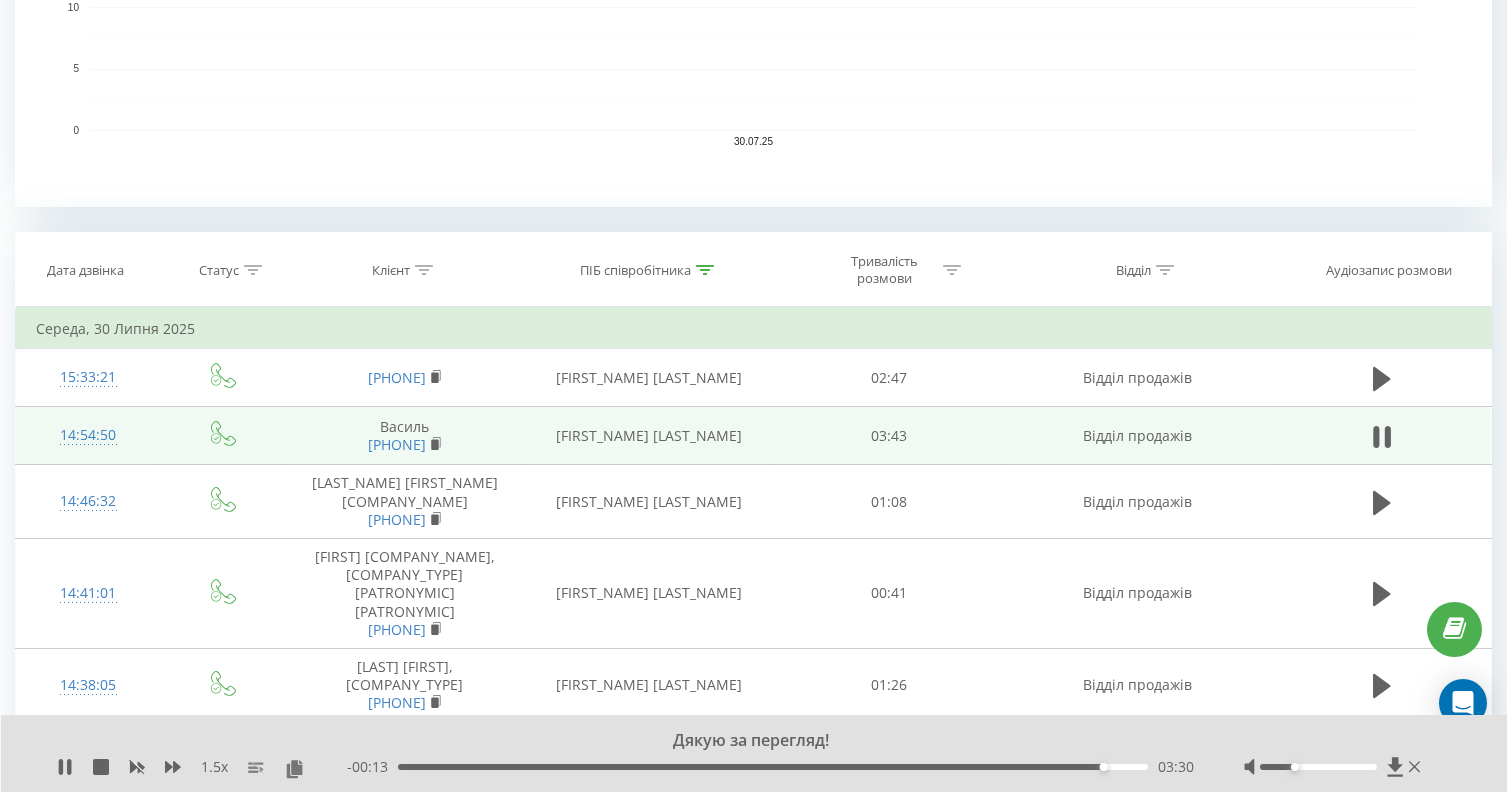 click on "03:30" at bounding box center (773, 767) 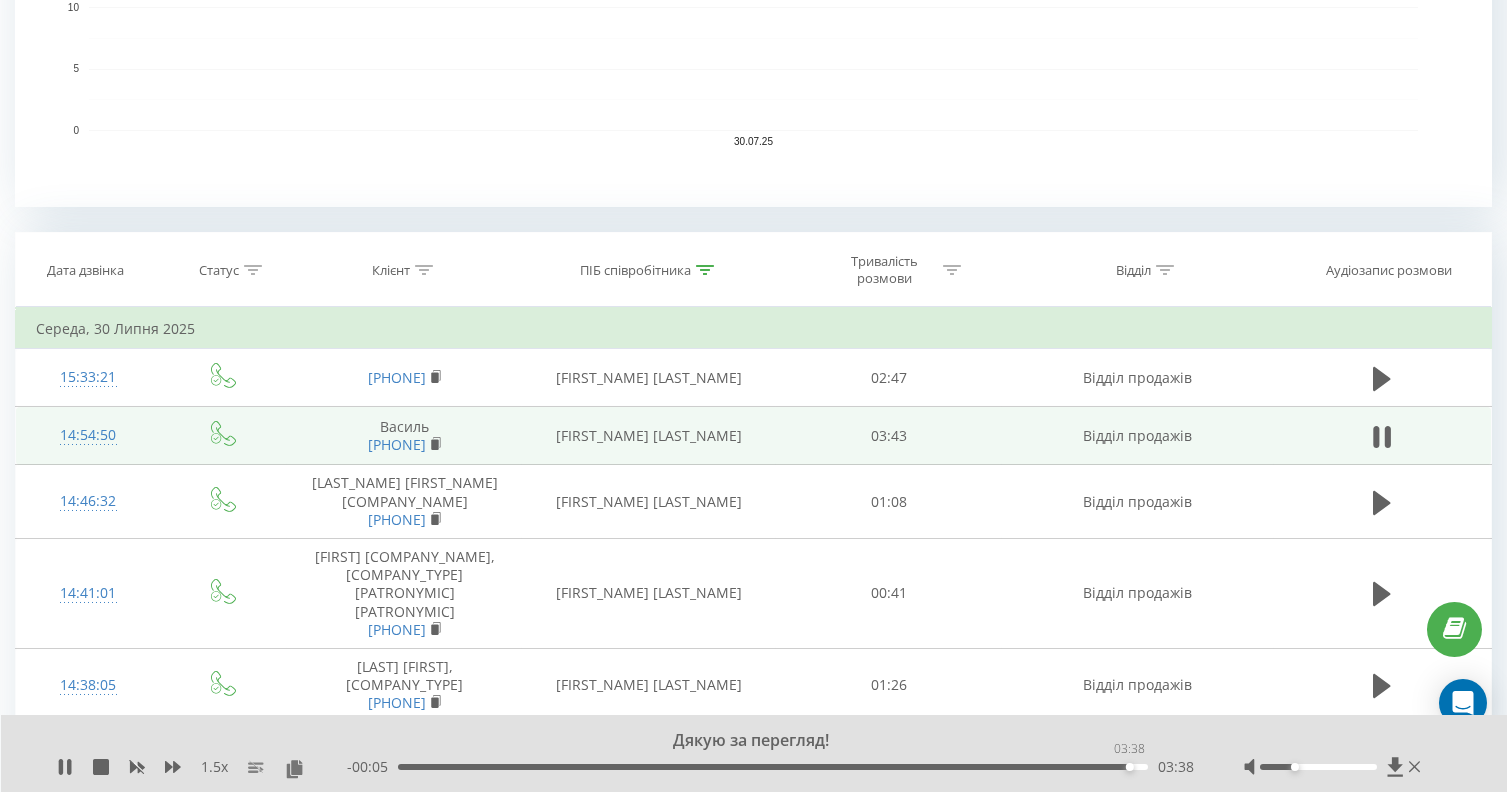 click on "03:38" at bounding box center [773, 767] 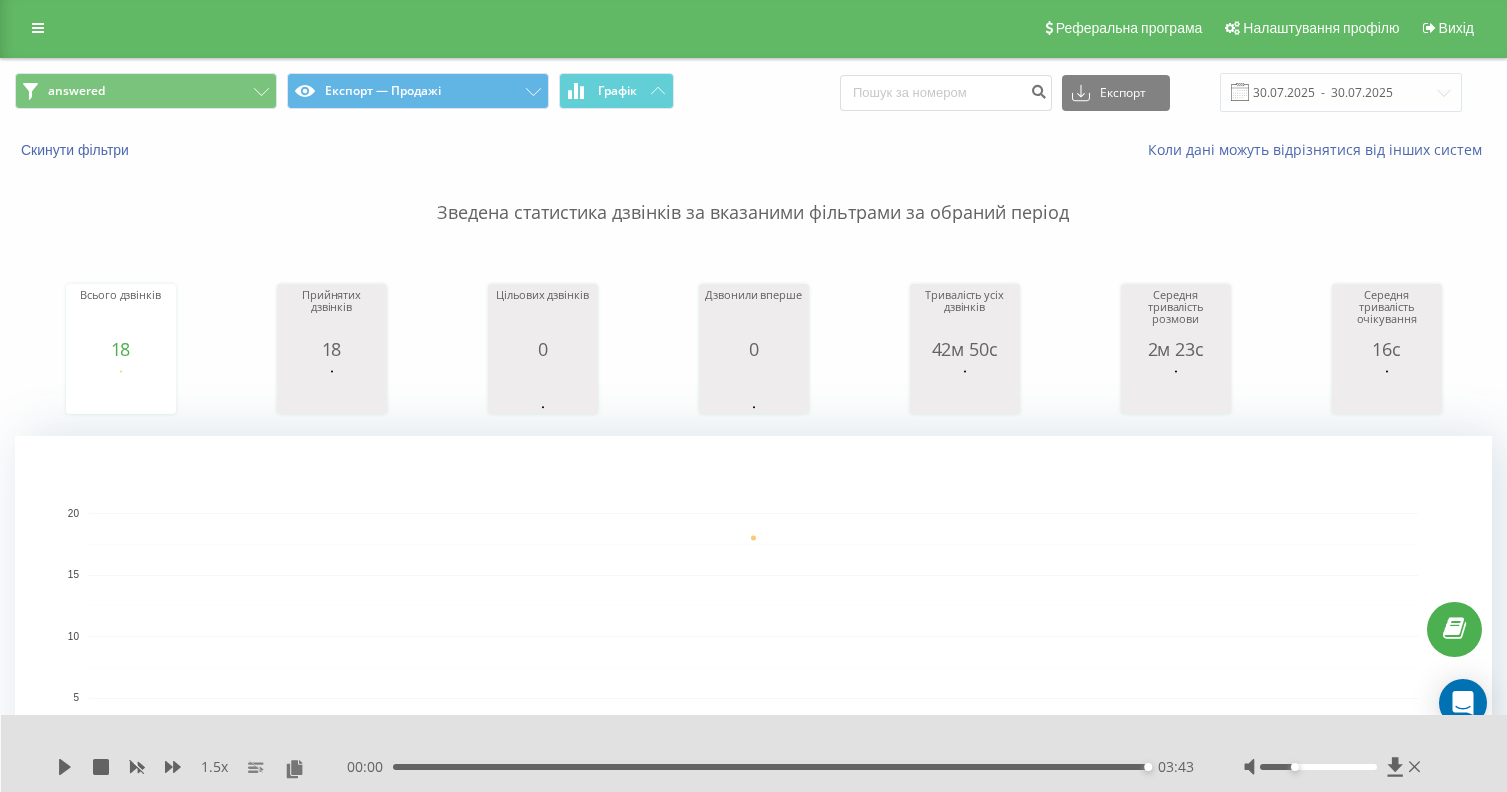 scroll, scrollTop: 0, scrollLeft: 0, axis: both 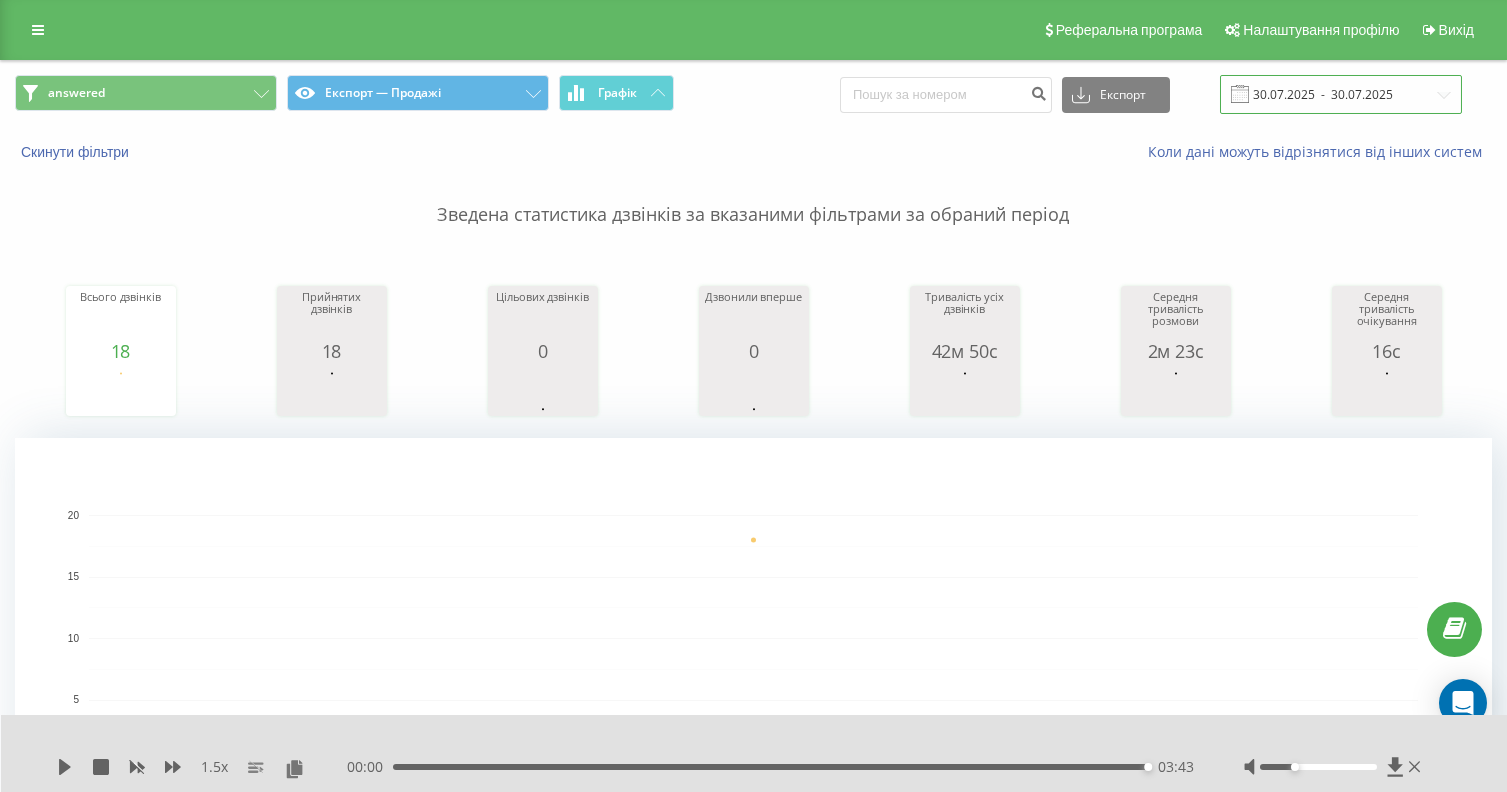 click on "30.07.2025  -  30.07.2025" at bounding box center (1341, 94) 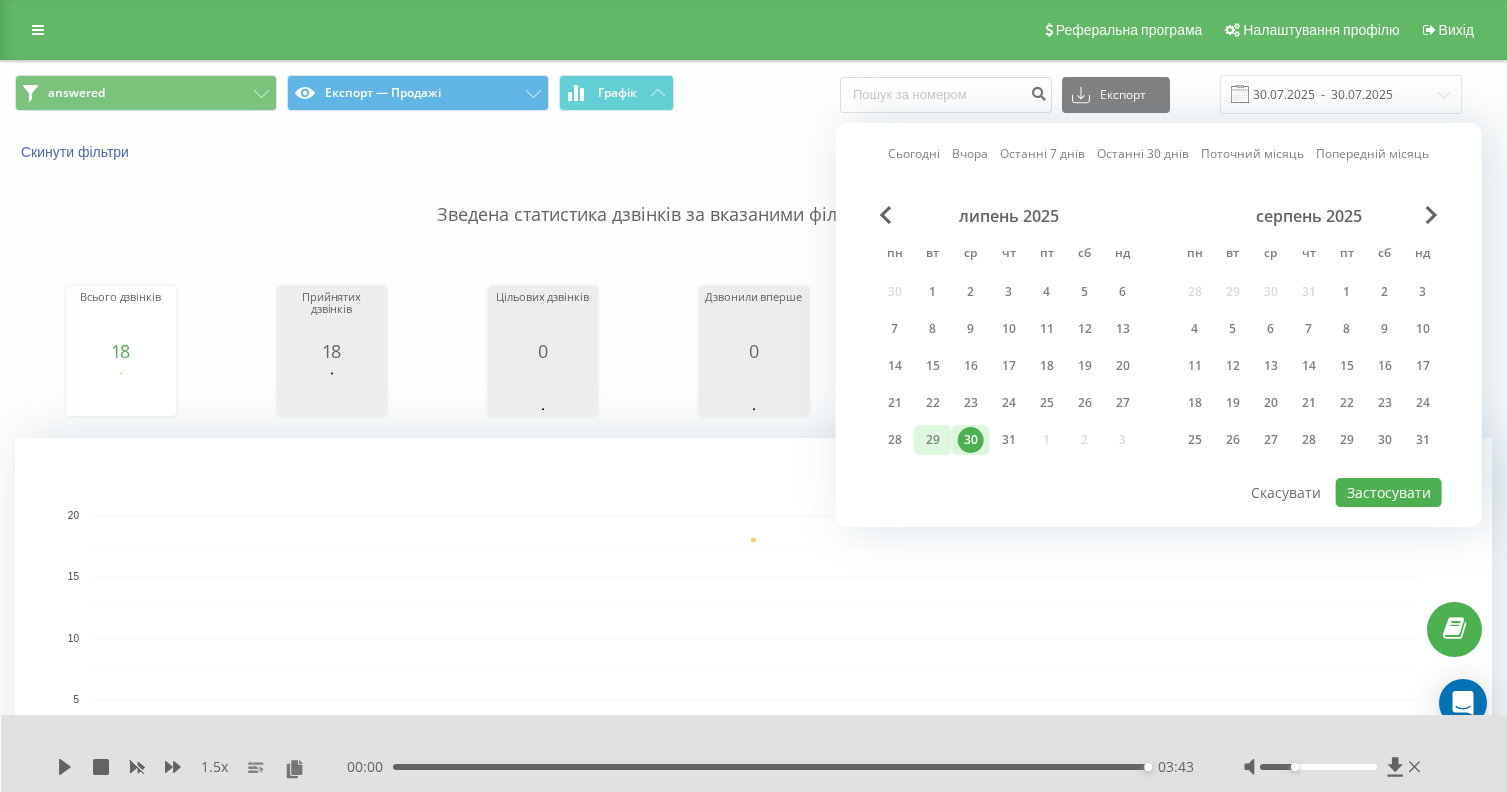 click on "29" at bounding box center [933, 440] 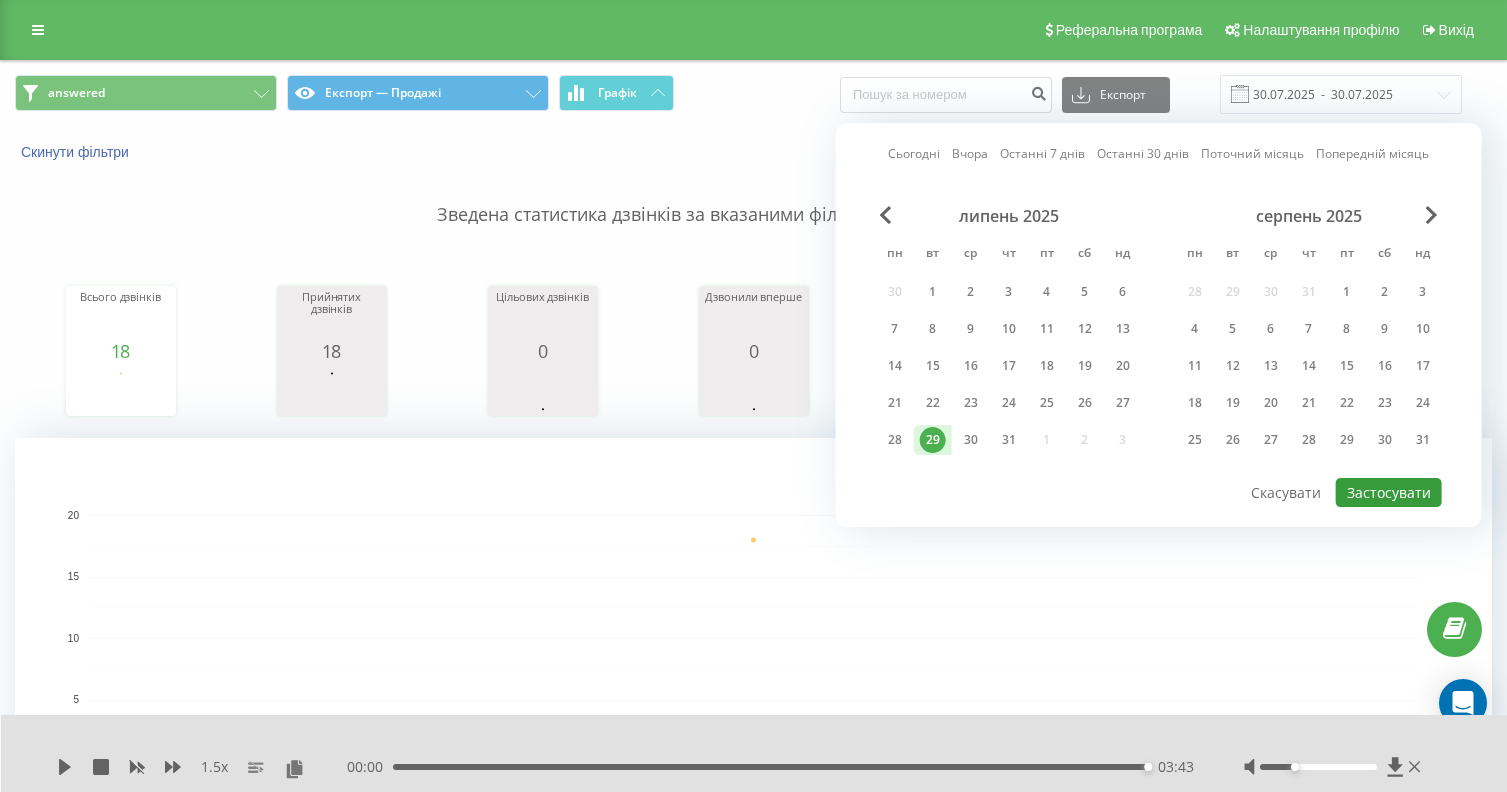 click on "Застосувати" at bounding box center [1389, 492] 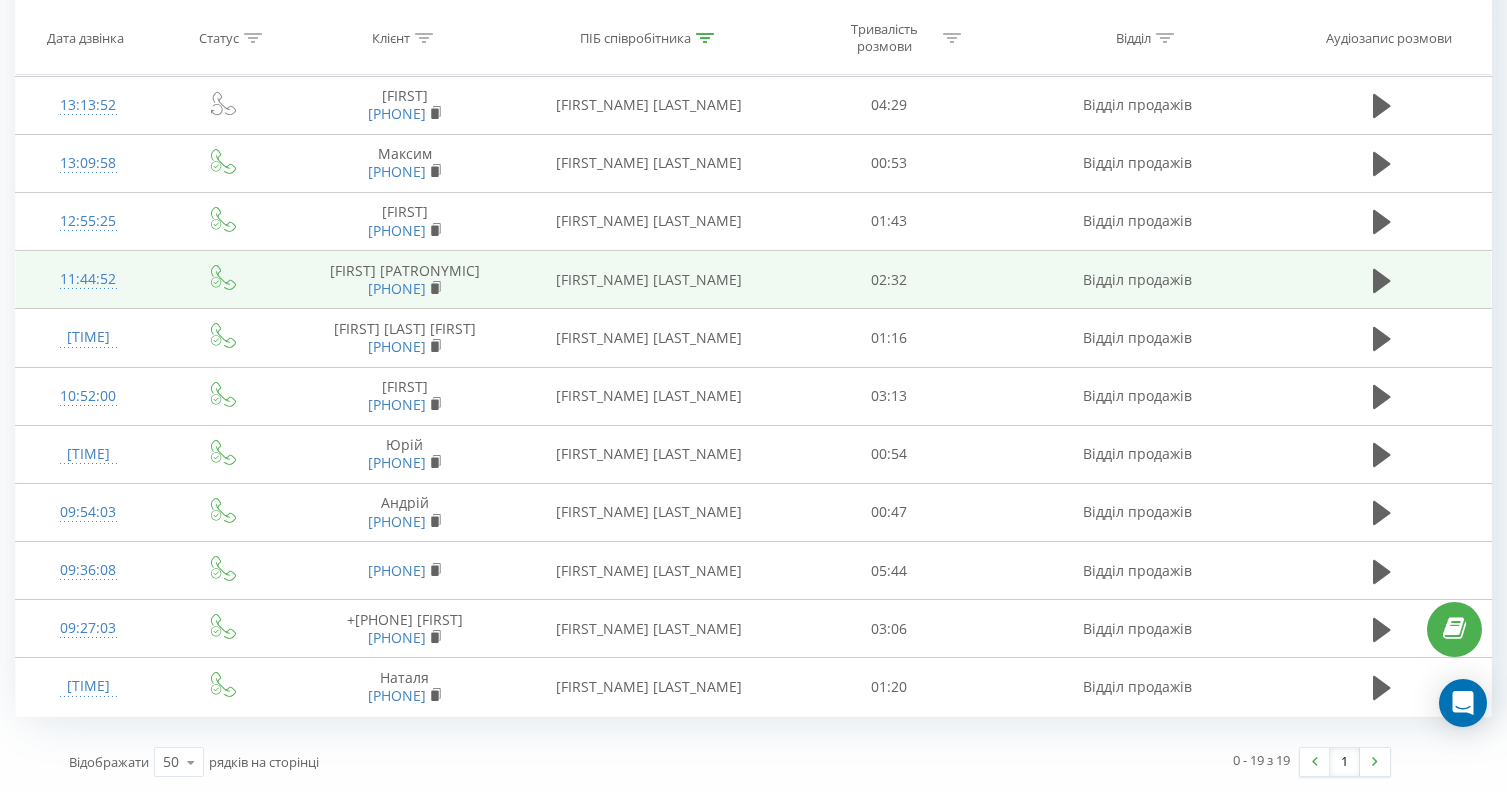 scroll, scrollTop: 1411, scrollLeft: 0, axis: vertical 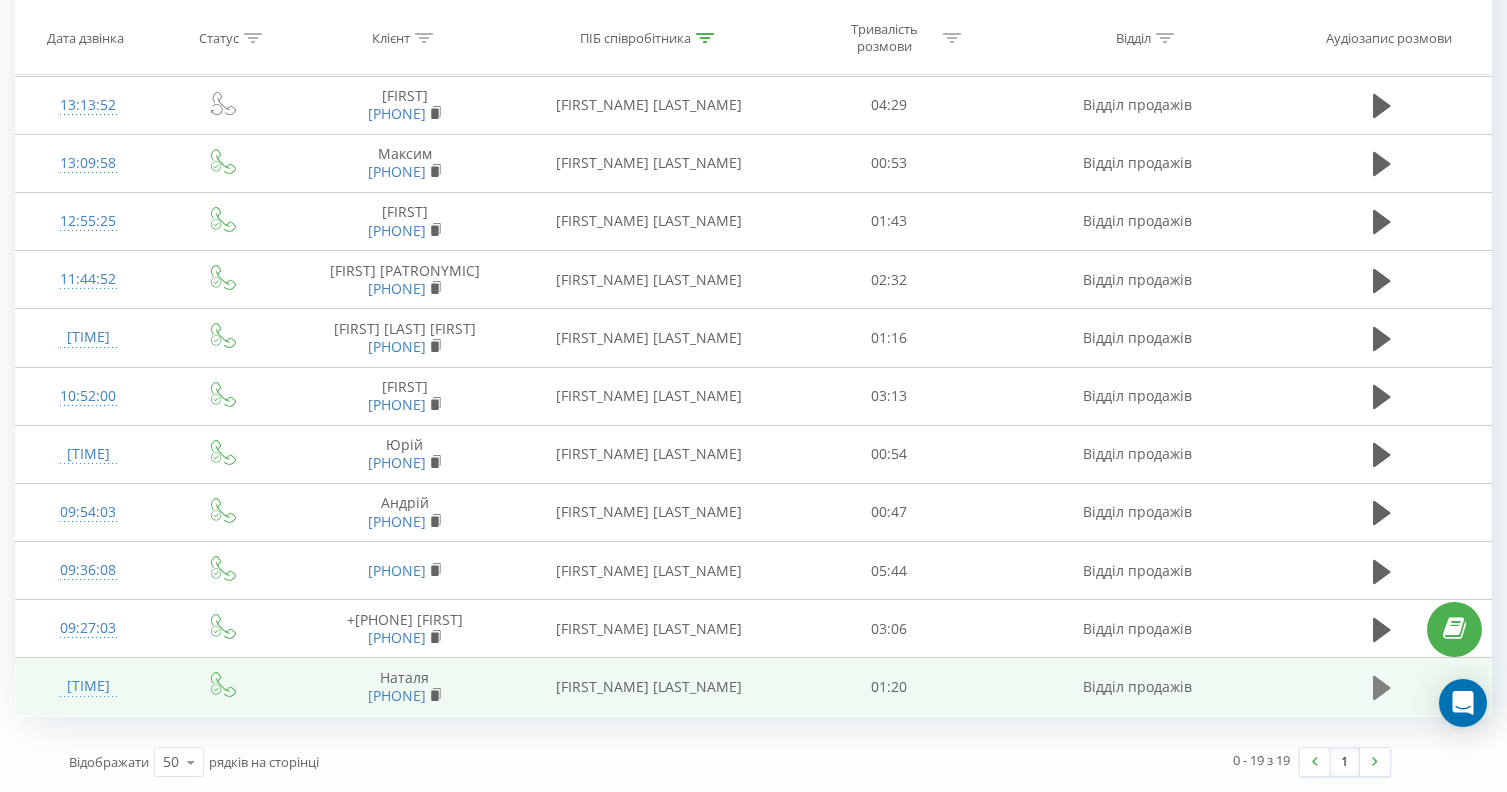 click 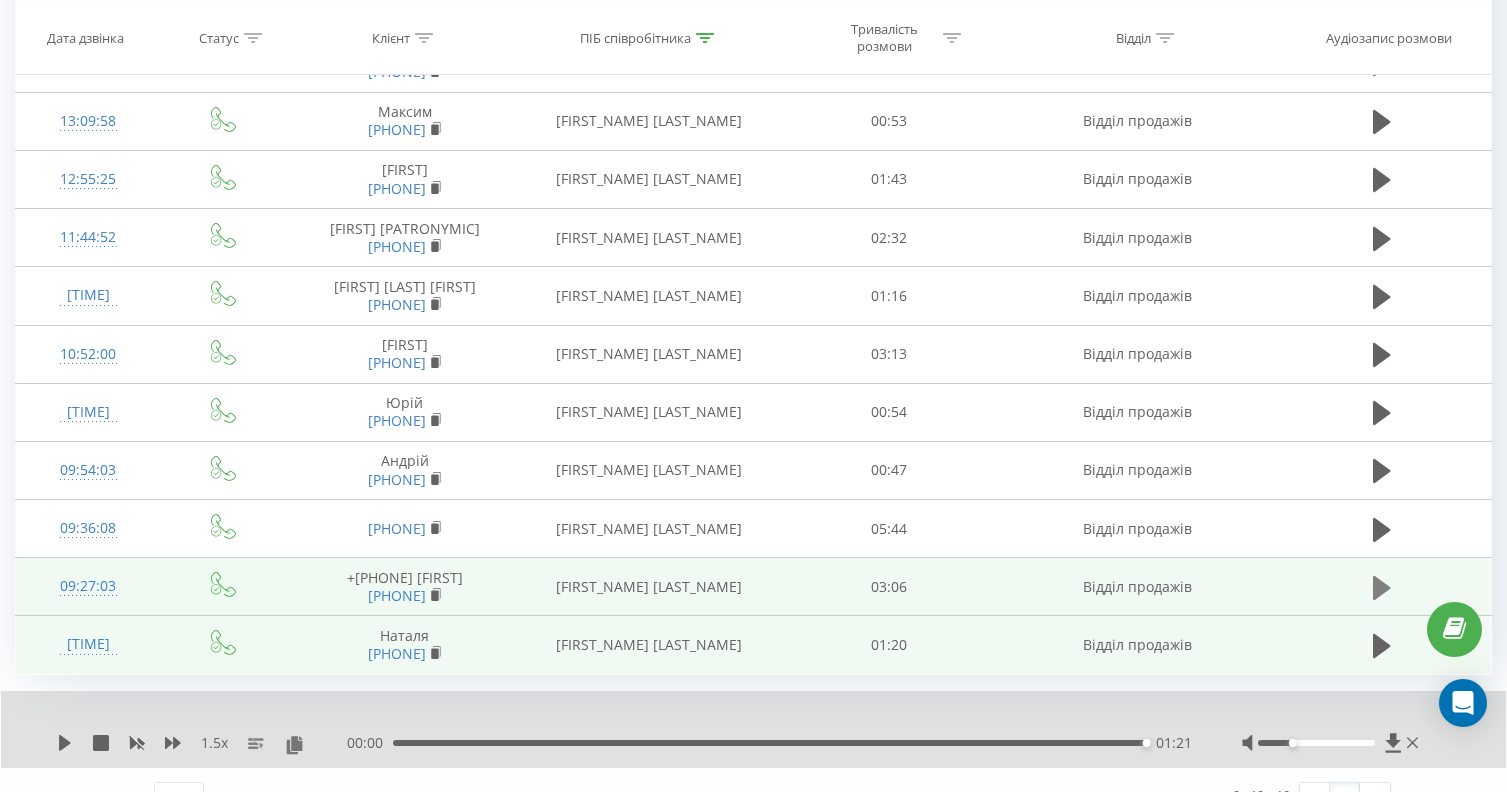 click 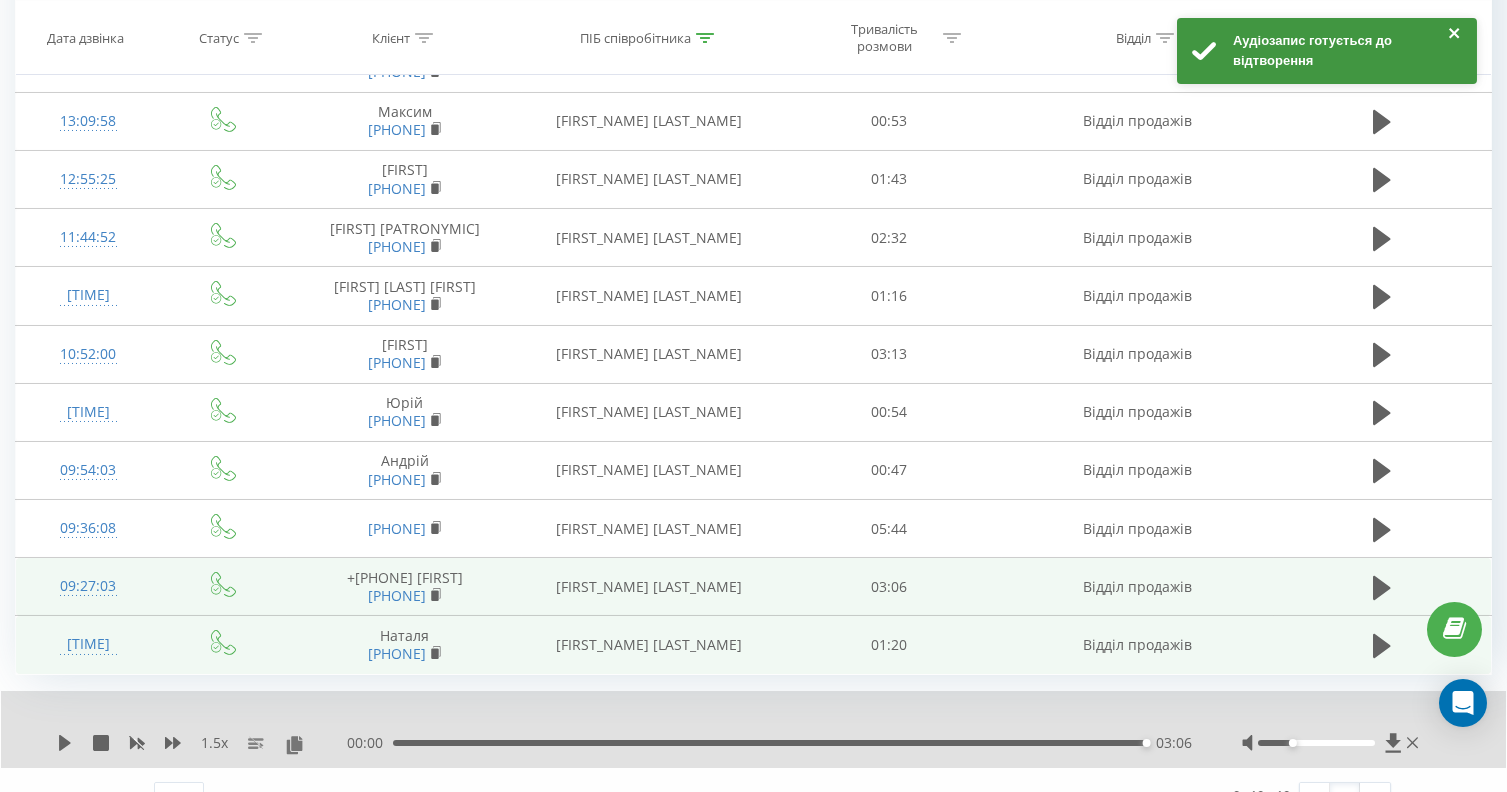 click 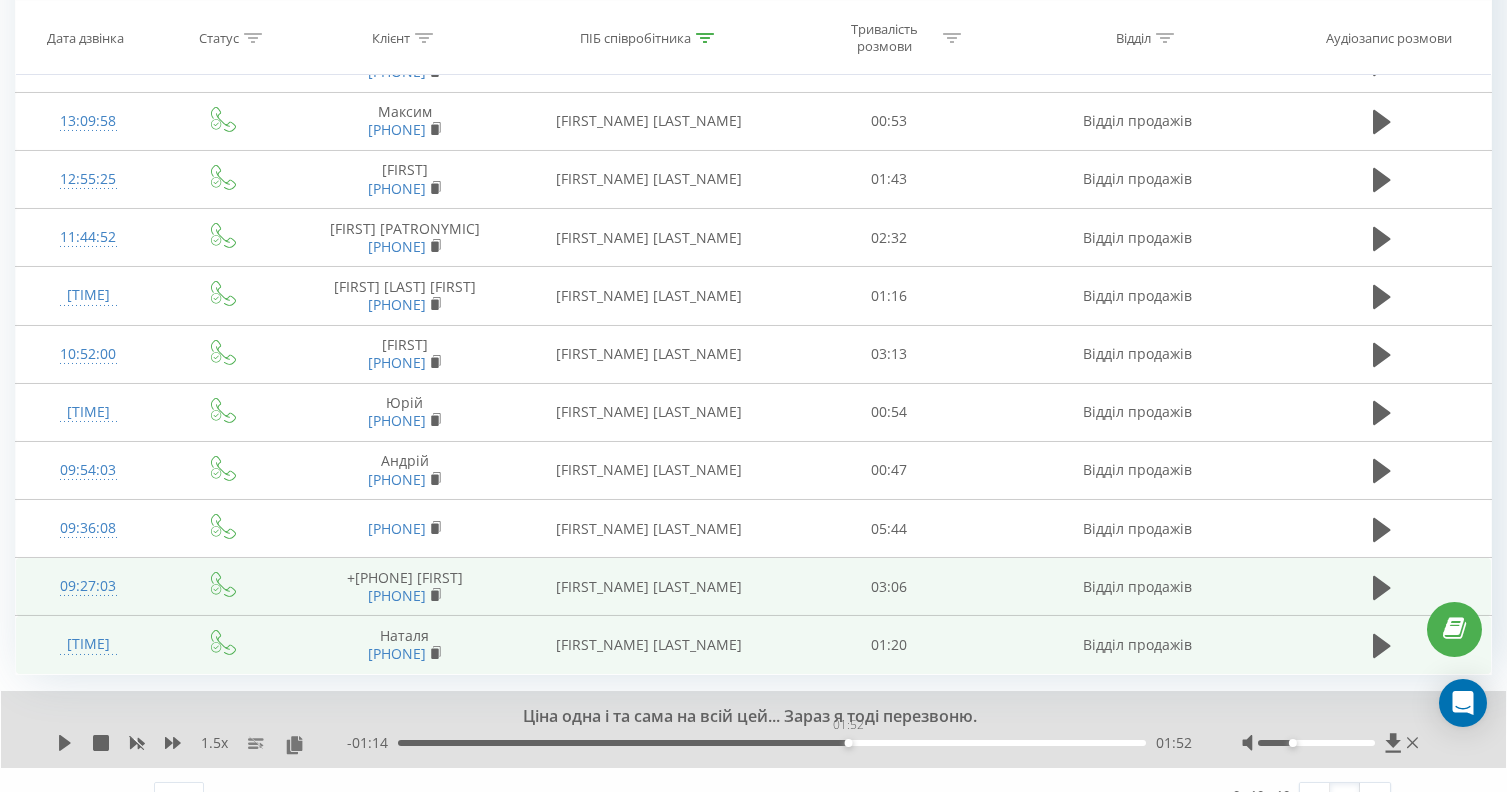 click on "01:52" at bounding box center [772, 743] 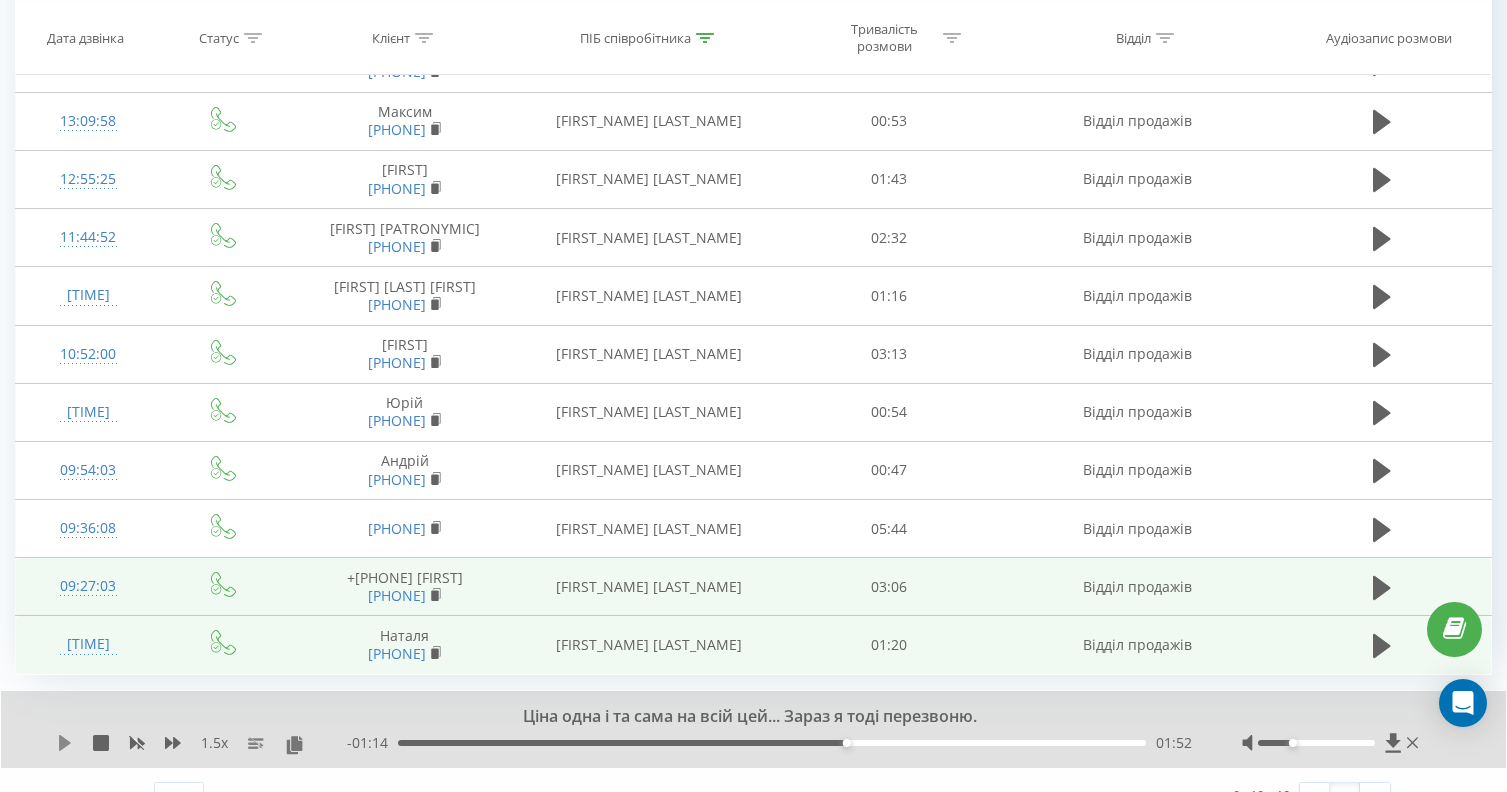 click 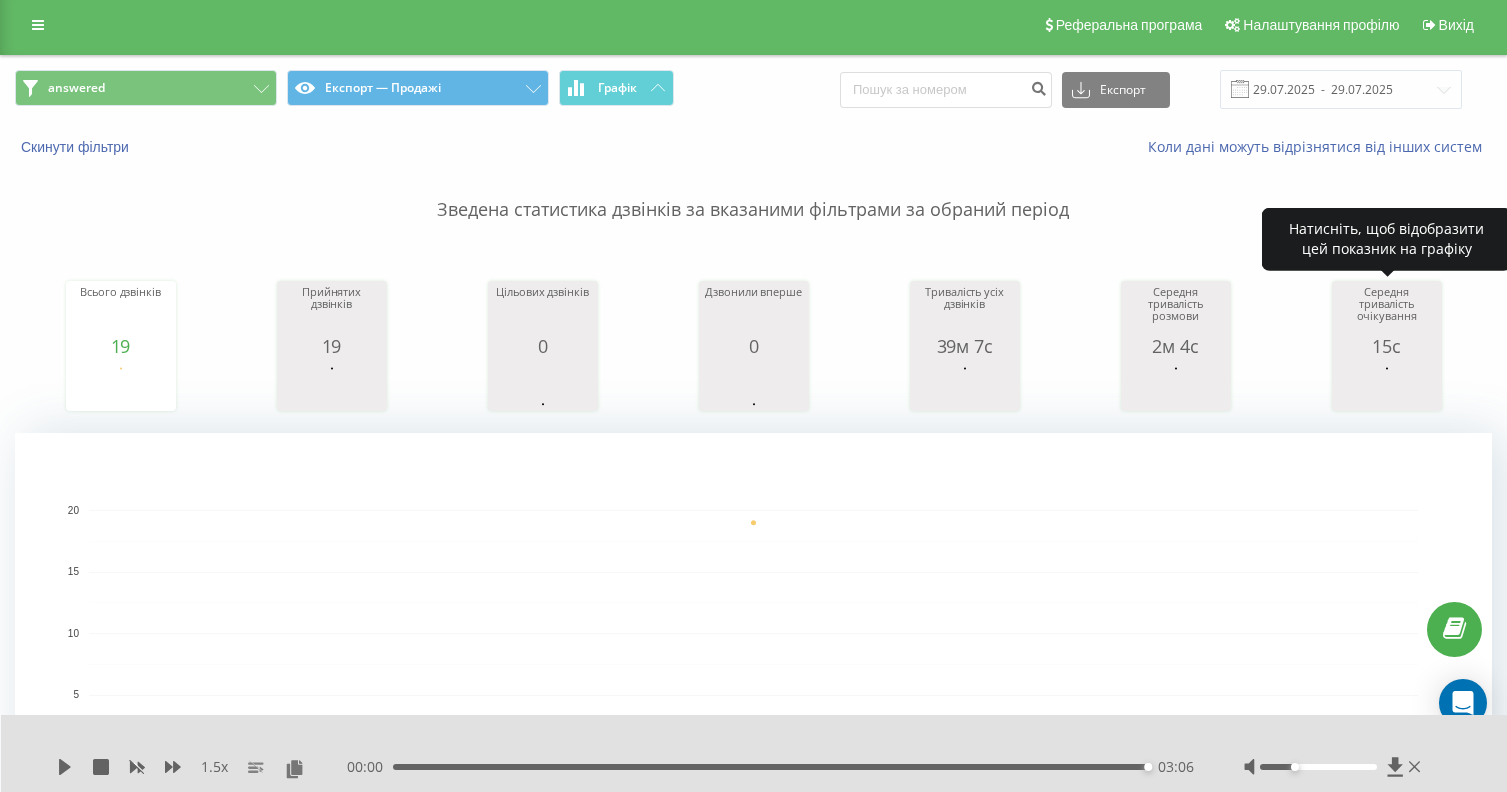 scroll, scrollTop: 0, scrollLeft: 0, axis: both 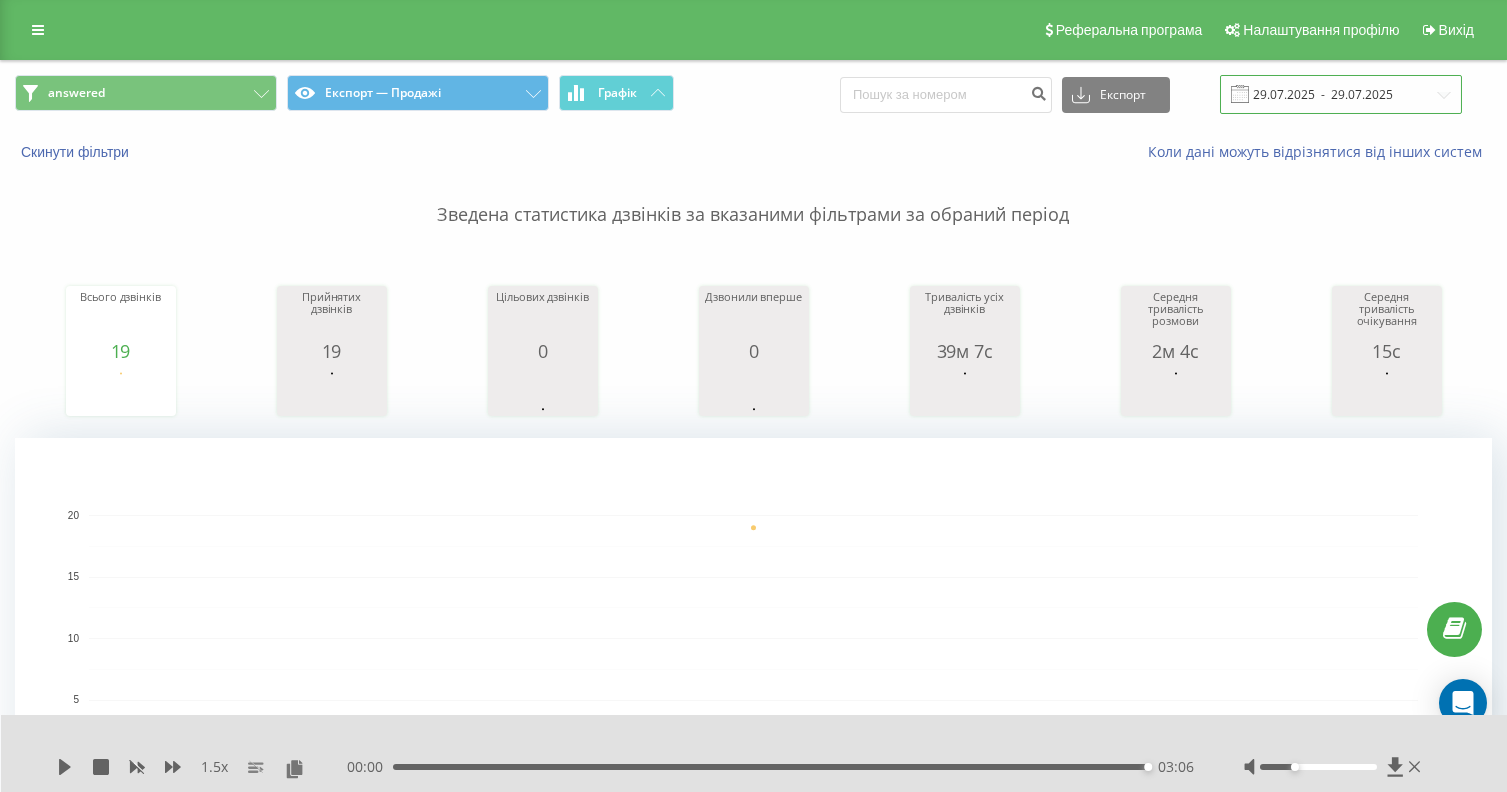 click on "29.07.2025  -  29.07.2025" at bounding box center (1341, 94) 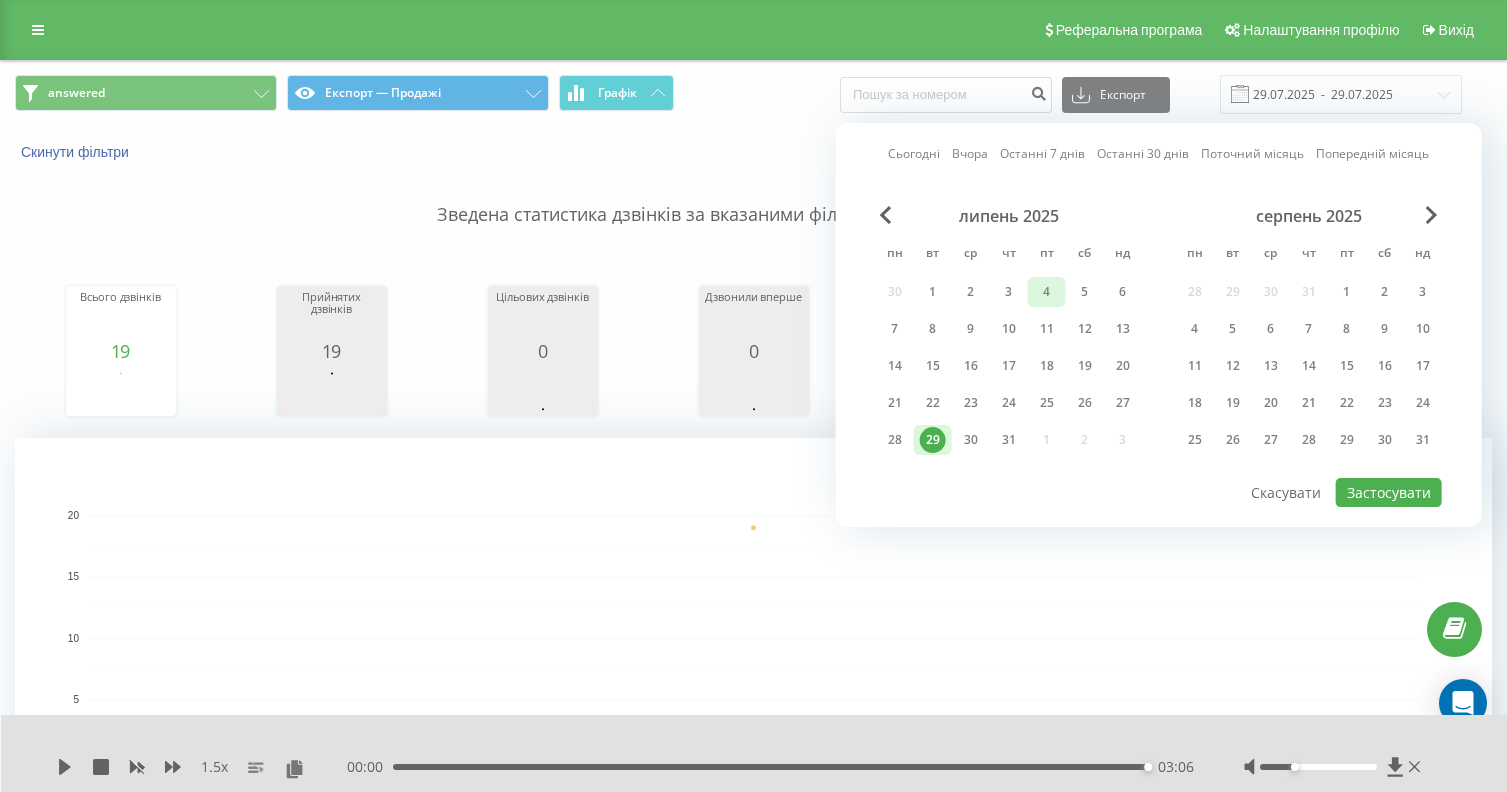click on "4" at bounding box center (1047, 292) 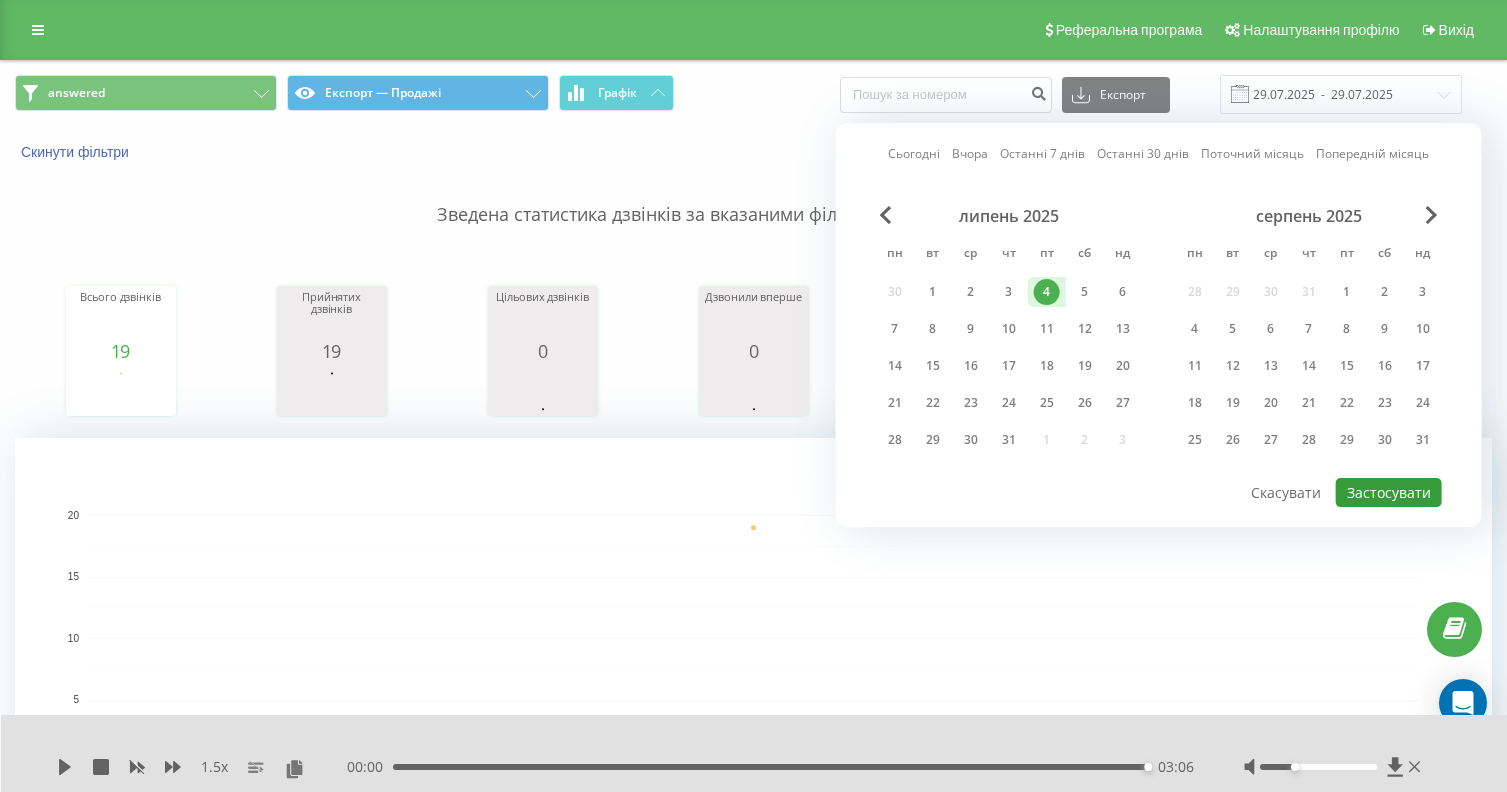 click on "Застосувати" at bounding box center (1389, 492) 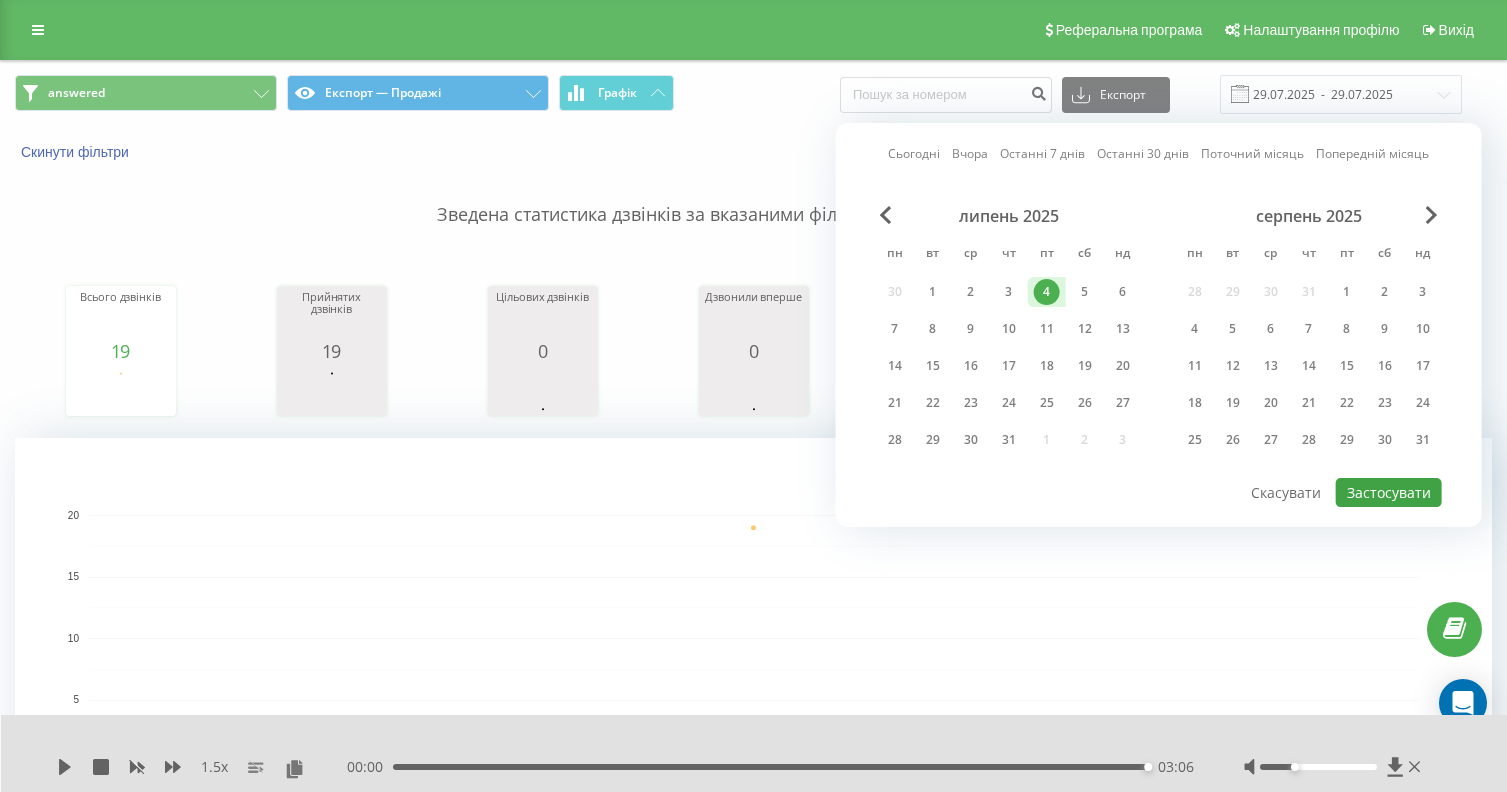 type on "04.07.2025  -  04.07.2025" 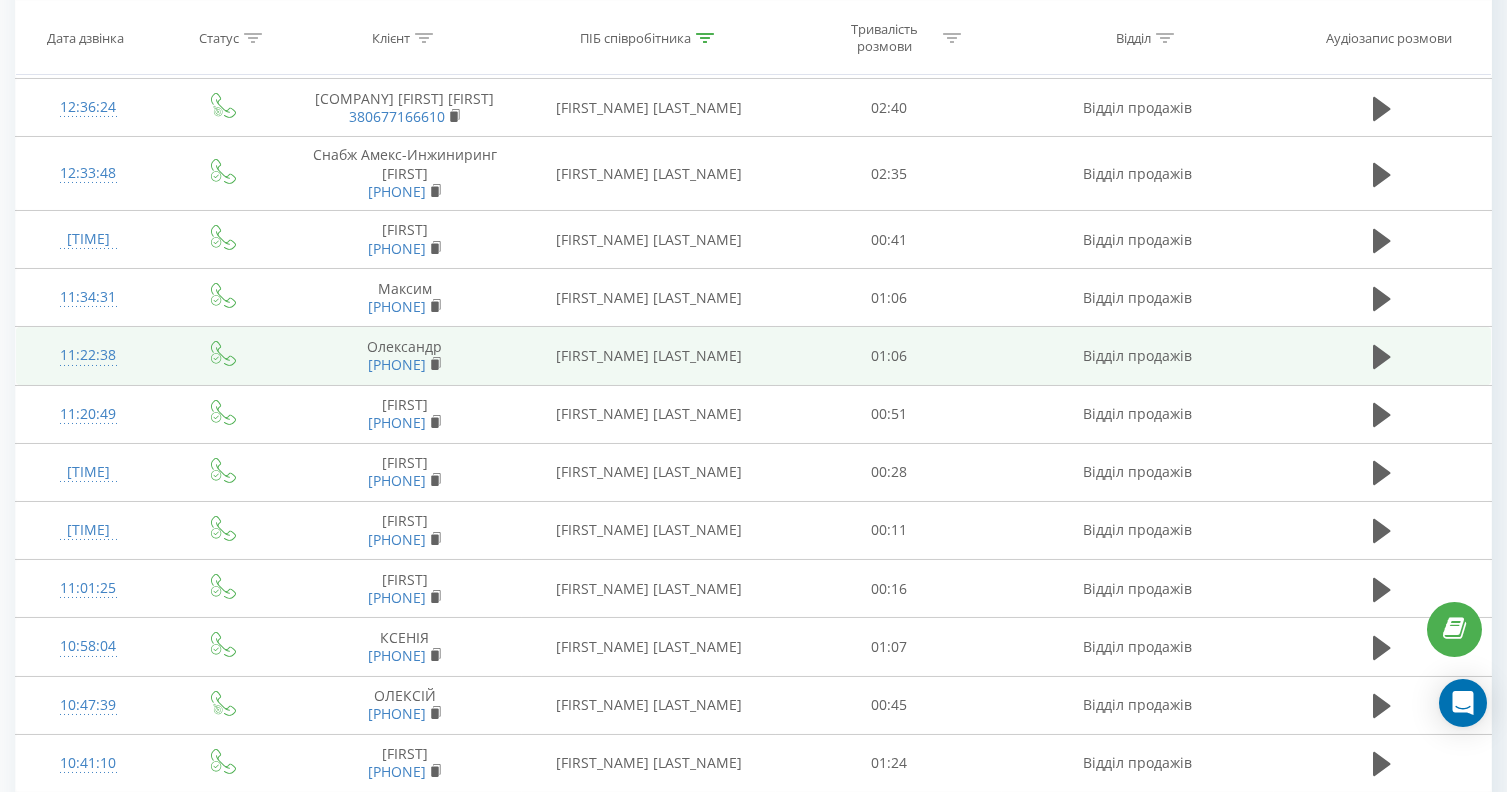 scroll, scrollTop: 1663, scrollLeft: 0, axis: vertical 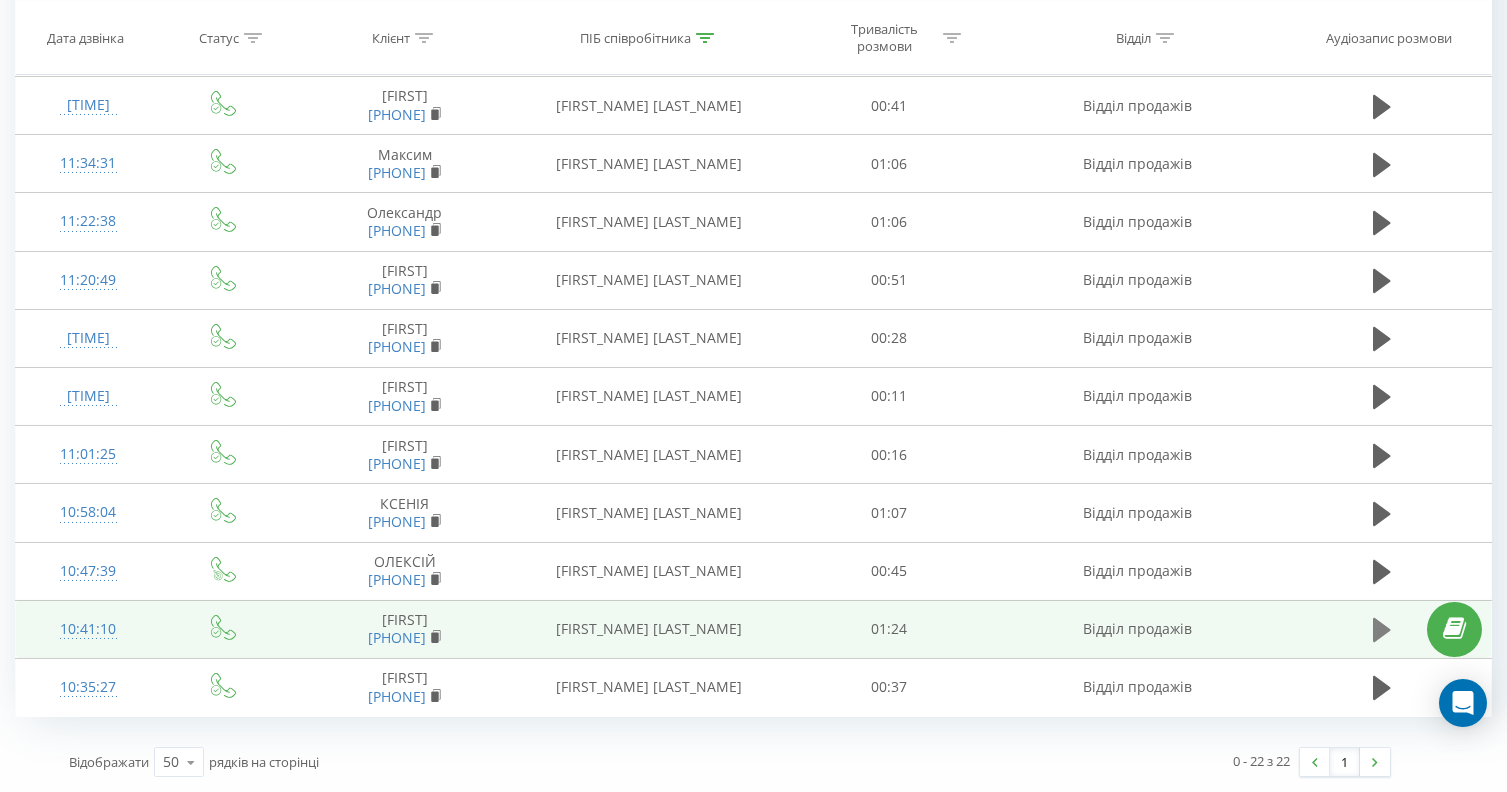 click 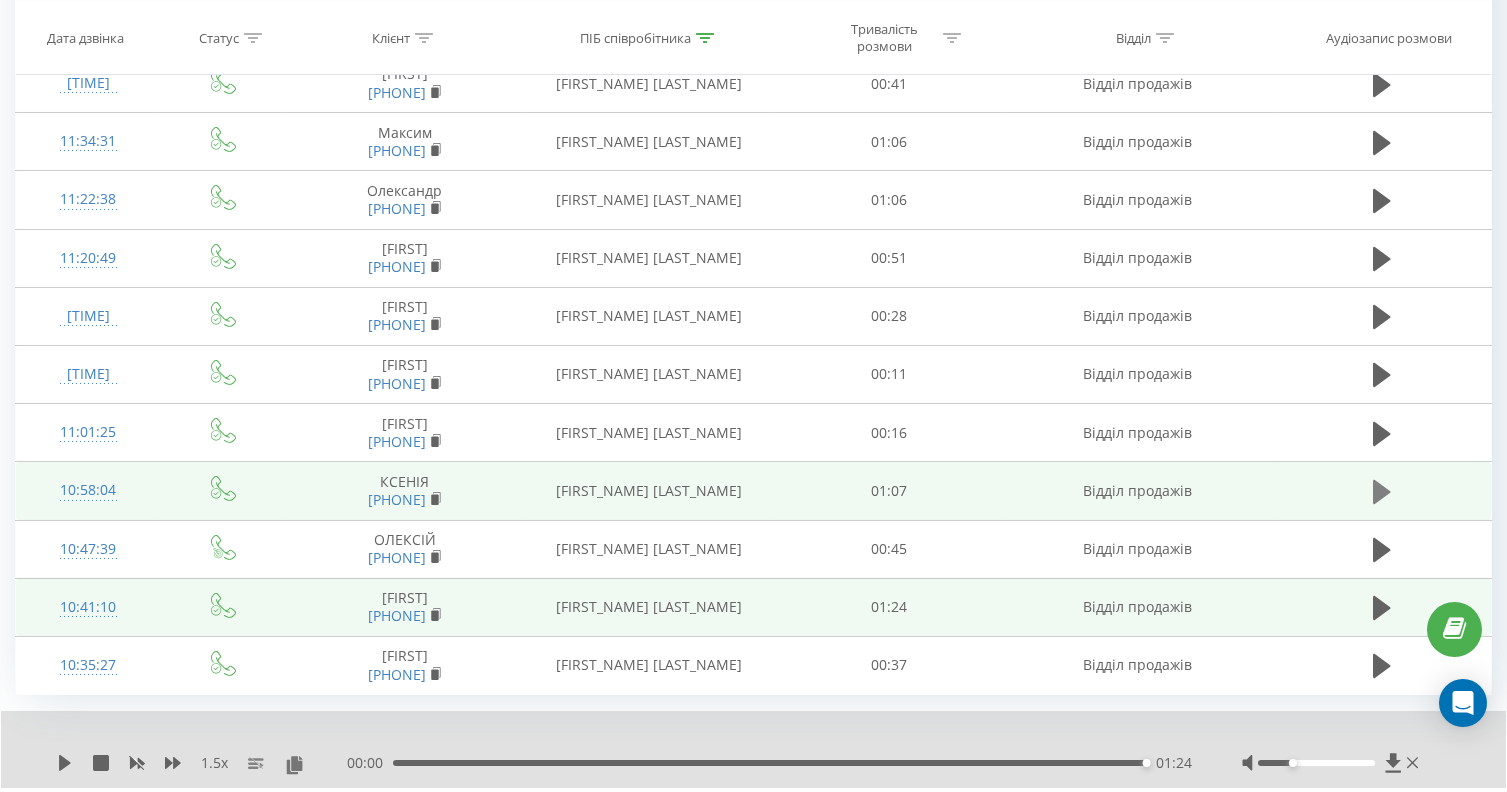 click 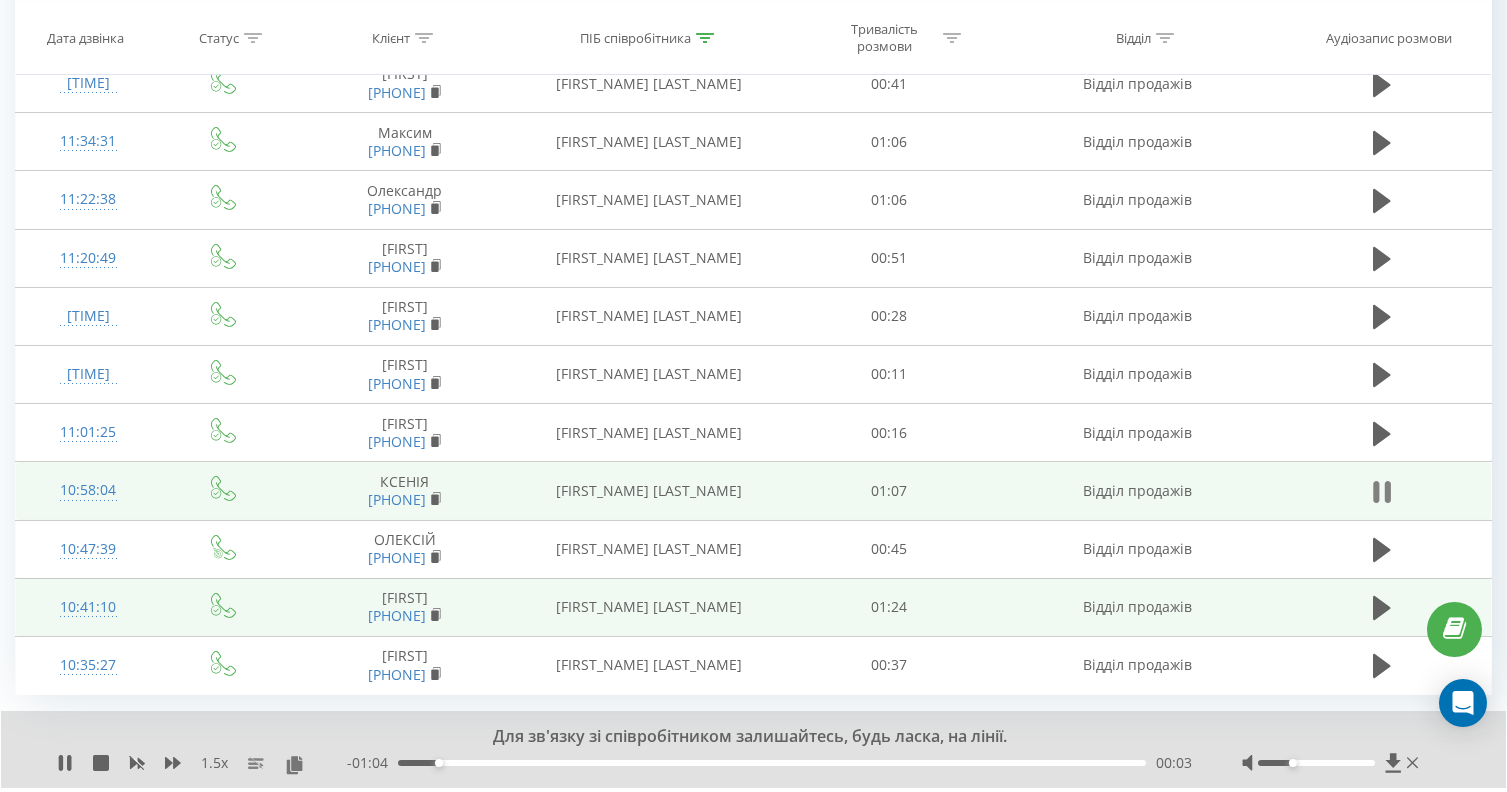 click 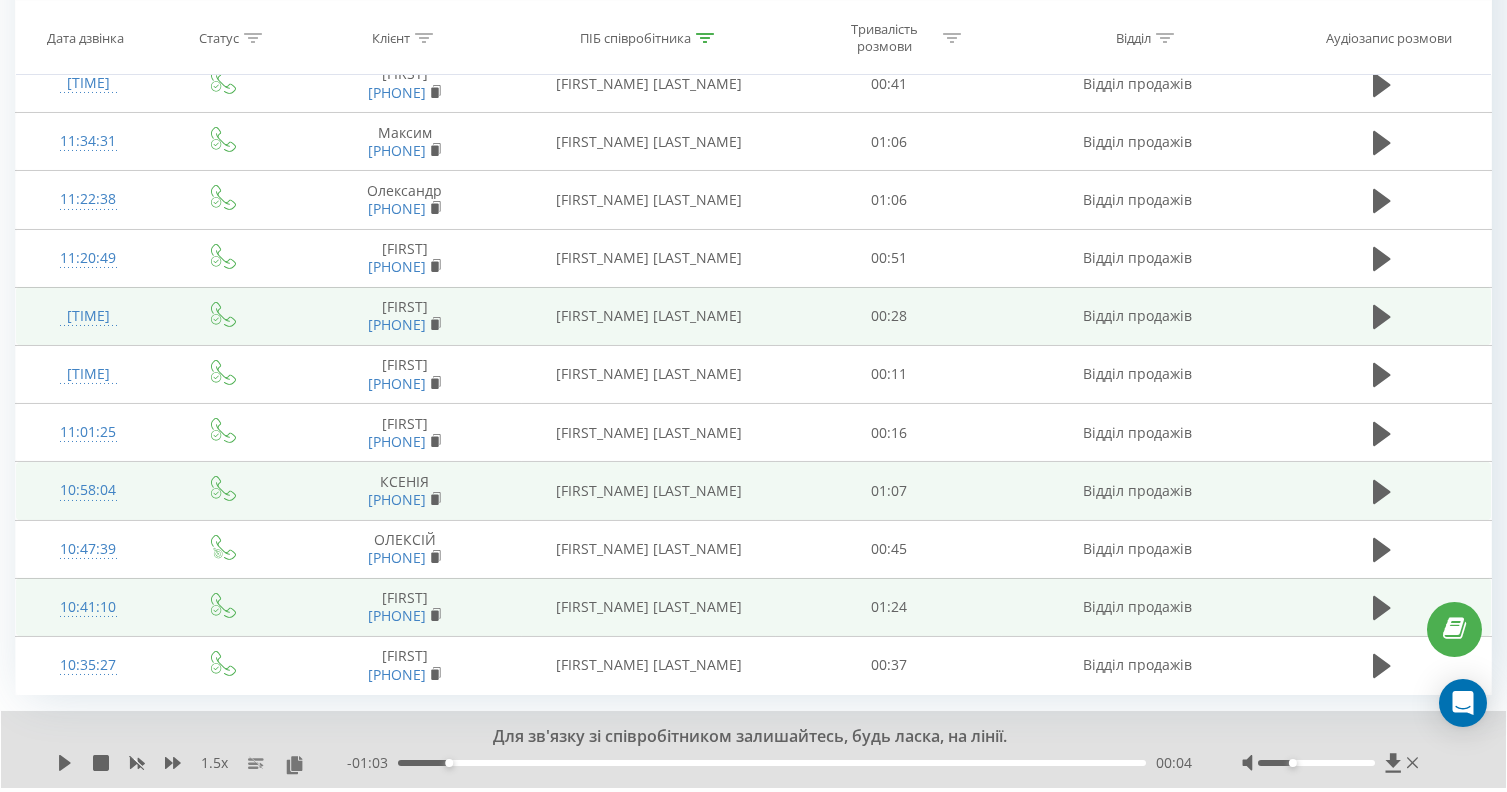scroll, scrollTop: 1564, scrollLeft: 0, axis: vertical 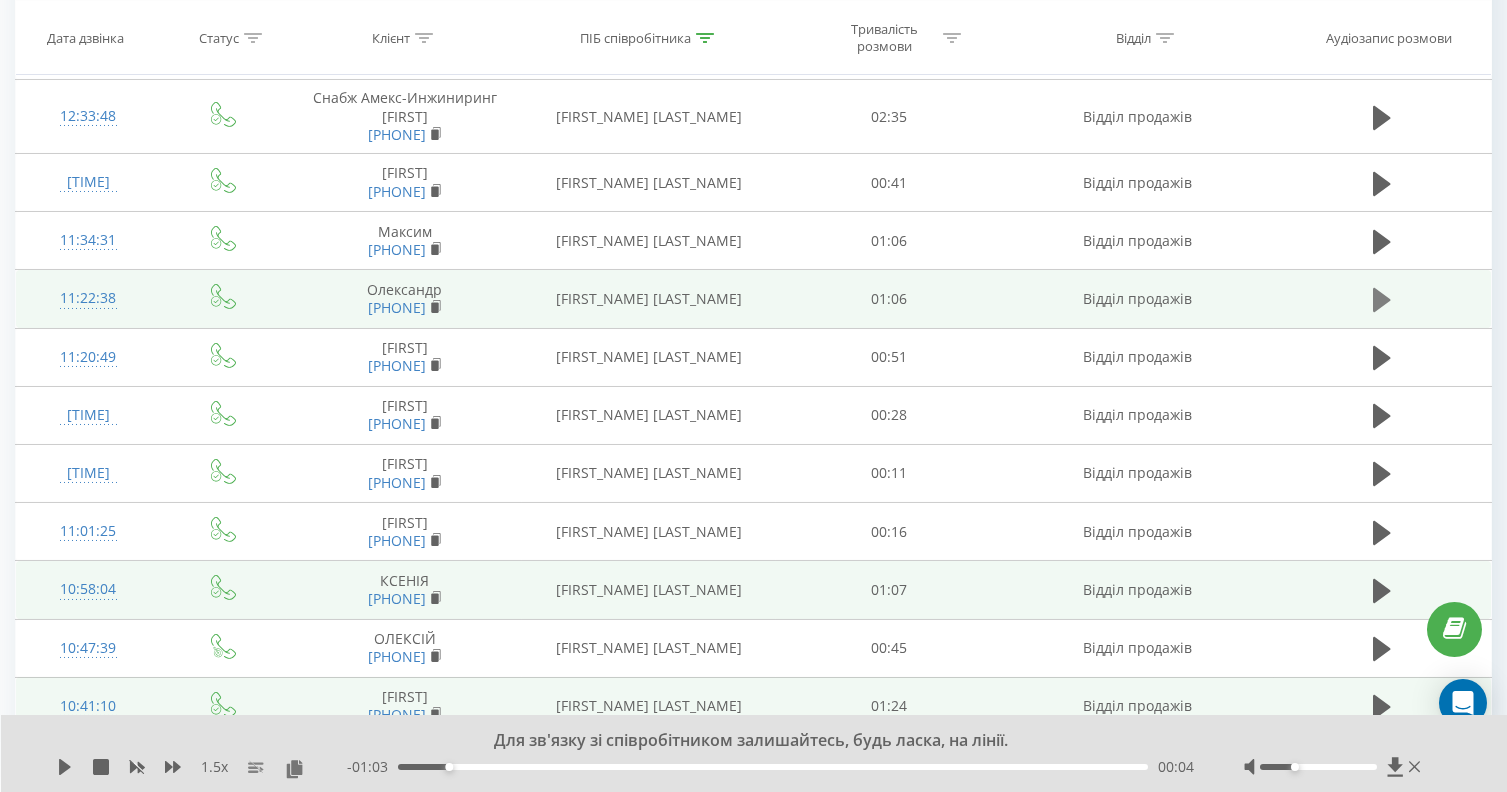 click 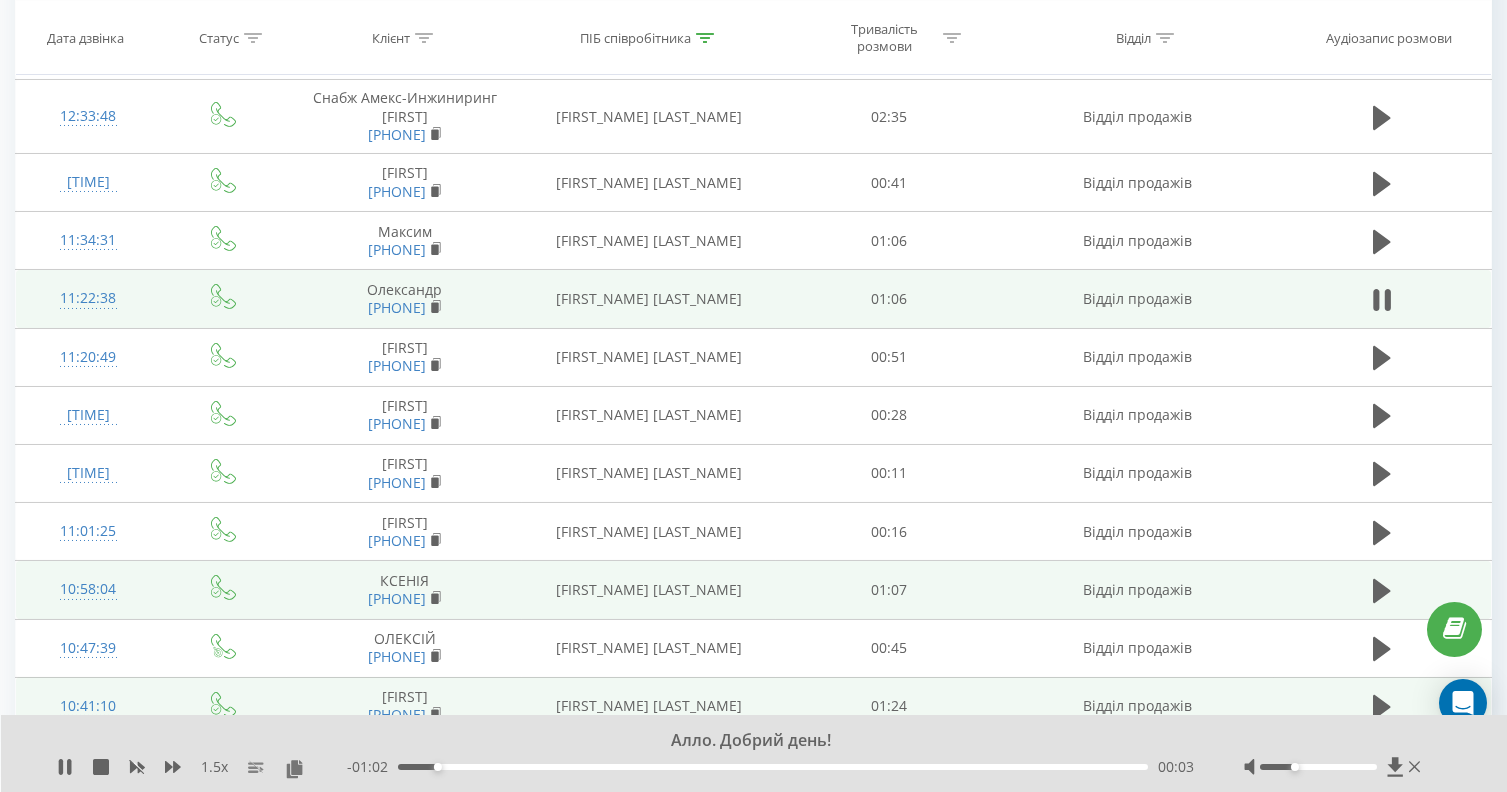 click on "- 01:02 00:03   00:03" at bounding box center (770, 767) 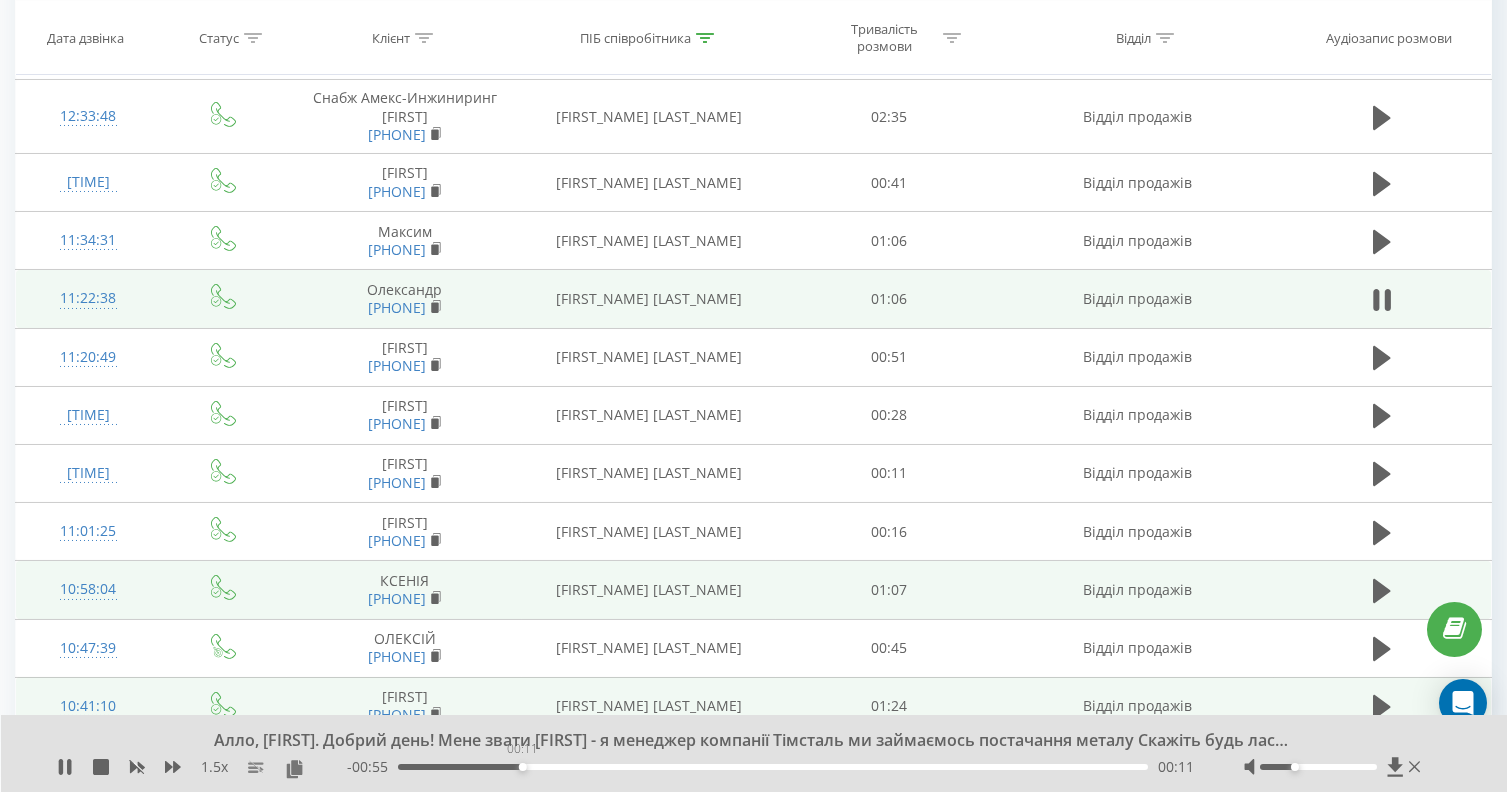 click on "00:11" at bounding box center [773, 767] 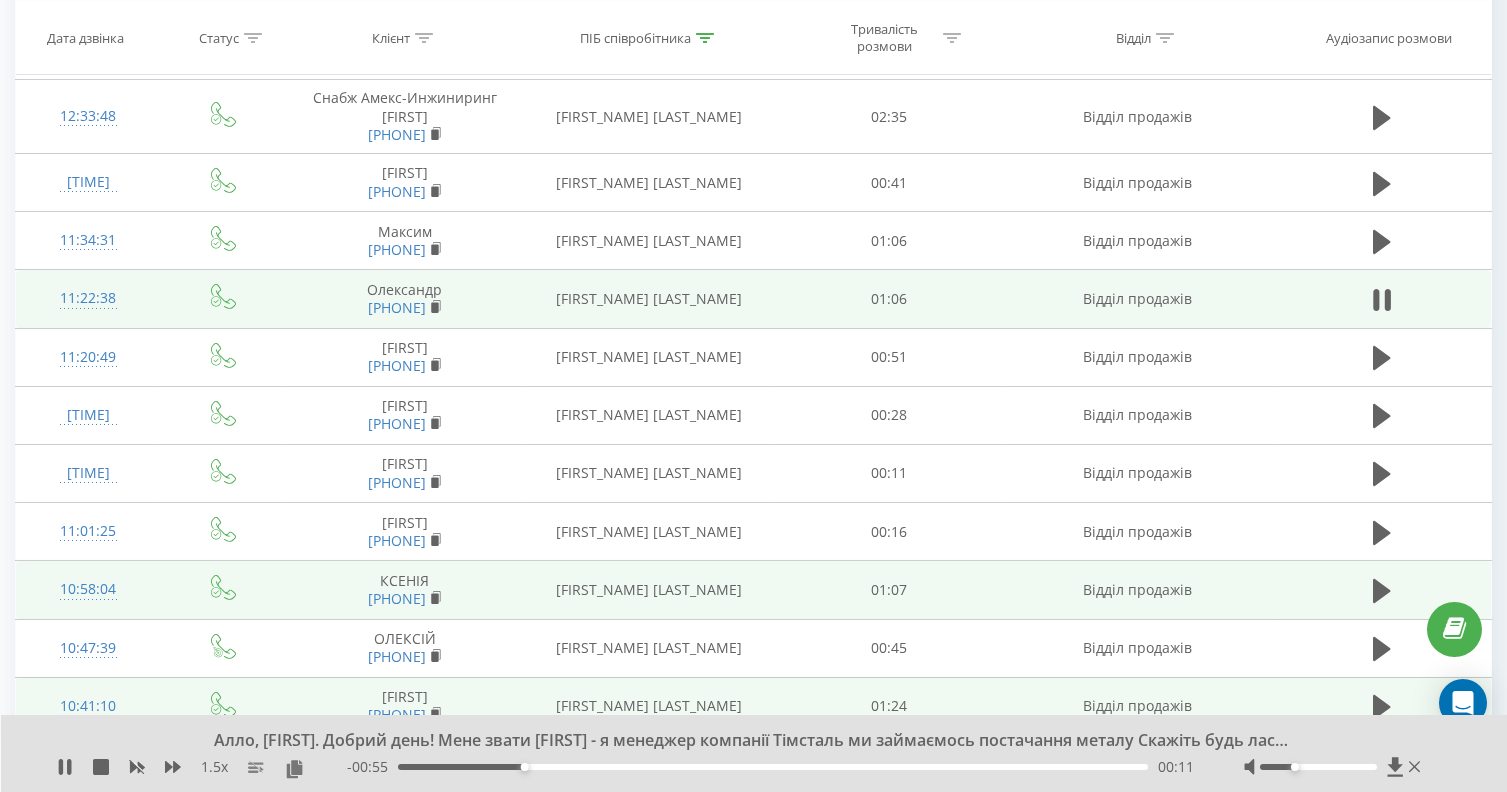click on "00:11" at bounding box center [773, 767] 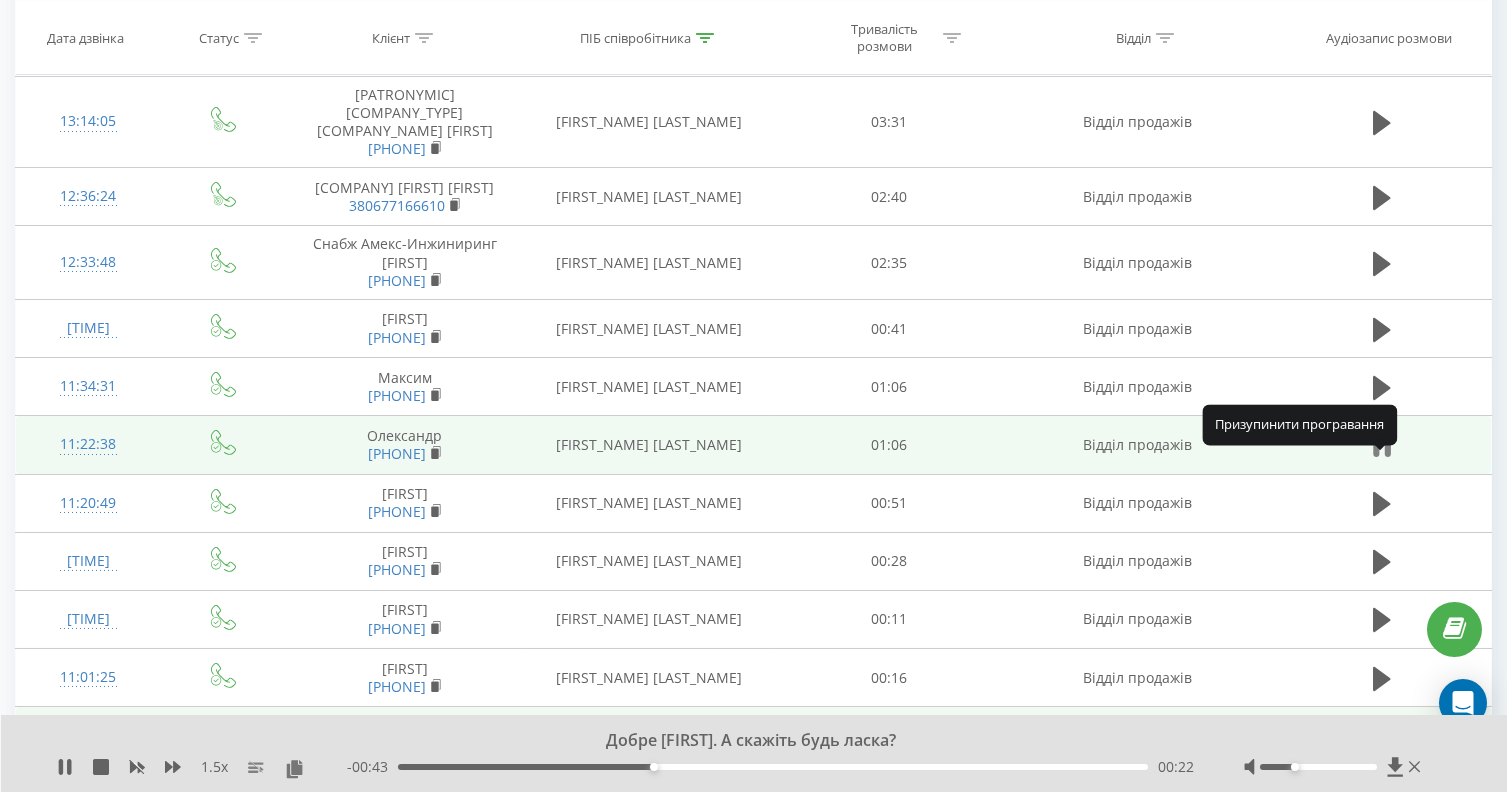 scroll, scrollTop: 1363, scrollLeft: 0, axis: vertical 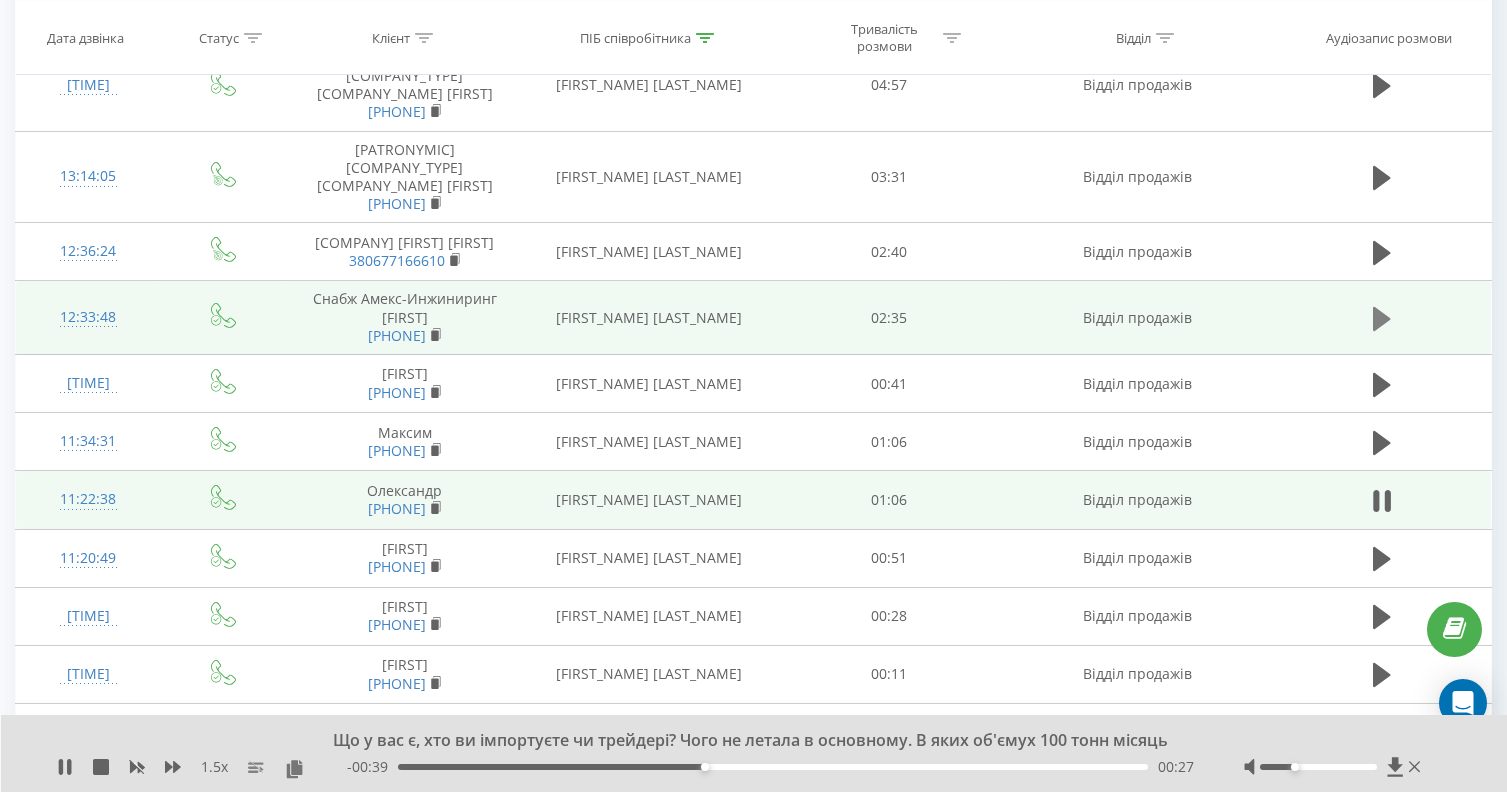 click 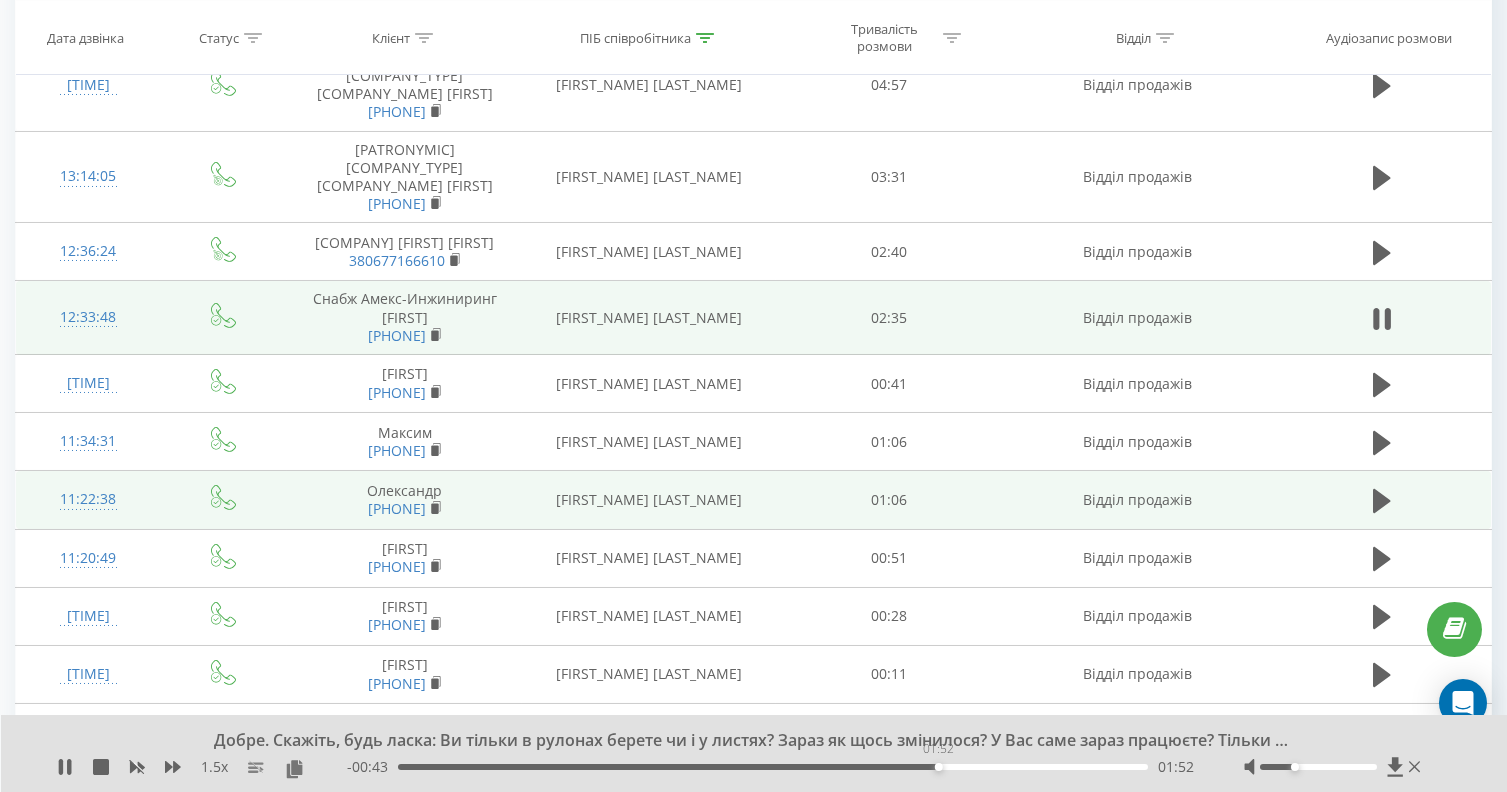 click on "01:52" at bounding box center (773, 767) 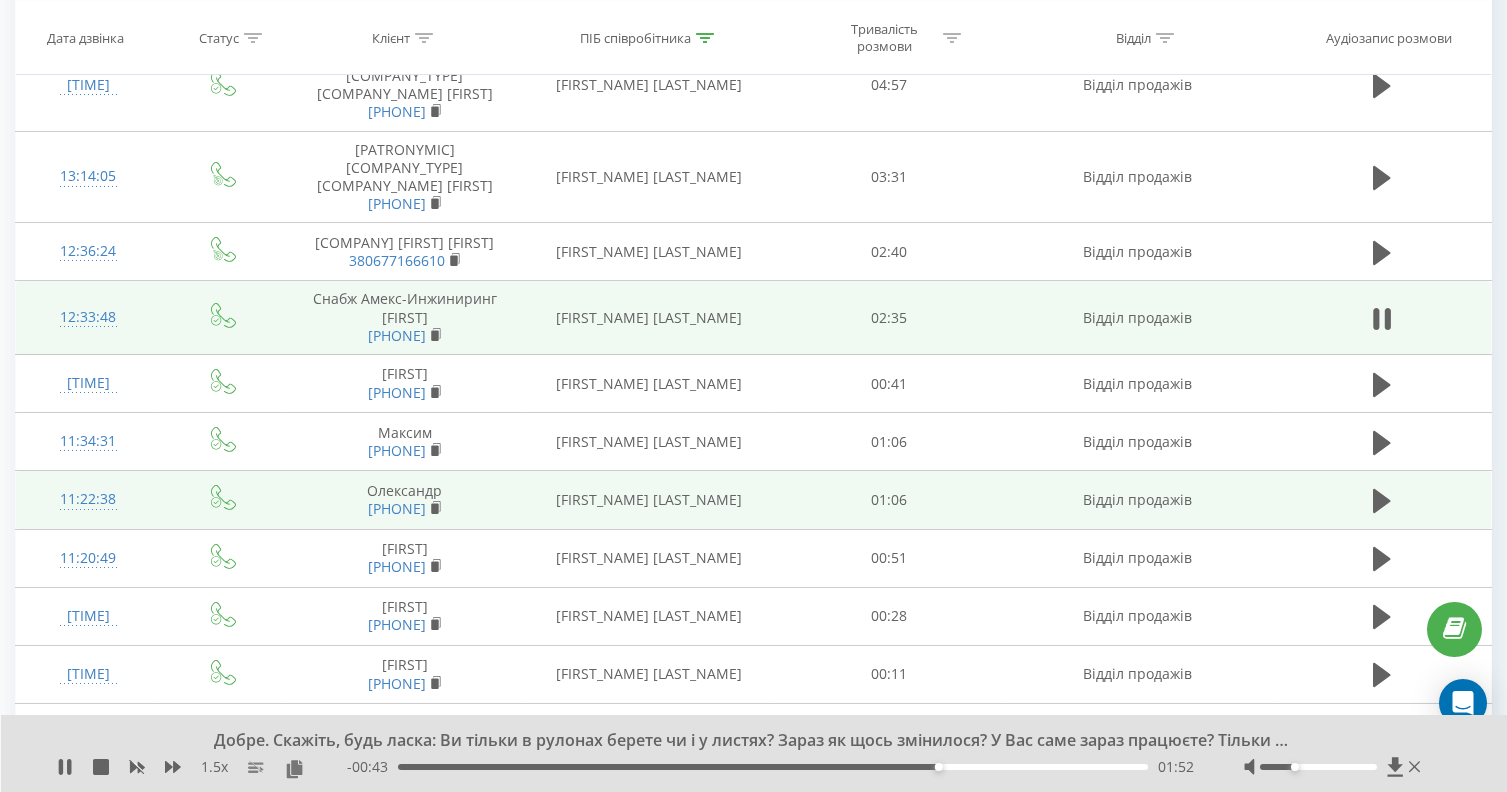 click on "01:52" at bounding box center (773, 767) 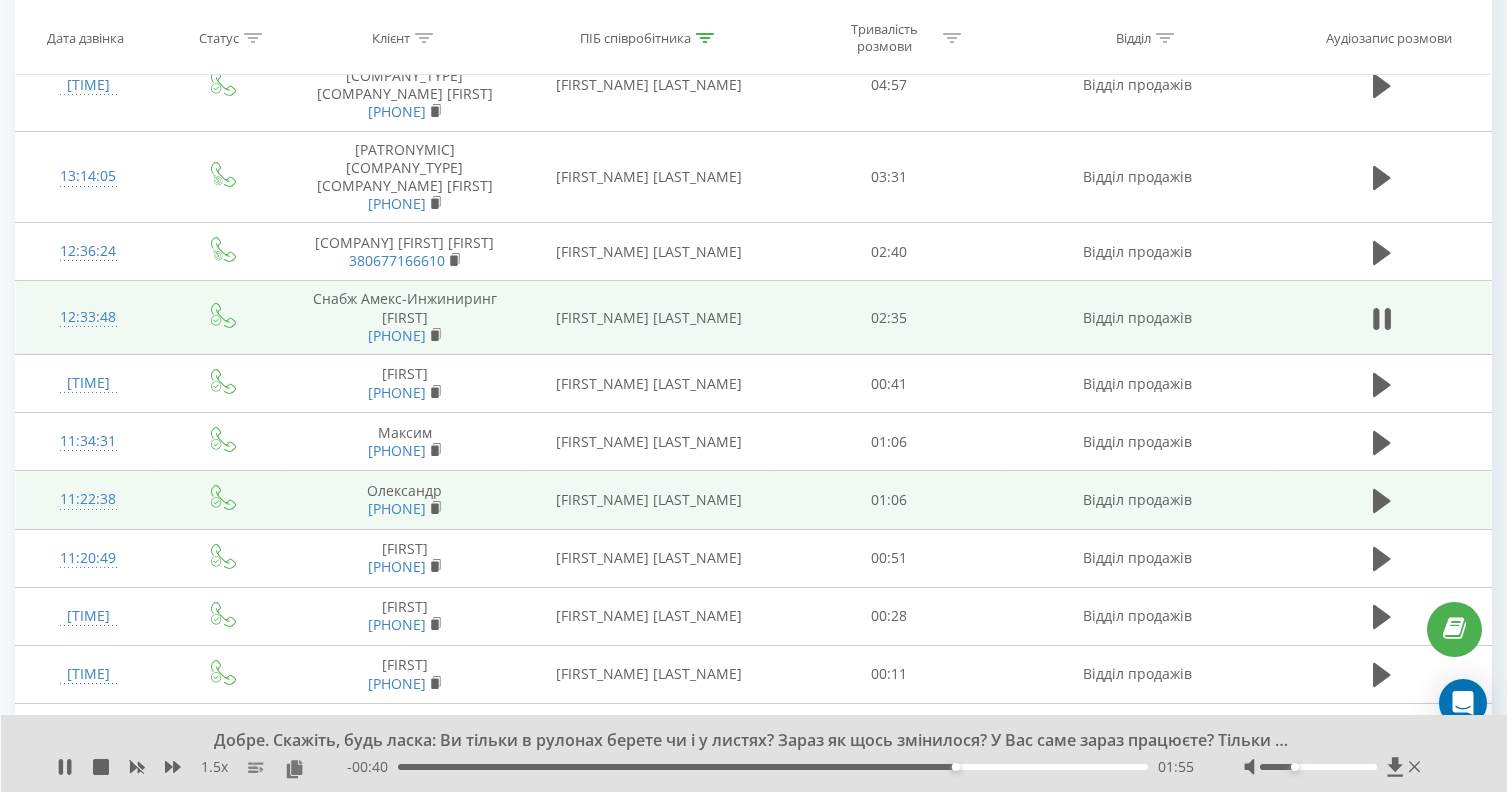 click on "01:55" at bounding box center [773, 767] 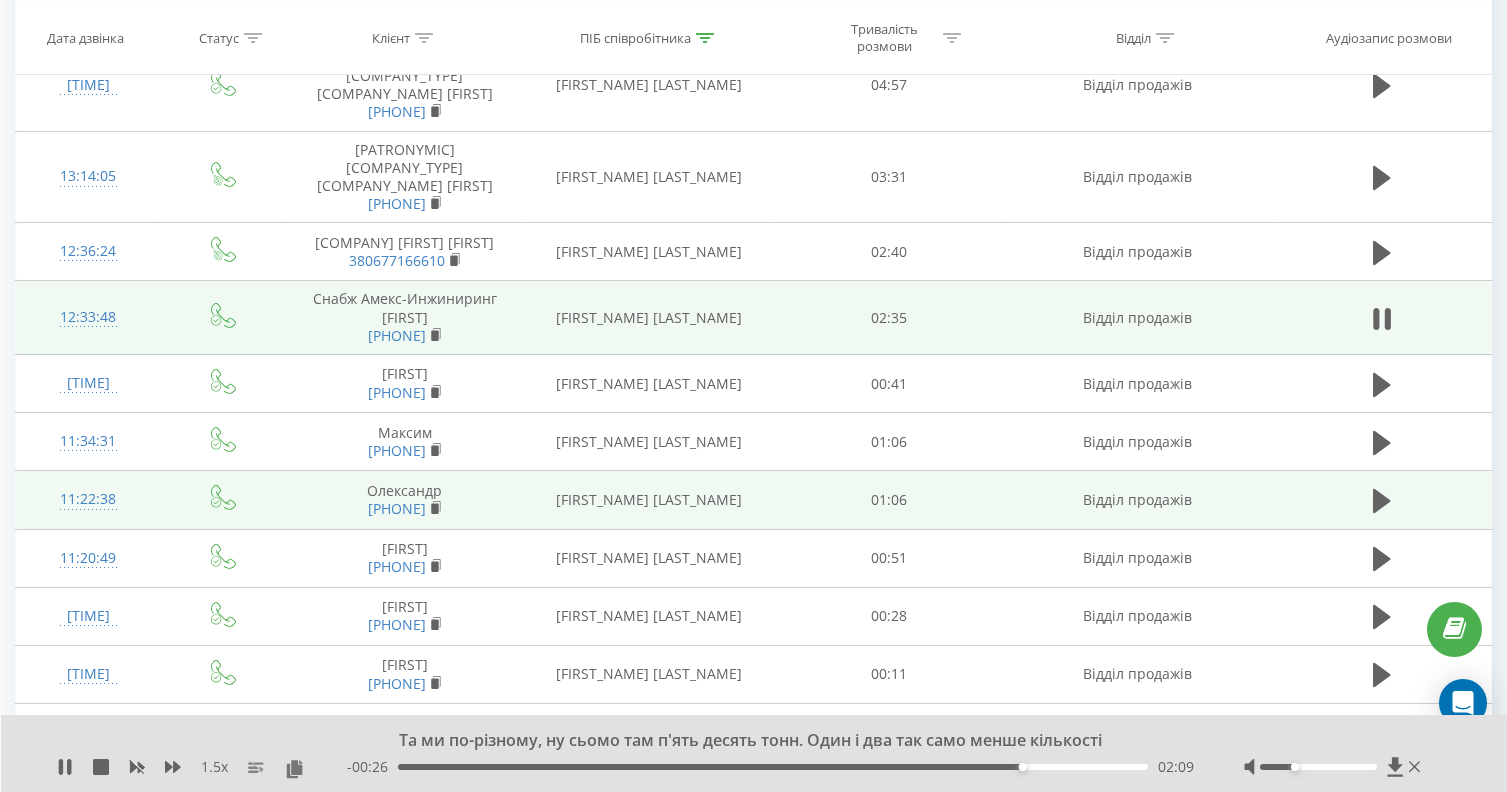click on "02:09" at bounding box center (773, 767) 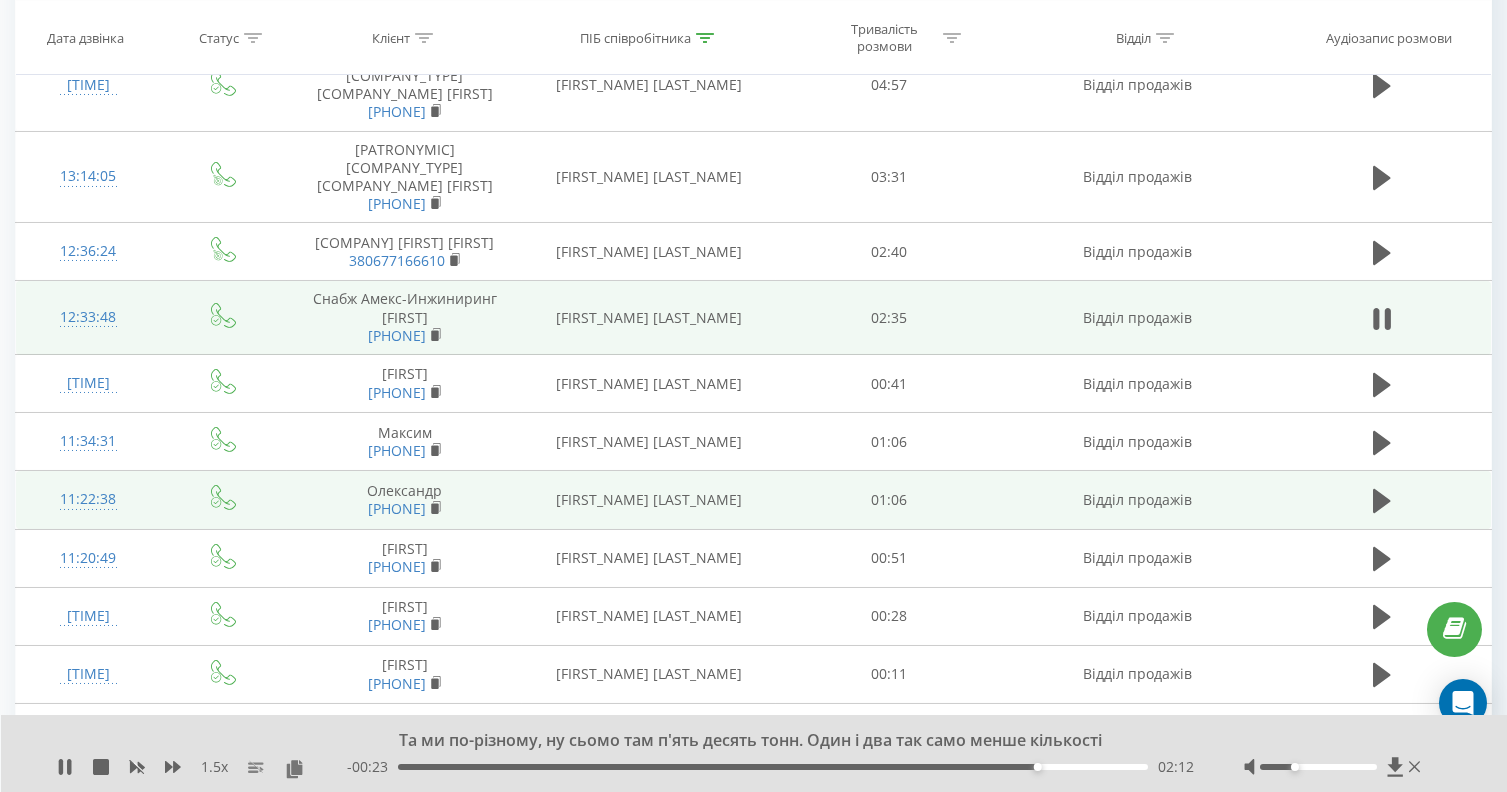 click on "02:12" at bounding box center [773, 767] 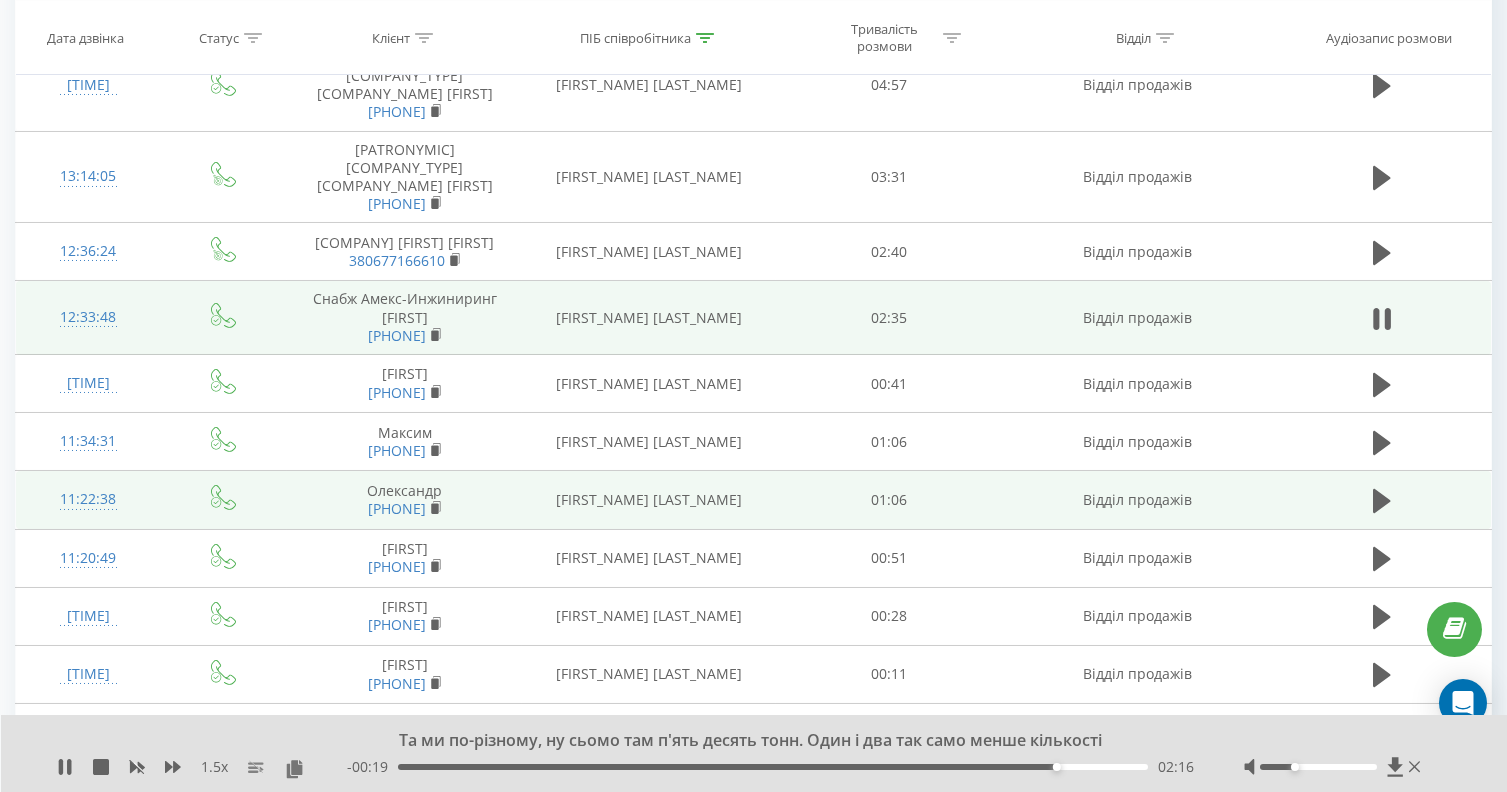 click on "02:16" at bounding box center (773, 767) 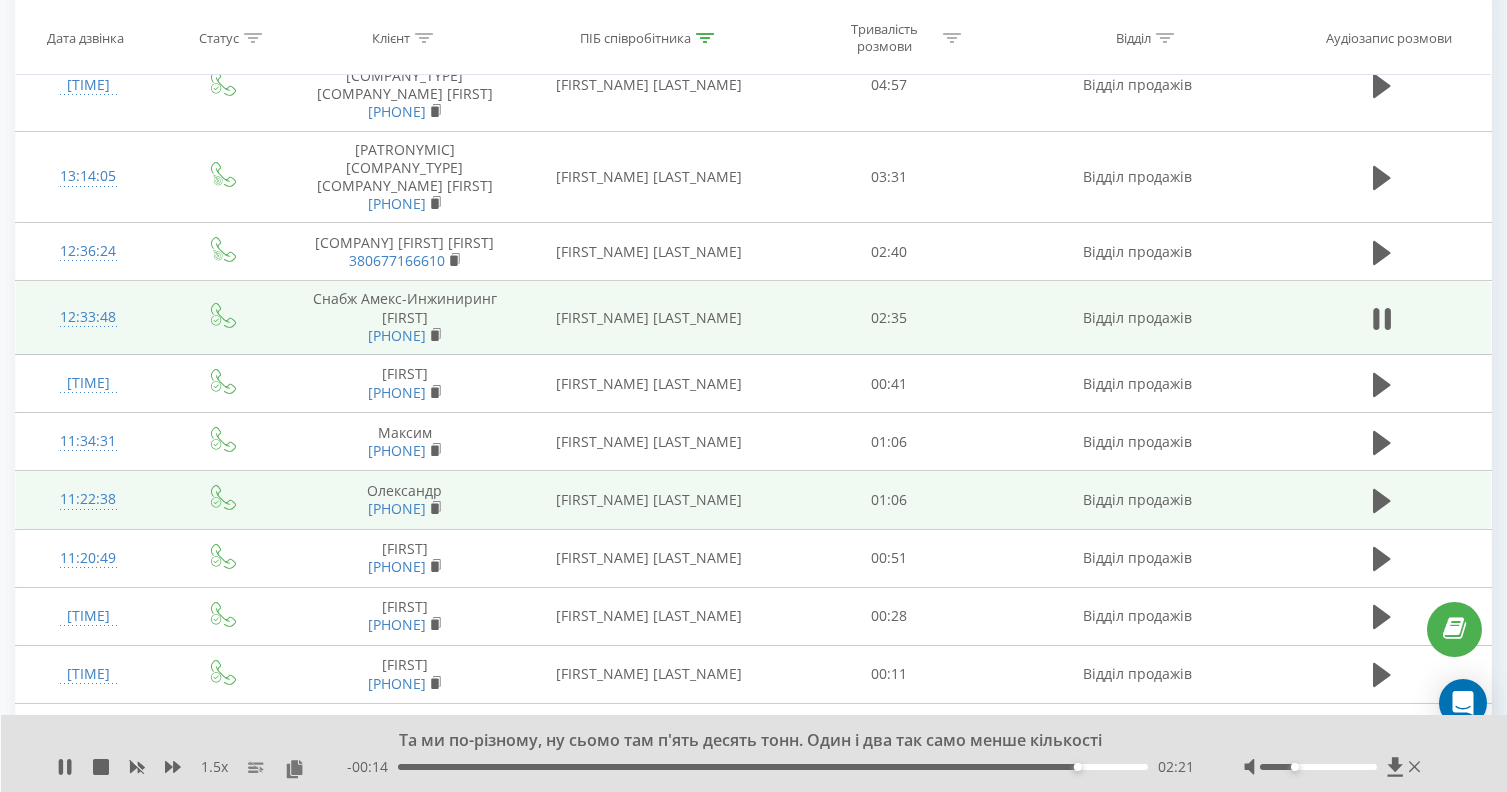 click on "02:21" at bounding box center (773, 767) 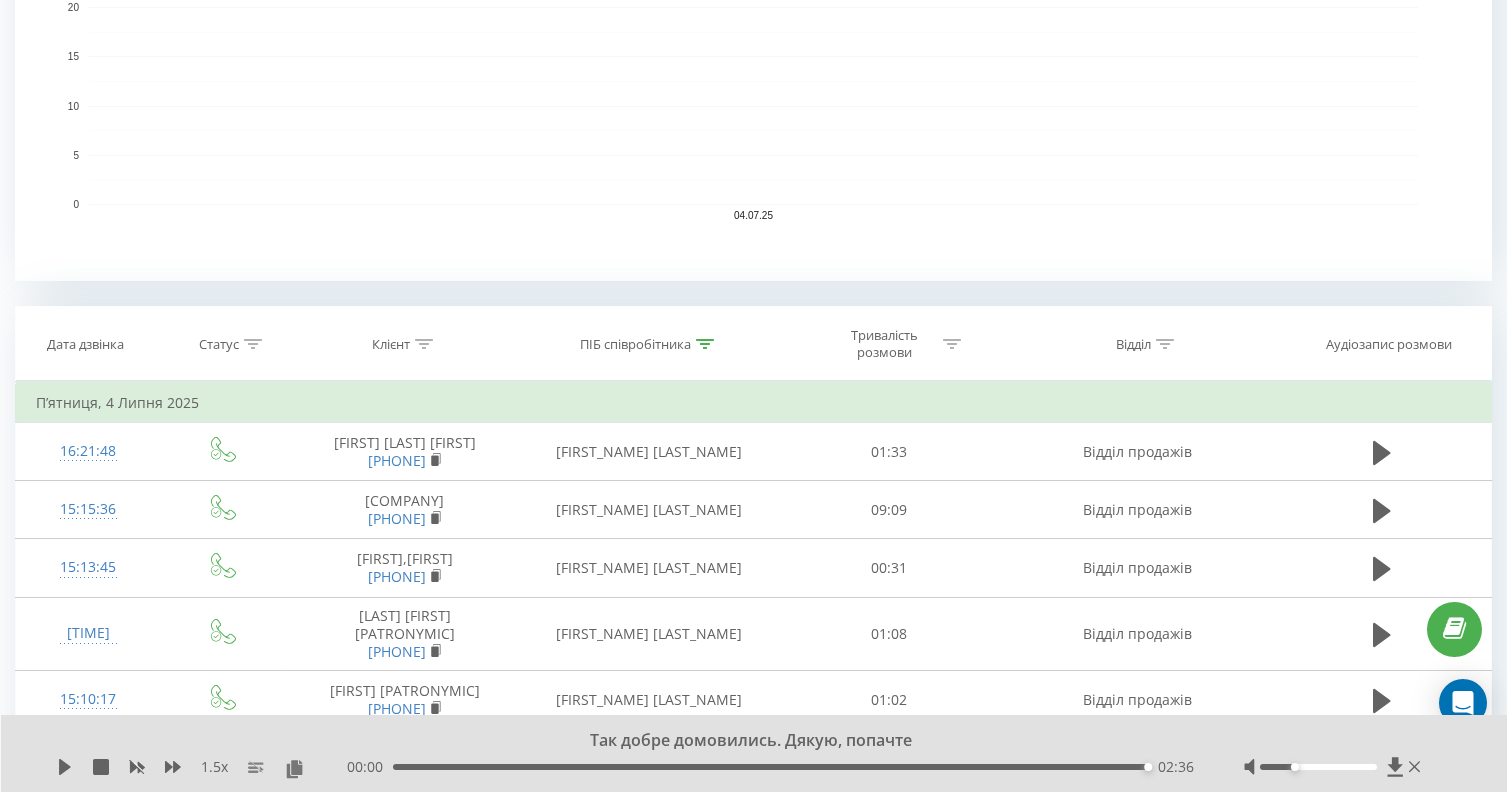 scroll, scrollTop: 563, scrollLeft: 0, axis: vertical 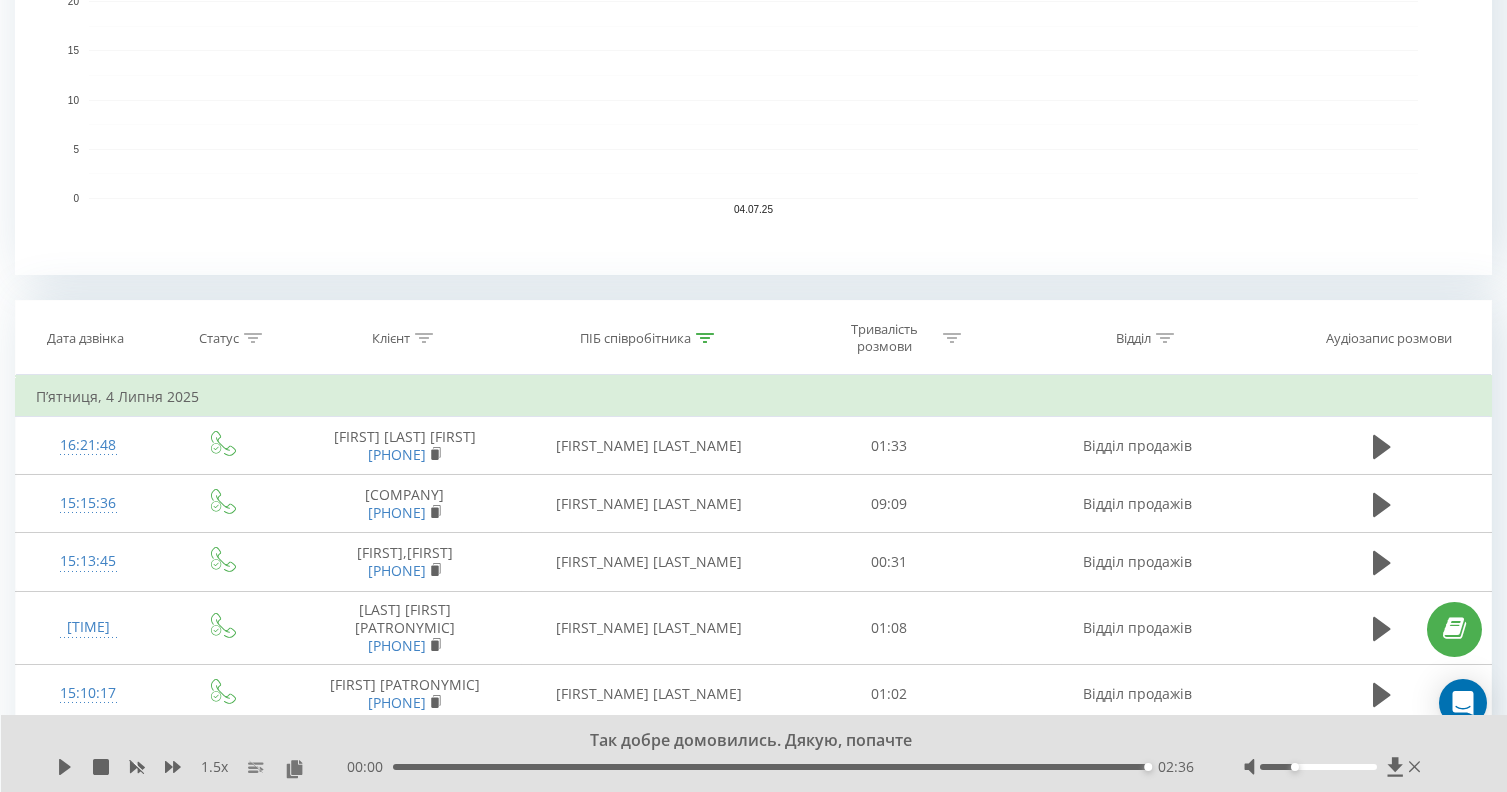 click on "ПІБ співробітника" at bounding box center (650, 338) 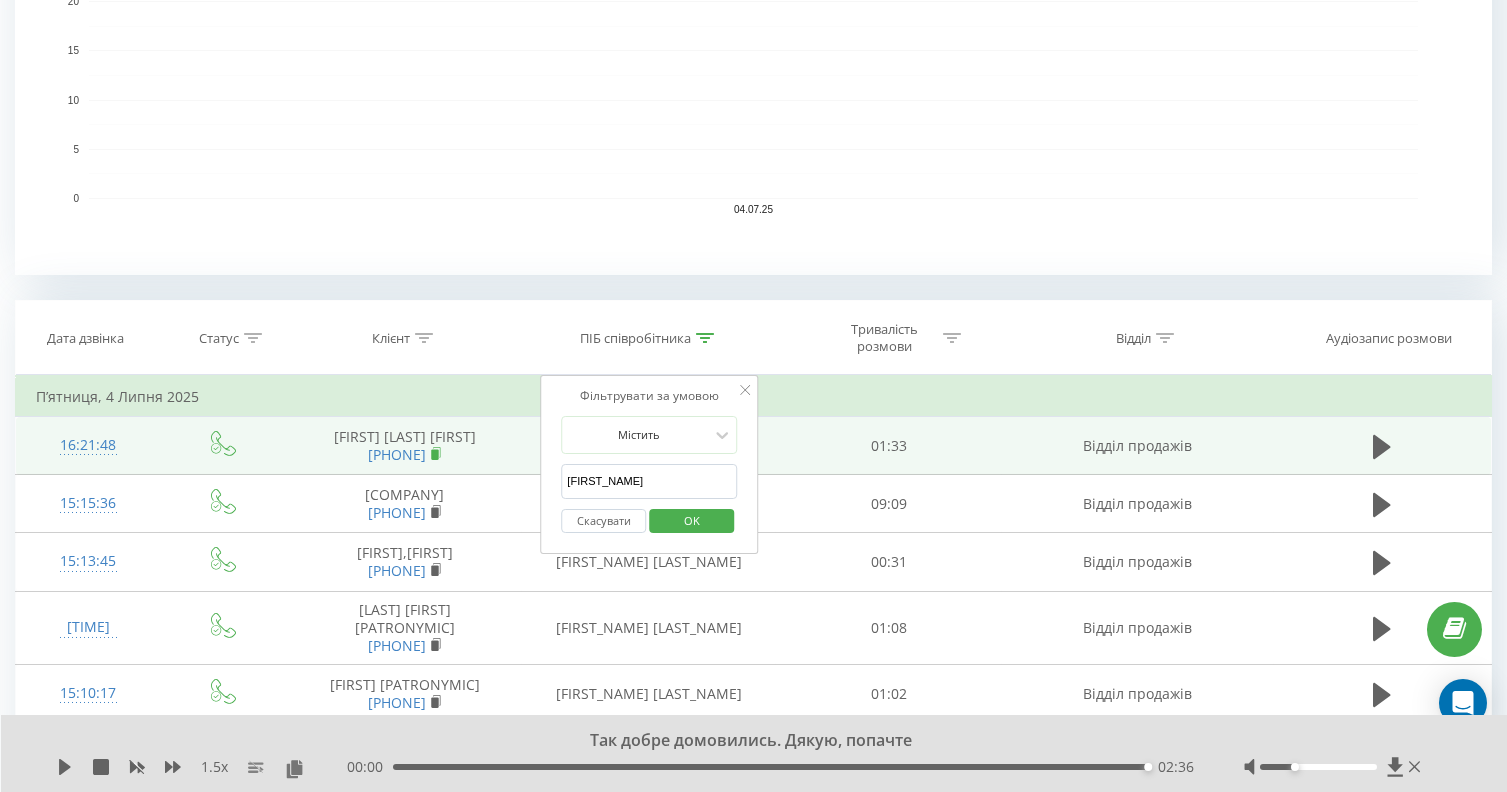 drag, startPoint x: 637, startPoint y: 479, endPoint x: 451, endPoint y: 479, distance: 186 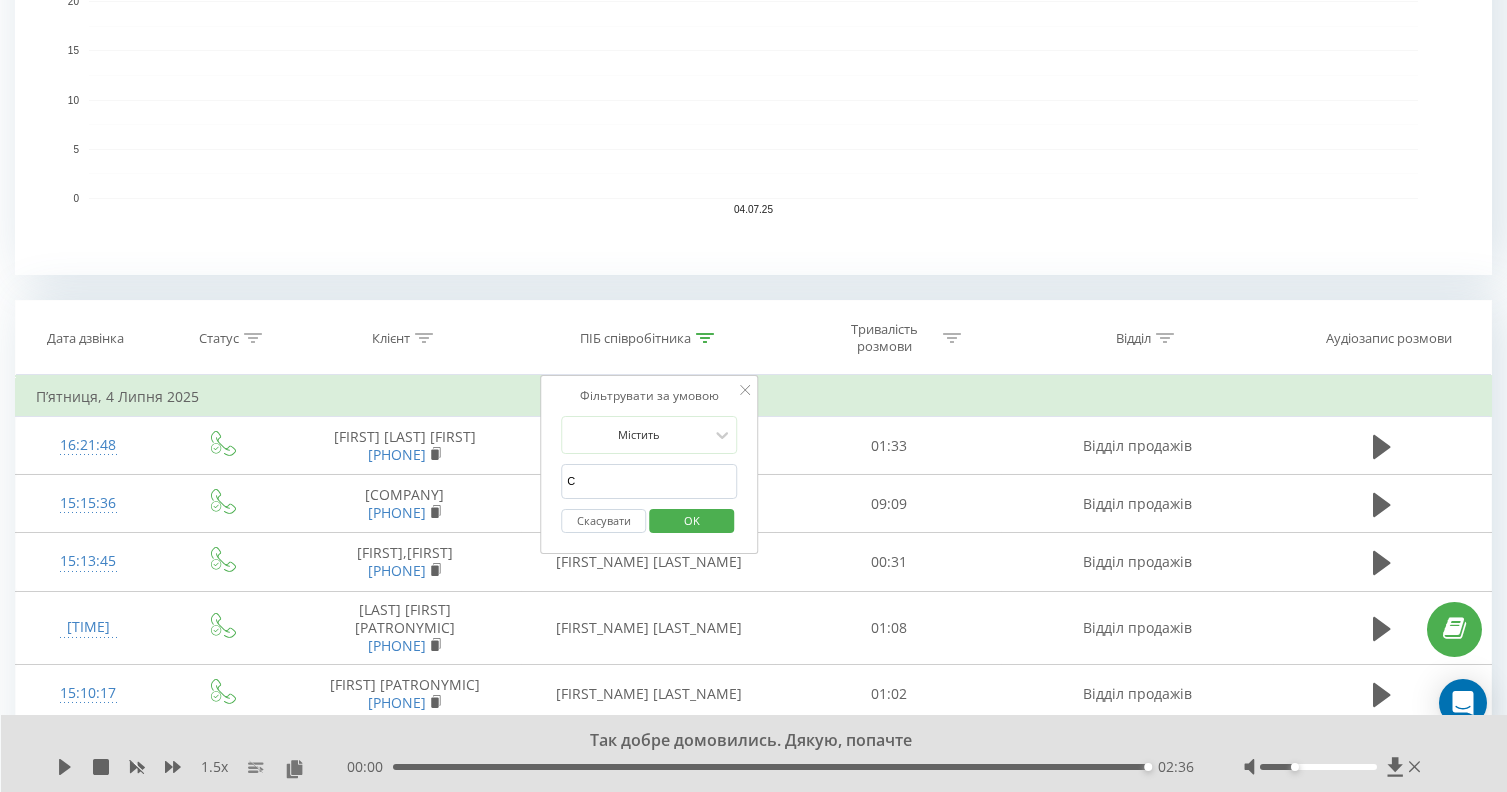 type on "[LAST]" 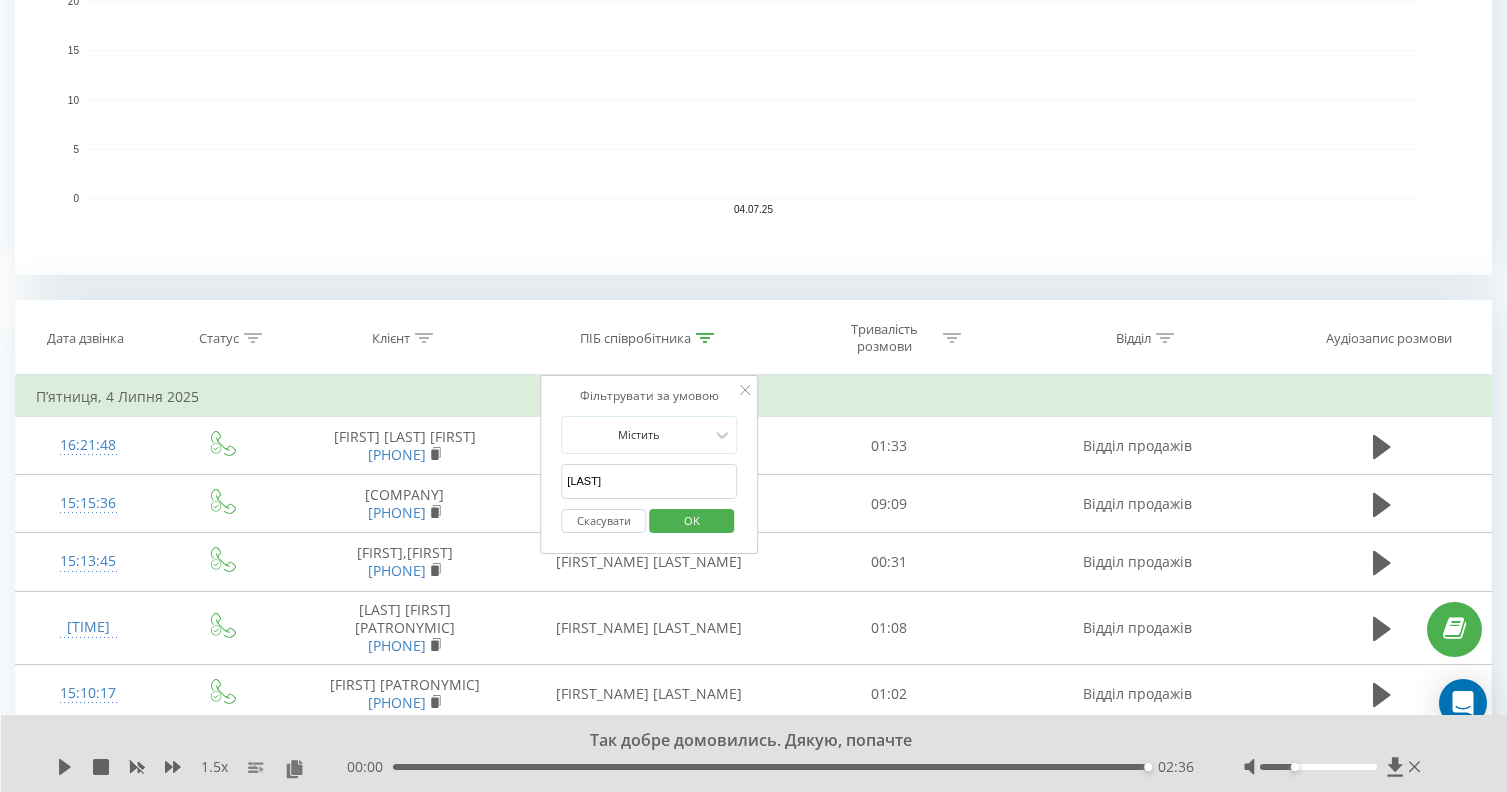 click on "OK" at bounding box center (692, 520) 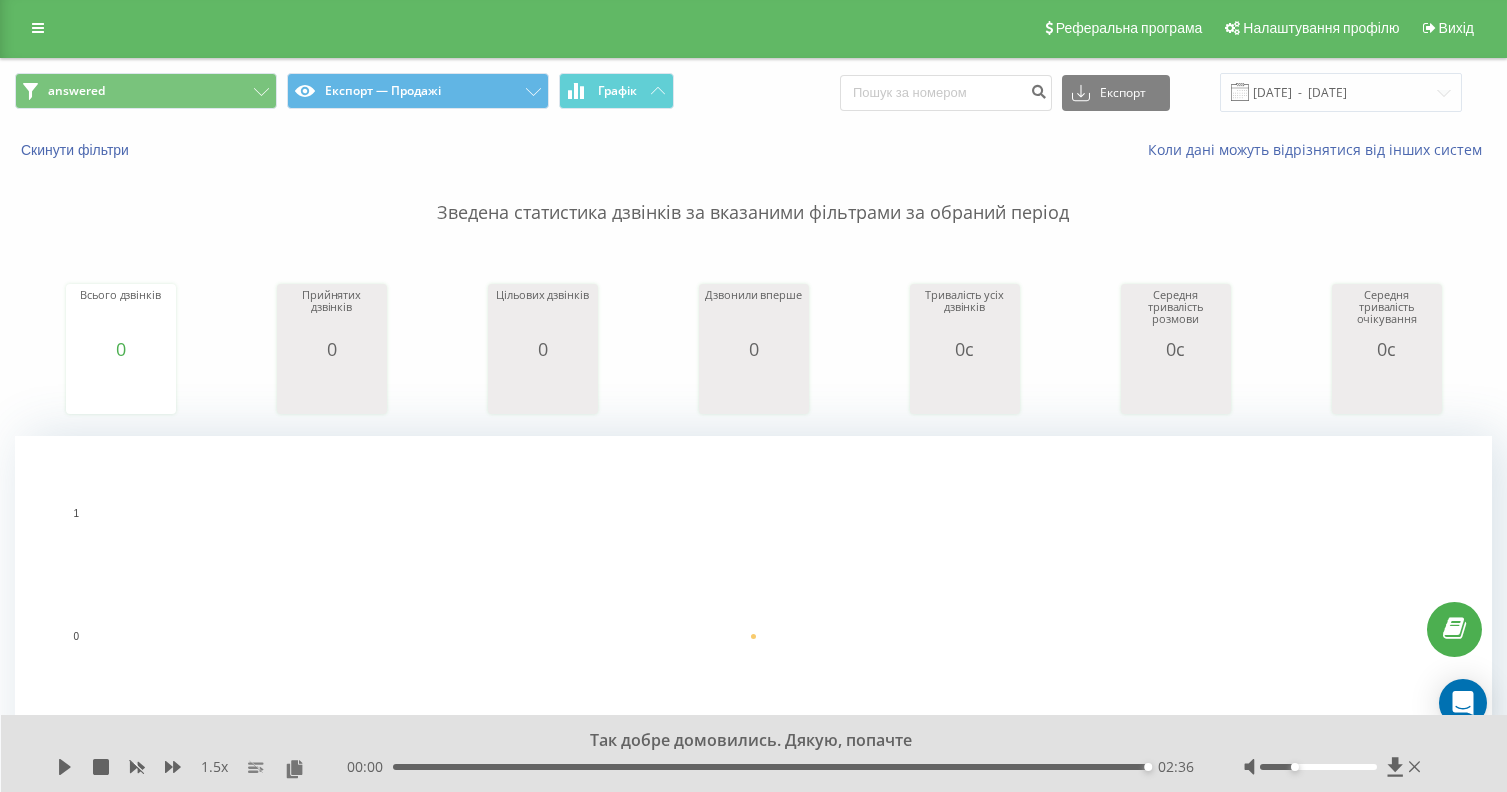 scroll, scrollTop: 0, scrollLeft: 0, axis: both 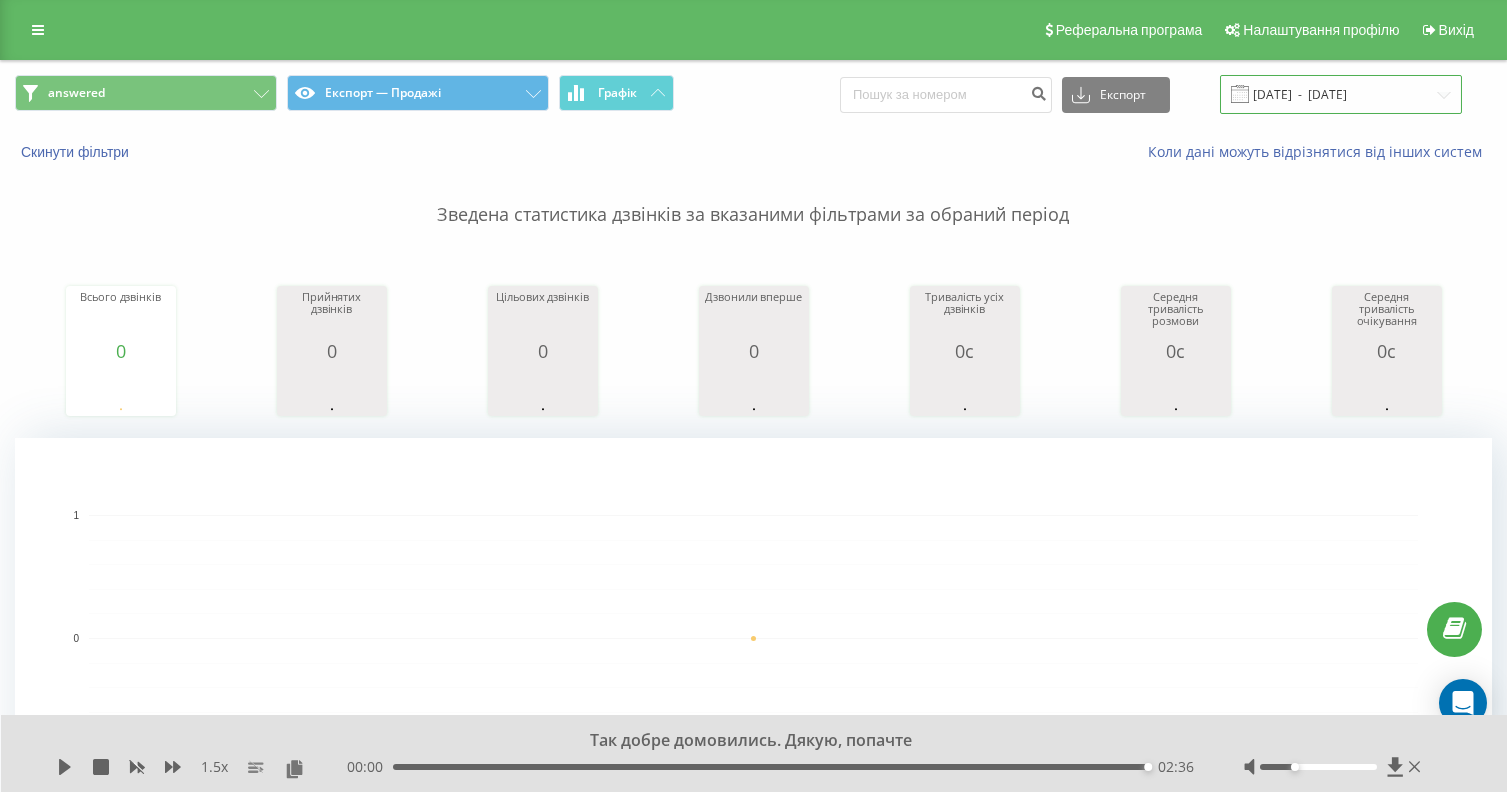 click on "04.07.2025  -  04.07.2025" at bounding box center (1341, 94) 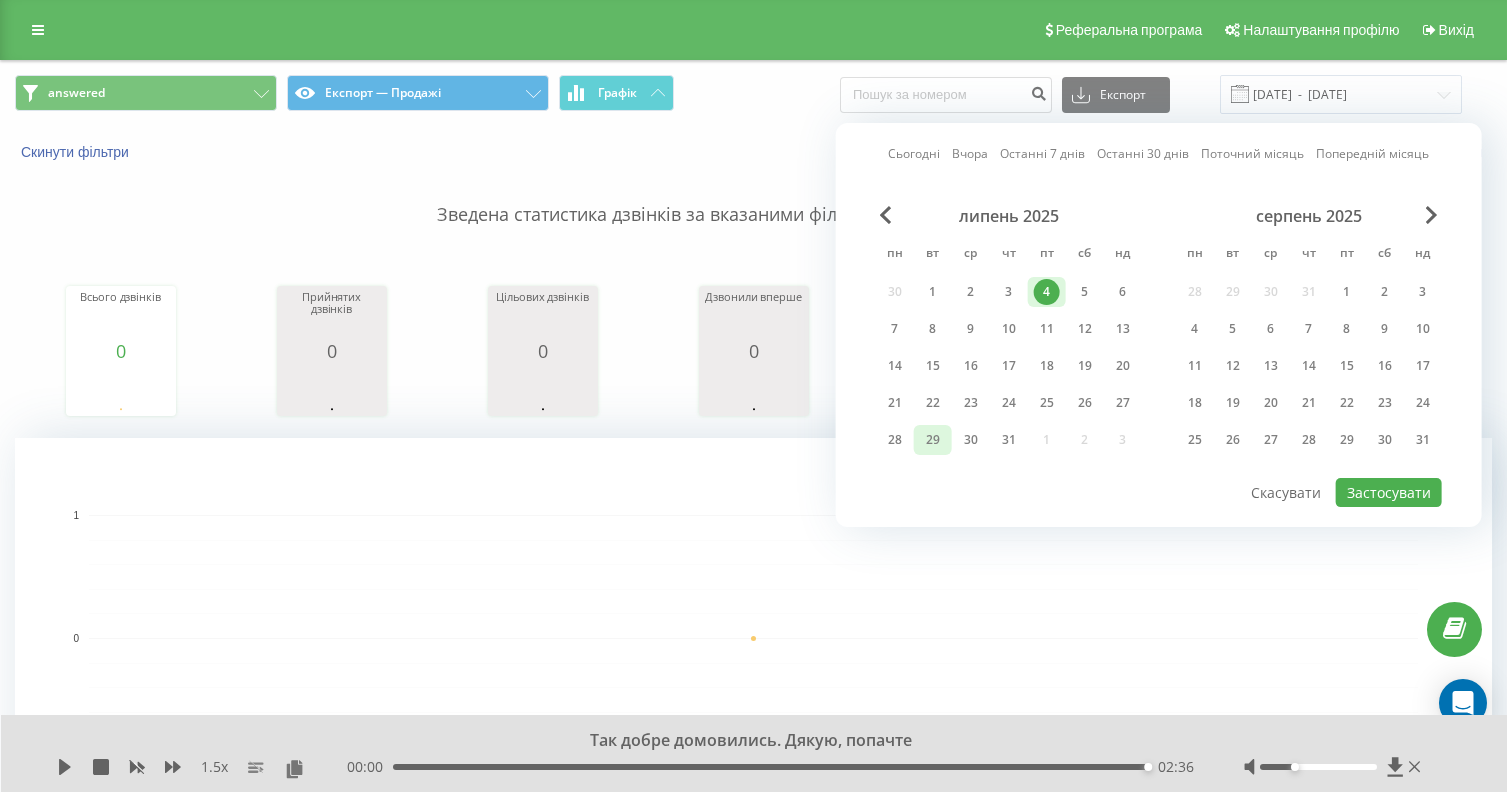 click on "29" at bounding box center [933, 440] 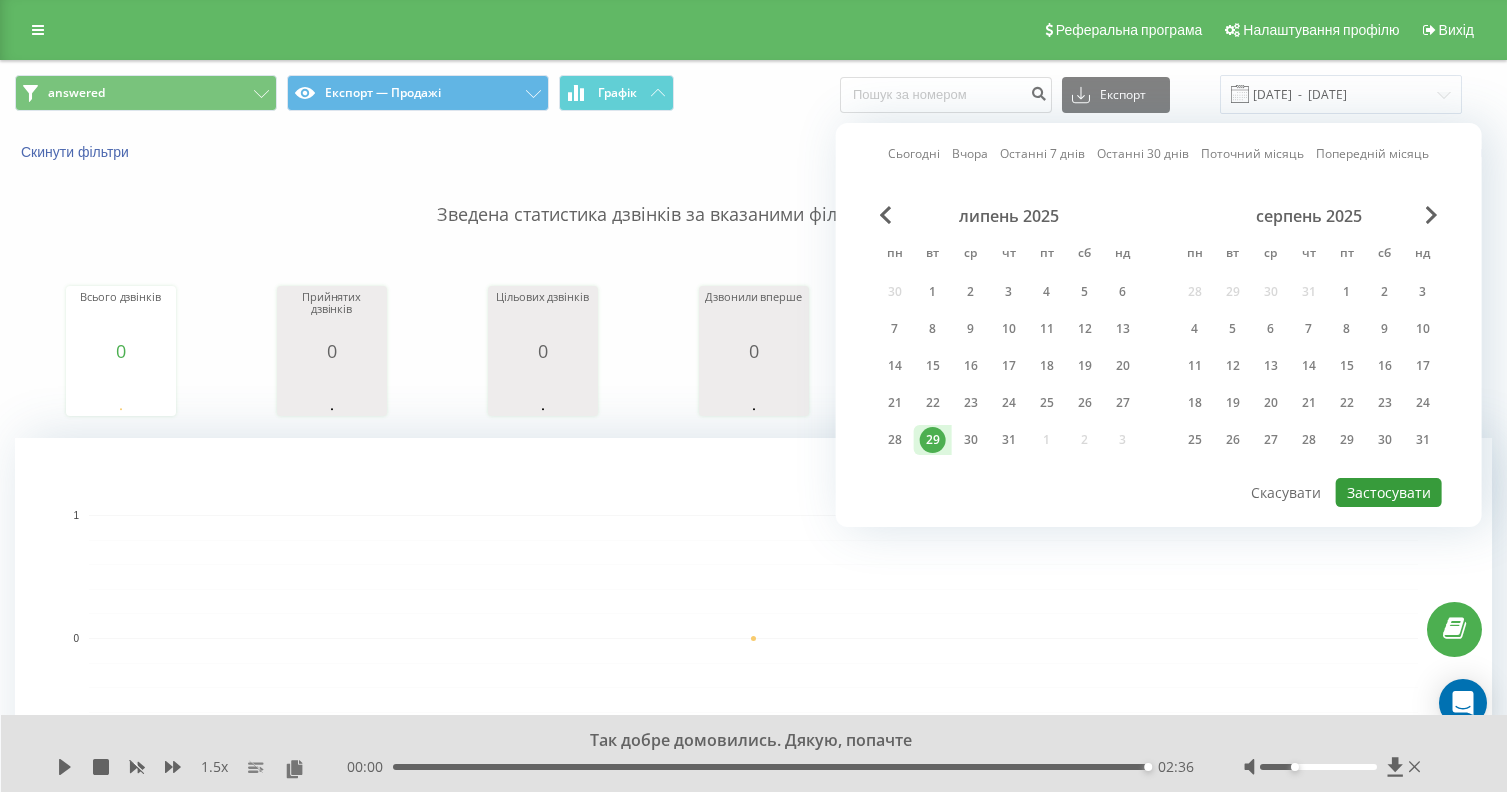 click on "Застосувати" at bounding box center [1389, 492] 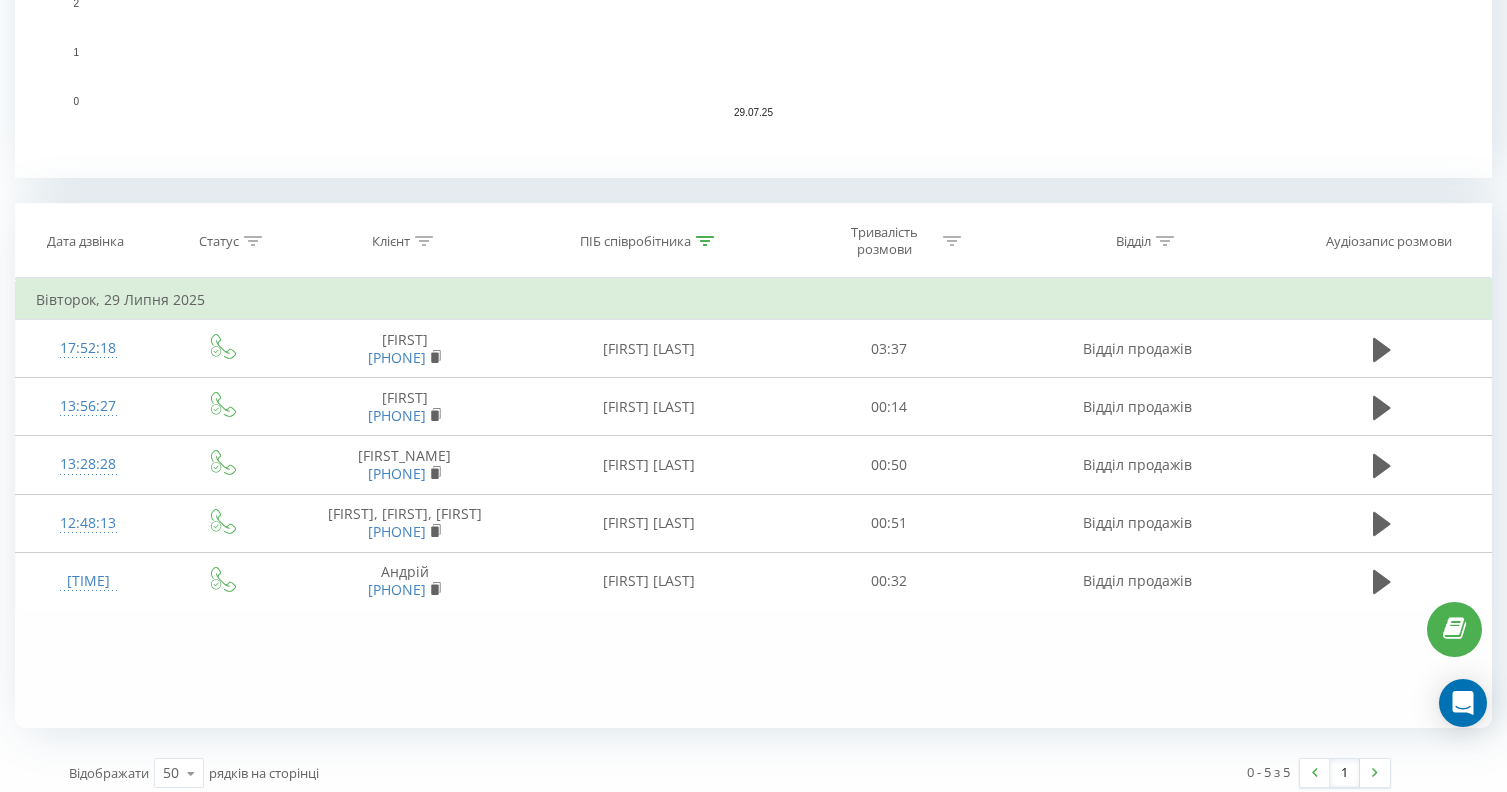 scroll, scrollTop: 671, scrollLeft: 0, axis: vertical 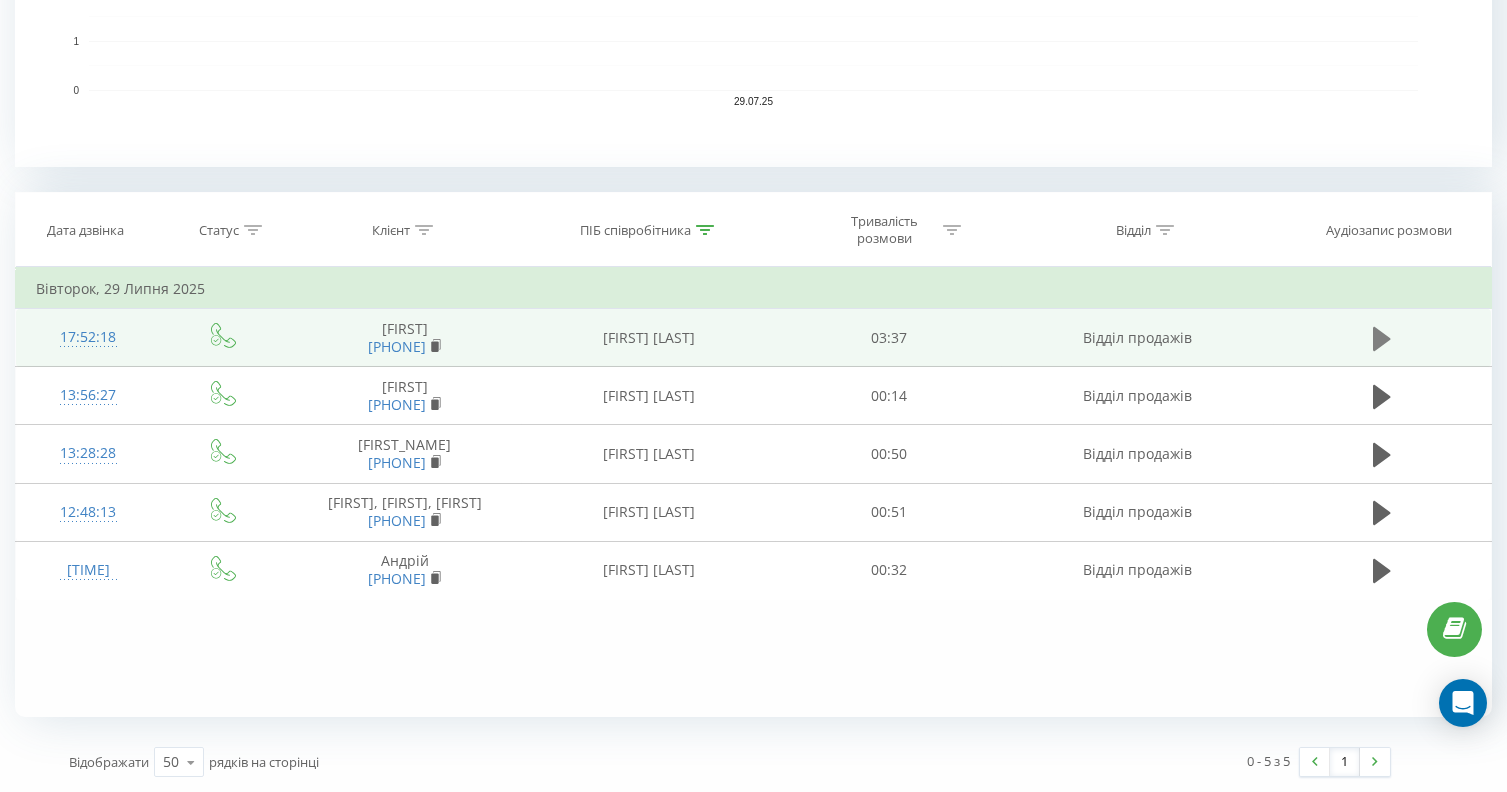 click 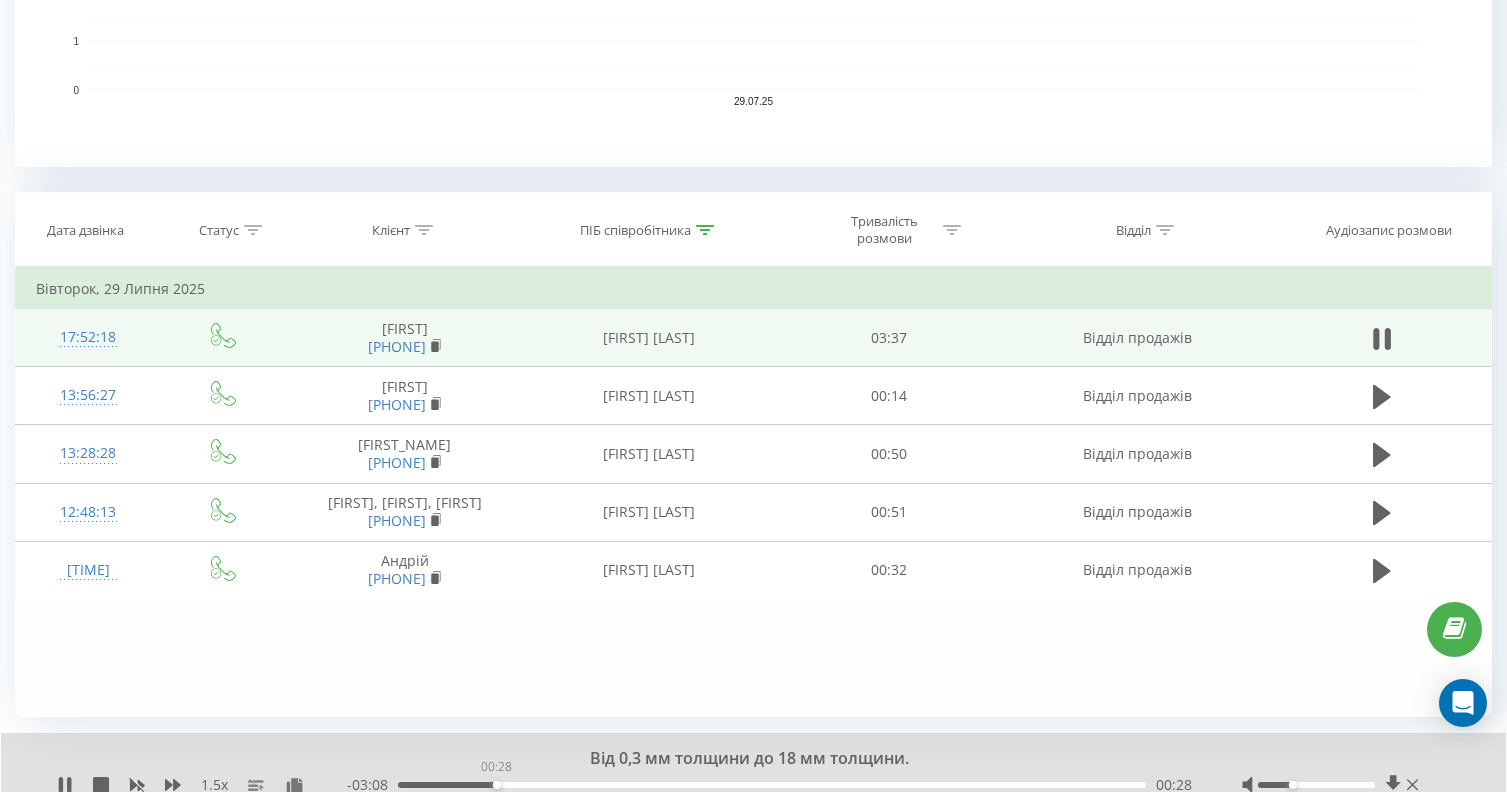click on "00:28" at bounding box center (497, 785) 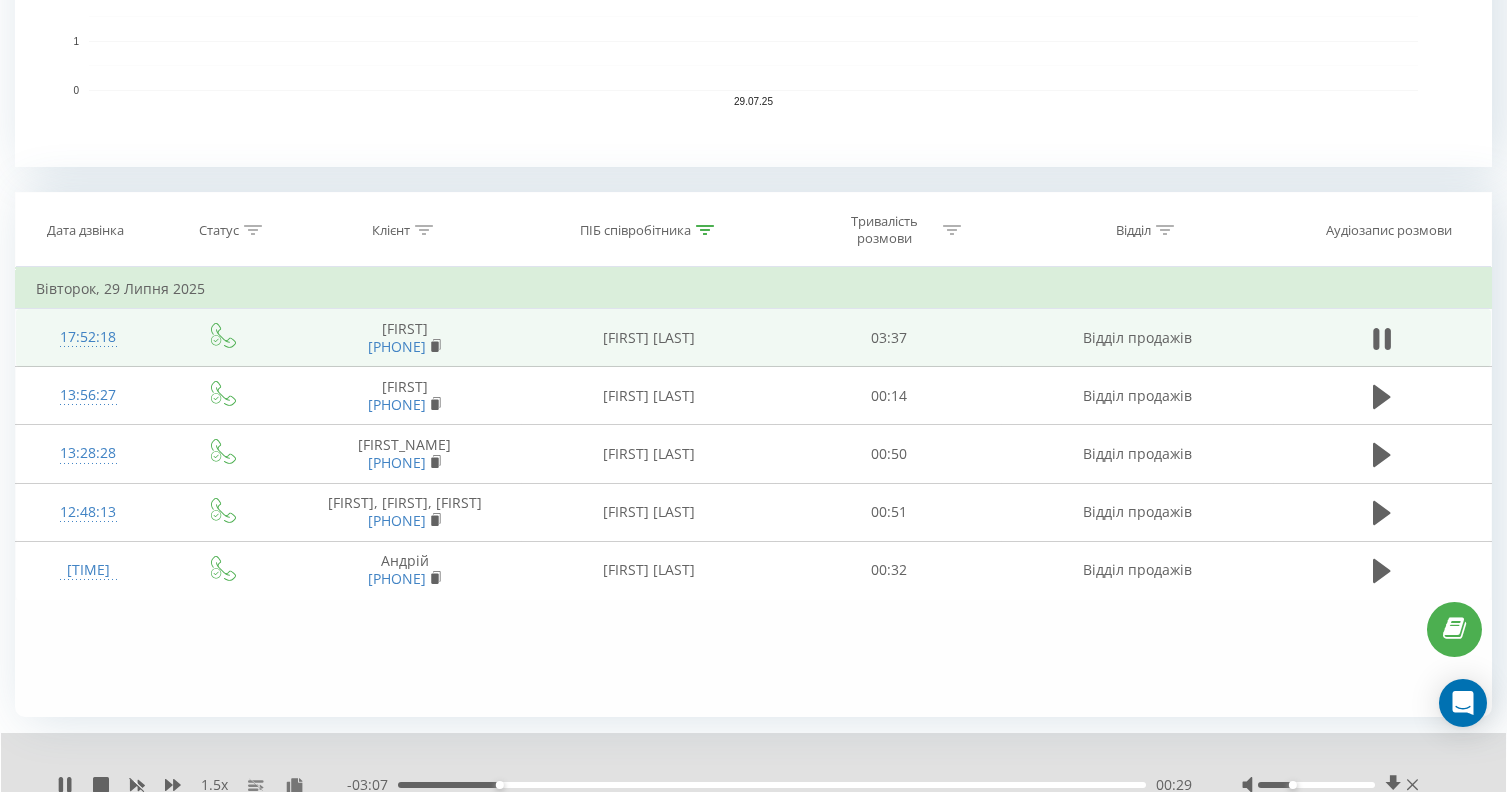 click on "00:29" at bounding box center [772, 785] 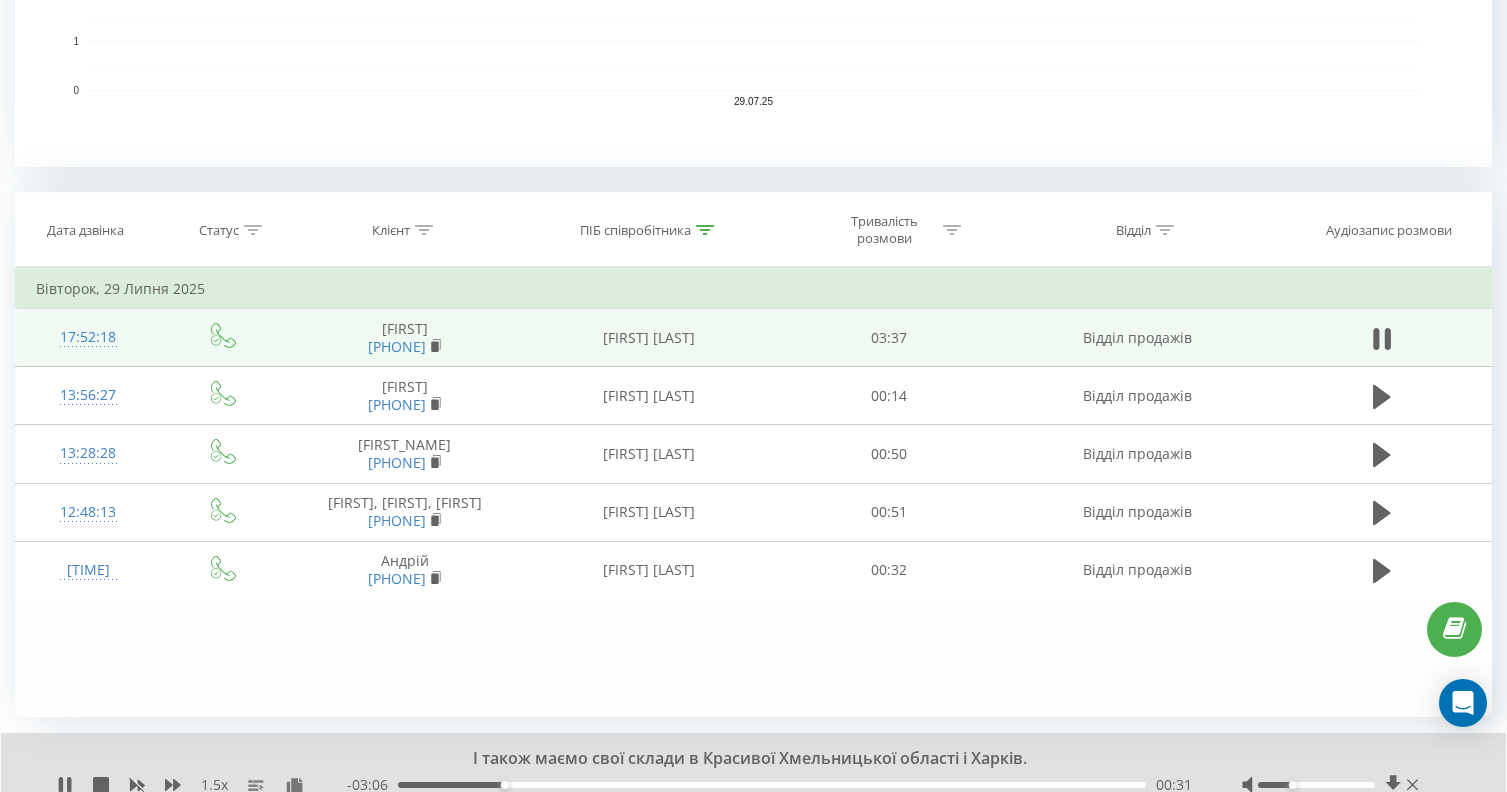 click on "- 03:06 00:31   00:31" at bounding box center (769, 785) 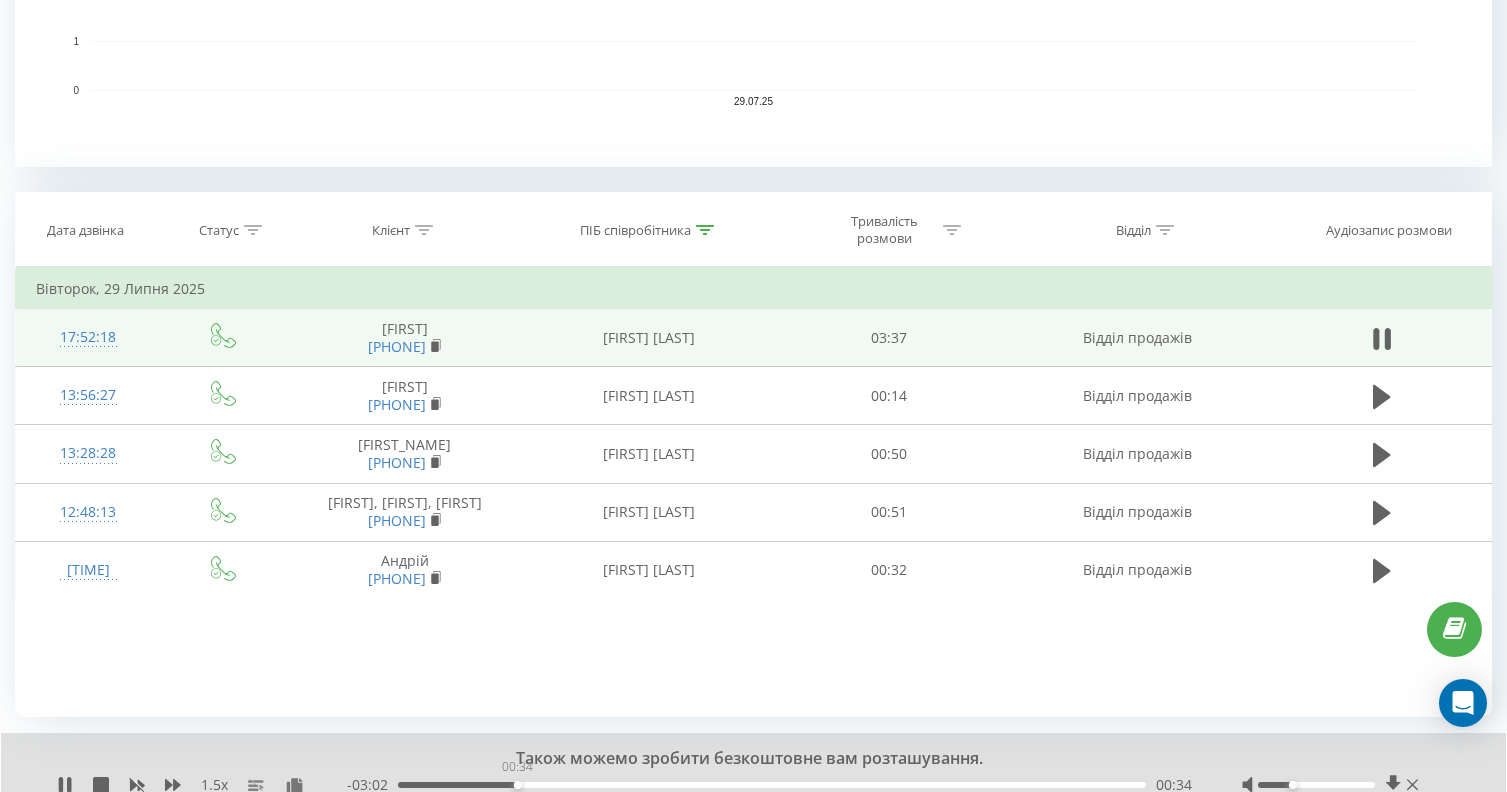 click on "00:34" at bounding box center (772, 785) 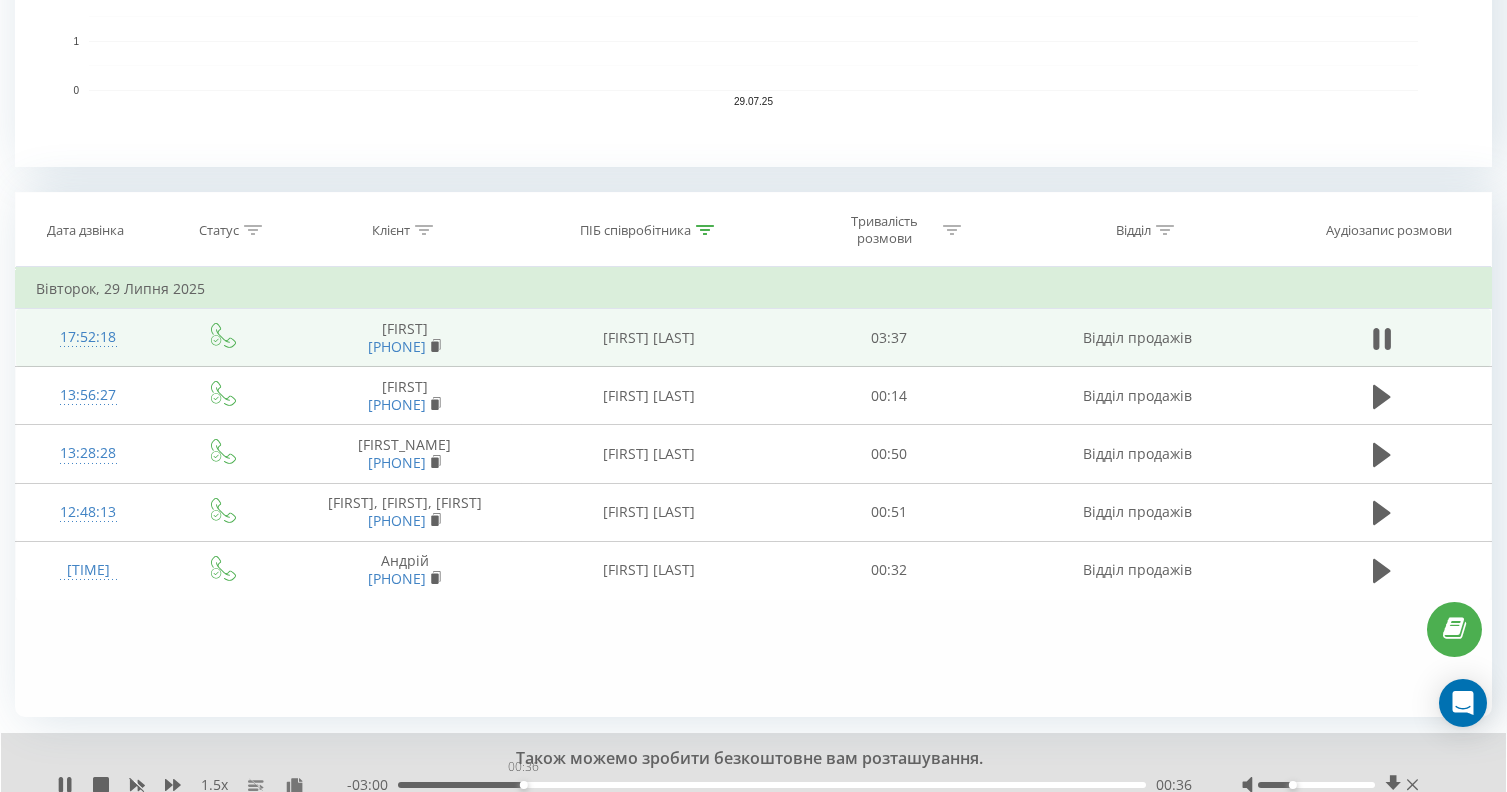 click on "00:36" at bounding box center [772, 785] 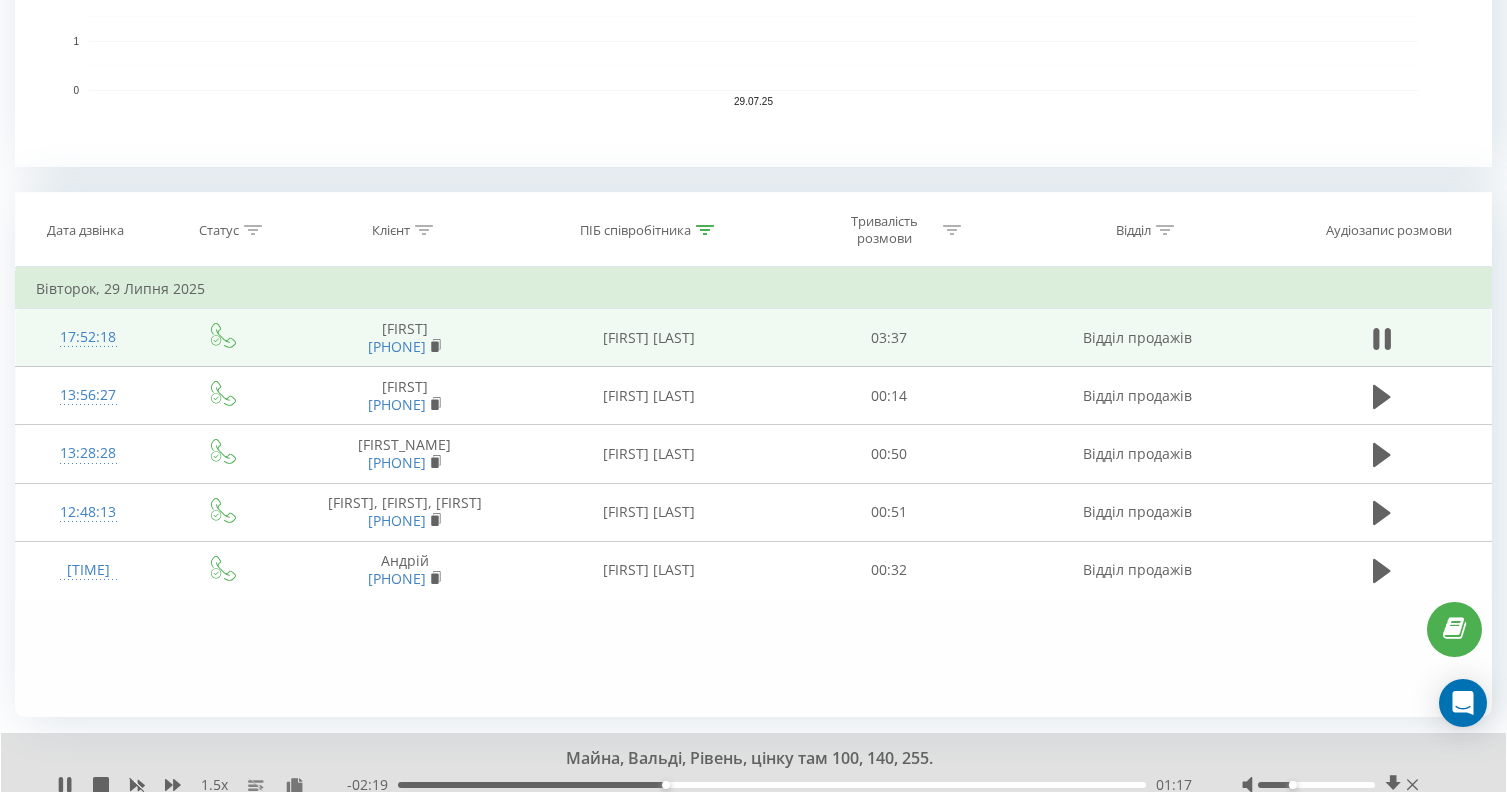 click on "01:17" at bounding box center (666, 785) 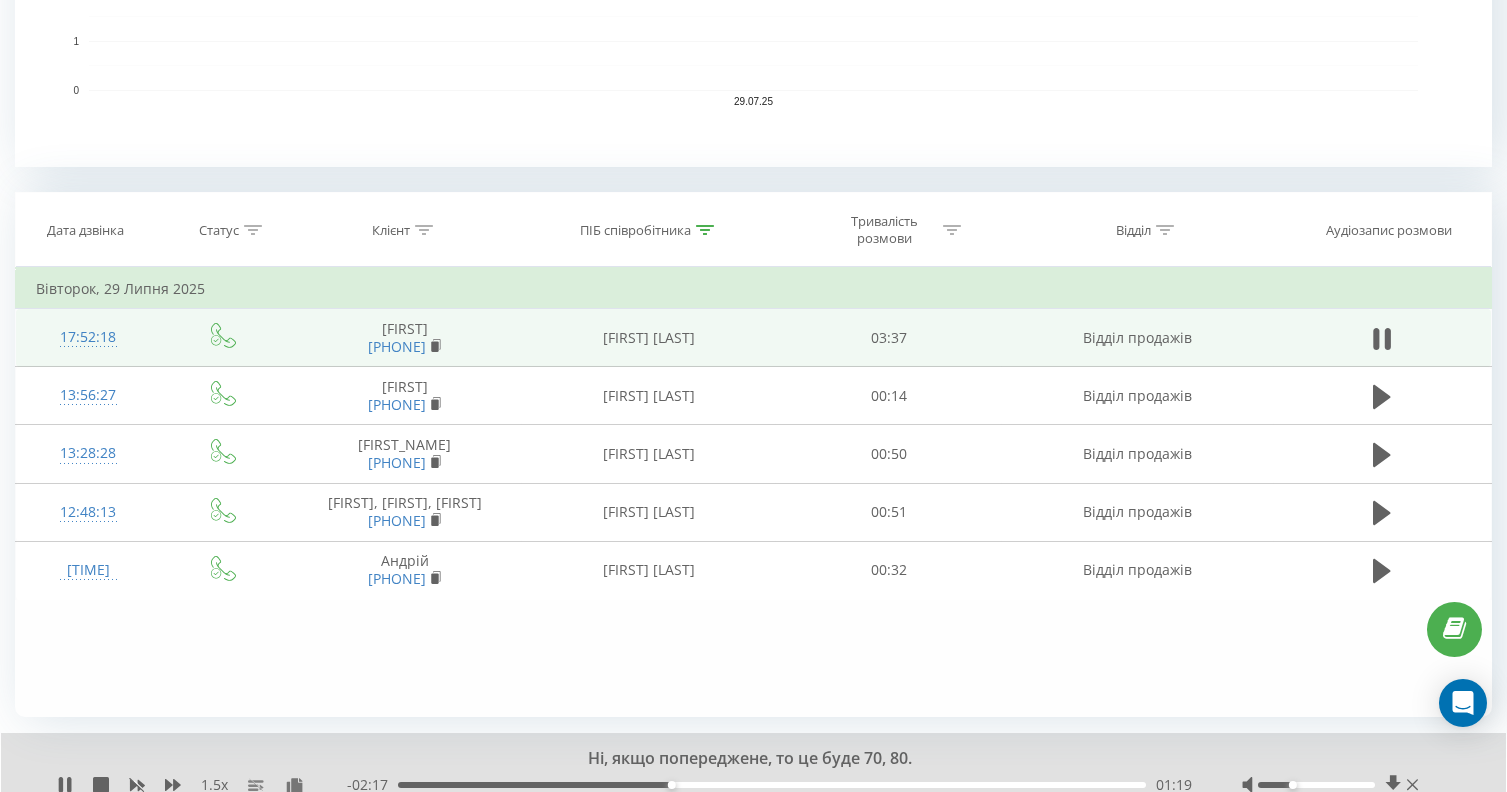 click on "01:19" at bounding box center [772, 785] 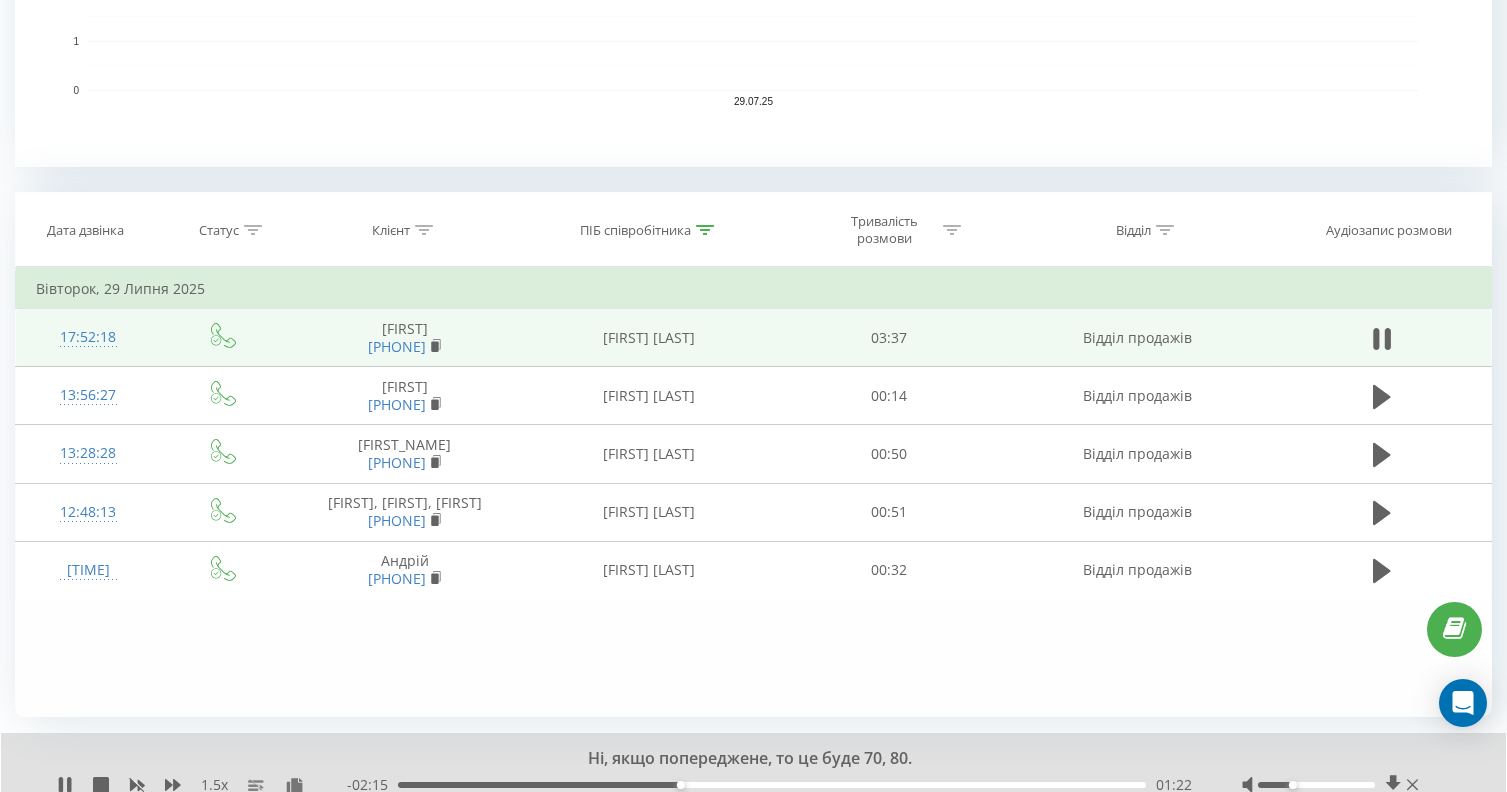 click on "- 02:15 01:22   01:22" at bounding box center [769, 785] 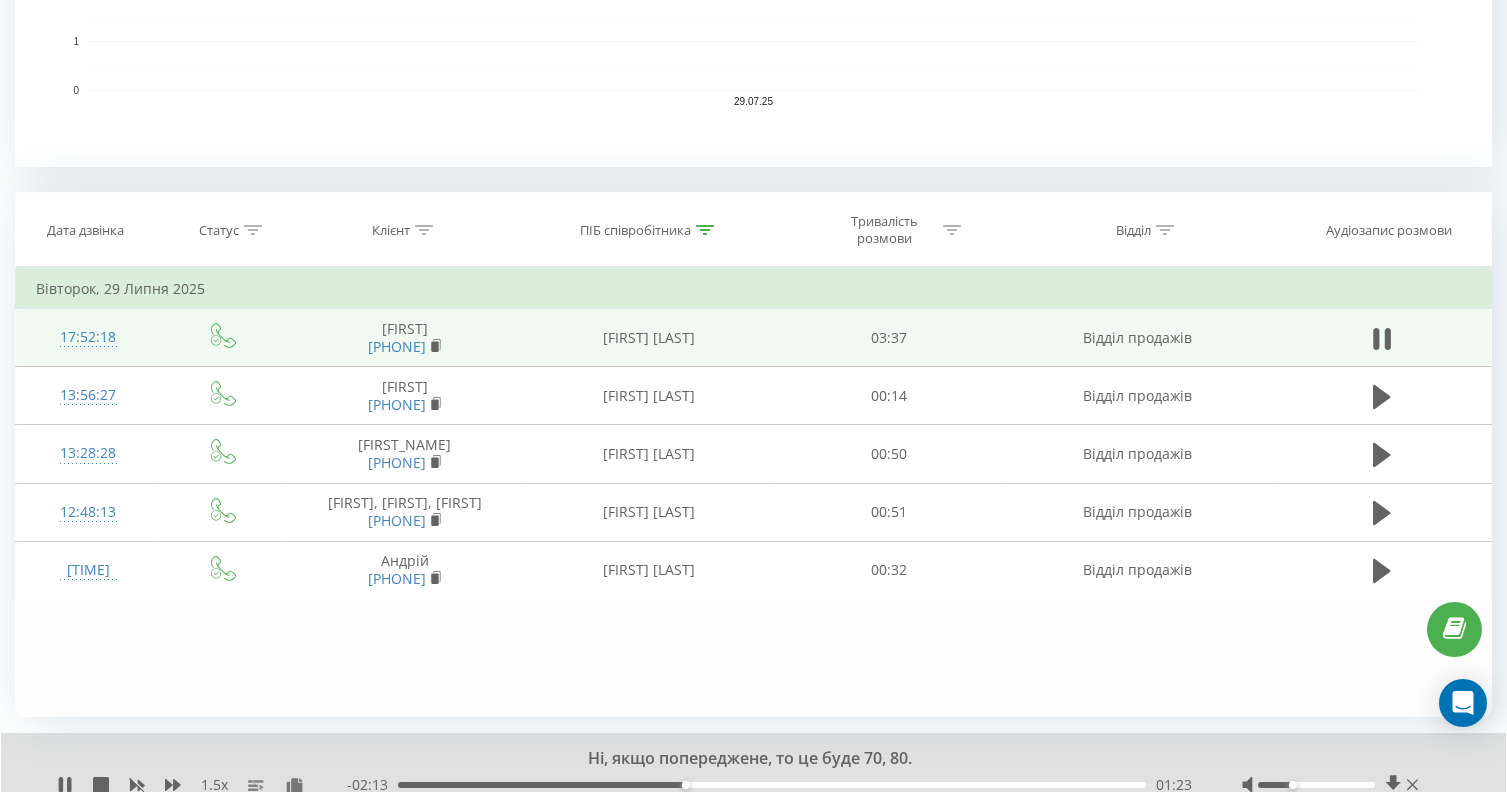 click on "01:23" at bounding box center [686, 785] 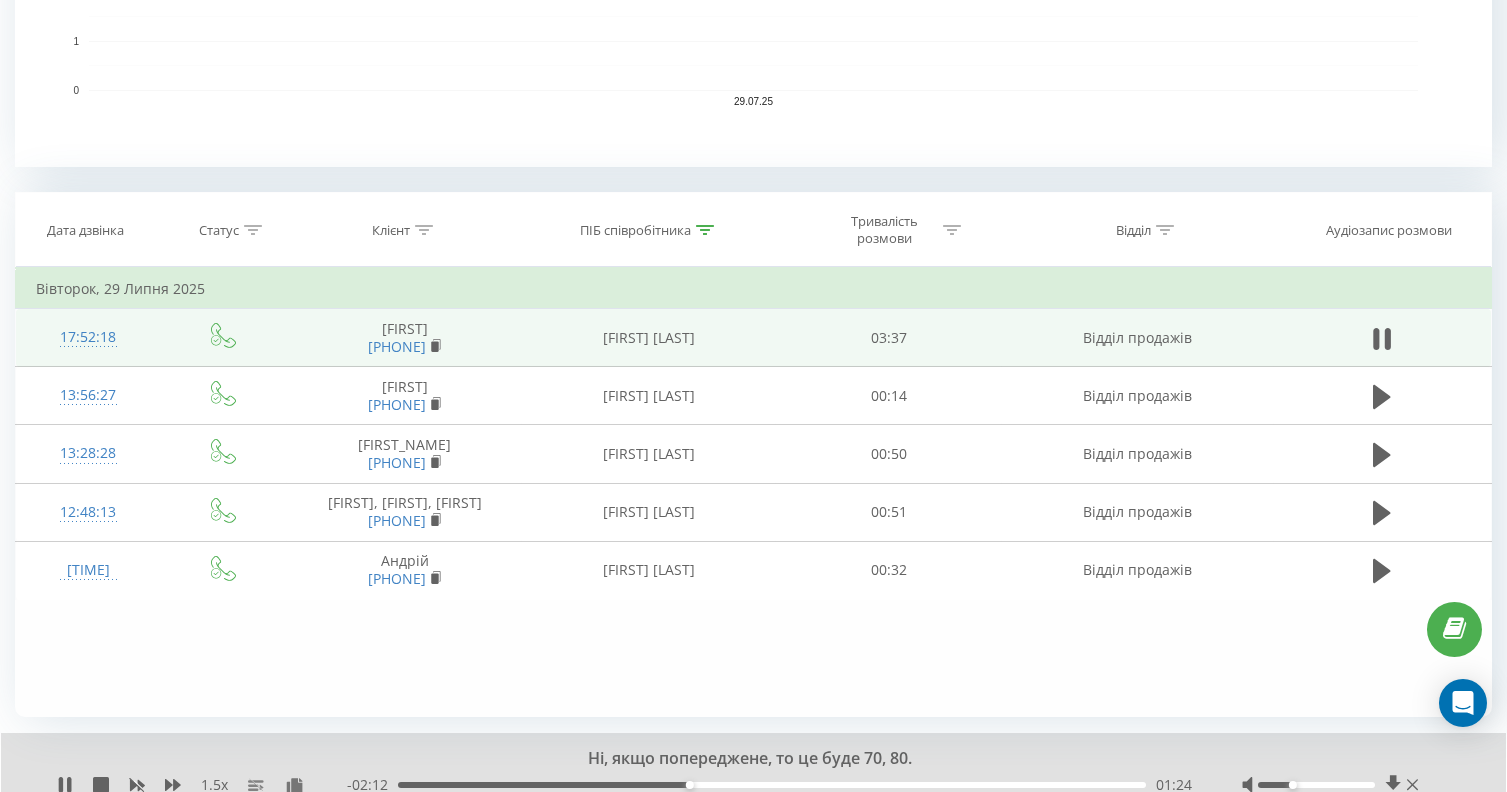 click on "01:24" at bounding box center [772, 785] 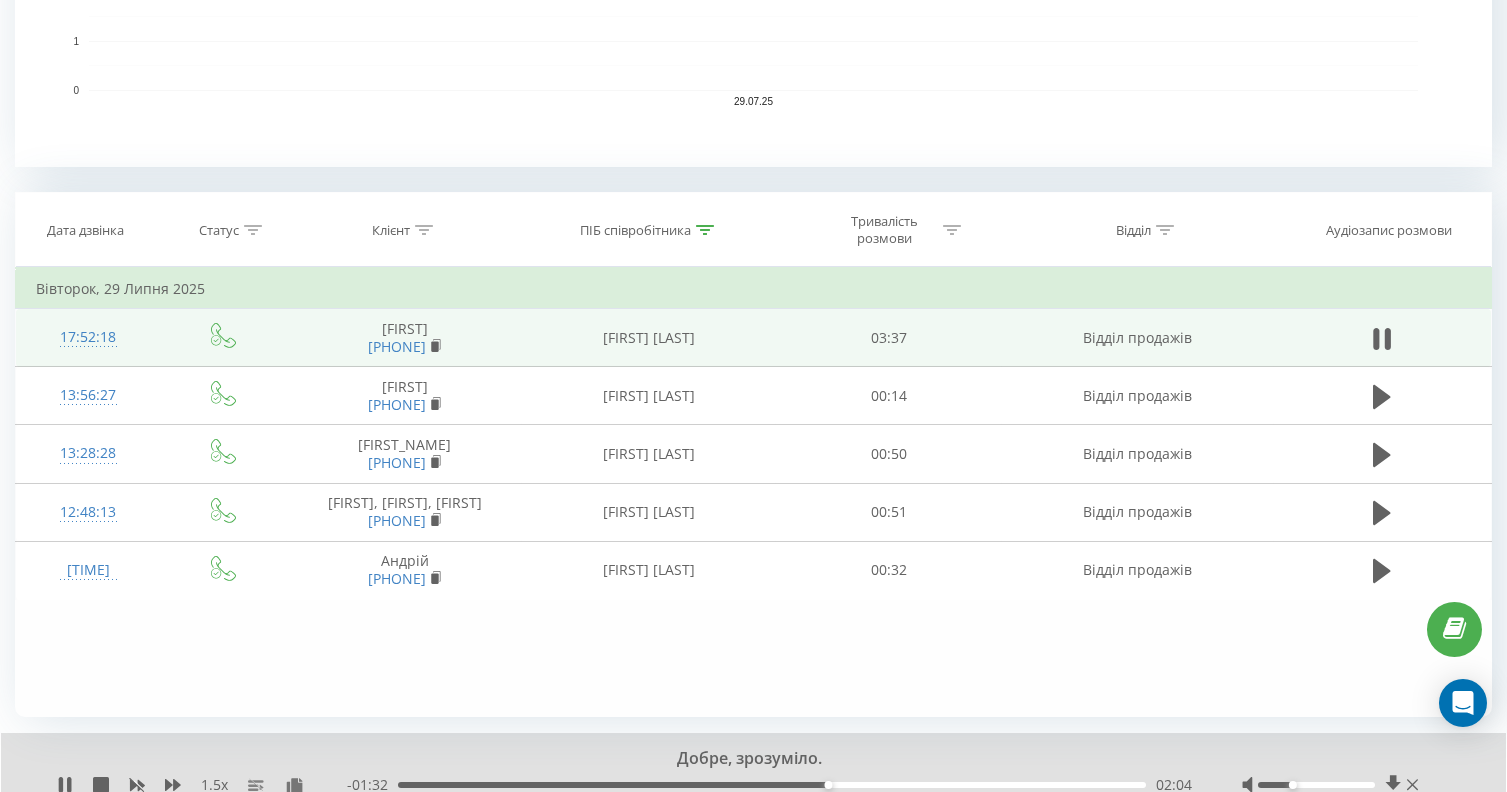 click on "02:04" at bounding box center [772, 785] 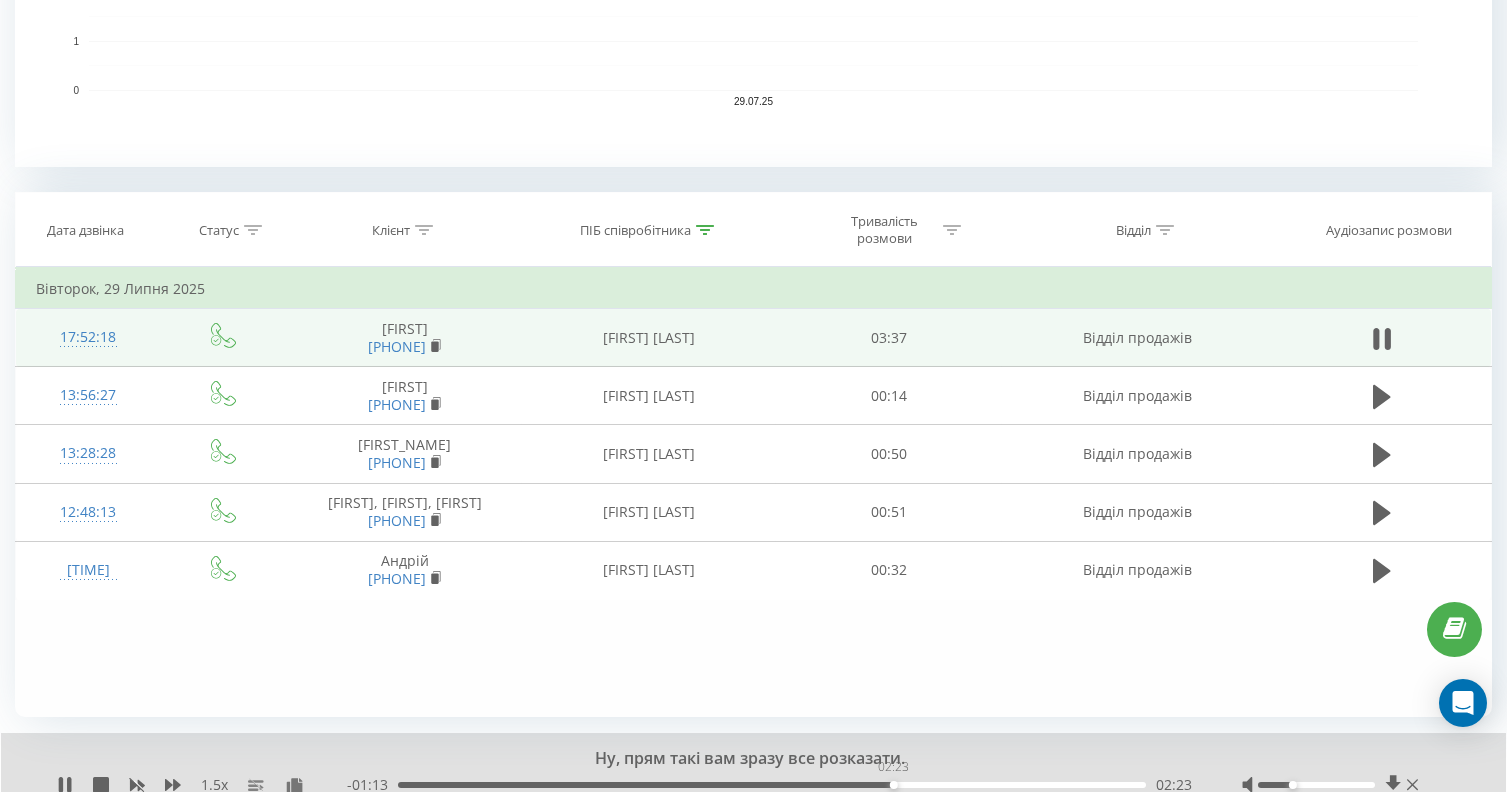 click on "02:23" at bounding box center (894, 785) 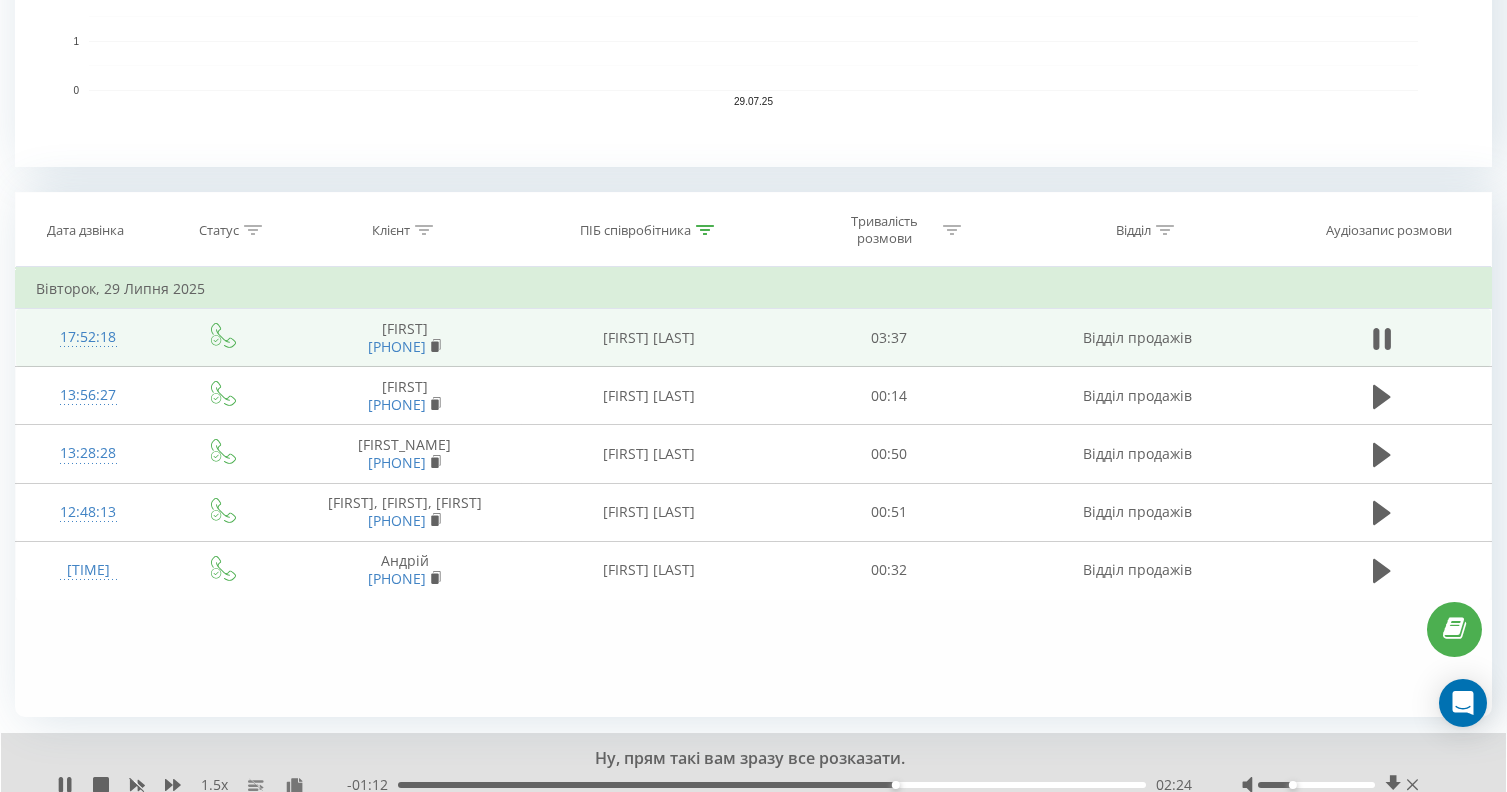 click on "- 01:12 02:24   02:24" at bounding box center (769, 785) 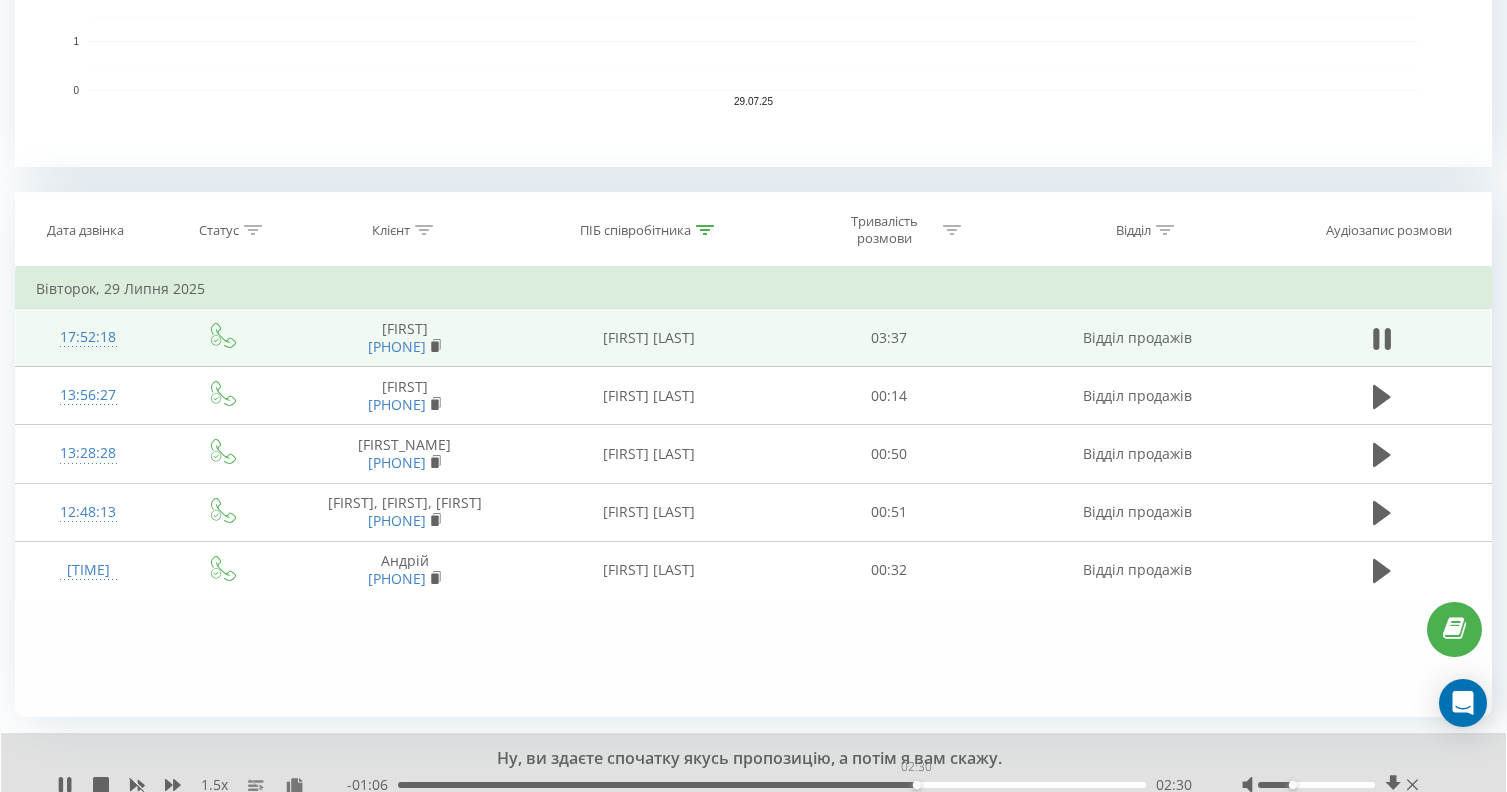 click on "02:30" at bounding box center [772, 785] 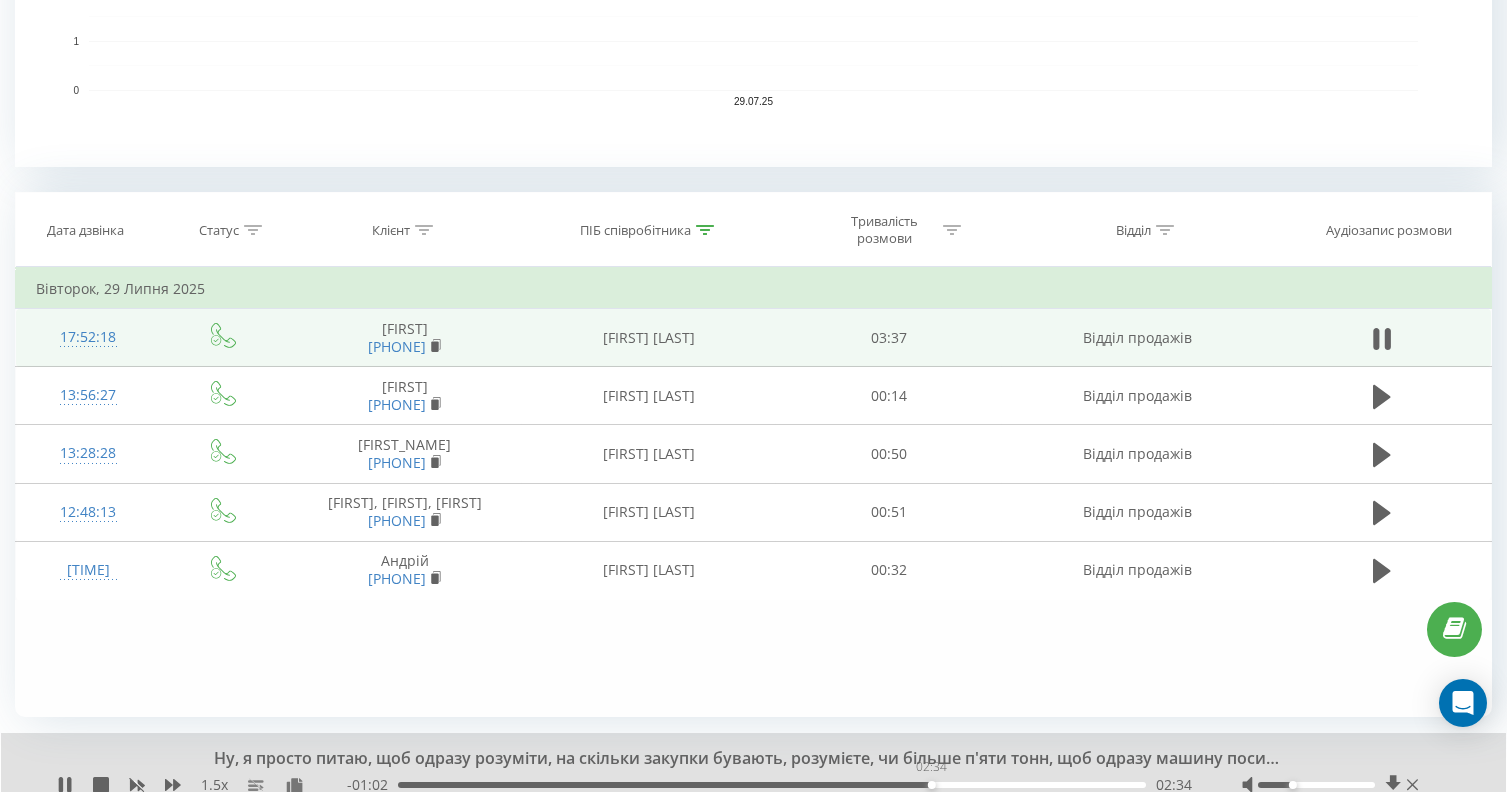 click on "02:34" at bounding box center (772, 785) 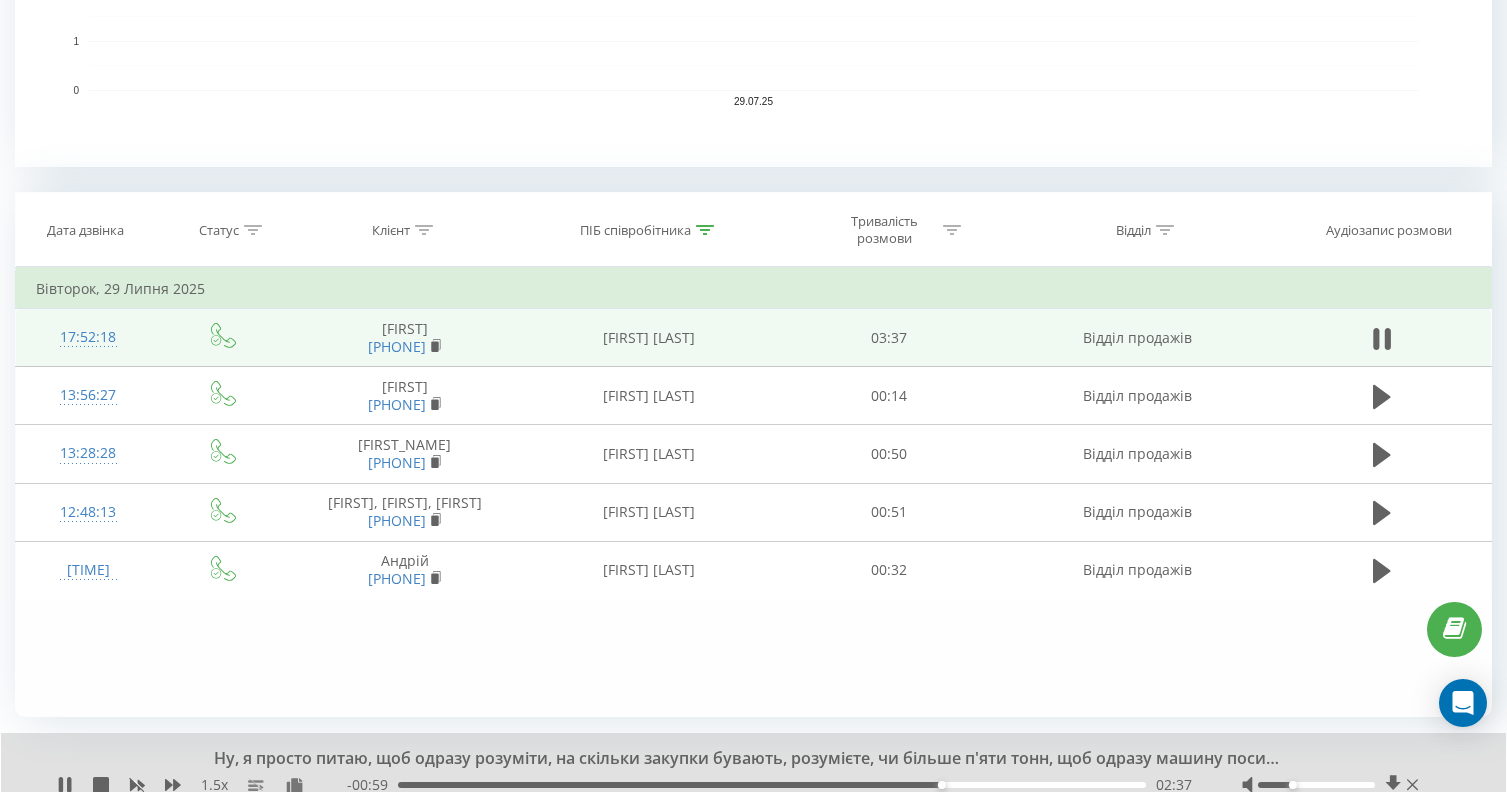 click on "02:37" at bounding box center (942, 785) 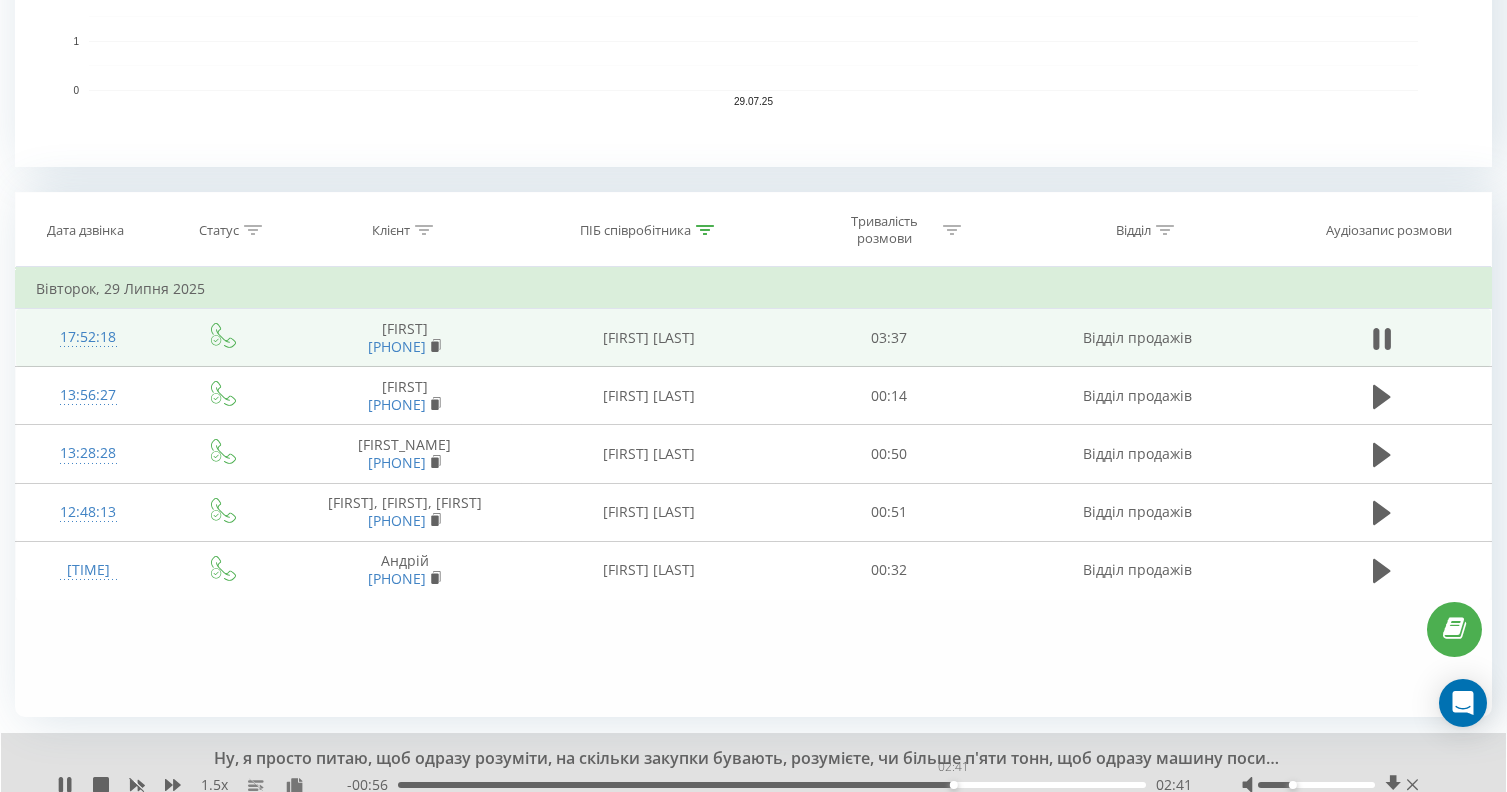 click on "02:41" at bounding box center (772, 785) 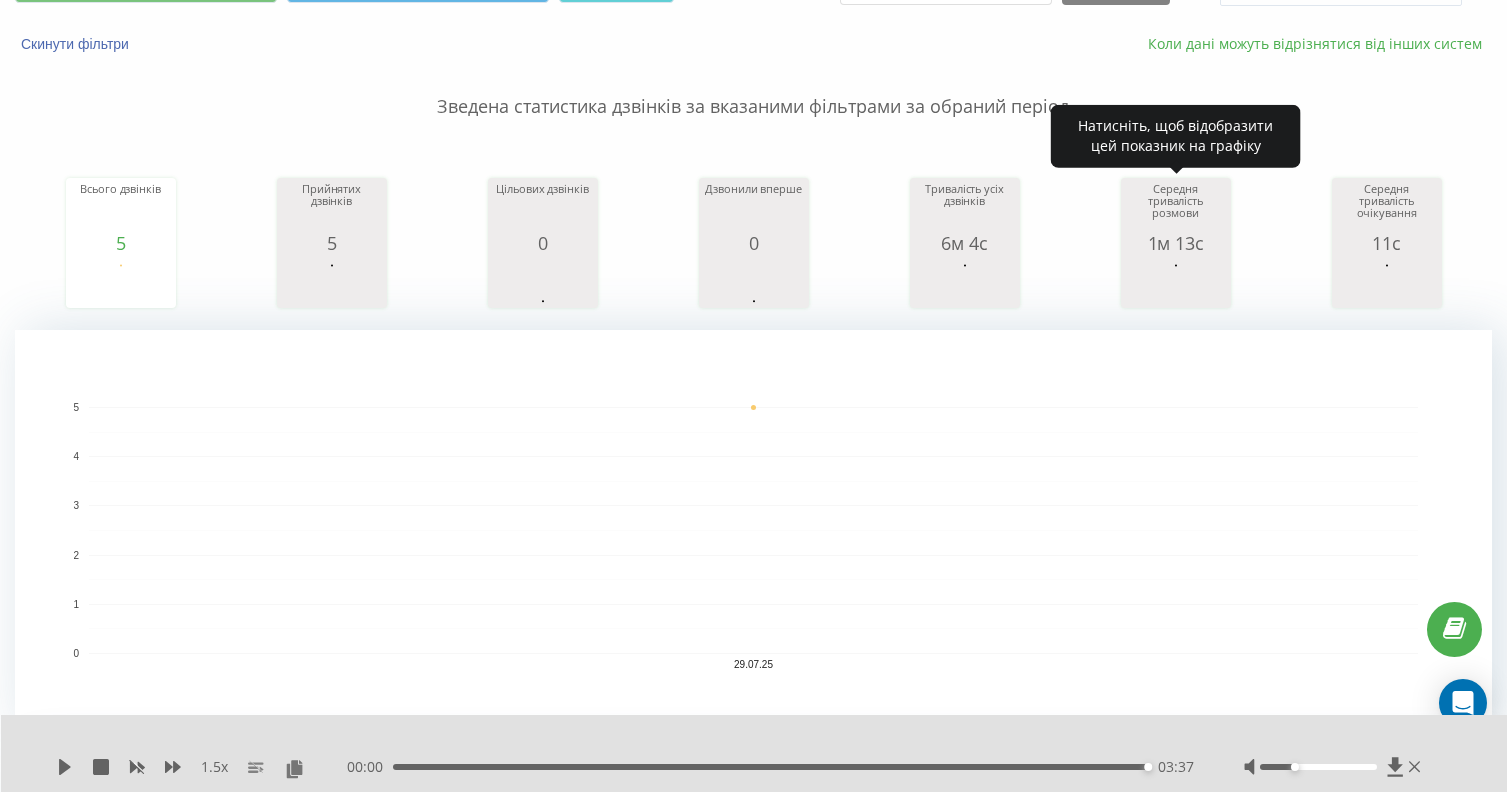 scroll, scrollTop: 0, scrollLeft: 0, axis: both 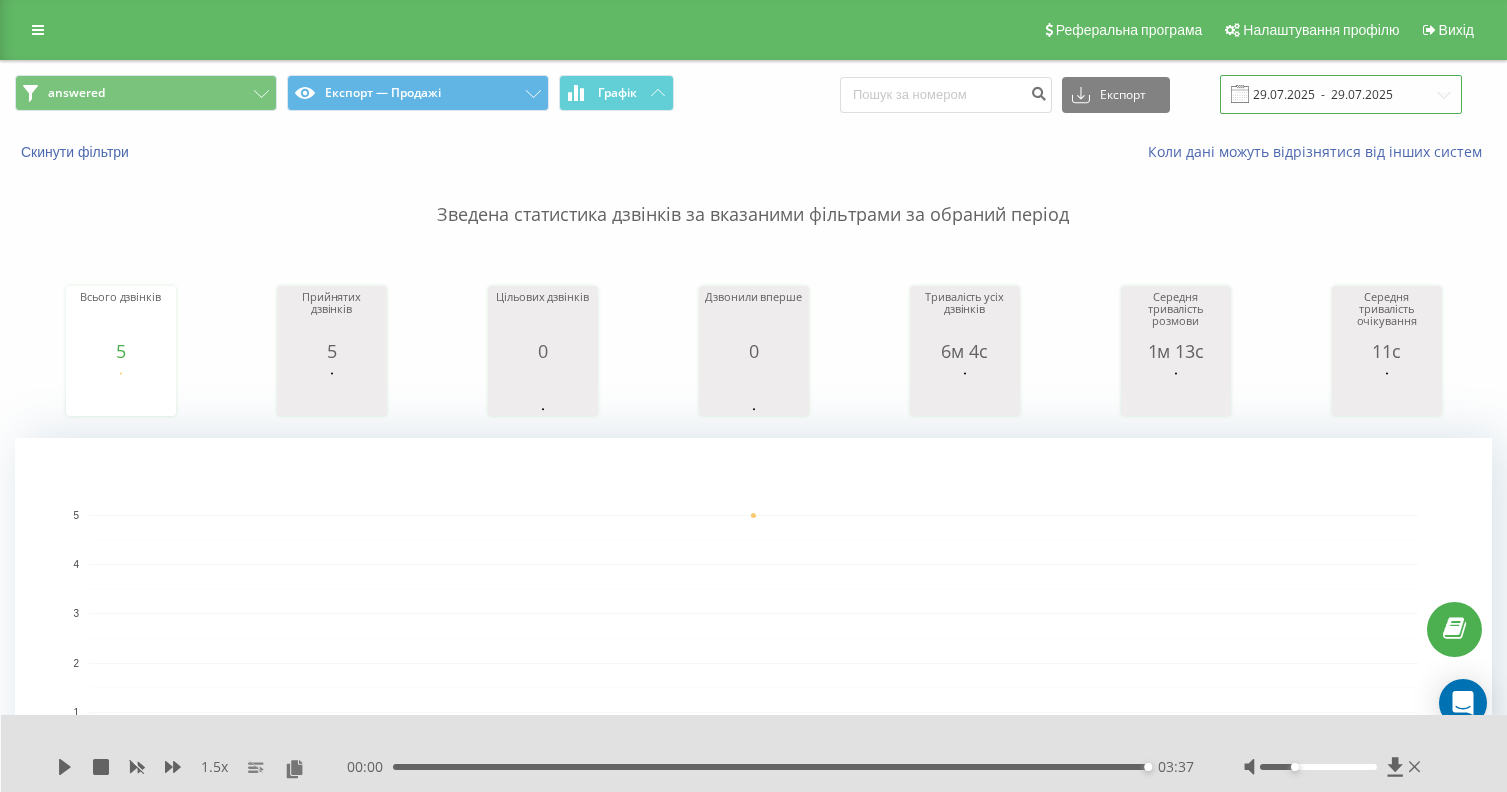click on "29.07.2025  -  29.07.2025" at bounding box center (1341, 94) 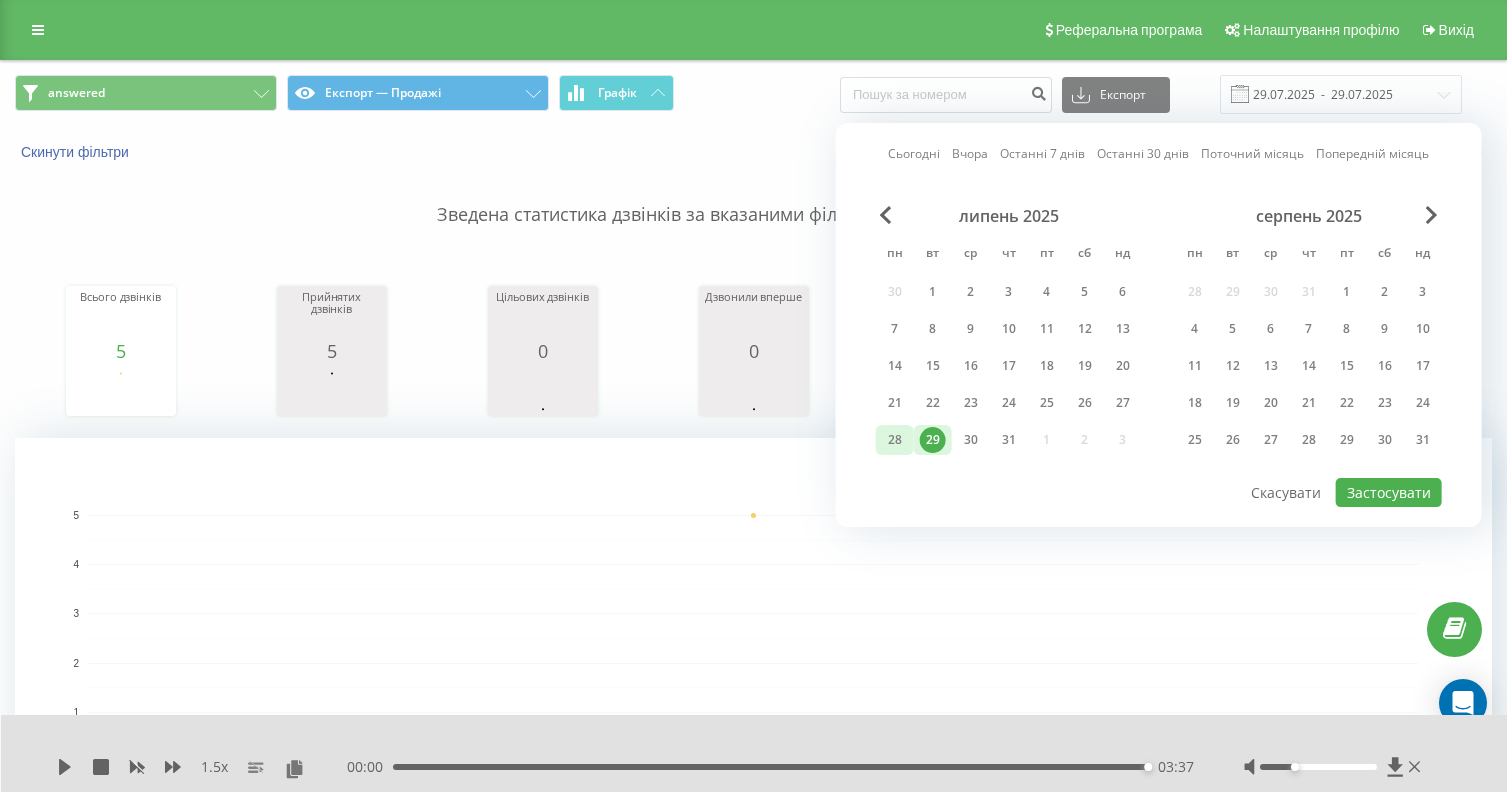 click on "28" at bounding box center [895, 440] 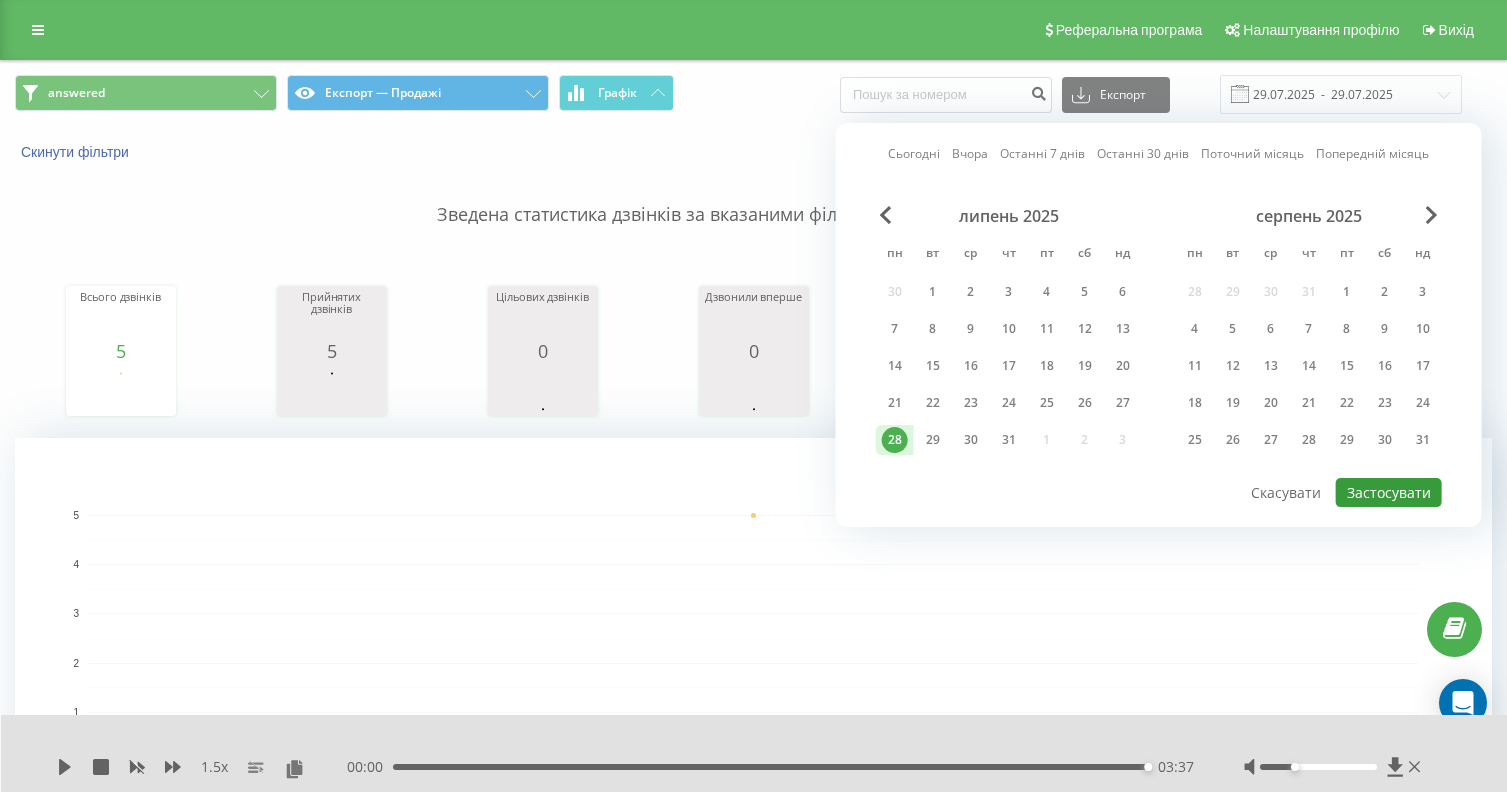 click on "Застосувати" at bounding box center (1389, 492) 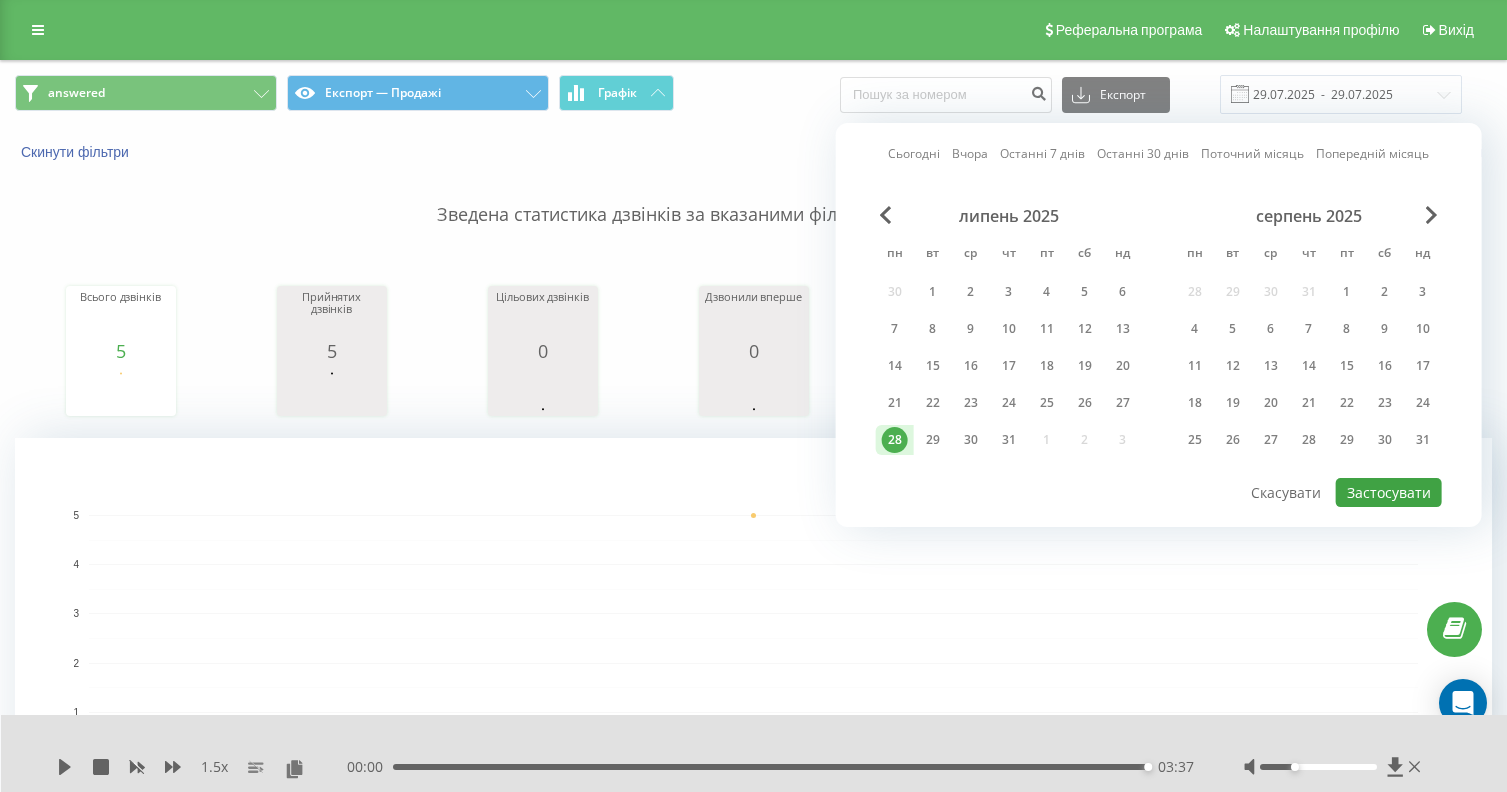 type on "28.07.2025  -  28.07.2025" 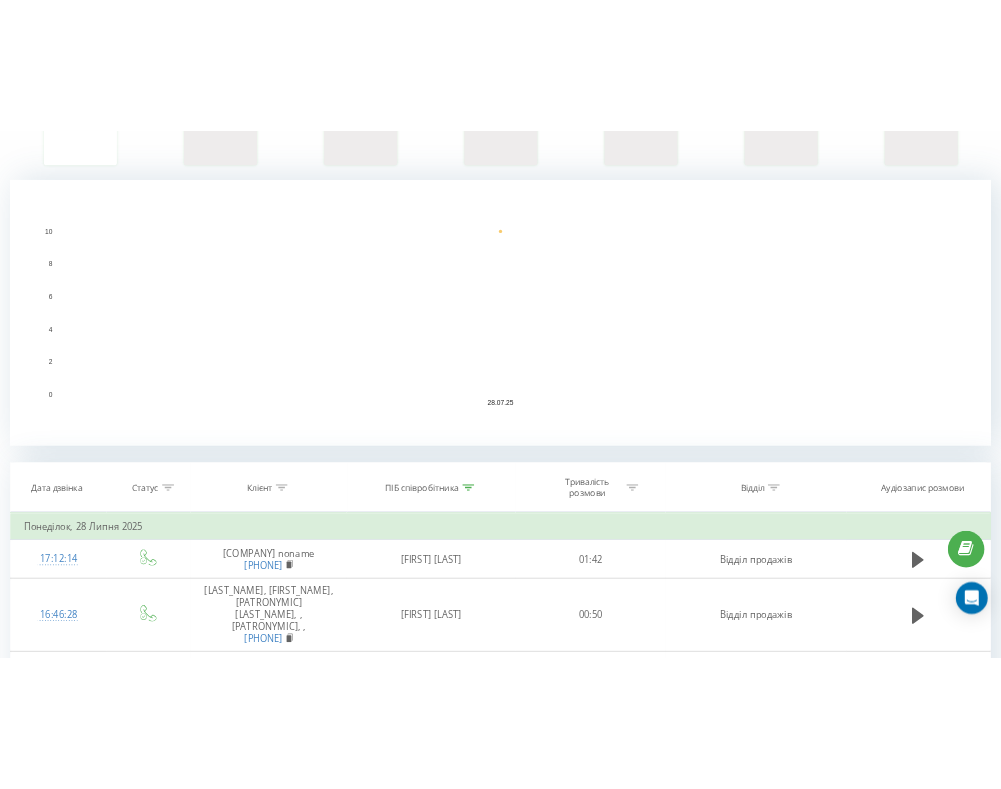 scroll, scrollTop: 873, scrollLeft: 0, axis: vertical 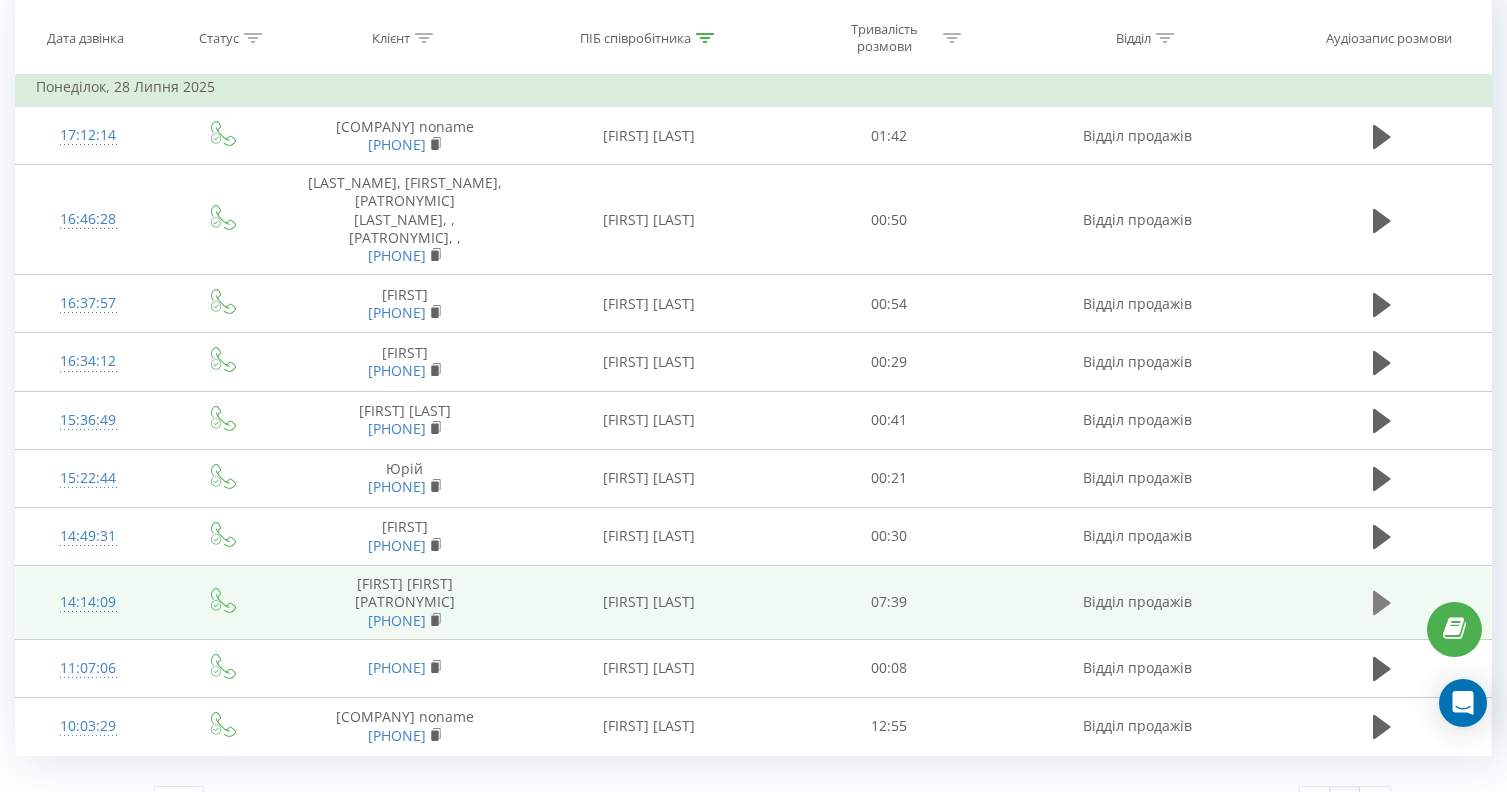 click 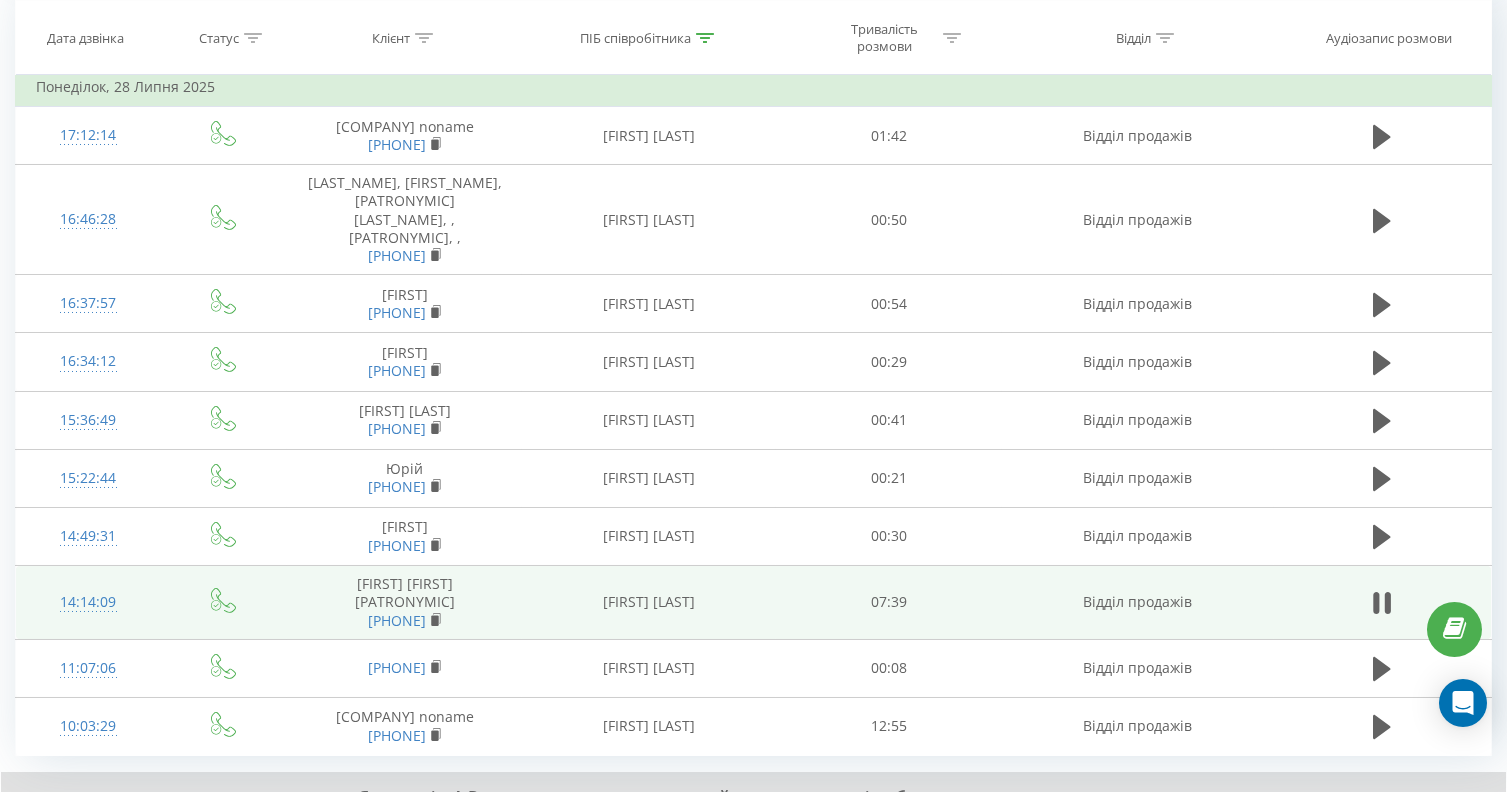 click on "- 06:56 00:43   00:43" at bounding box center (769, 824) 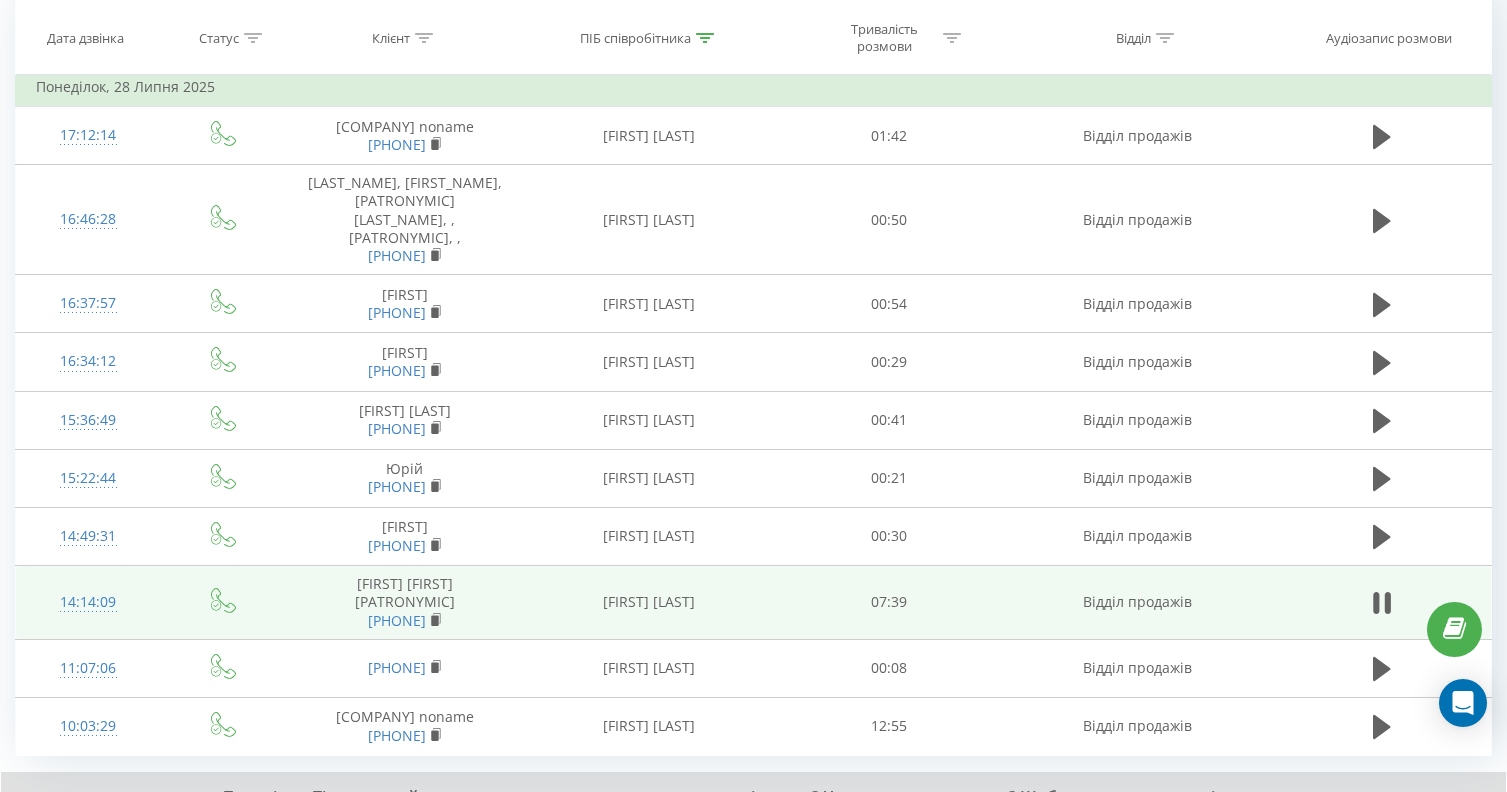 click on "00:56" at bounding box center [772, 824] 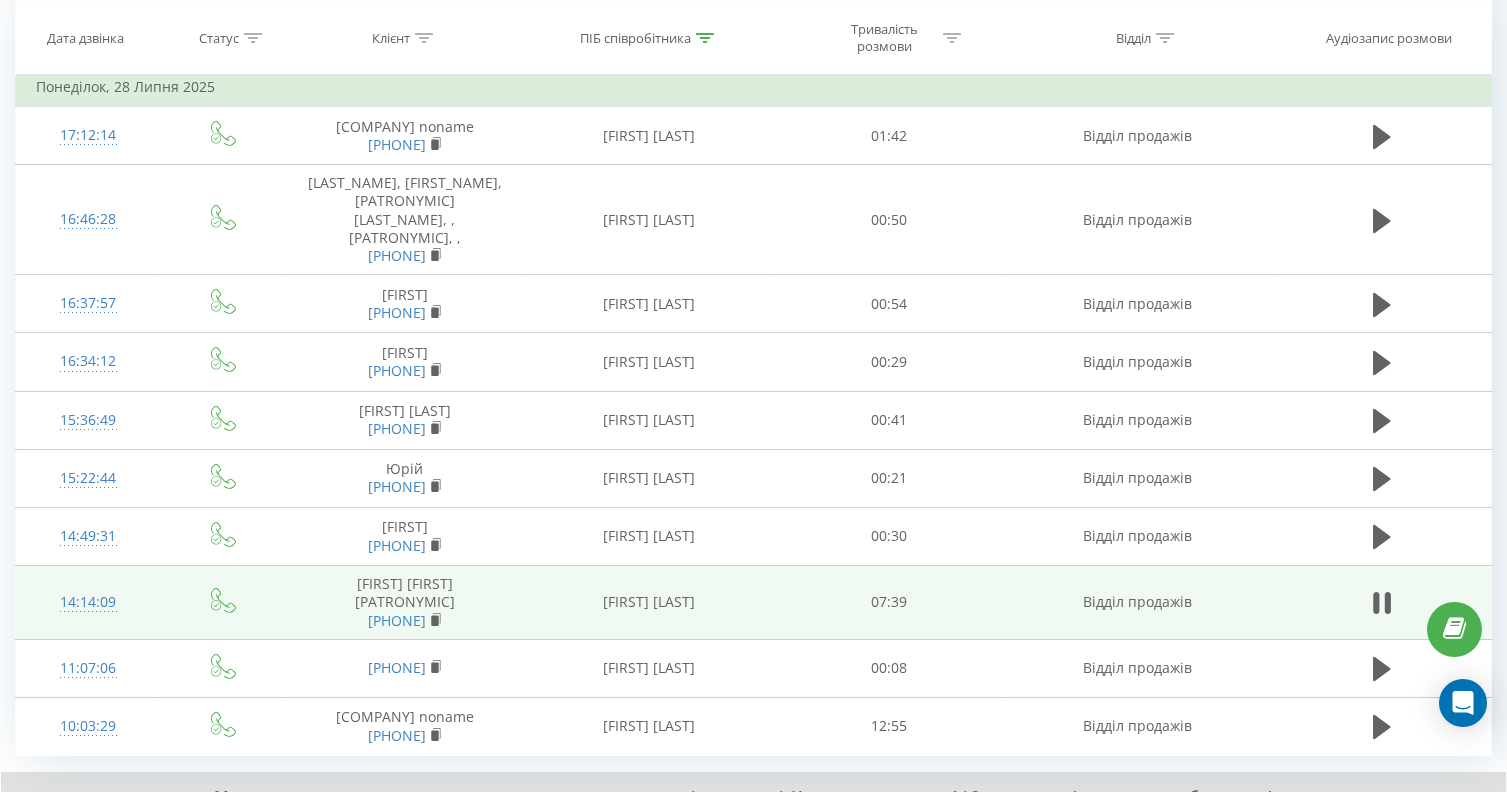 click on "01:06" at bounding box center [772, 824] 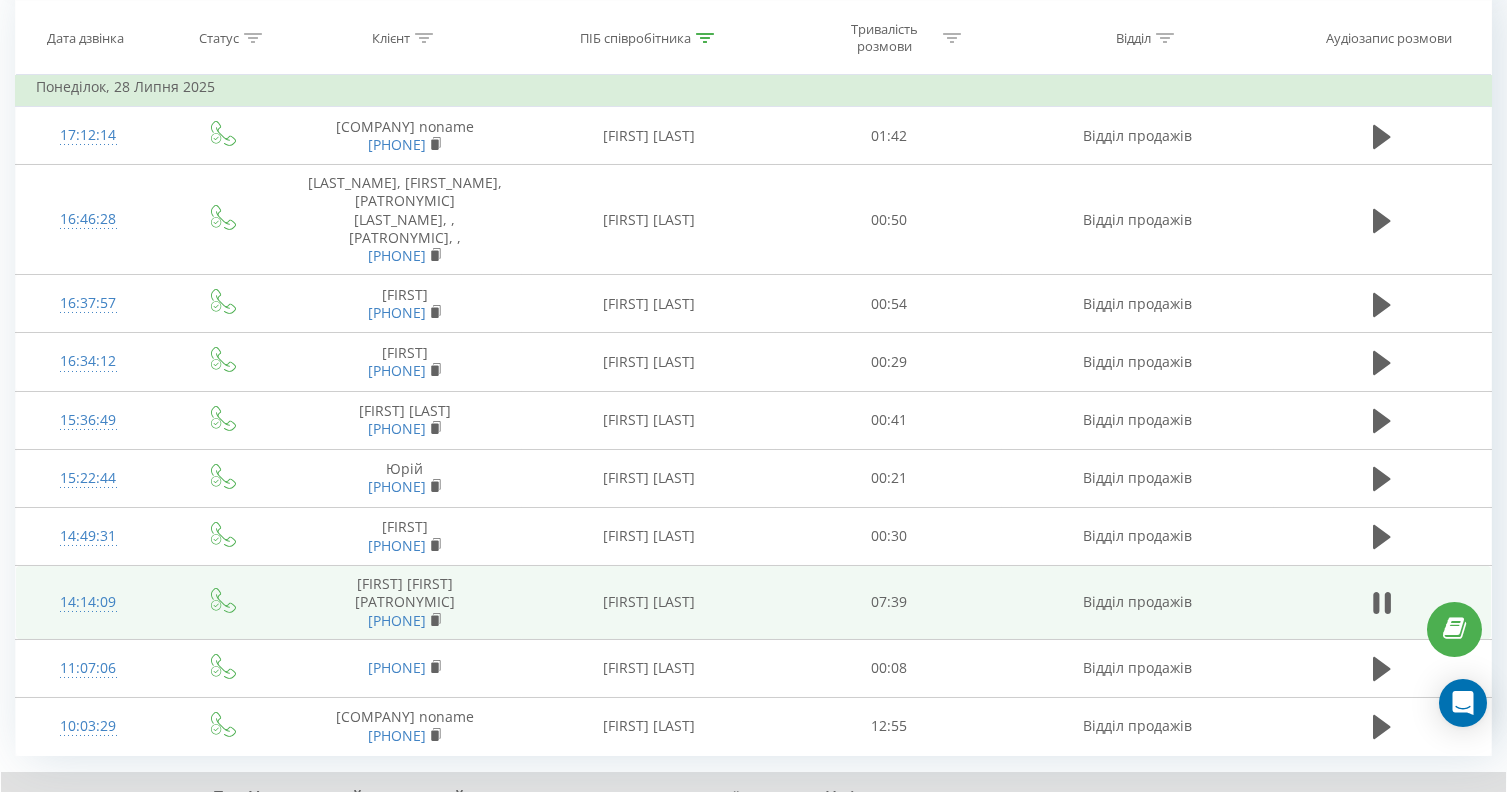 drag, startPoint x: 565, startPoint y: 781, endPoint x: 580, endPoint y: 778, distance: 15.297058 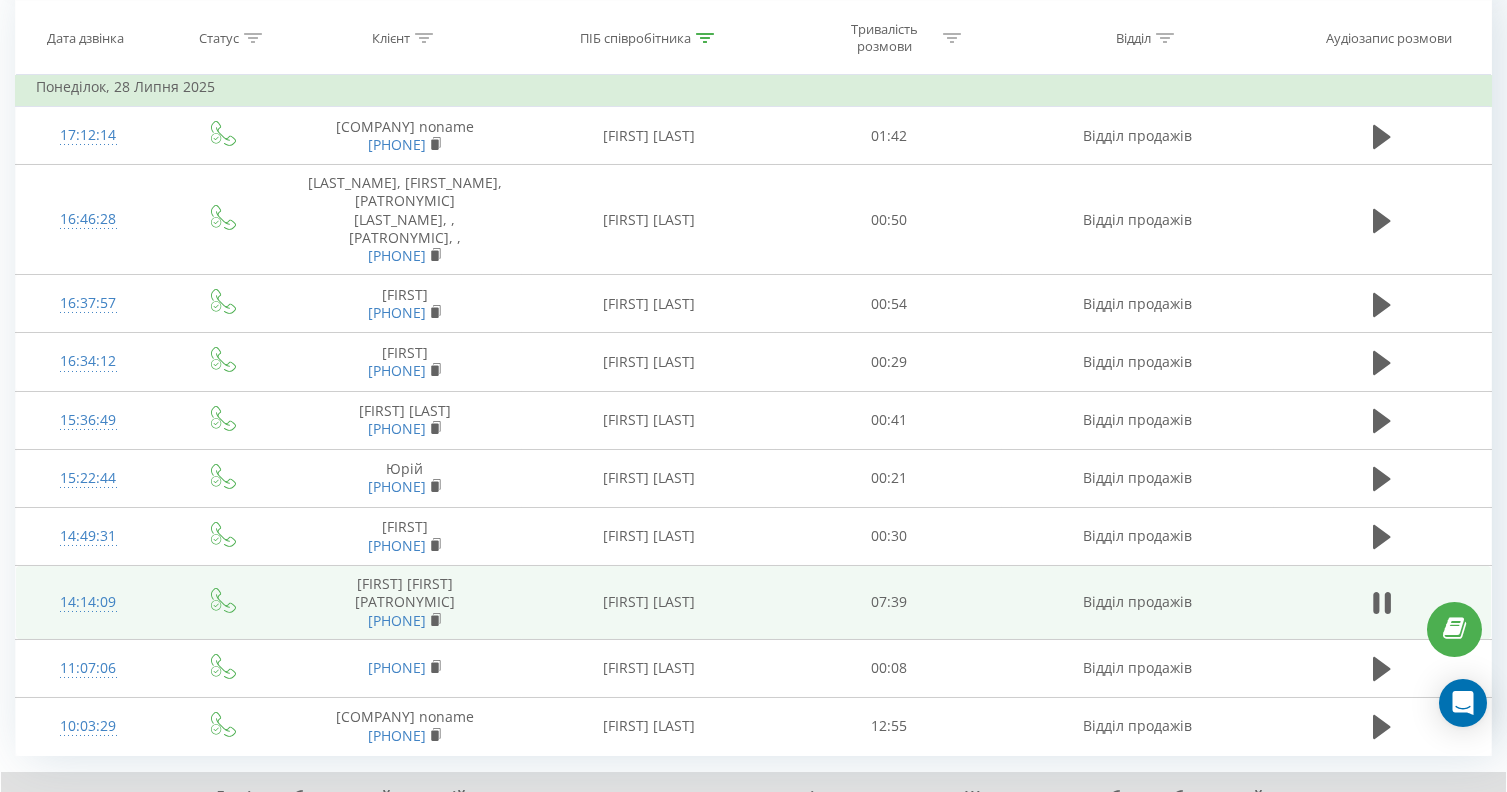 click on "02:11" at bounding box center (772, 824) 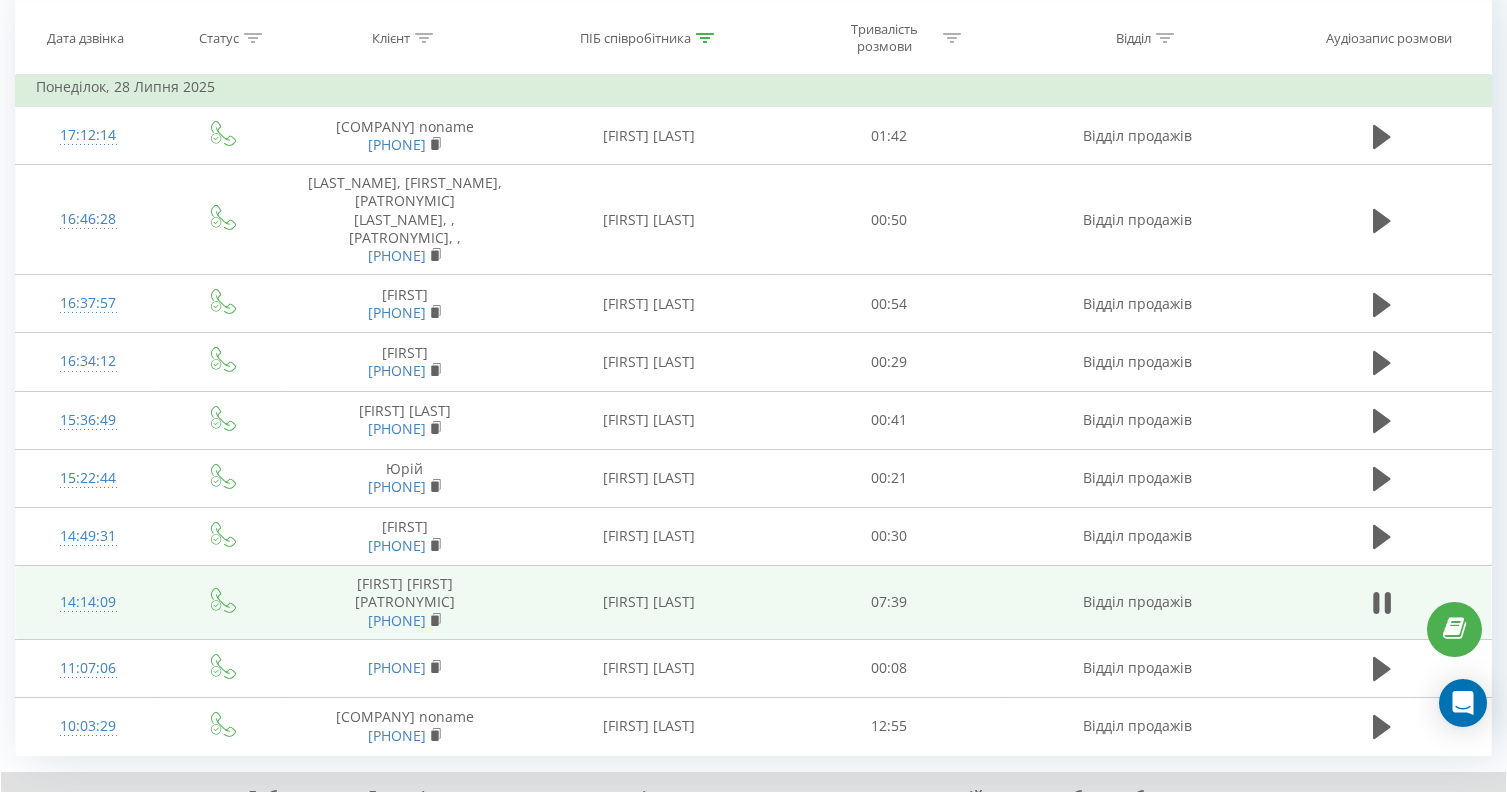 click on "02:45" at bounding box center (772, 824) 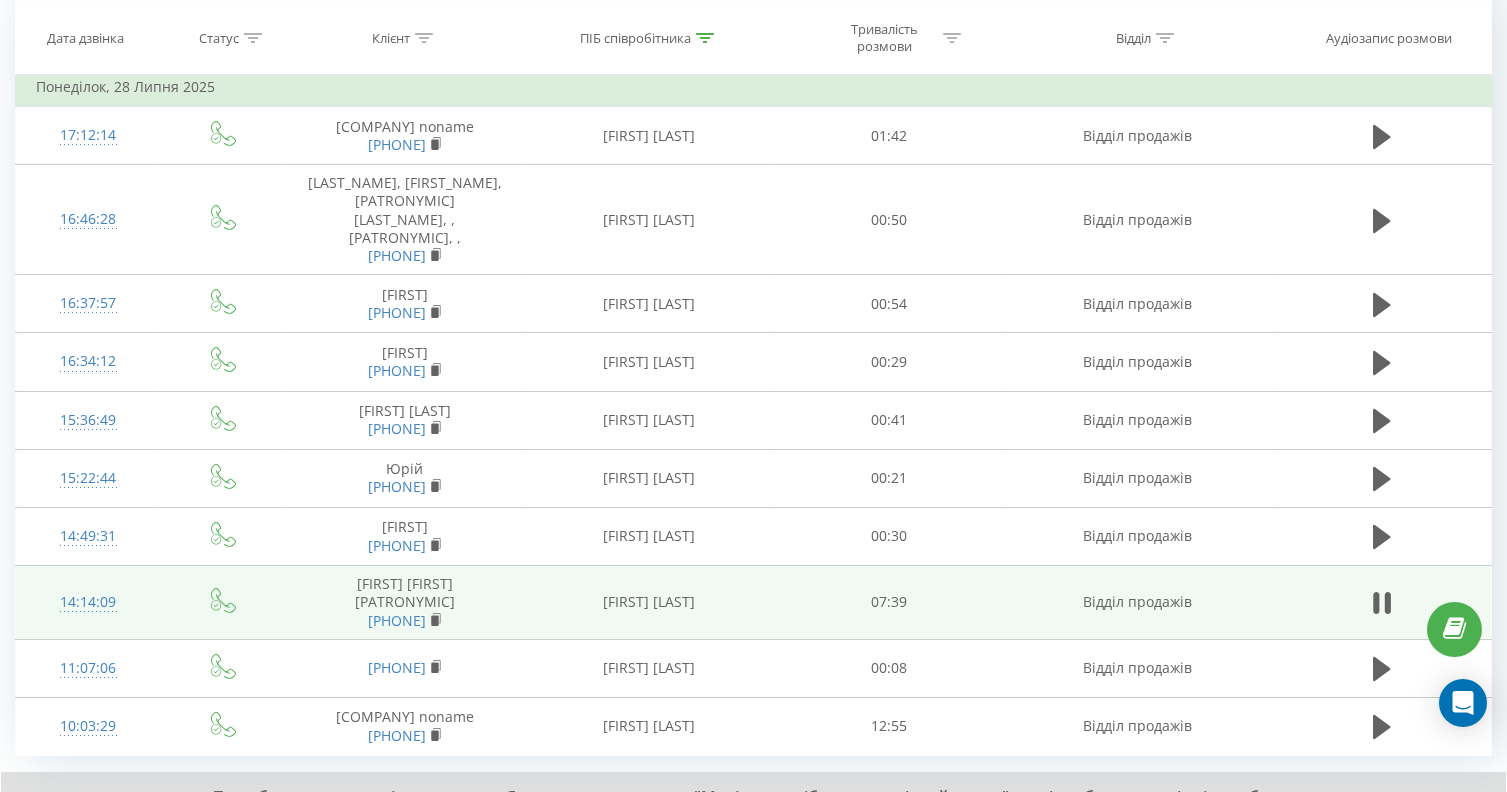 click on "02:53" at bounding box center [772, 824] 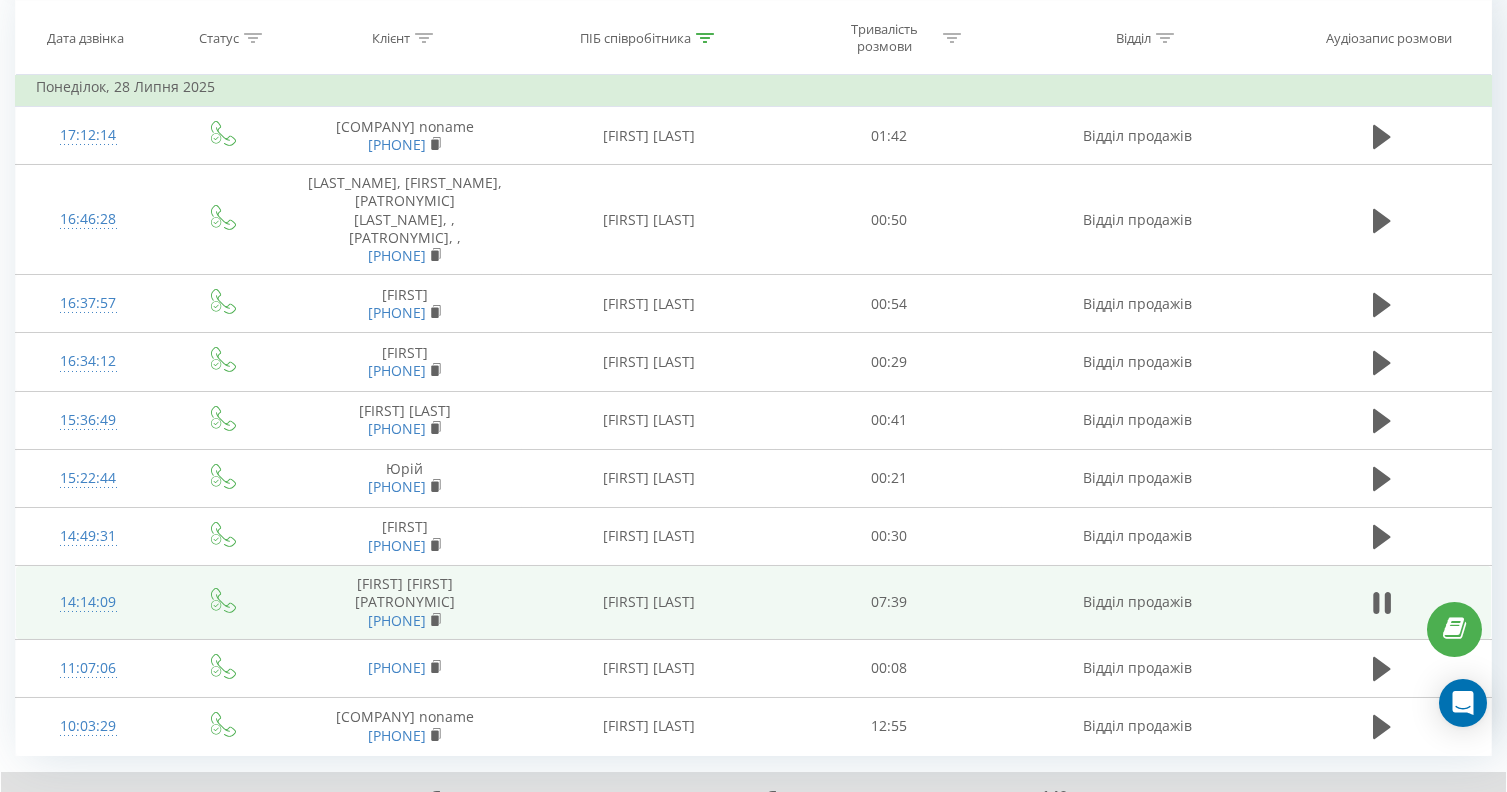 click on "03:16" at bounding box center [772, 824] 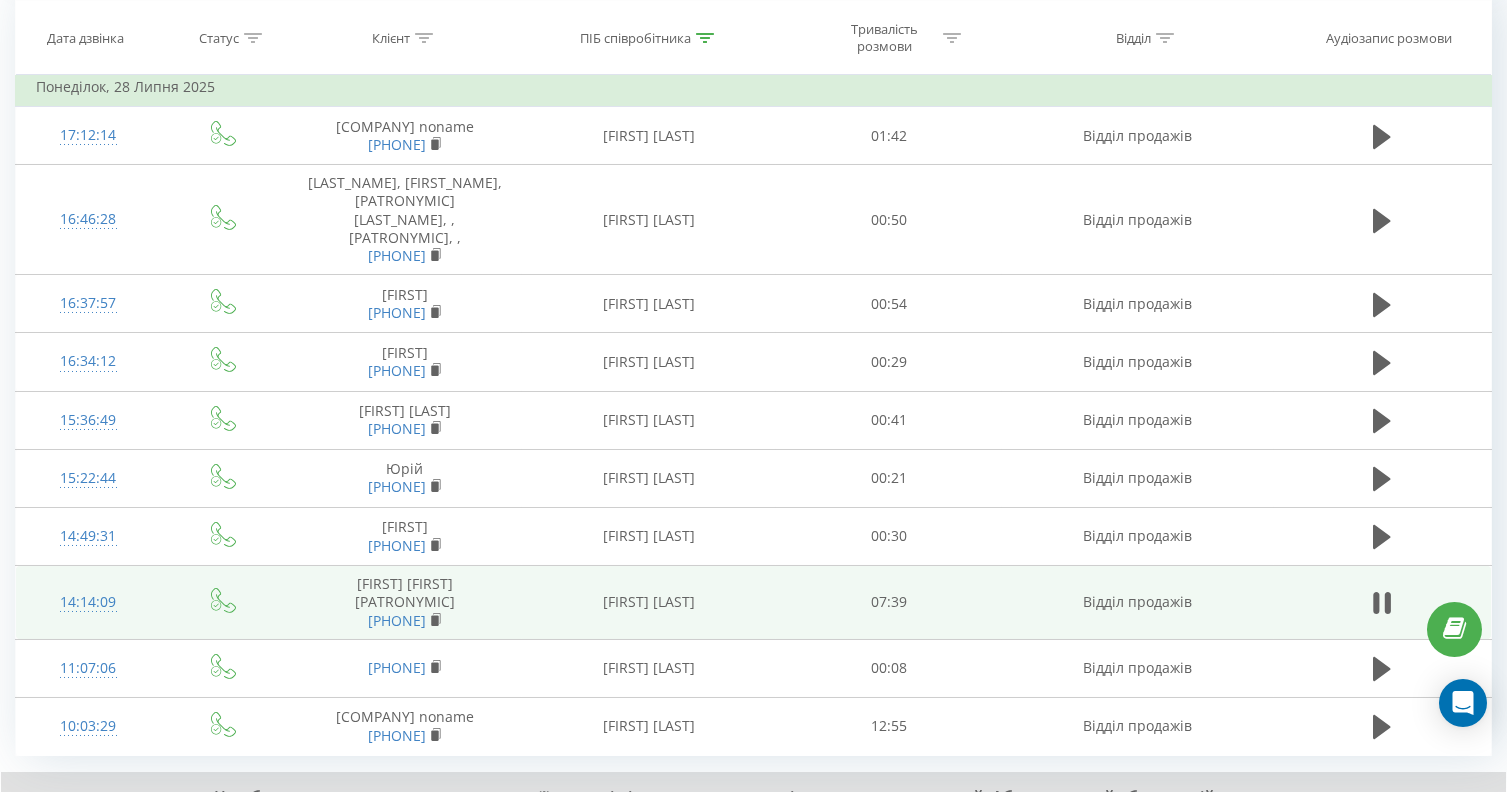click on "03:37" at bounding box center (772, 824) 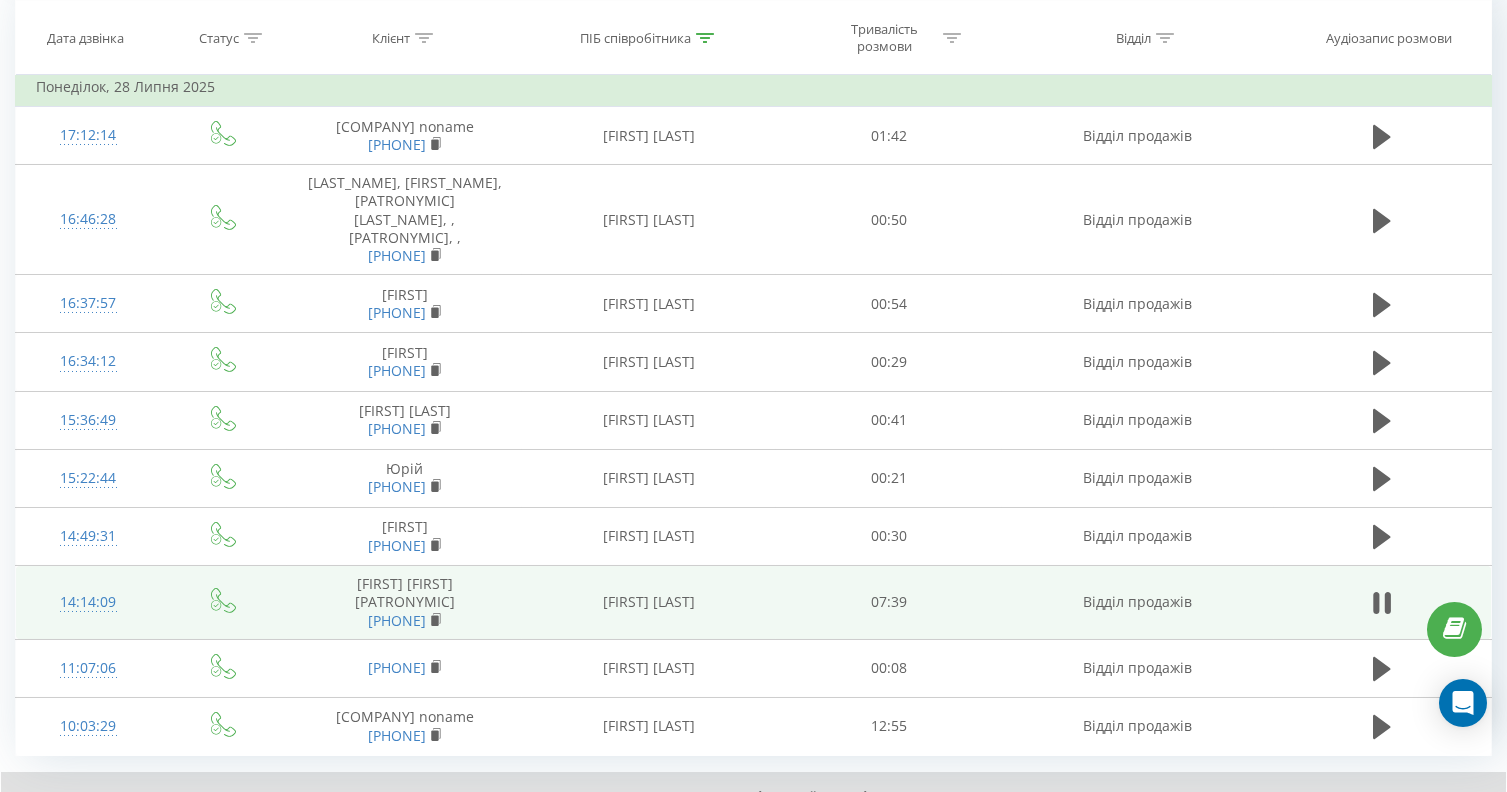 click on "03:59" at bounding box center [772, 824] 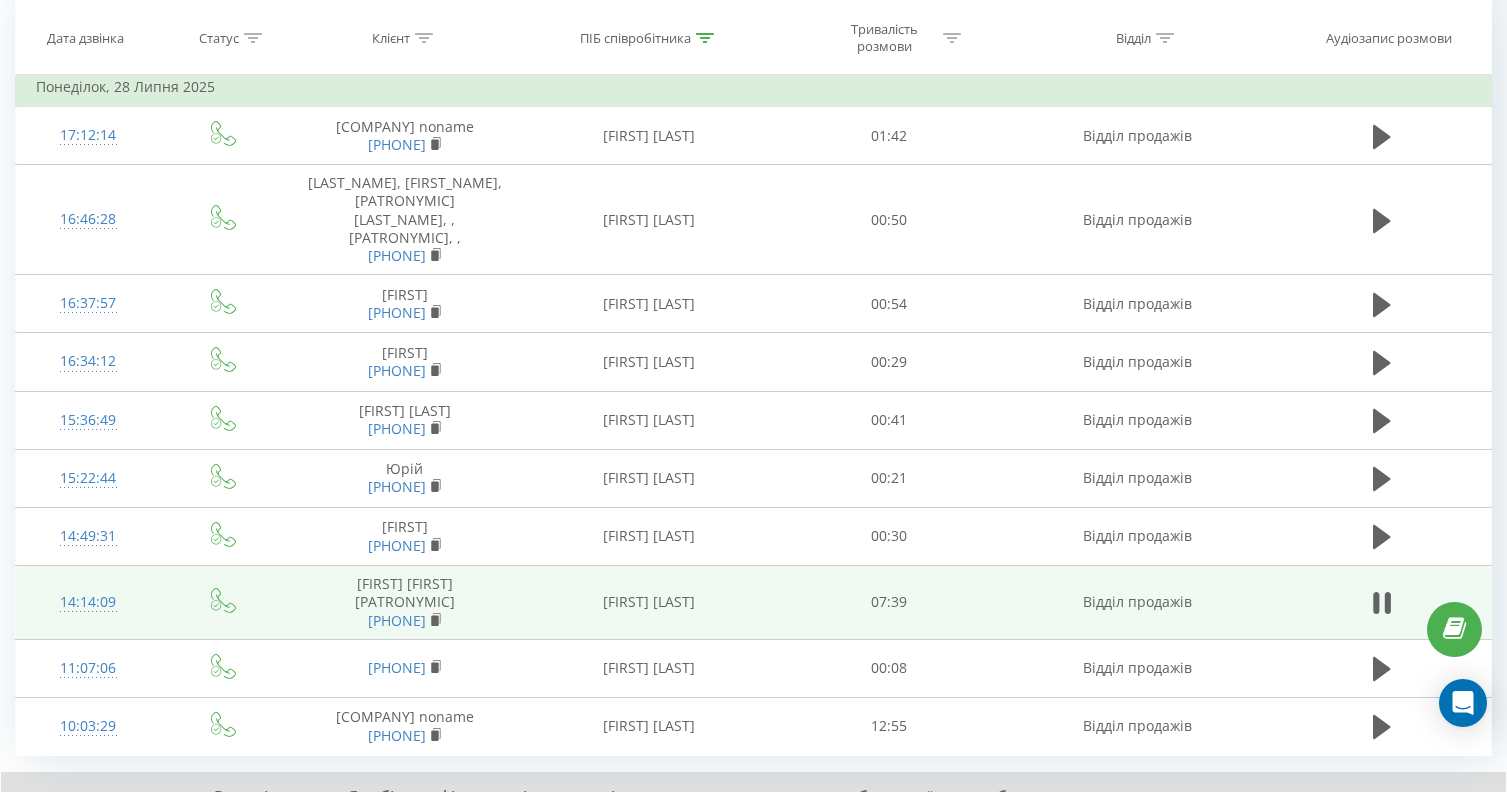 click on "04:16" at bounding box center (772, 824) 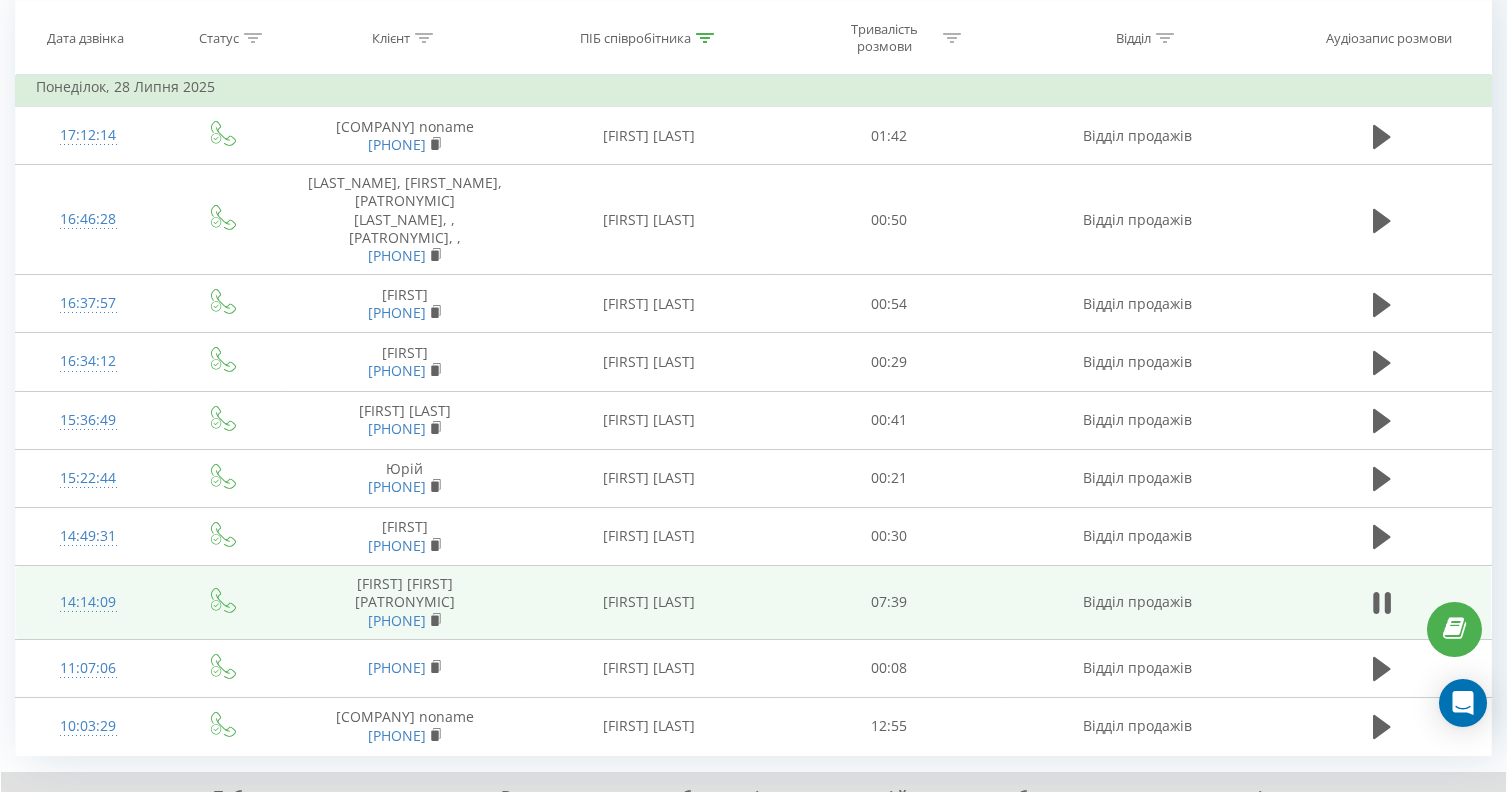 click on "04:52" at bounding box center [772, 824] 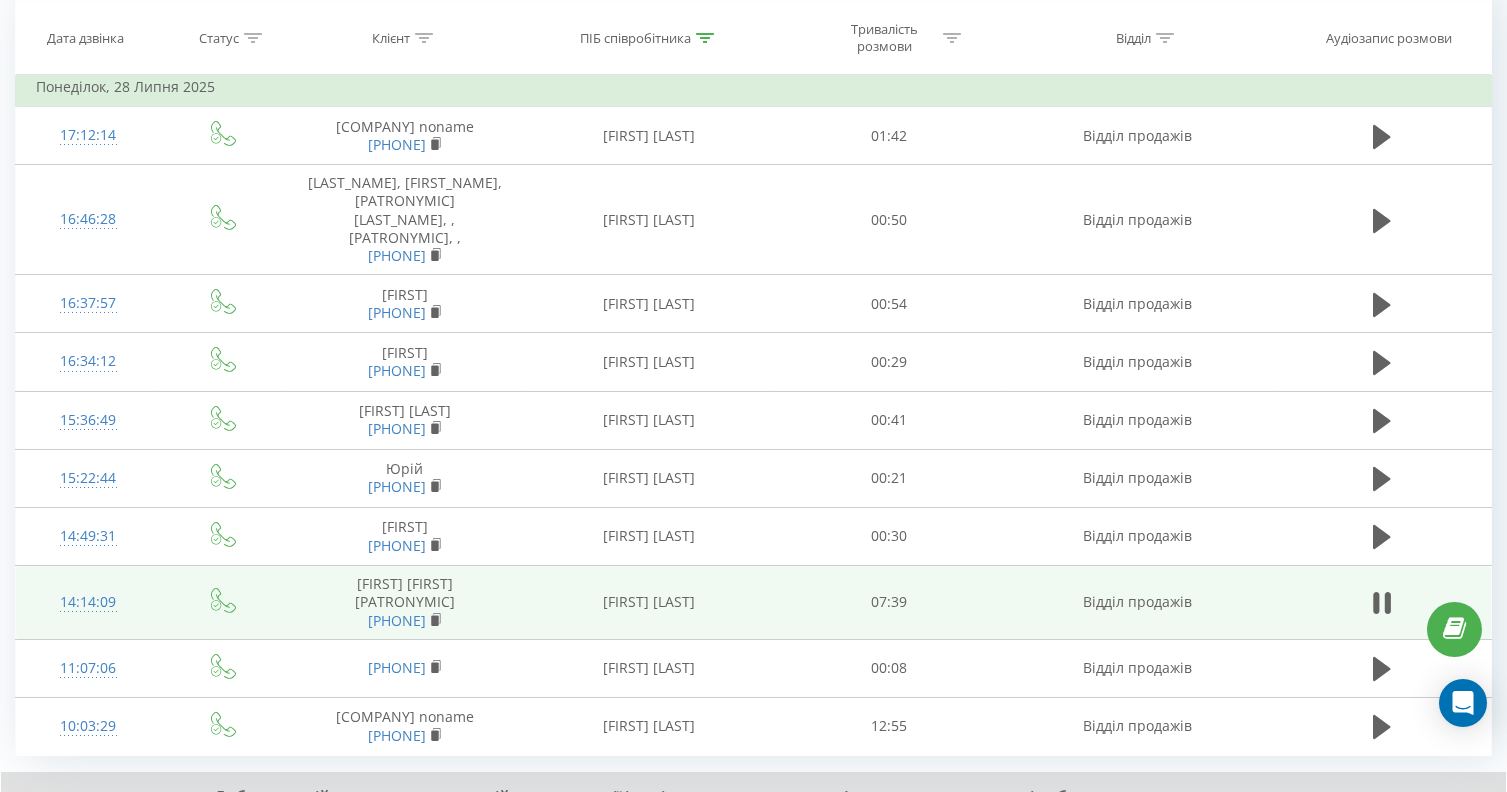 click on "05:00" at bounding box center (772, 824) 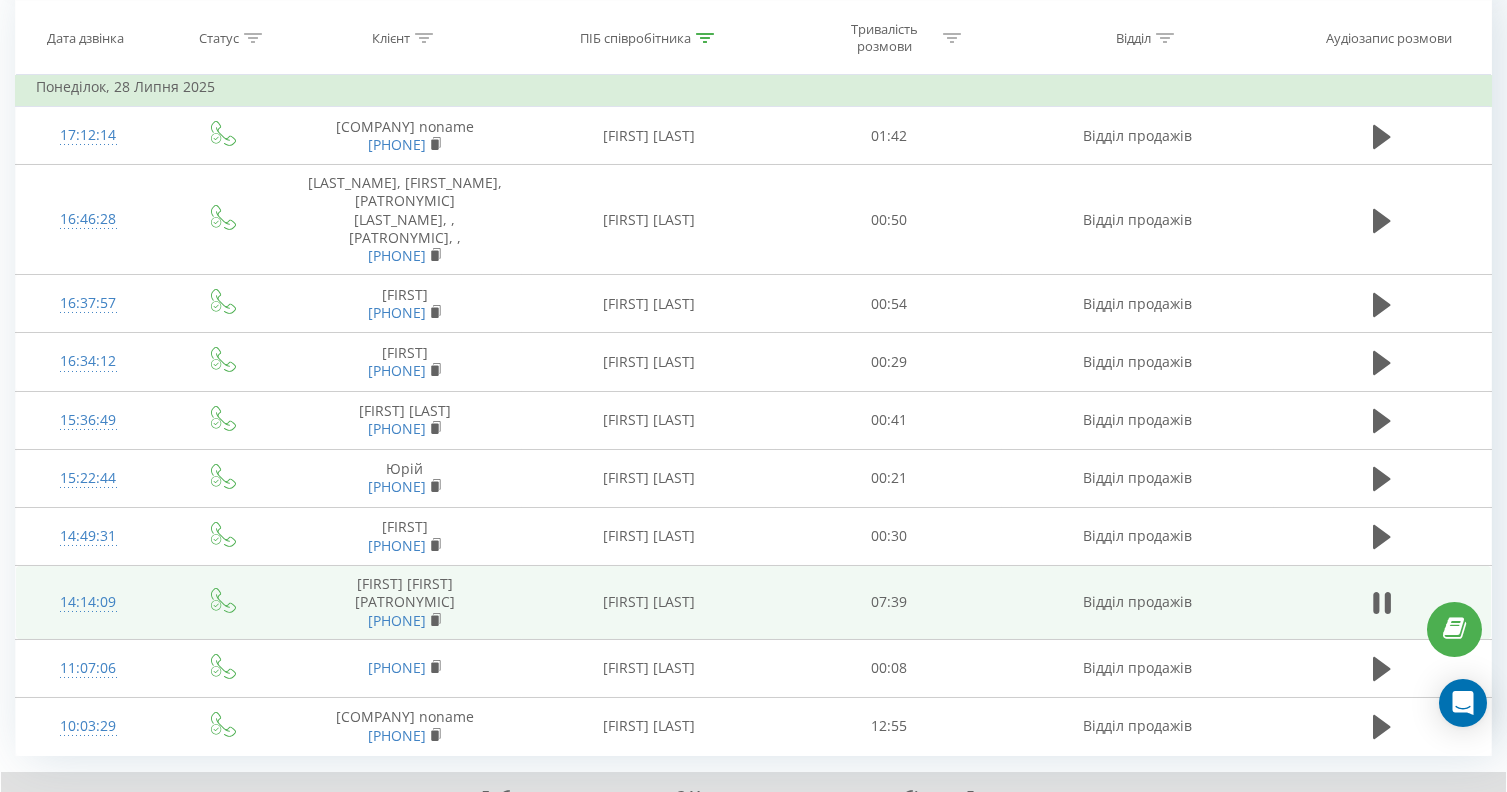click on "05:24" at bounding box center (772, 824) 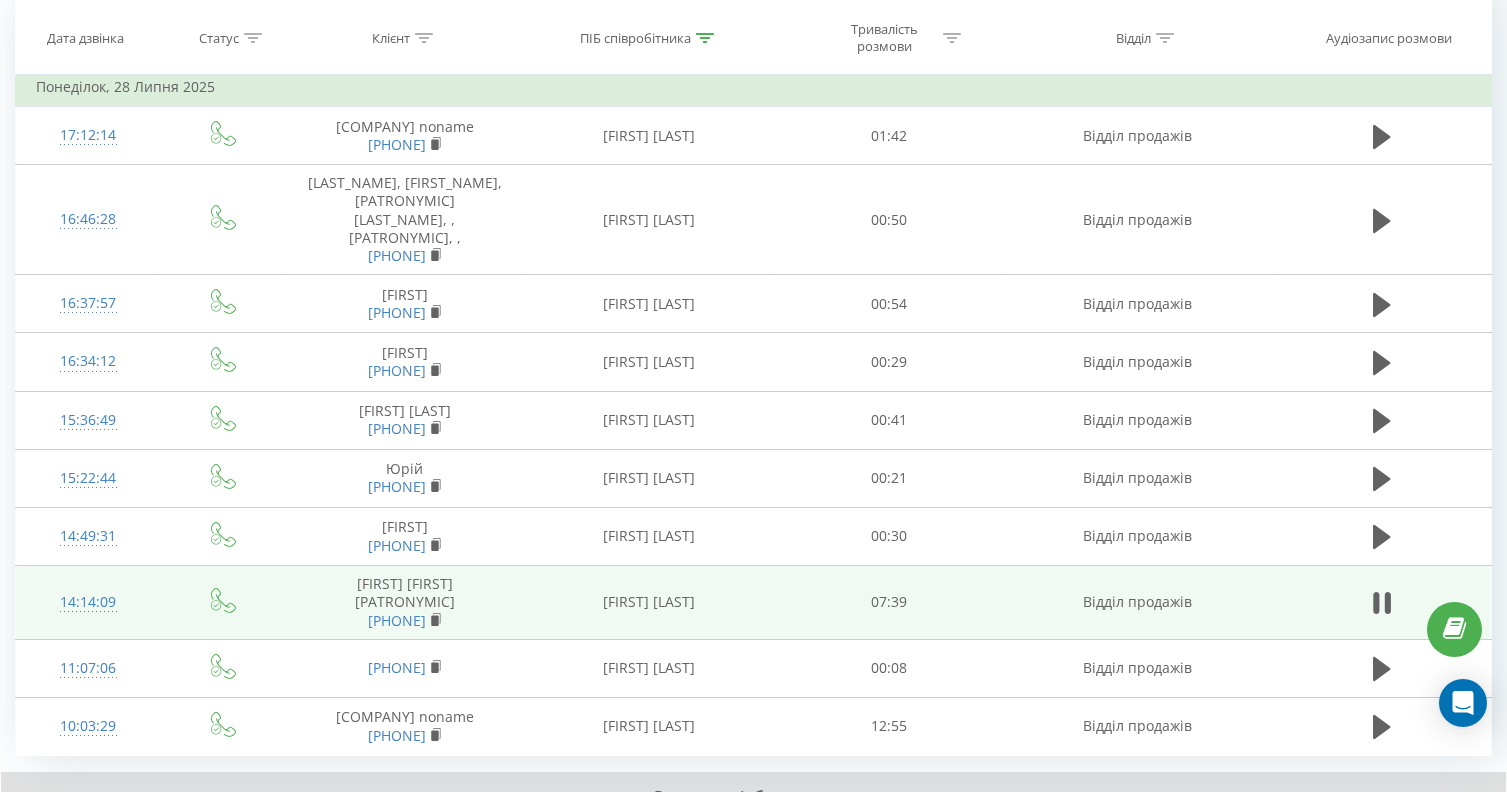 click on "06:04" at bounding box center (772, 824) 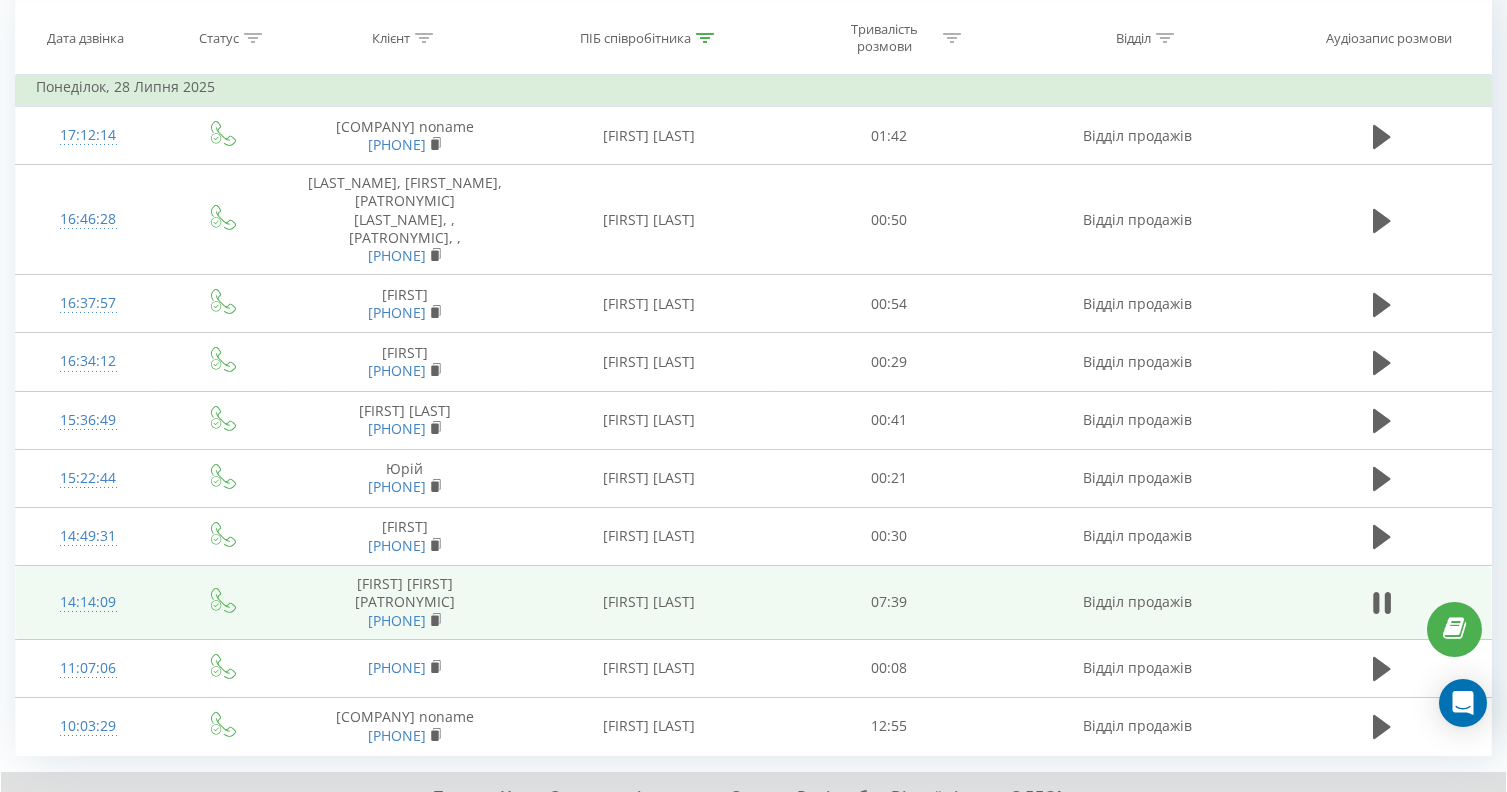 click on "06:24" at bounding box center [772, 824] 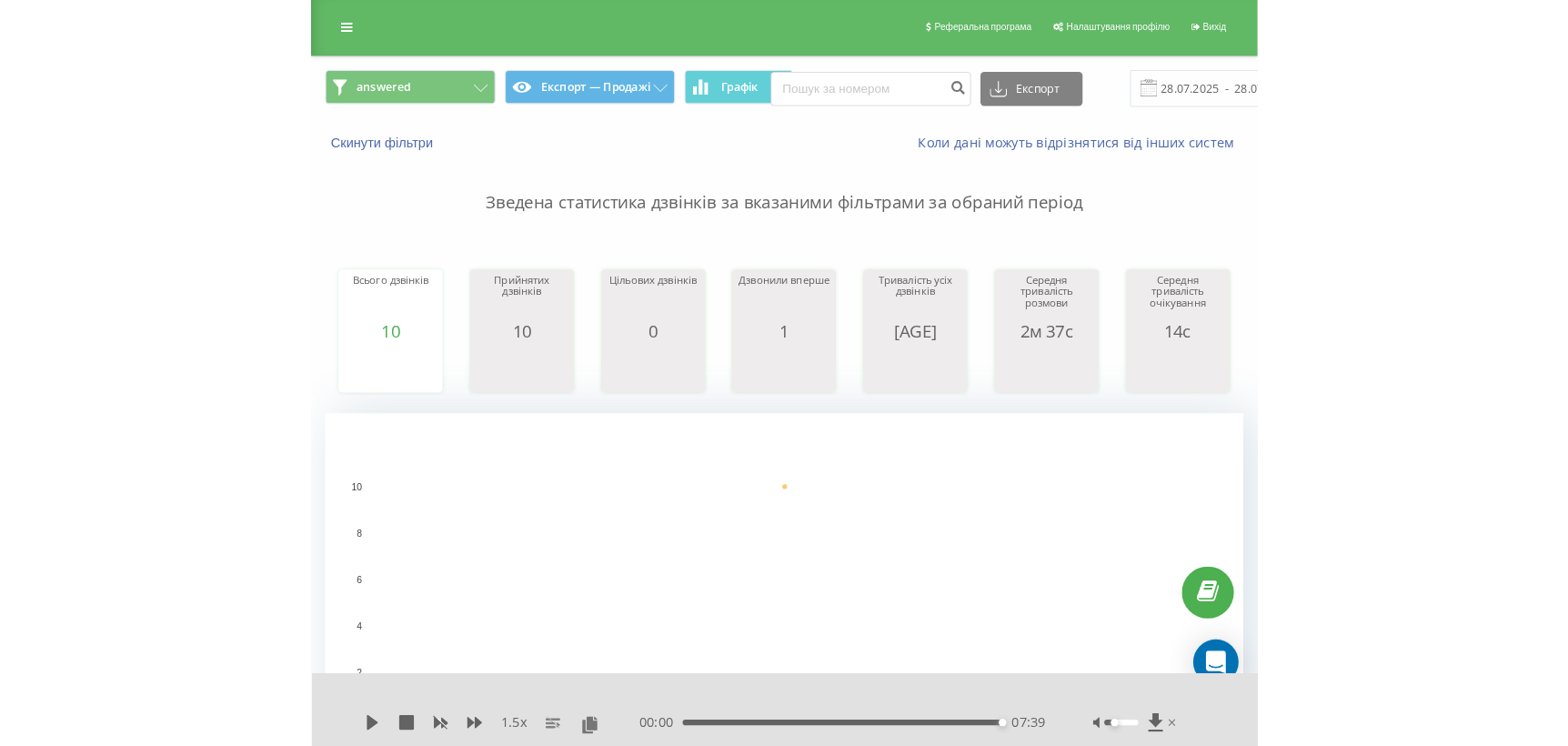 scroll, scrollTop: 0, scrollLeft: 0, axis: both 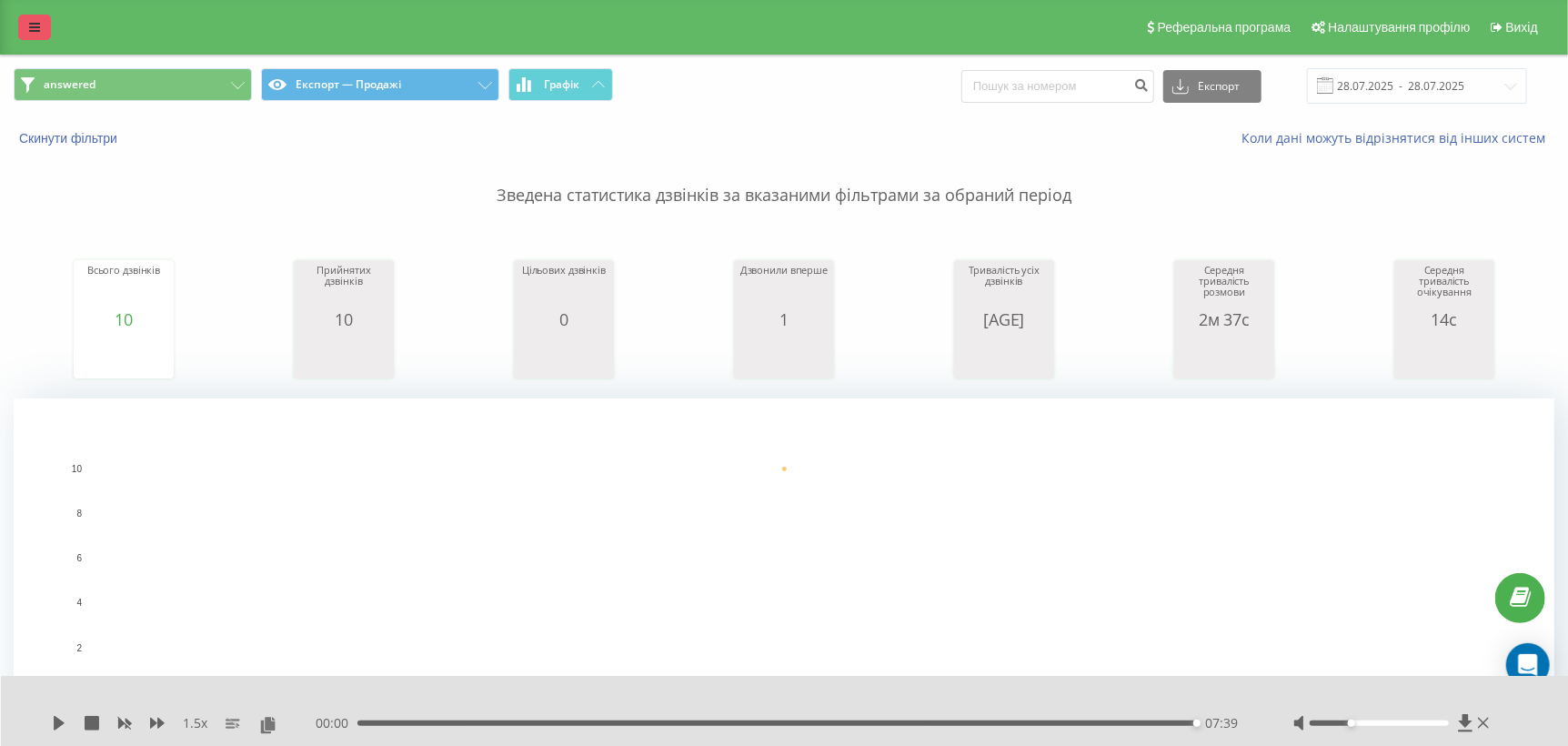click at bounding box center [35, 27] 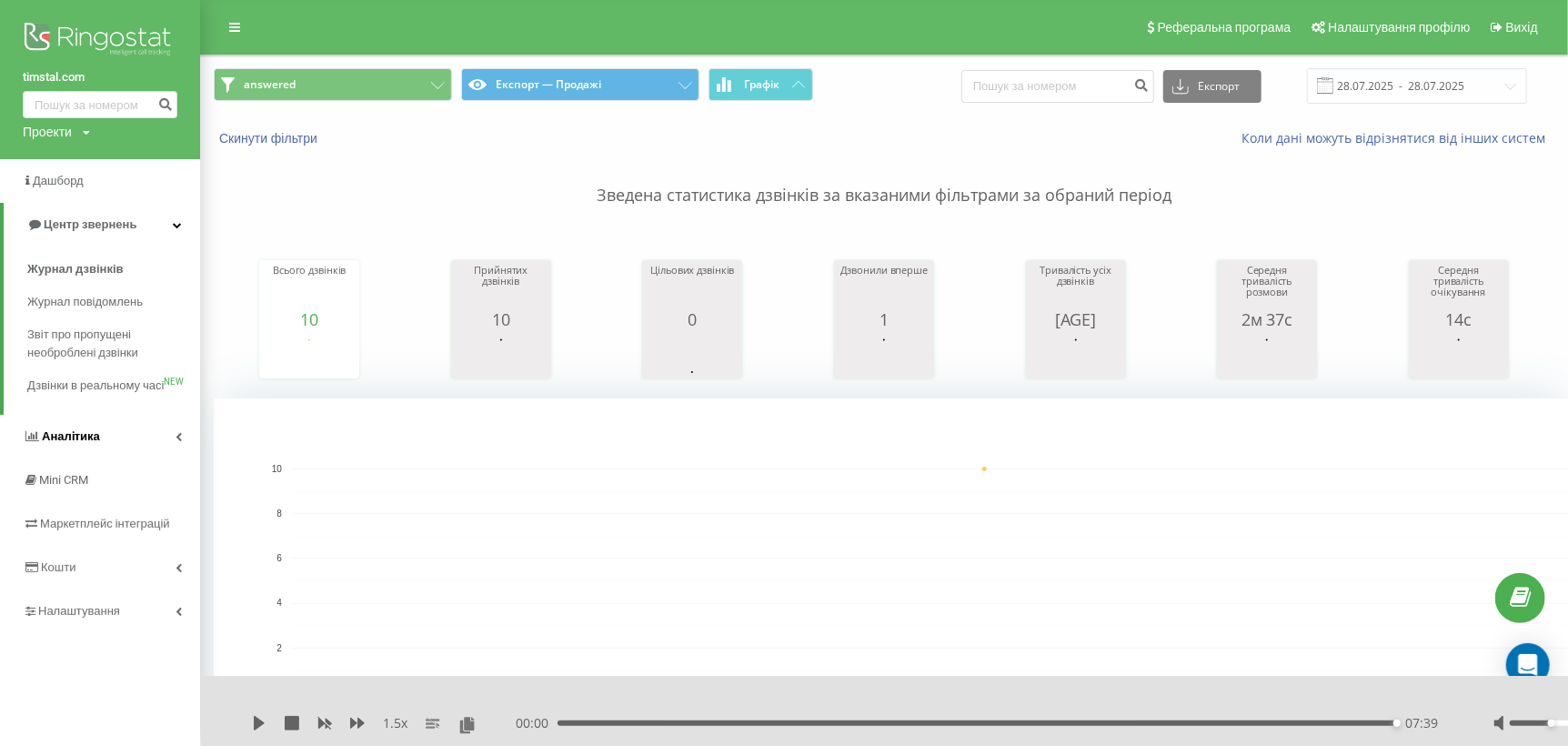 click on "Аналiтика" at bounding box center [71, 436] 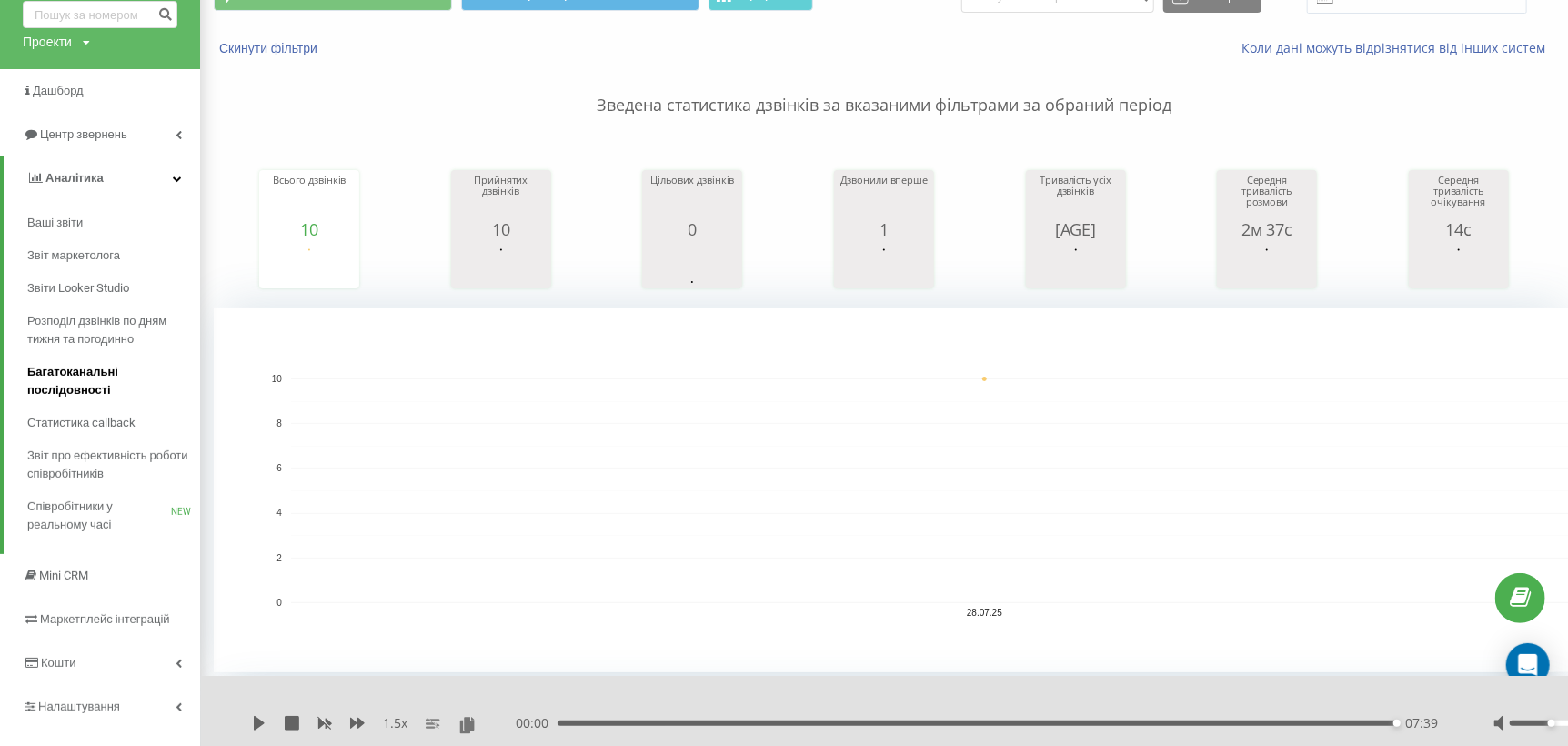 scroll, scrollTop: 182, scrollLeft: 0, axis: vertical 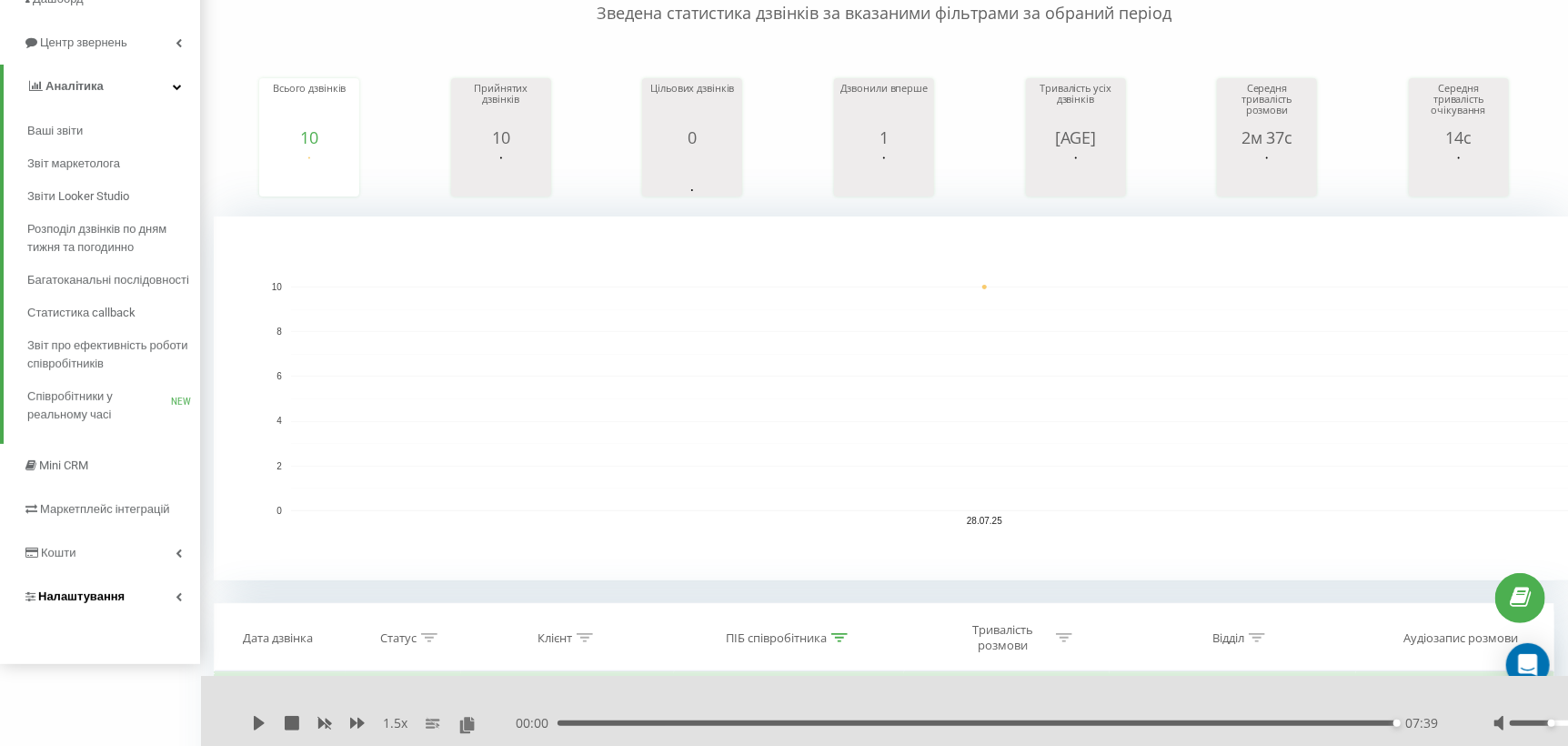 click on "Налаштування" at bounding box center [81, 596] 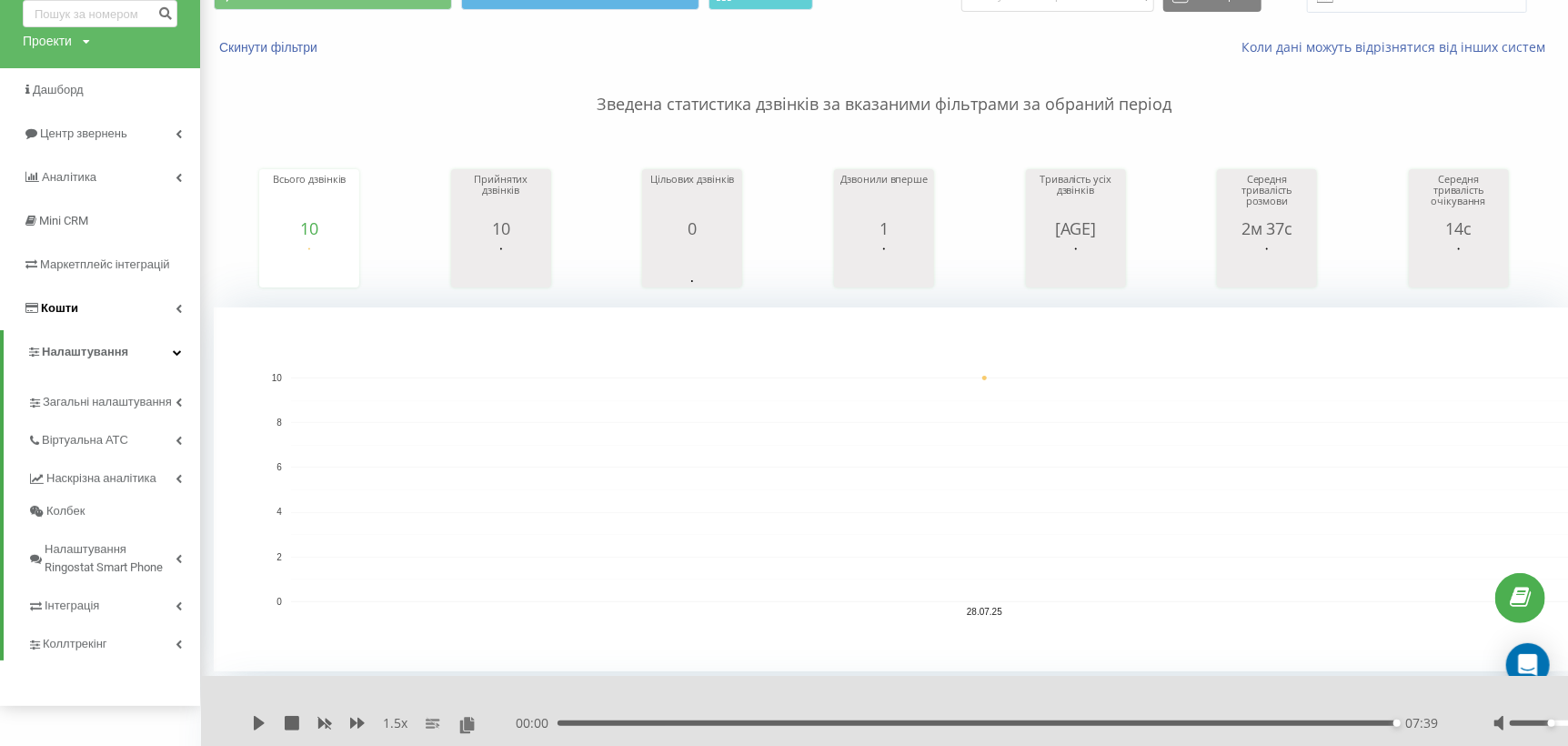 scroll, scrollTop: 90, scrollLeft: 0, axis: vertical 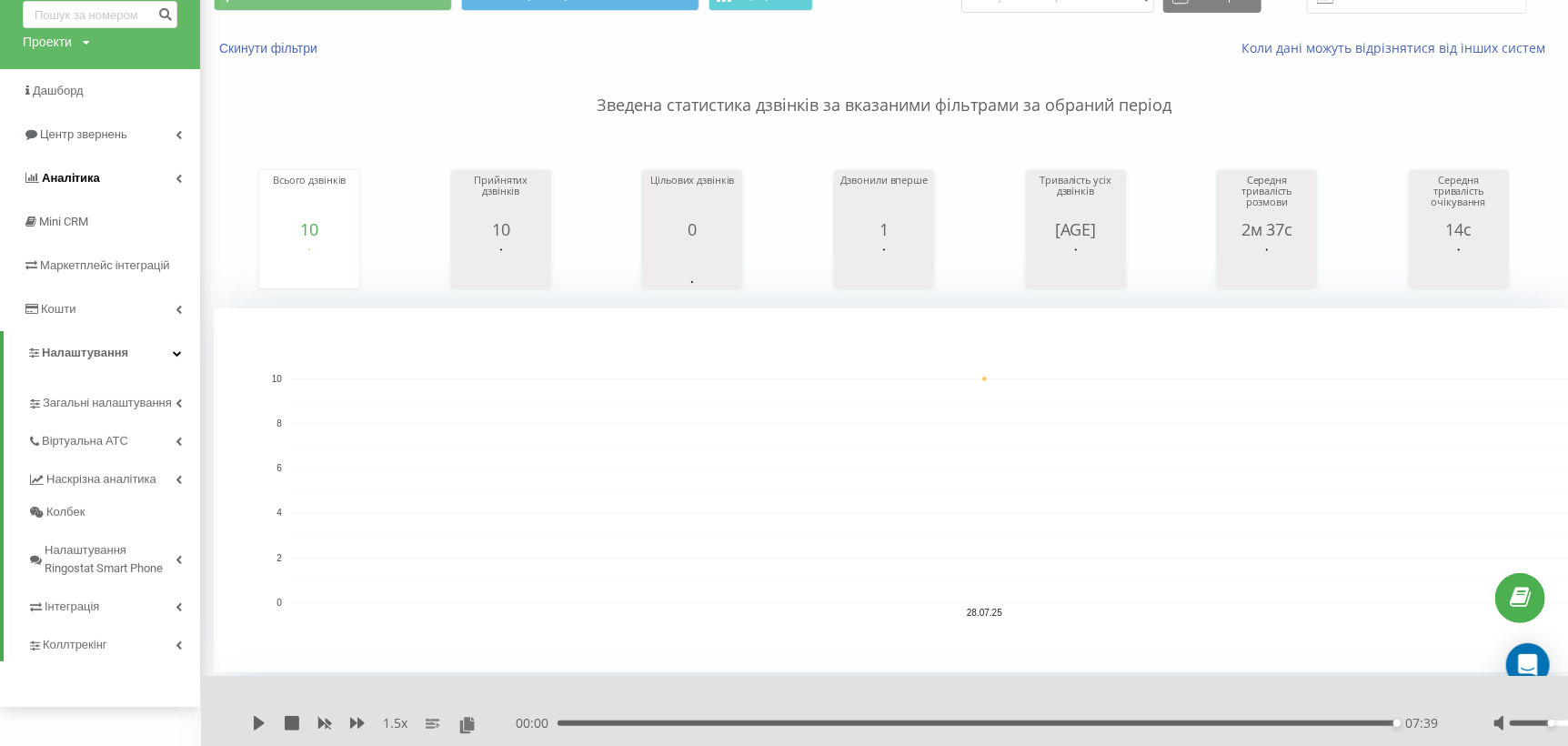 click on "Аналiтика" at bounding box center [100, 178] 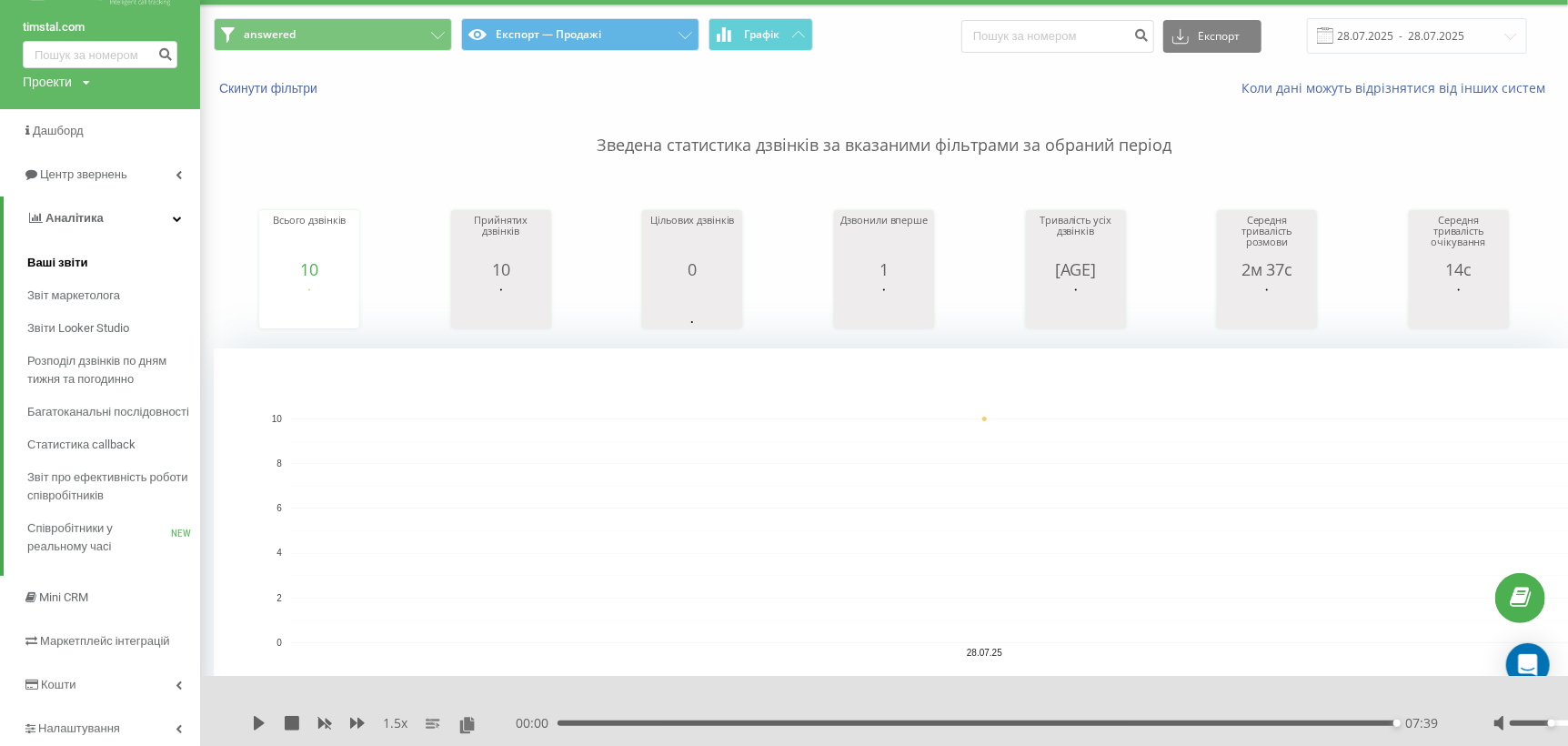 scroll, scrollTop: 0, scrollLeft: 0, axis: both 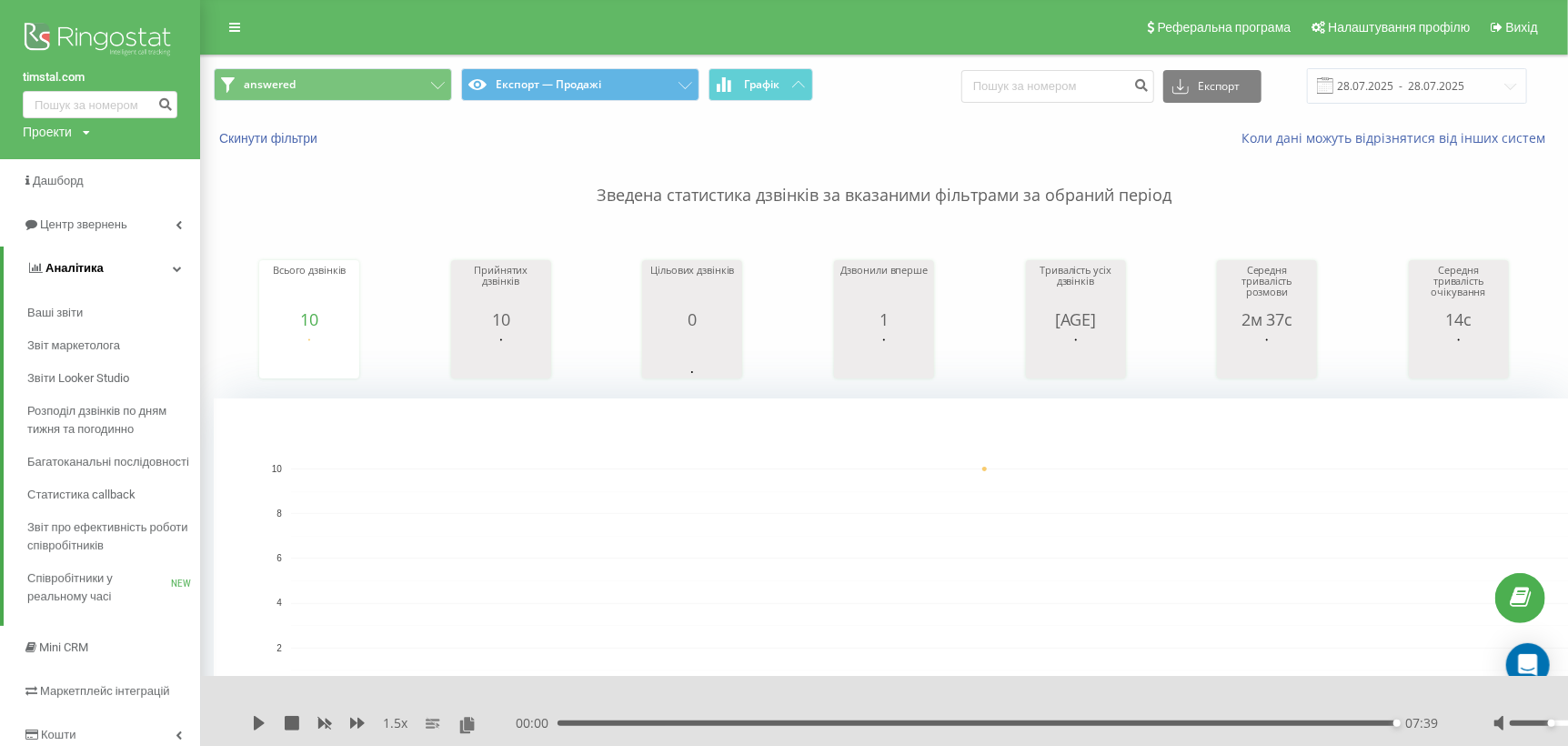 click on "Аналiтика" at bounding box center [75, 267] 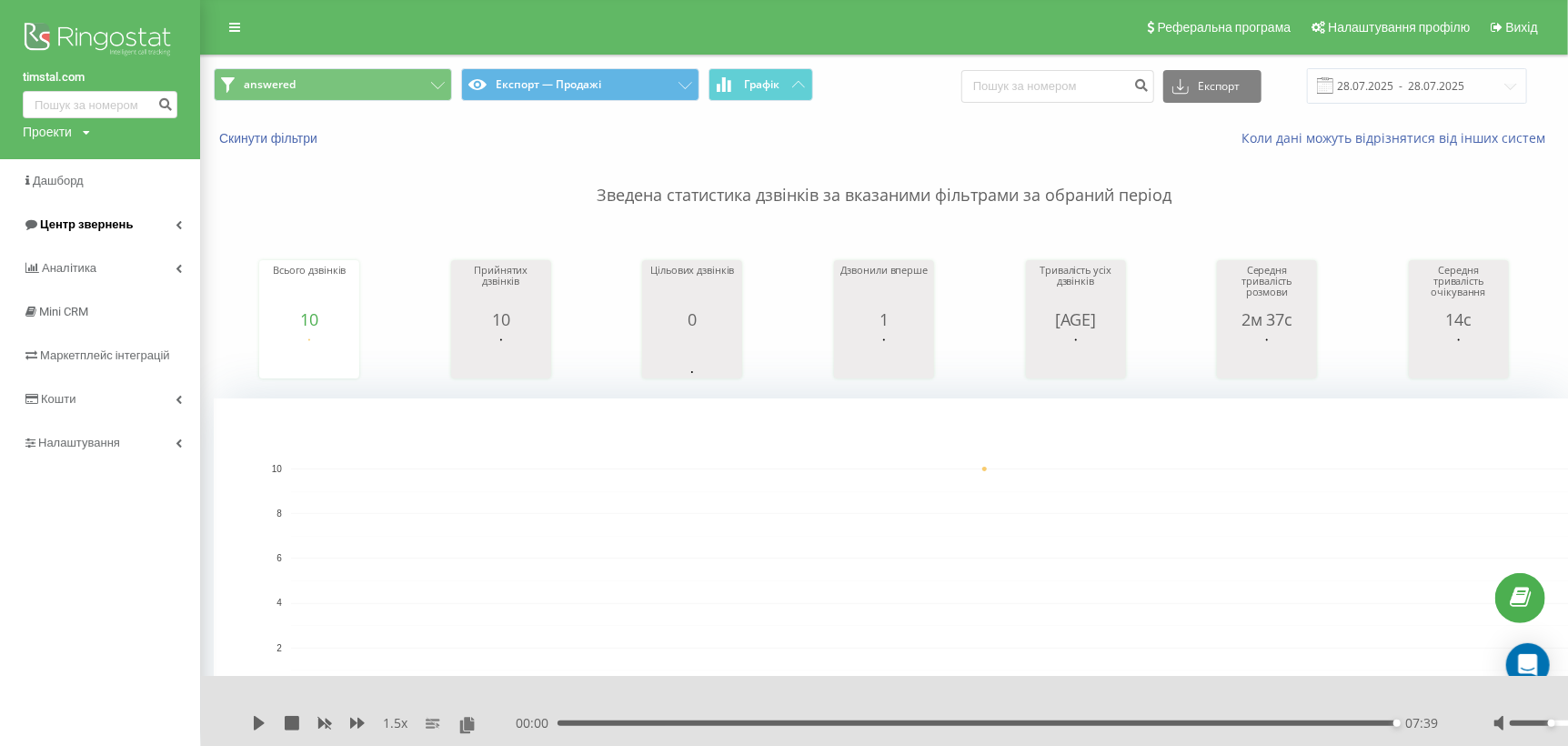 click on "Центр звернень" at bounding box center [86, 224] 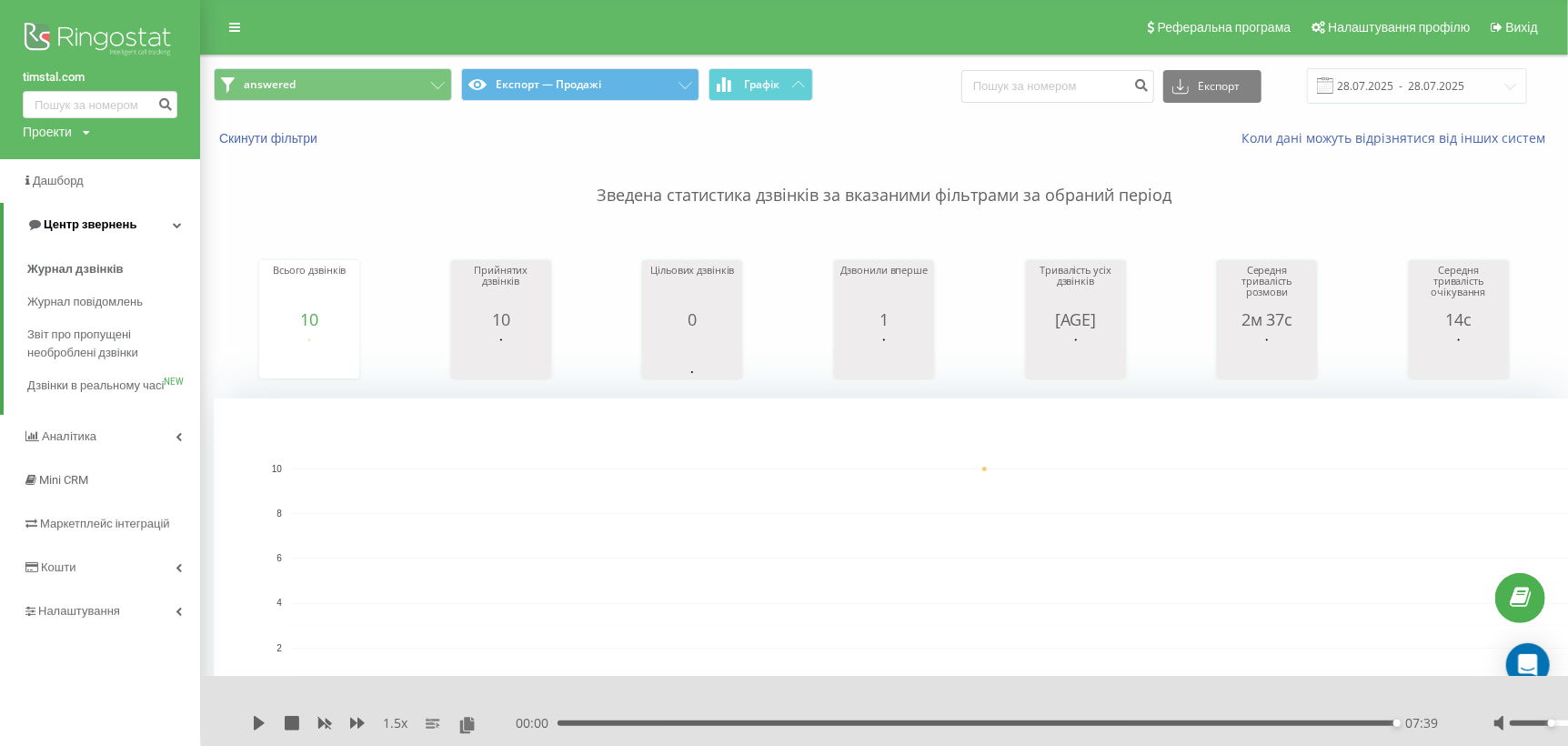 click on "Центр звернень" at bounding box center (90, 224) 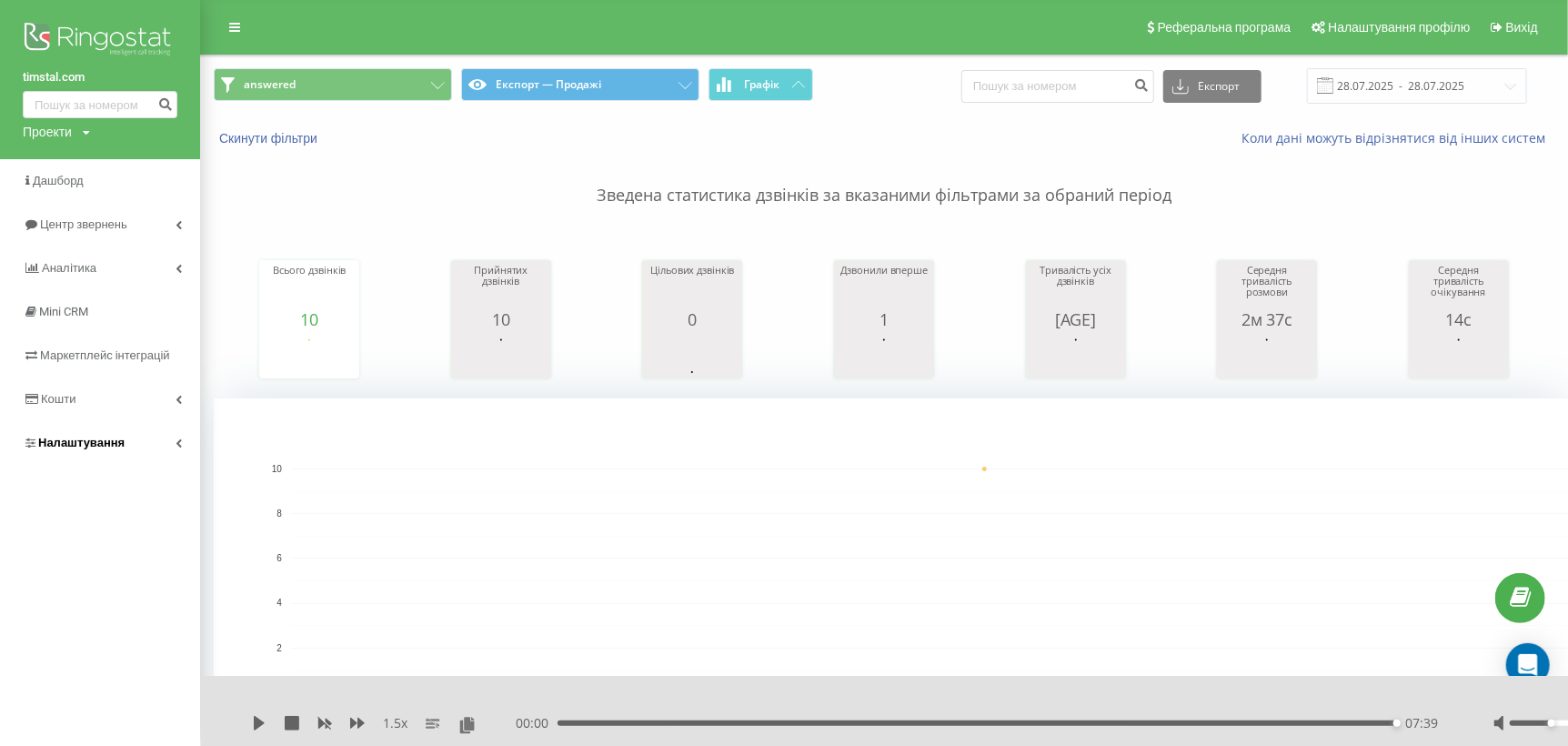 click on "Налаштування" at bounding box center [81, 442] 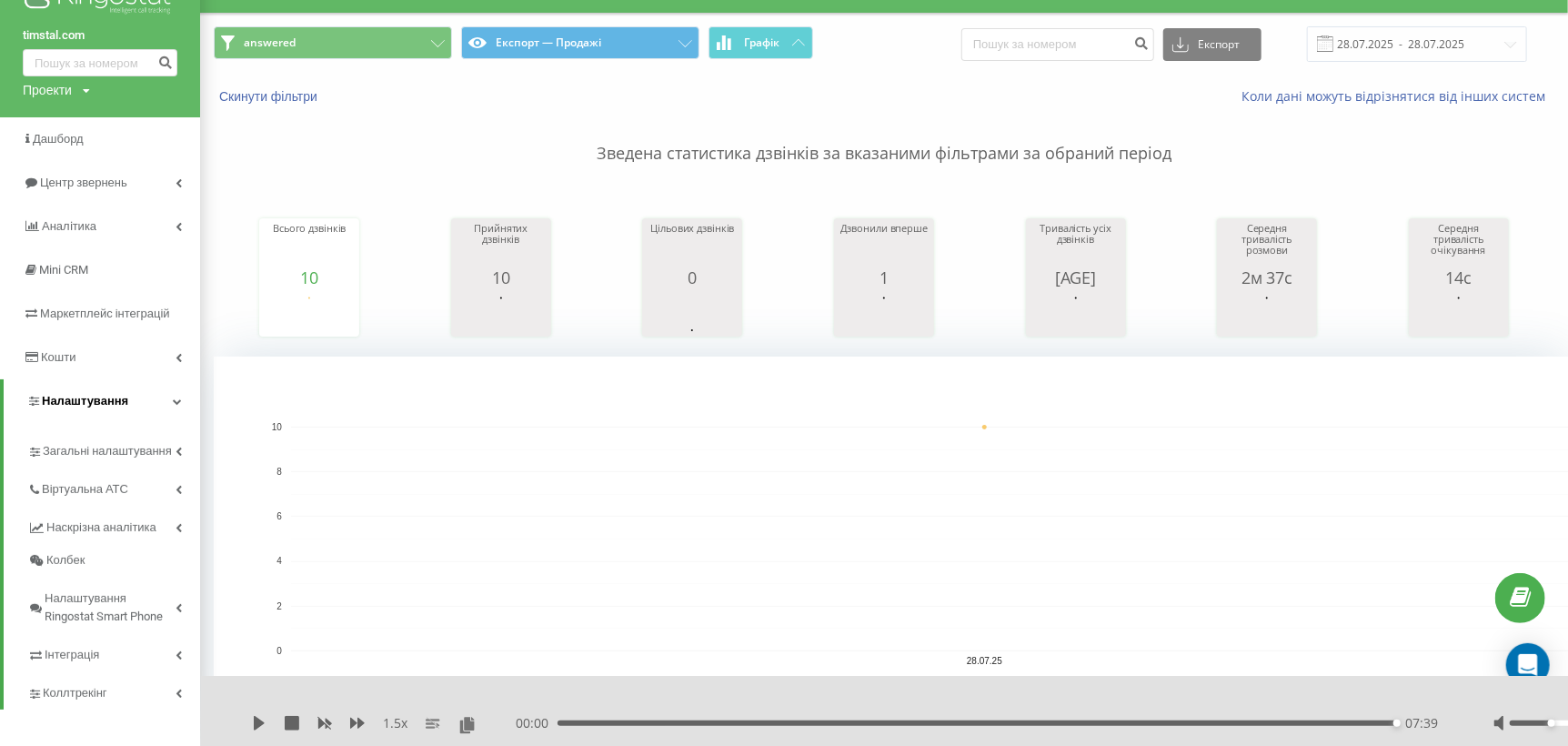 scroll, scrollTop: 90, scrollLeft: 0, axis: vertical 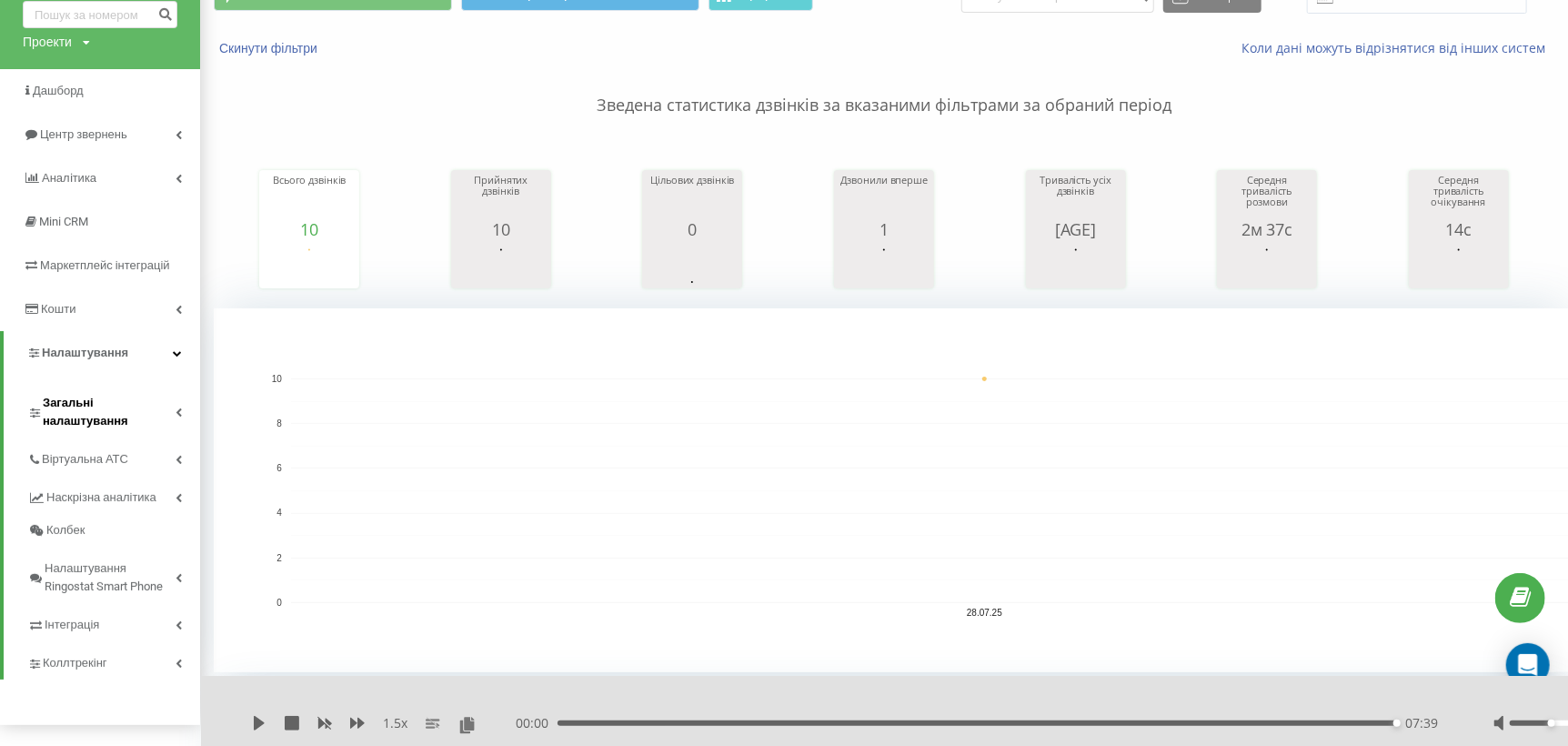 click on "Загальні налаштування" at bounding box center (114, 409) 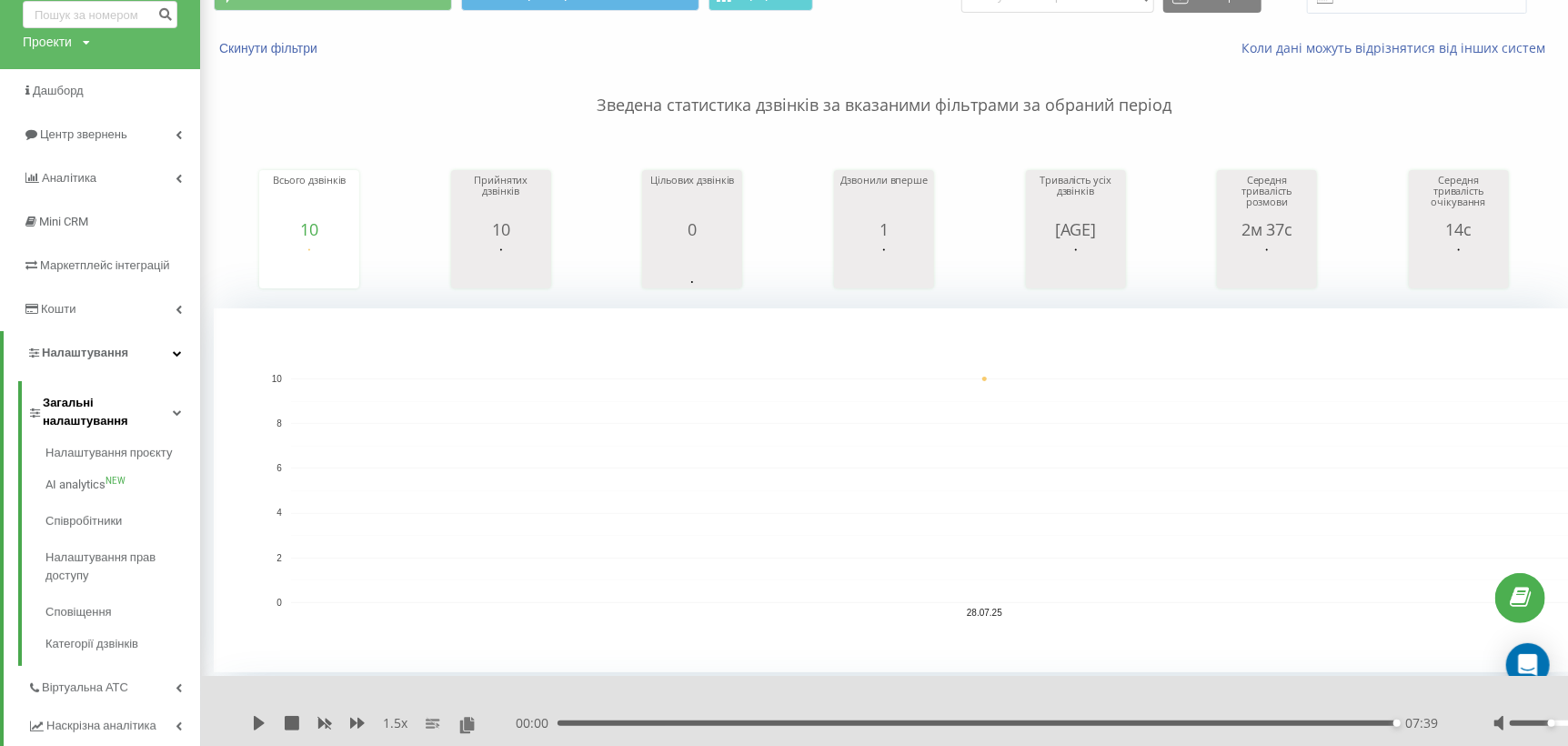 click on "Загальні налаштування" at bounding box center [107, 412] 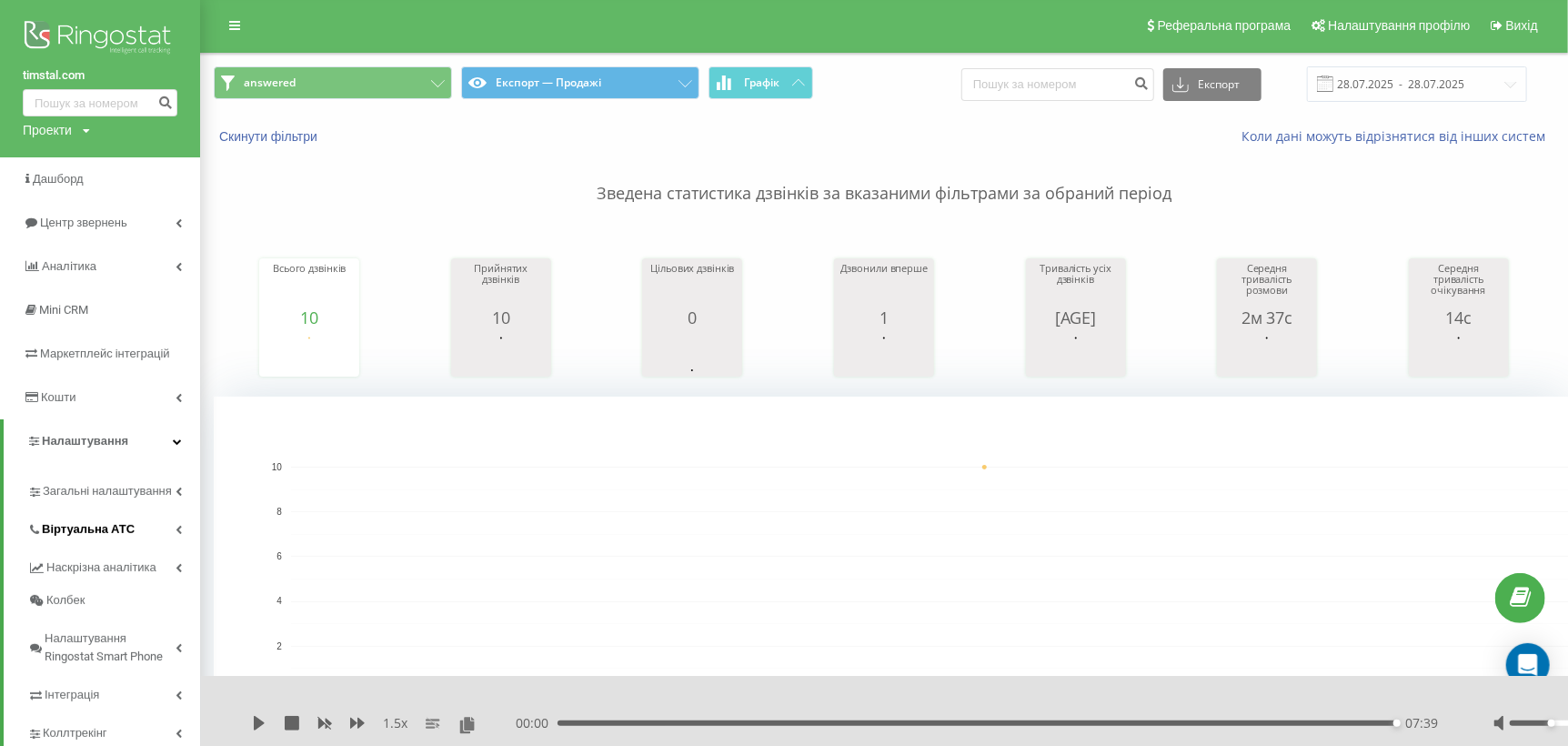 scroll, scrollTop: 0, scrollLeft: 0, axis: both 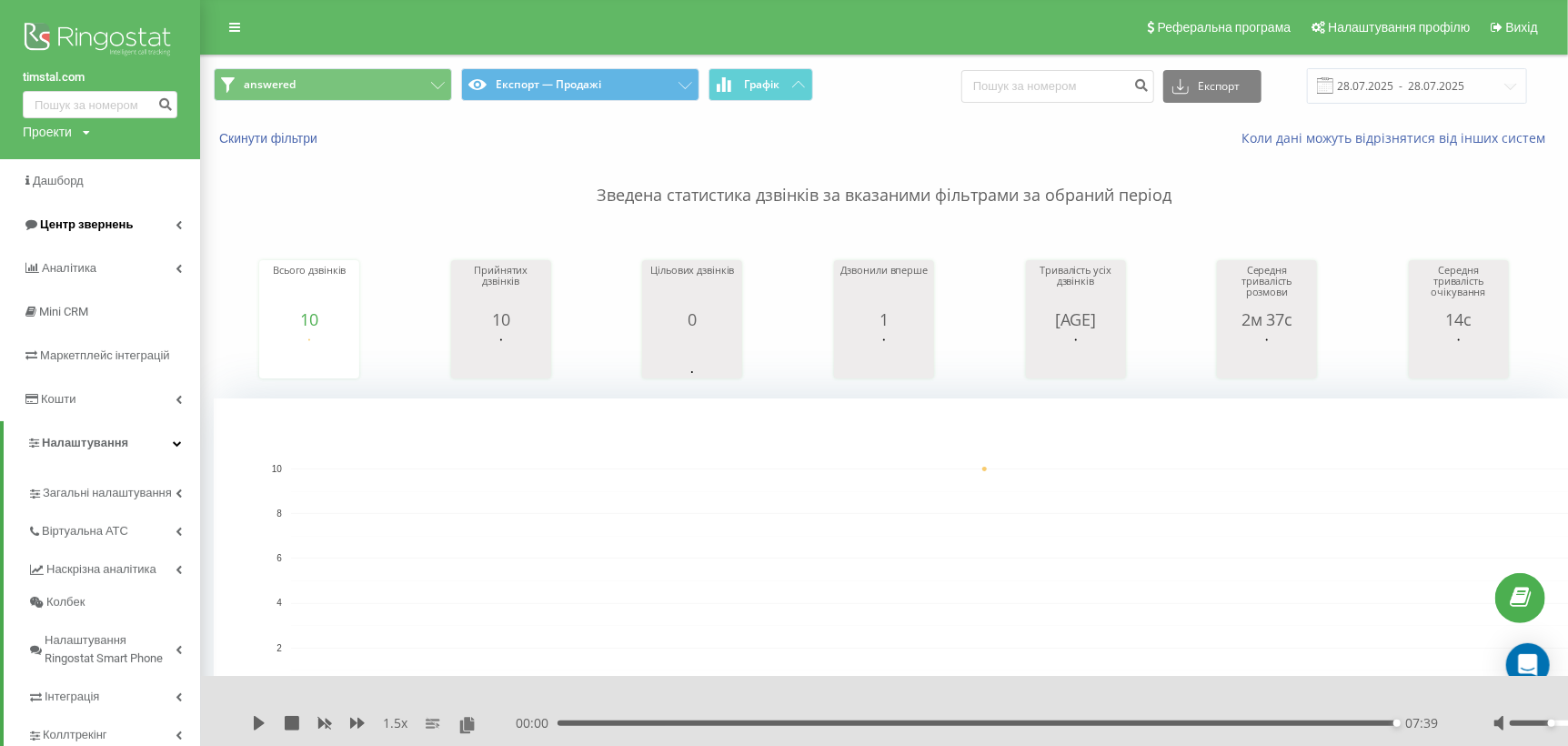 click on "Центр звернень" at bounding box center (86, 224) 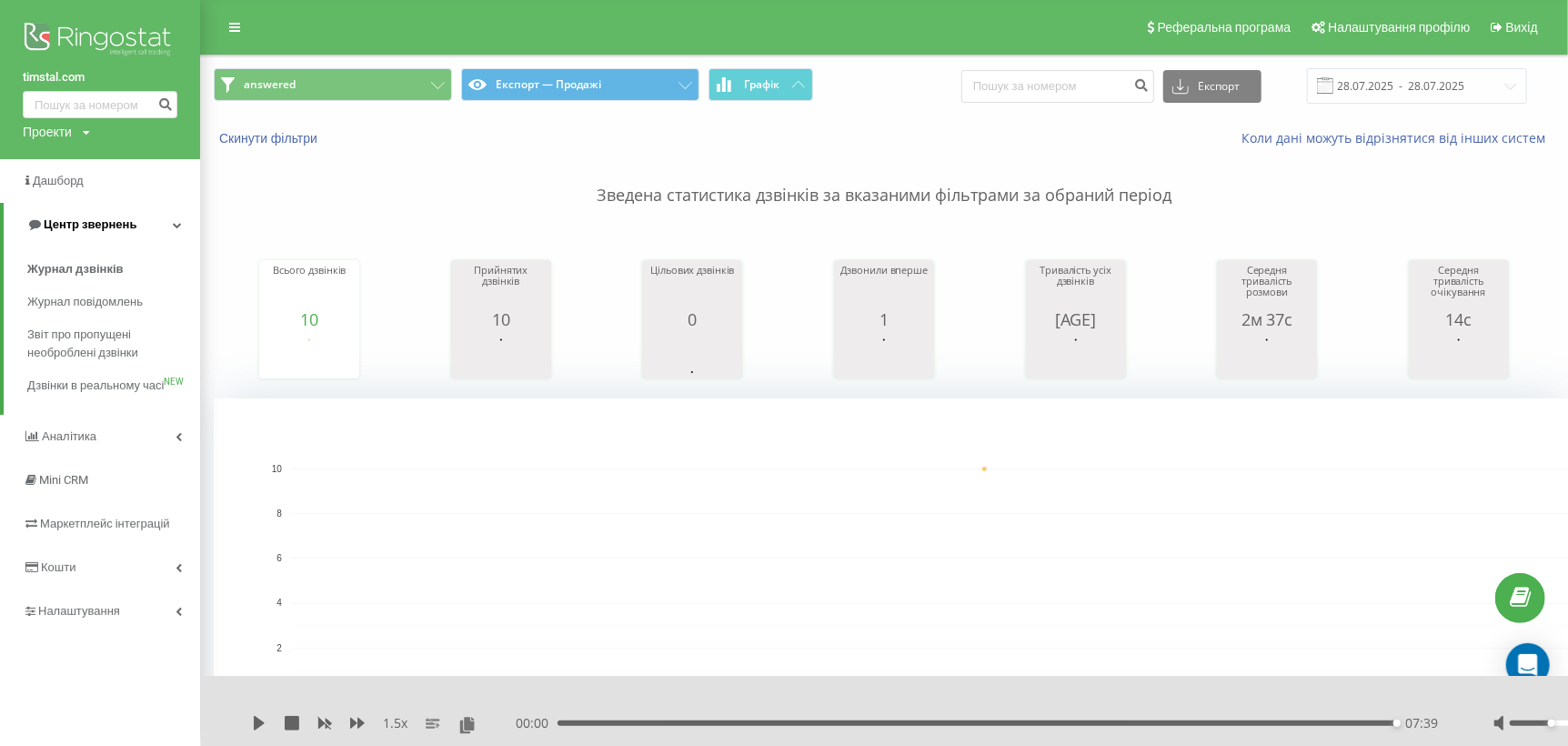 click on "Центр звернень" at bounding box center (90, 224) 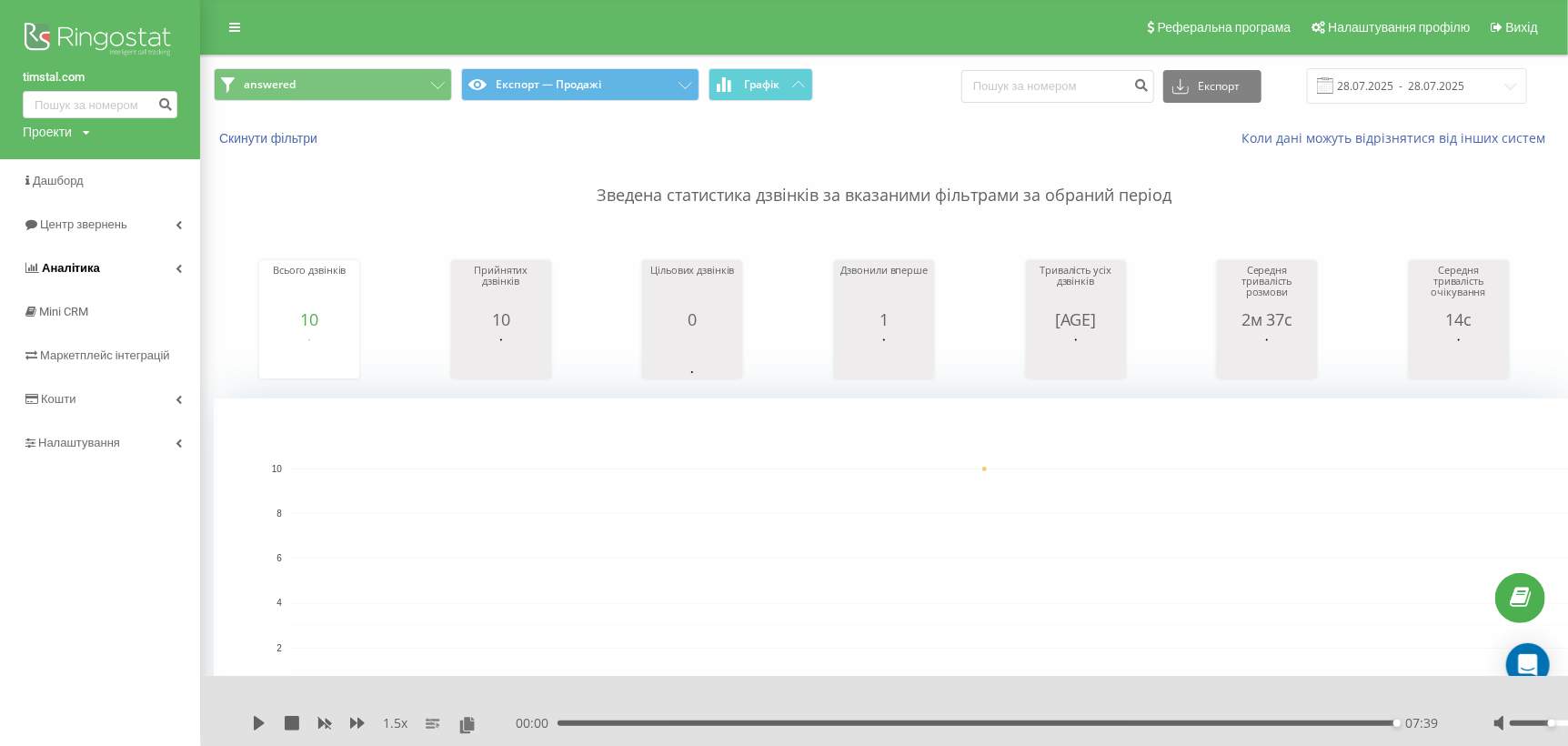 click on "Аналiтика" at bounding box center [71, 267] 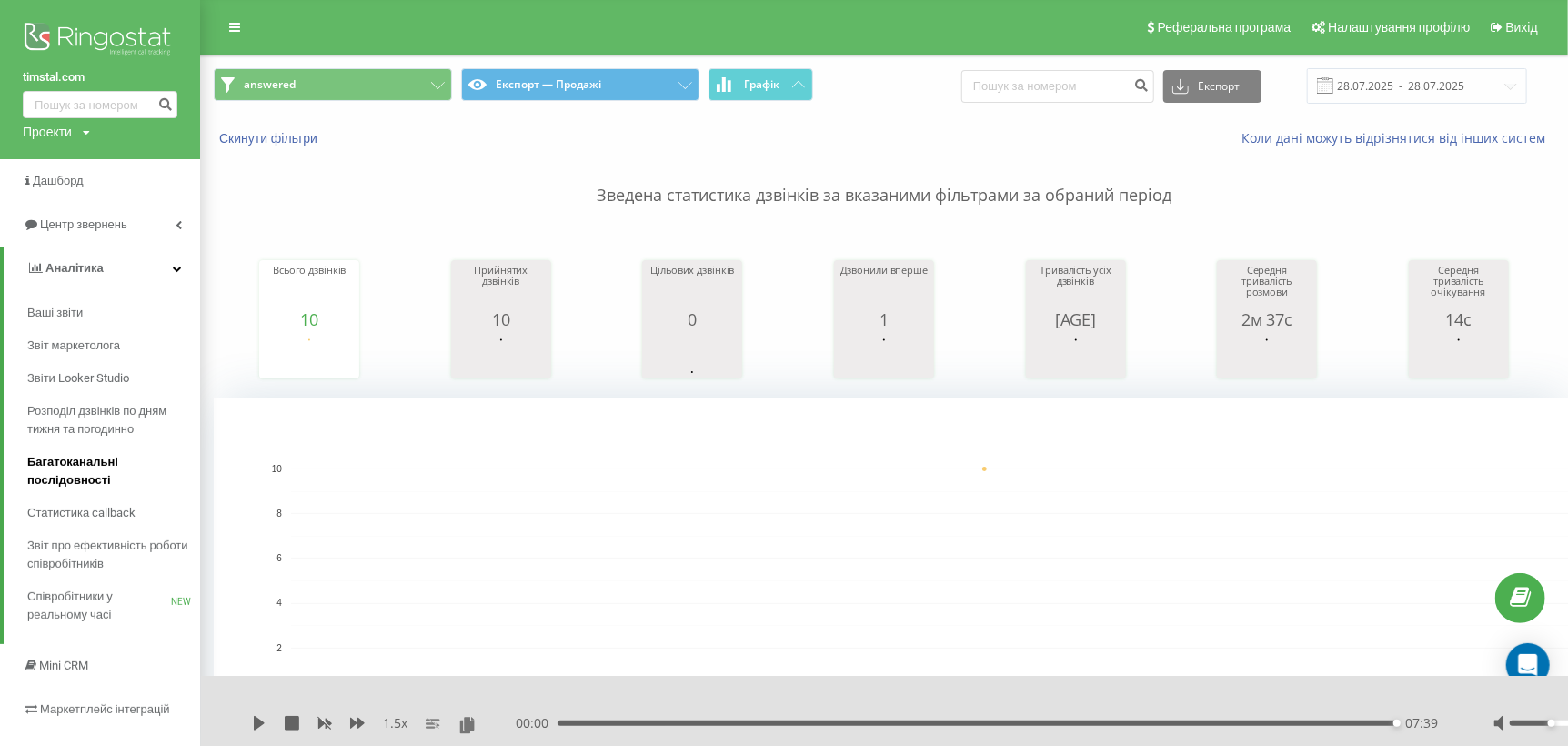 click on "Багатоканальні послідовності" at bounding box center [109, 471] 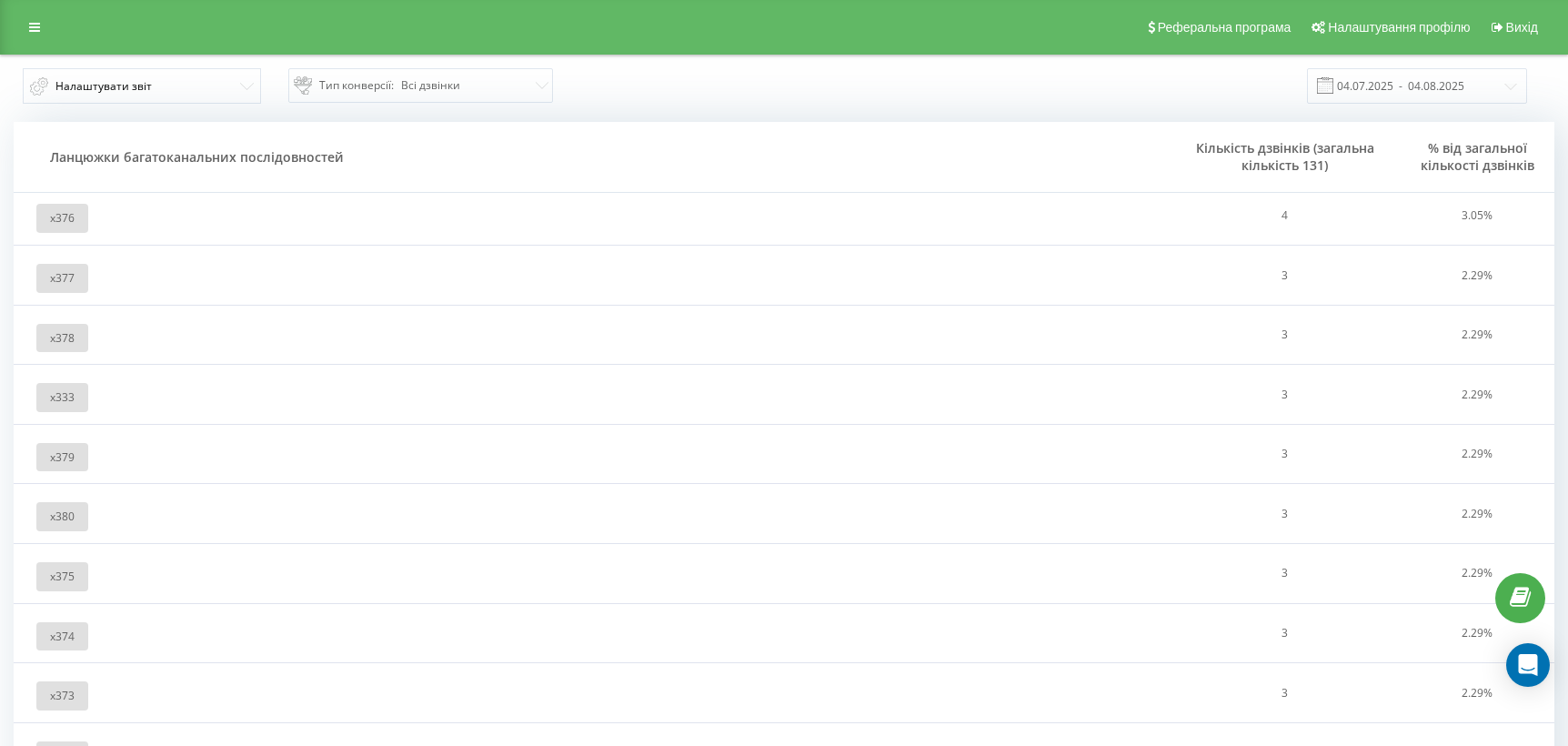 scroll, scrollTop: 0, scrollLeft: 0, axis: both 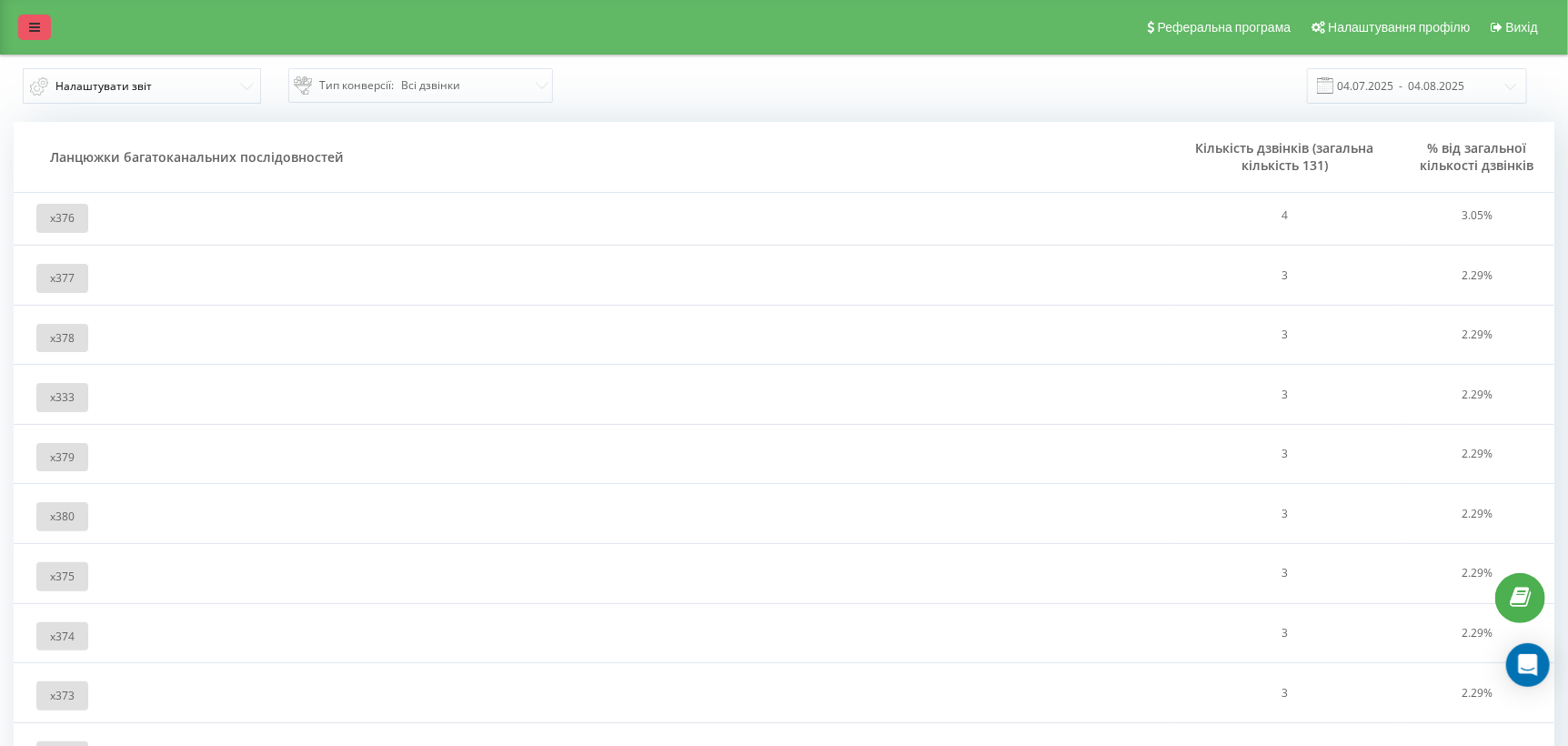 click at bounding box center (35, 27) 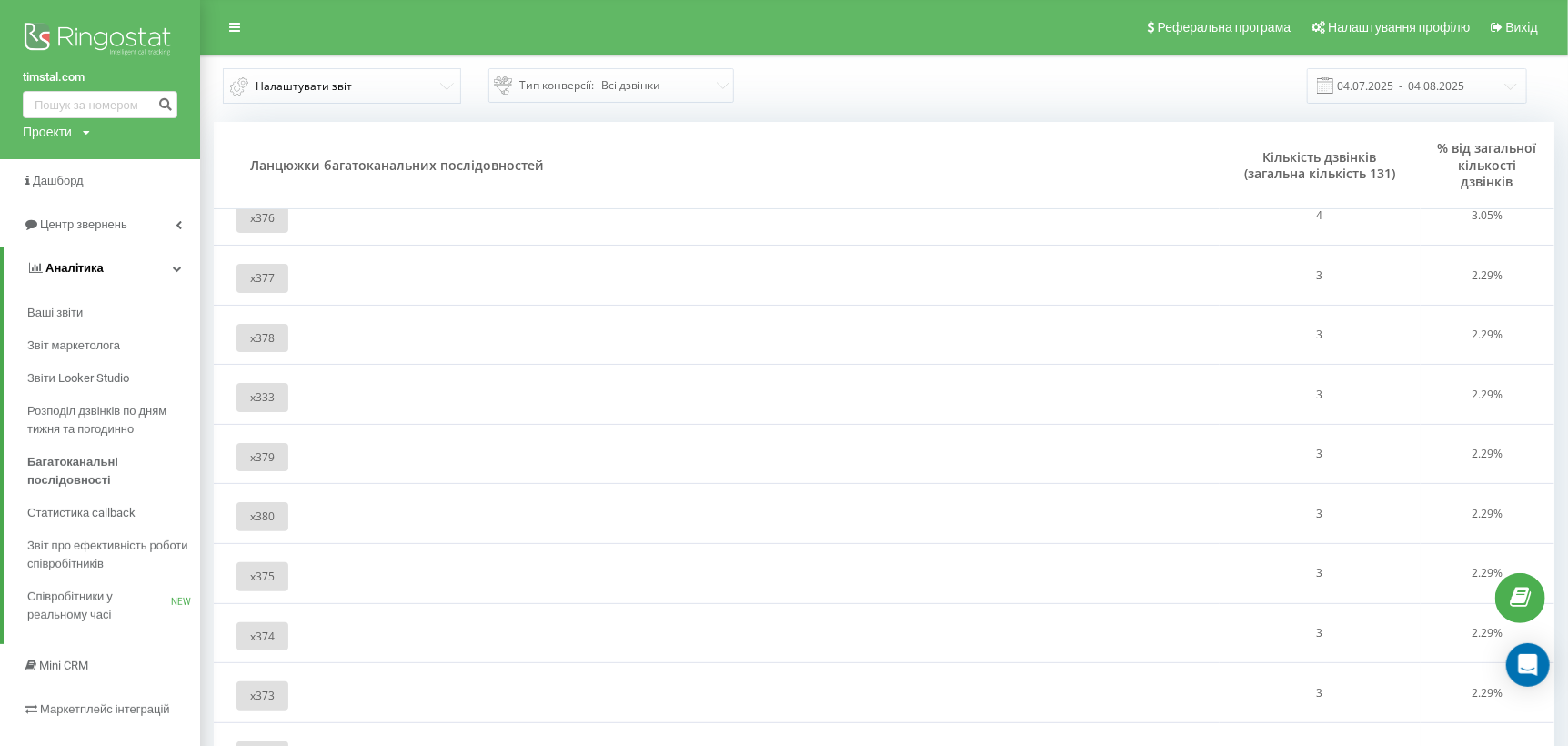 click on "Аналiтика" at bounding box center [75, 267] 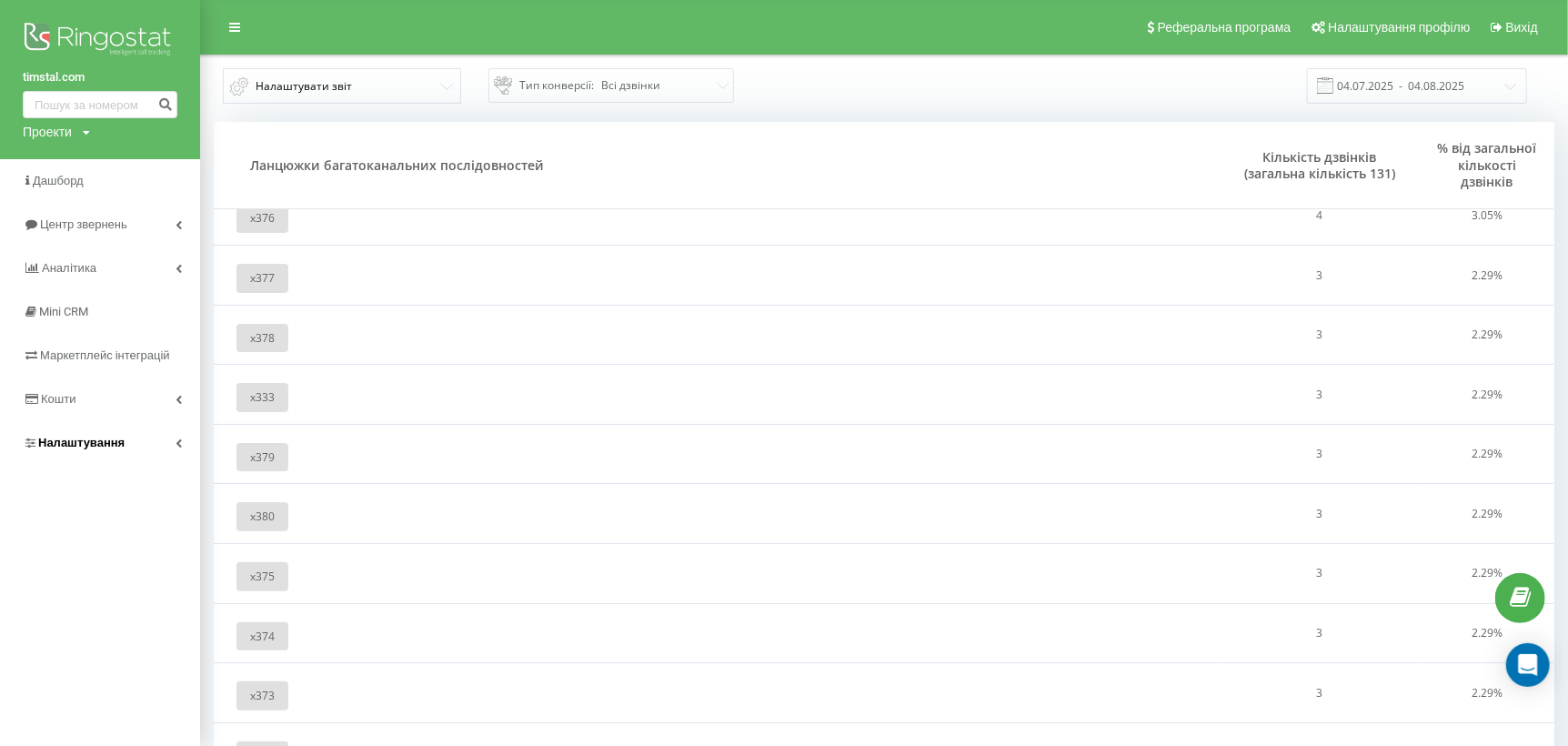 click on "Налаштування" at bounding box center (81, 442) 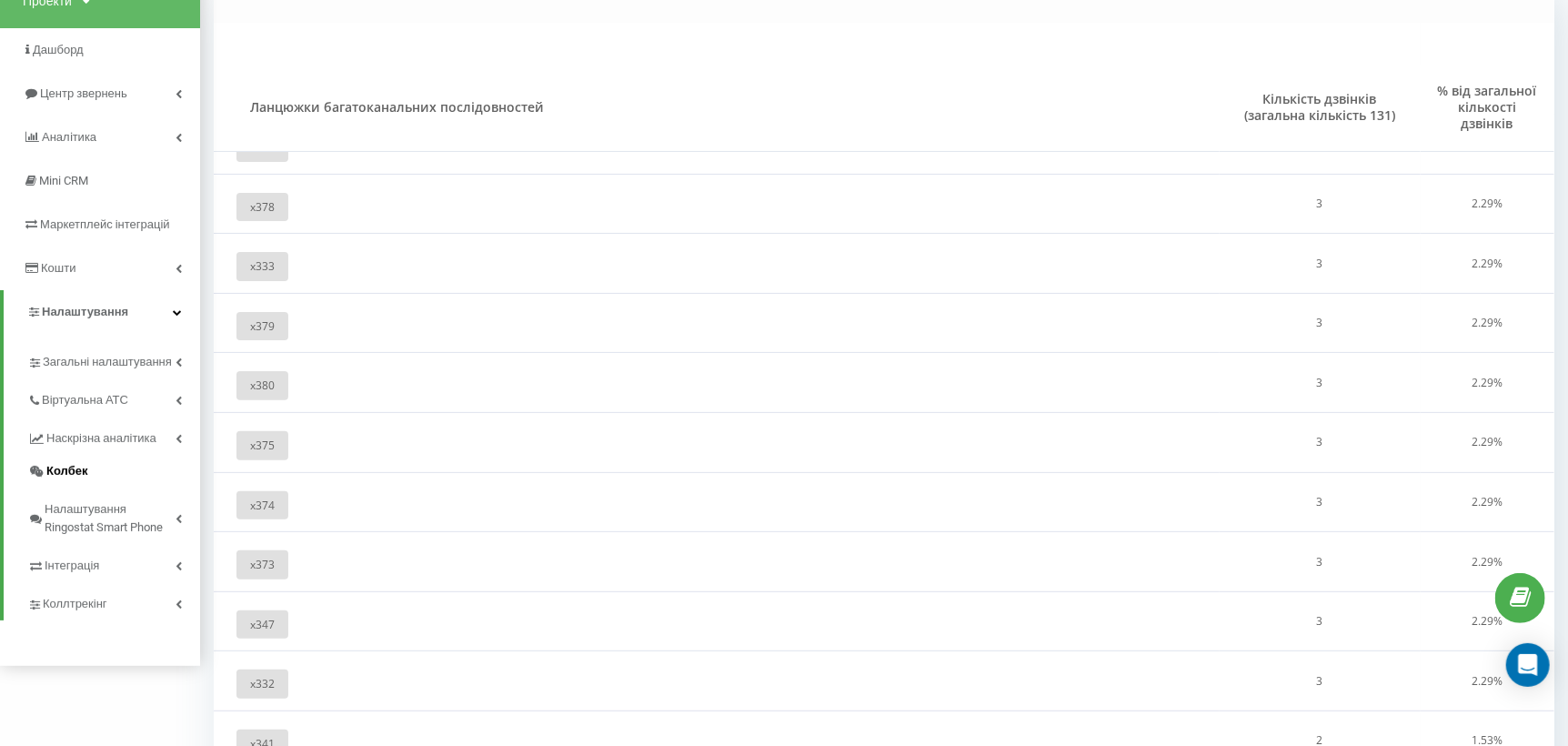 scroll, scrollTop: 182, scrollLeft: 0, axis: vertical 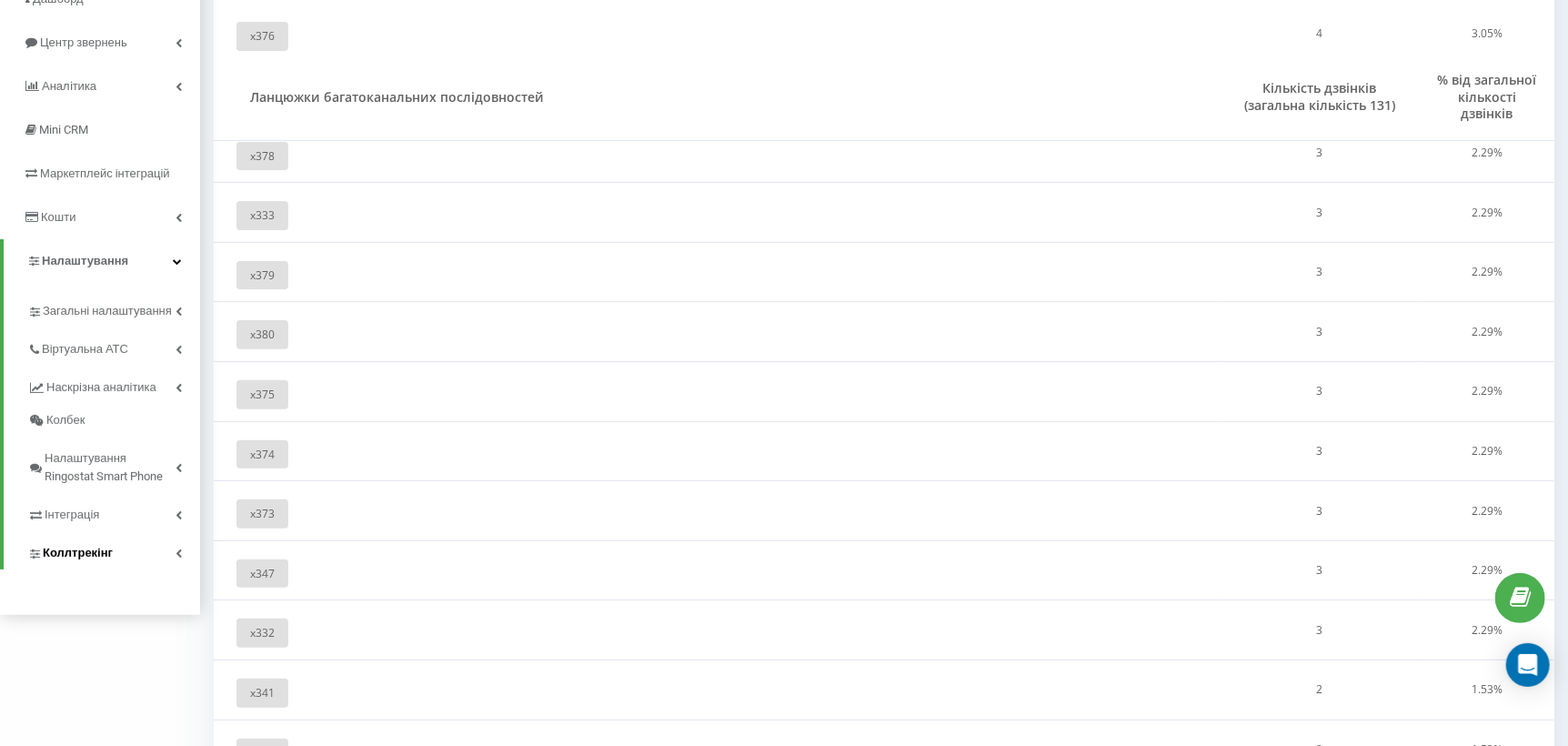 click on "Коллтрекінг" at bounding box center [77, 553] 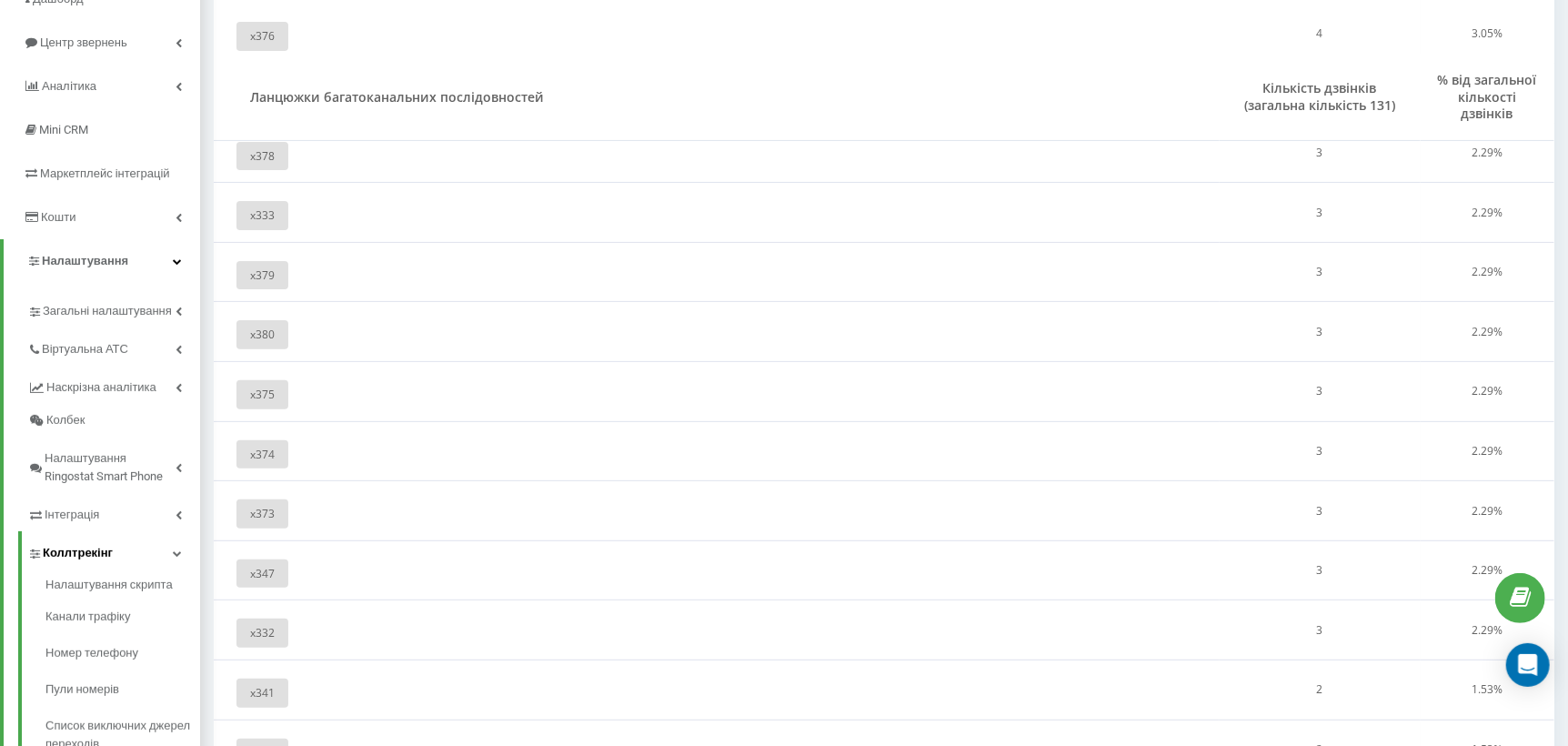 click on "Коллтрекінг" at bounding box center [77, 553] 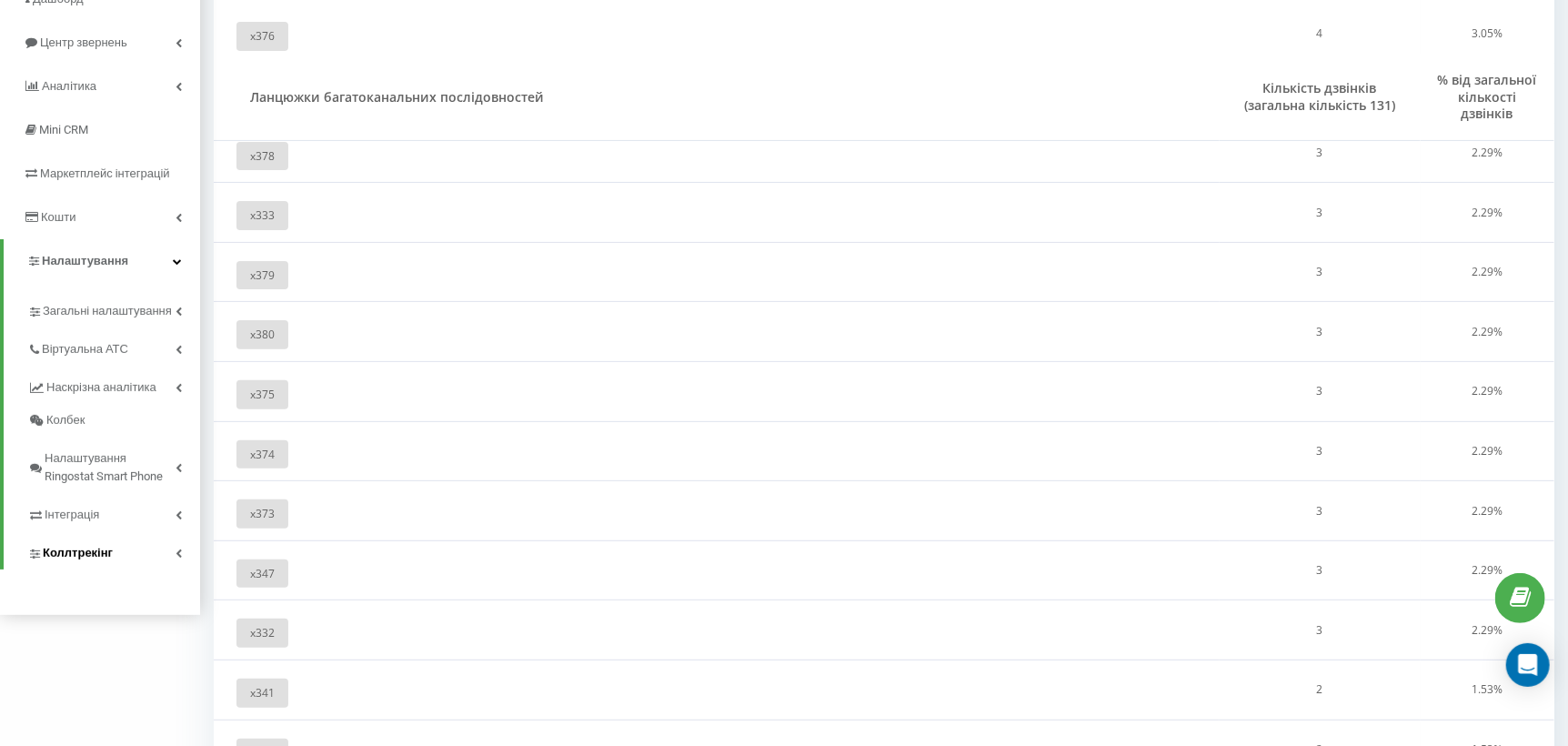 click on "Коллтрекінг" at bounding box center [77, 553] 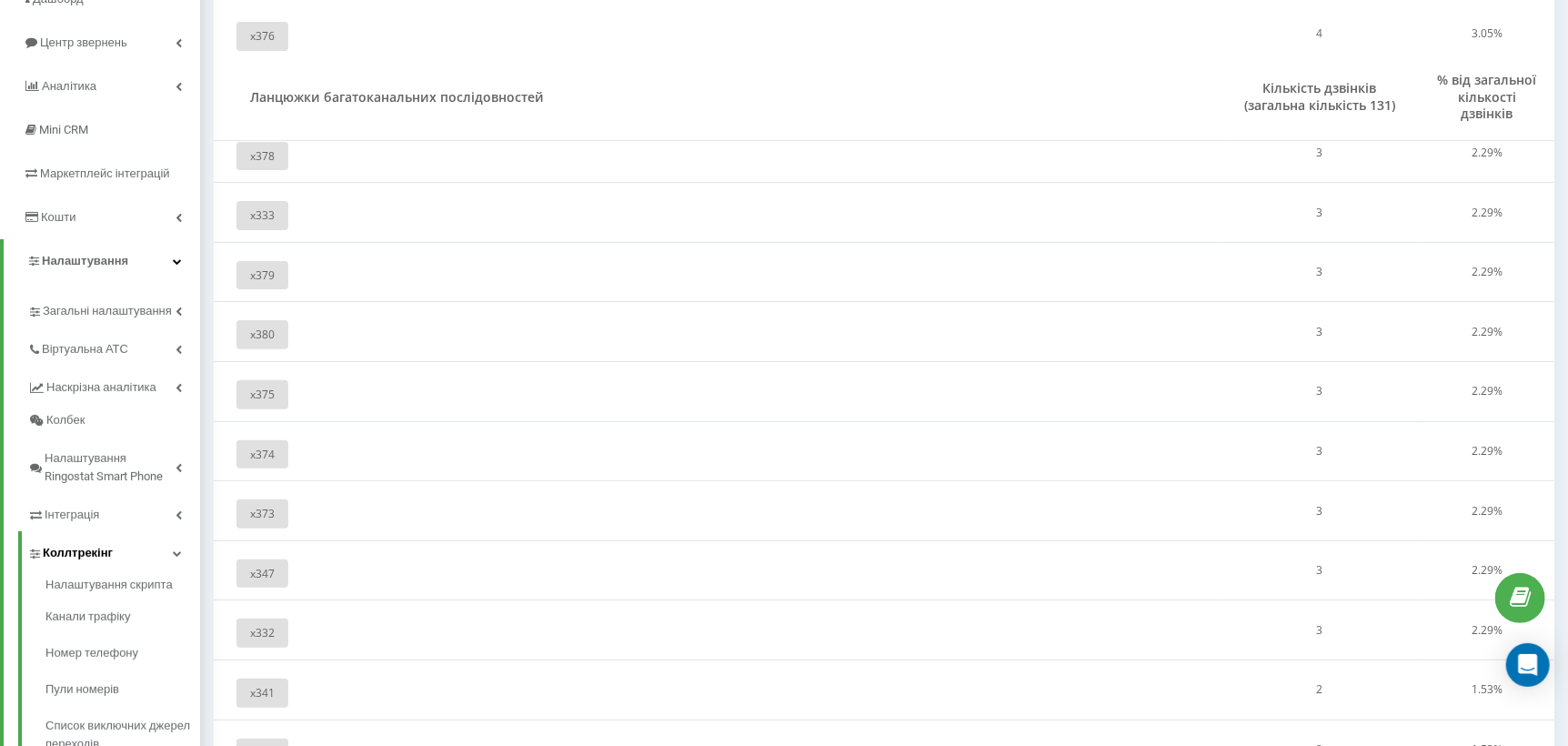 click on "Коллтрекінг" at bounding box center [77, 553] 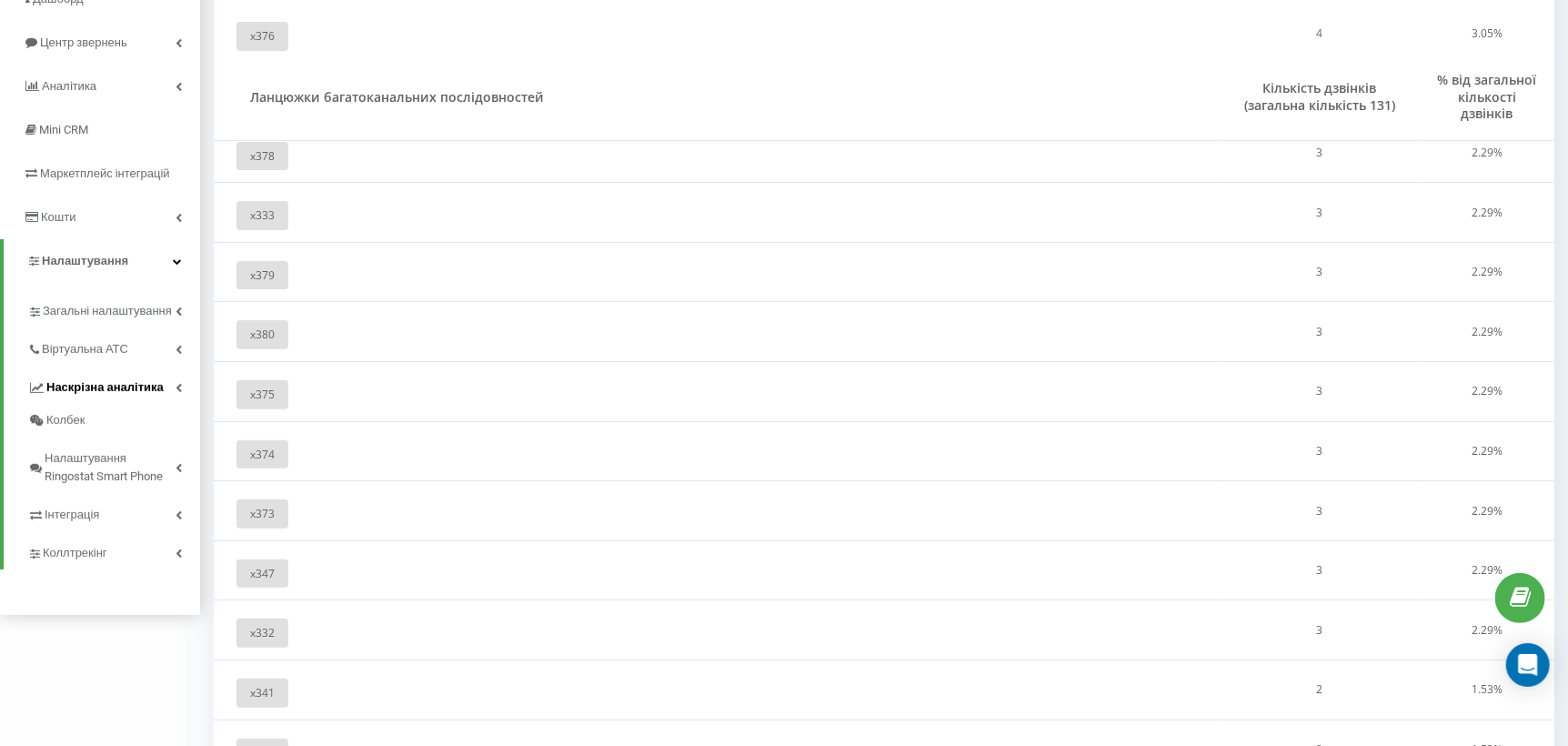 click on "Наскрізна аналітика" at bounding box center (114, 385) 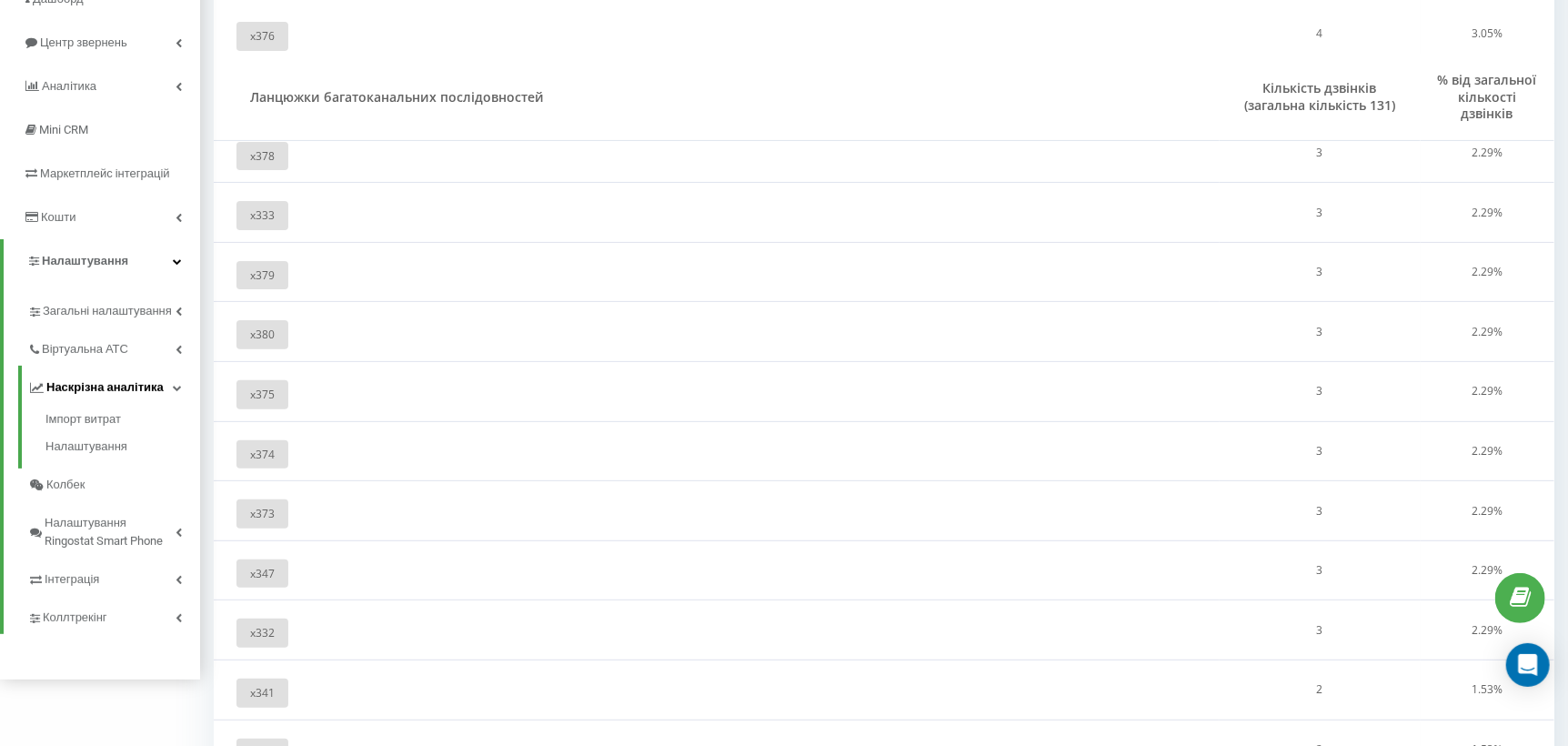 click on "Наскрізна аналітика" at bounding box center (114, 385) 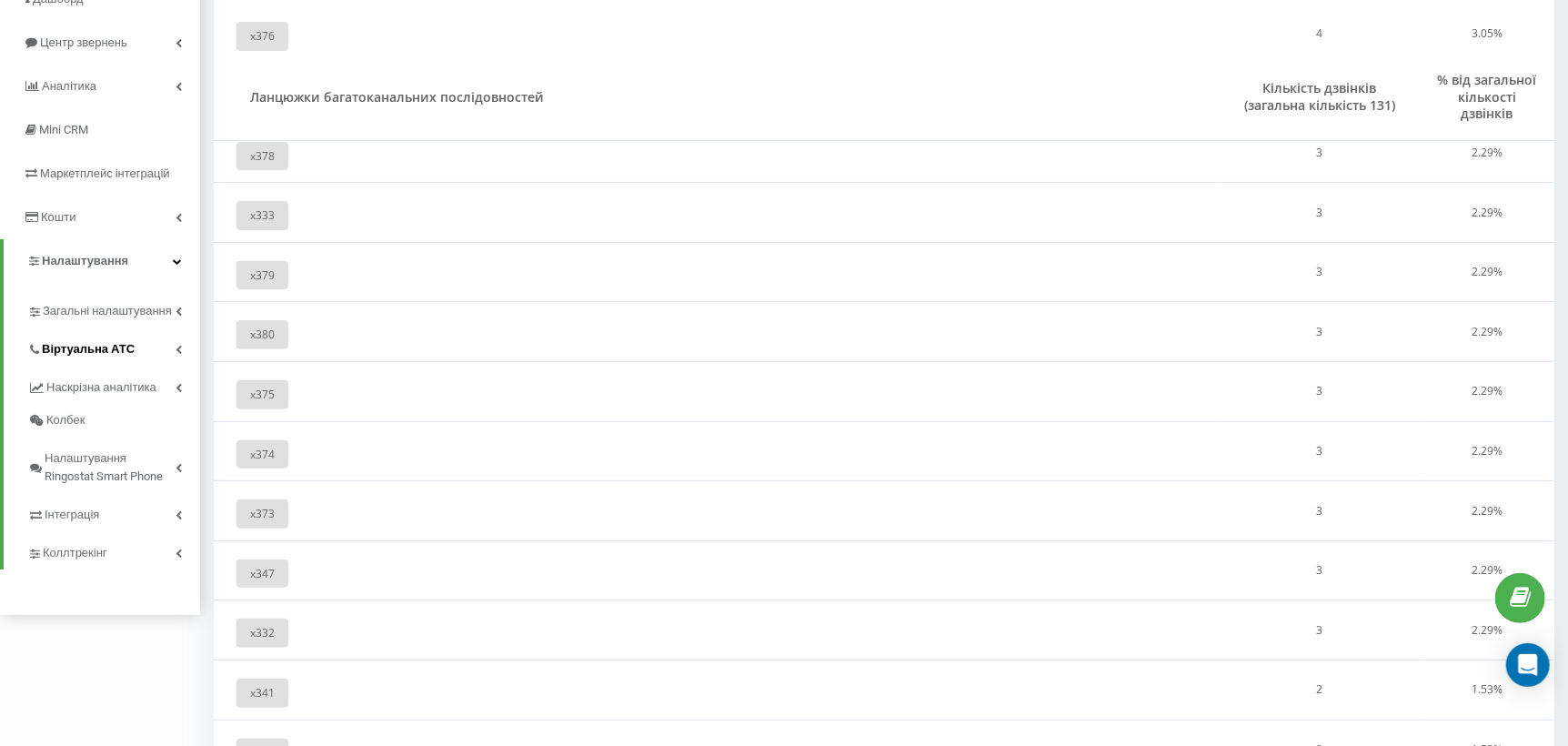 click on "Віртуальна АТС" at bounding box center [88, 349] 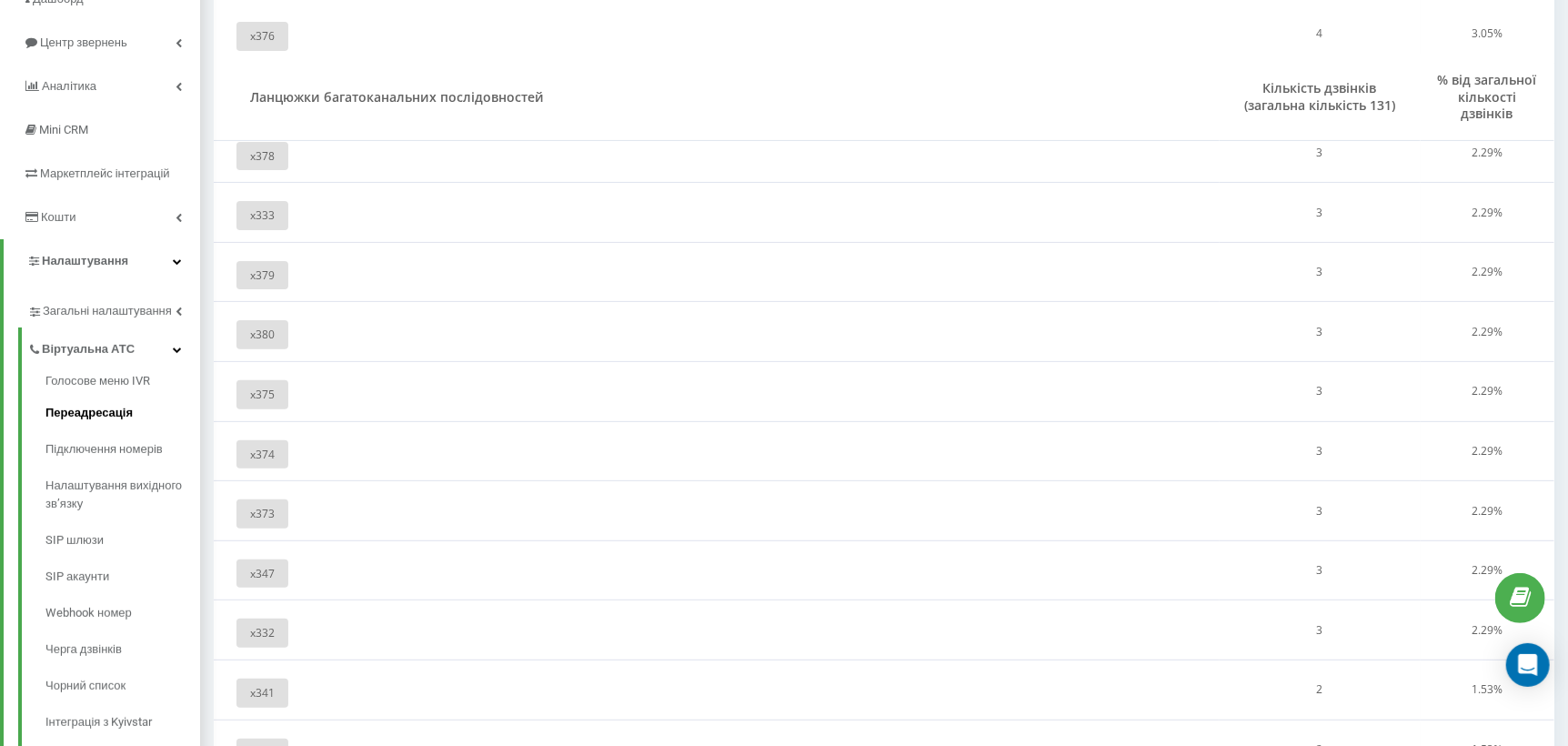 click on "Переадресація" at bounding box center (123, 413) 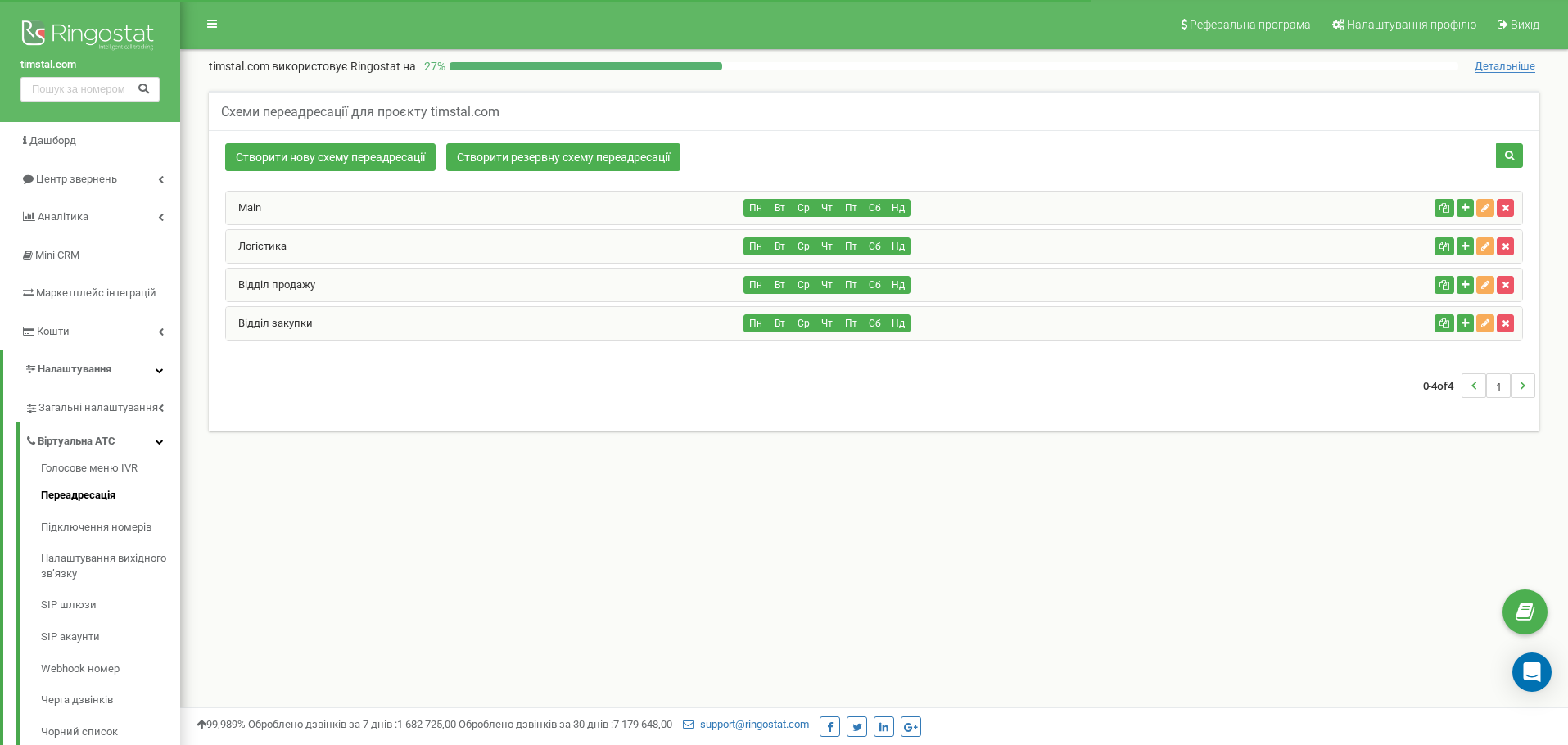 scroll, scrollTop: 0, scrollLeft: 0, axis: both 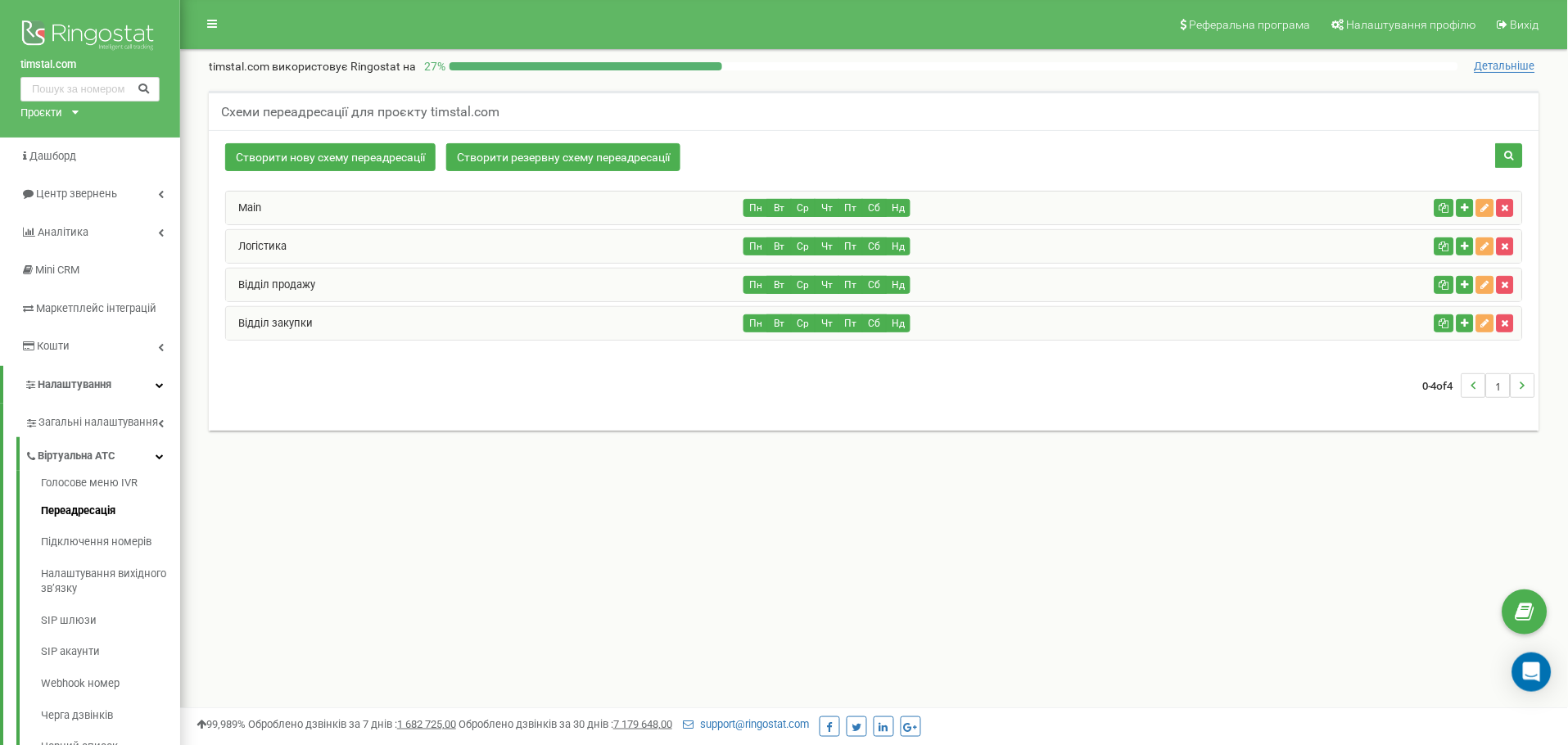 click on "Логістика" at bounding box center [485, 246] 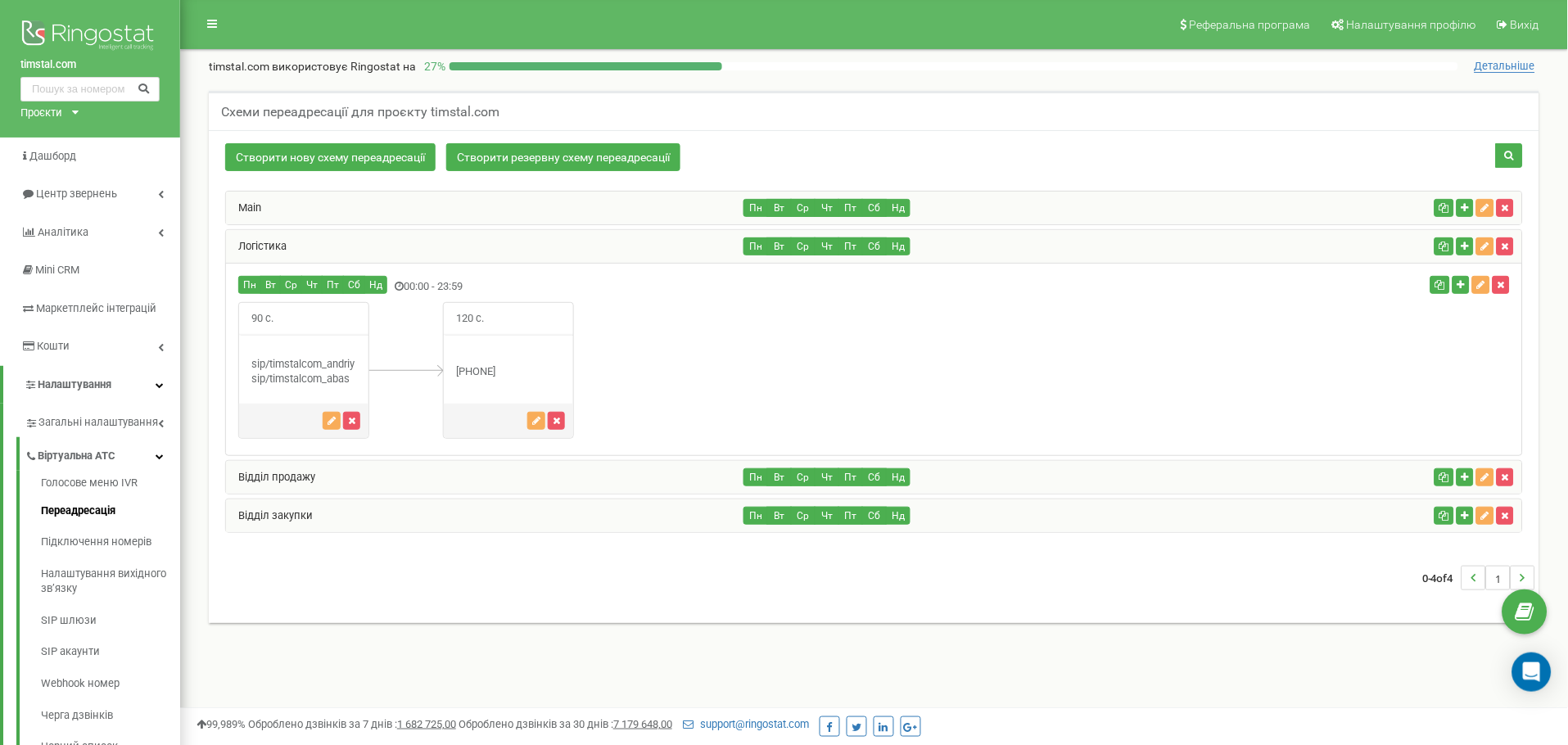 click on "Логістика" at bounding box center (485, 246) 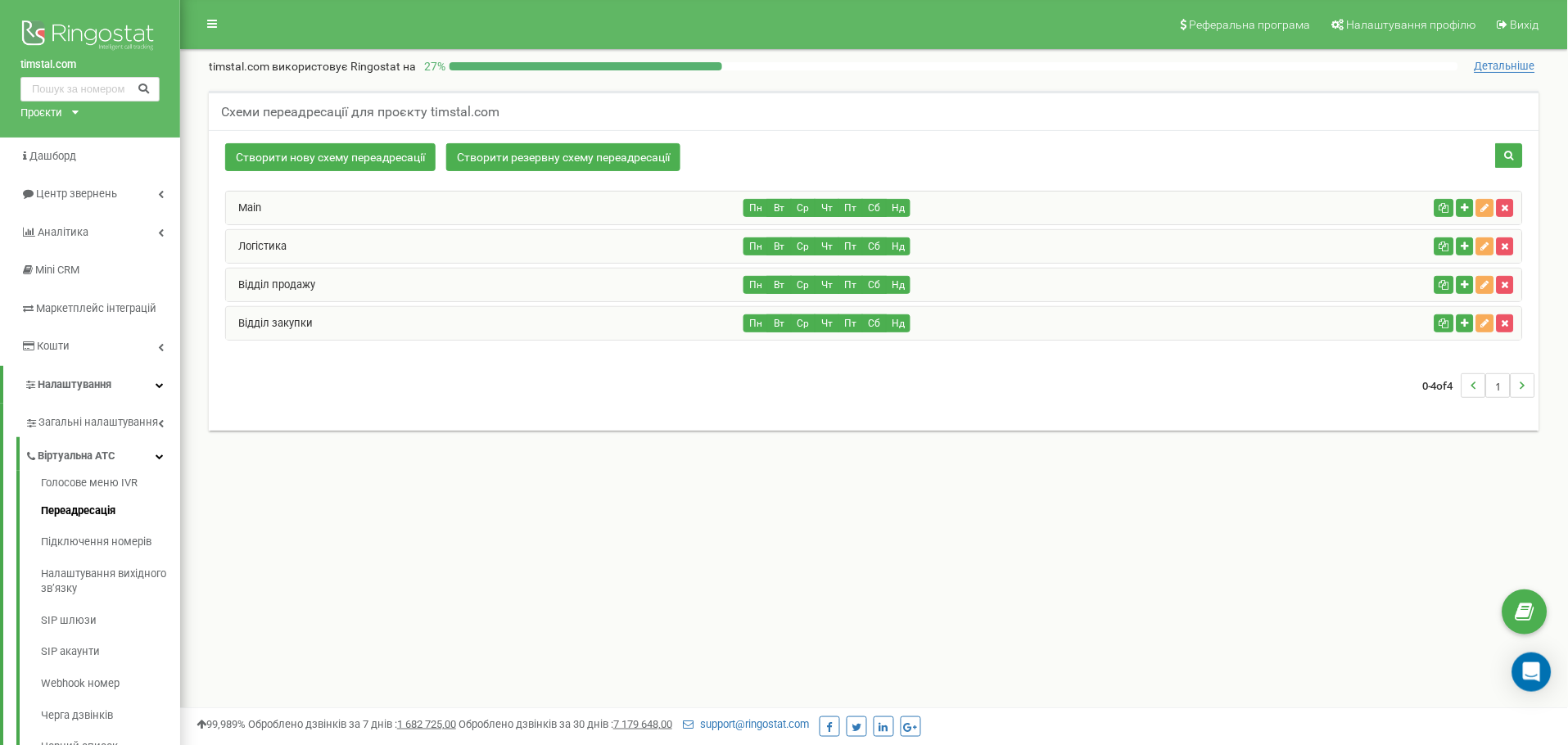 click on "Відділ продажу" at bounding box center [485, 285] 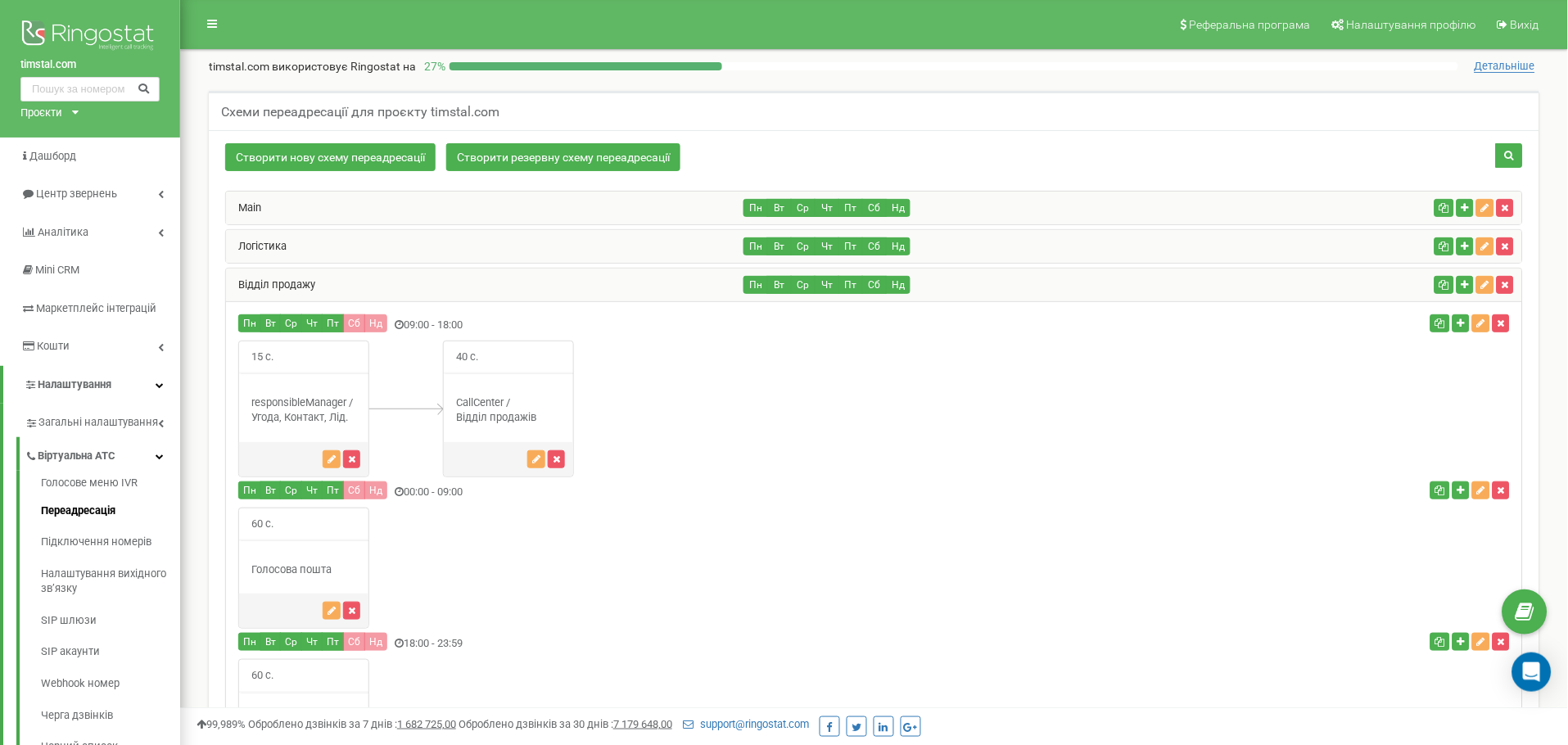 click on "Відділ продажу" at bounding box center [485, 285] 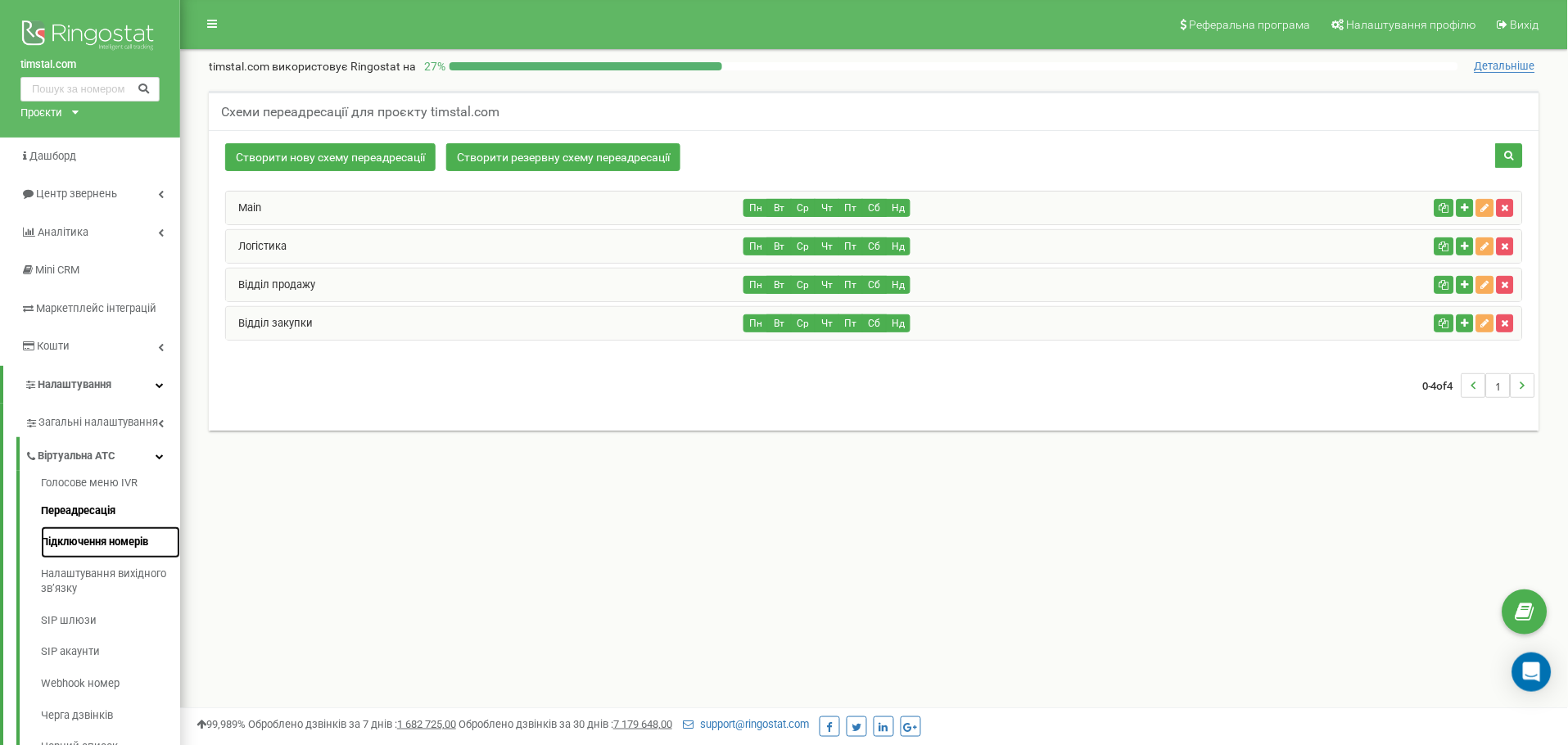 click on "Підключення номерів" at bounding box center [111, 542] 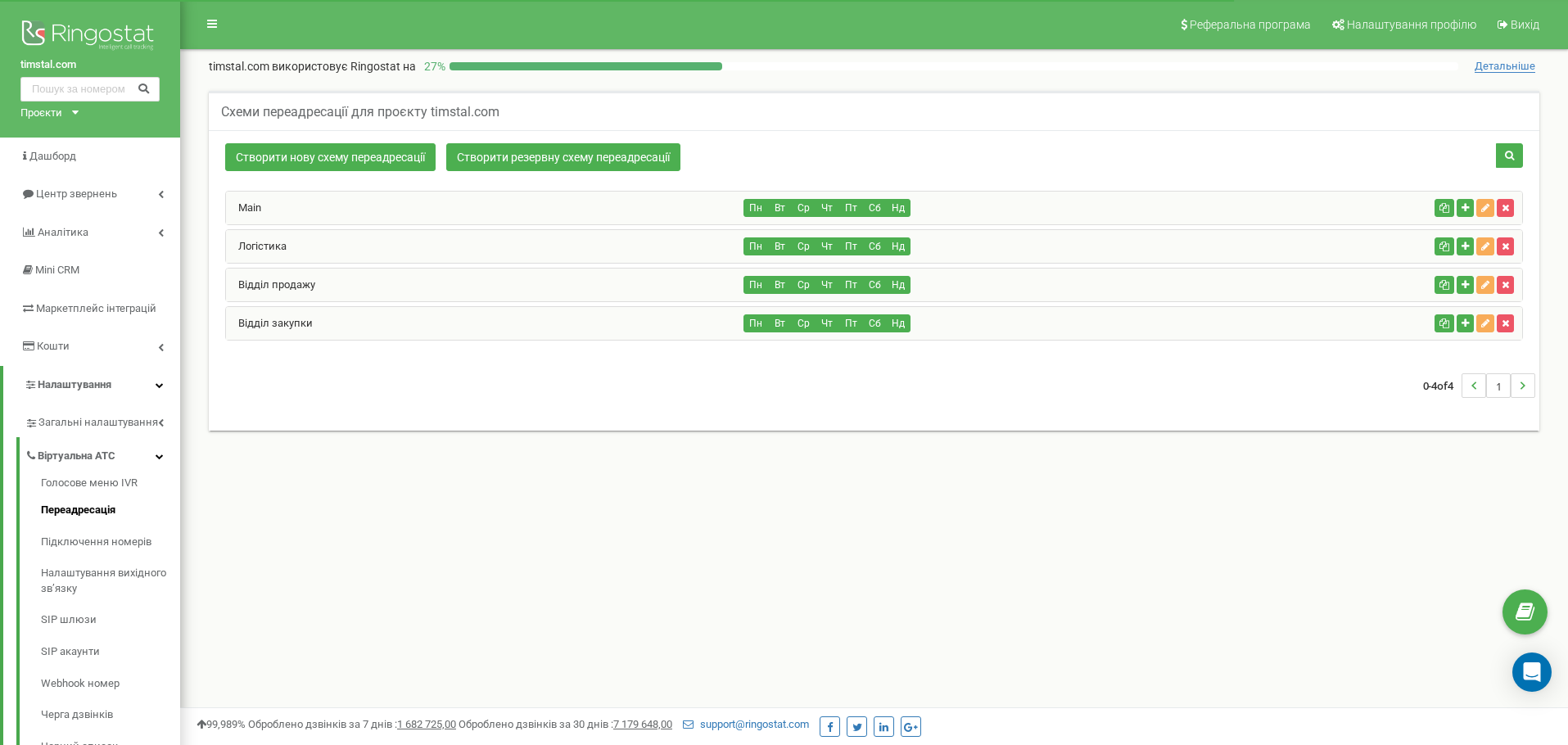 scroll, scrollTop: 0, scrollLeft: 0, axis: both 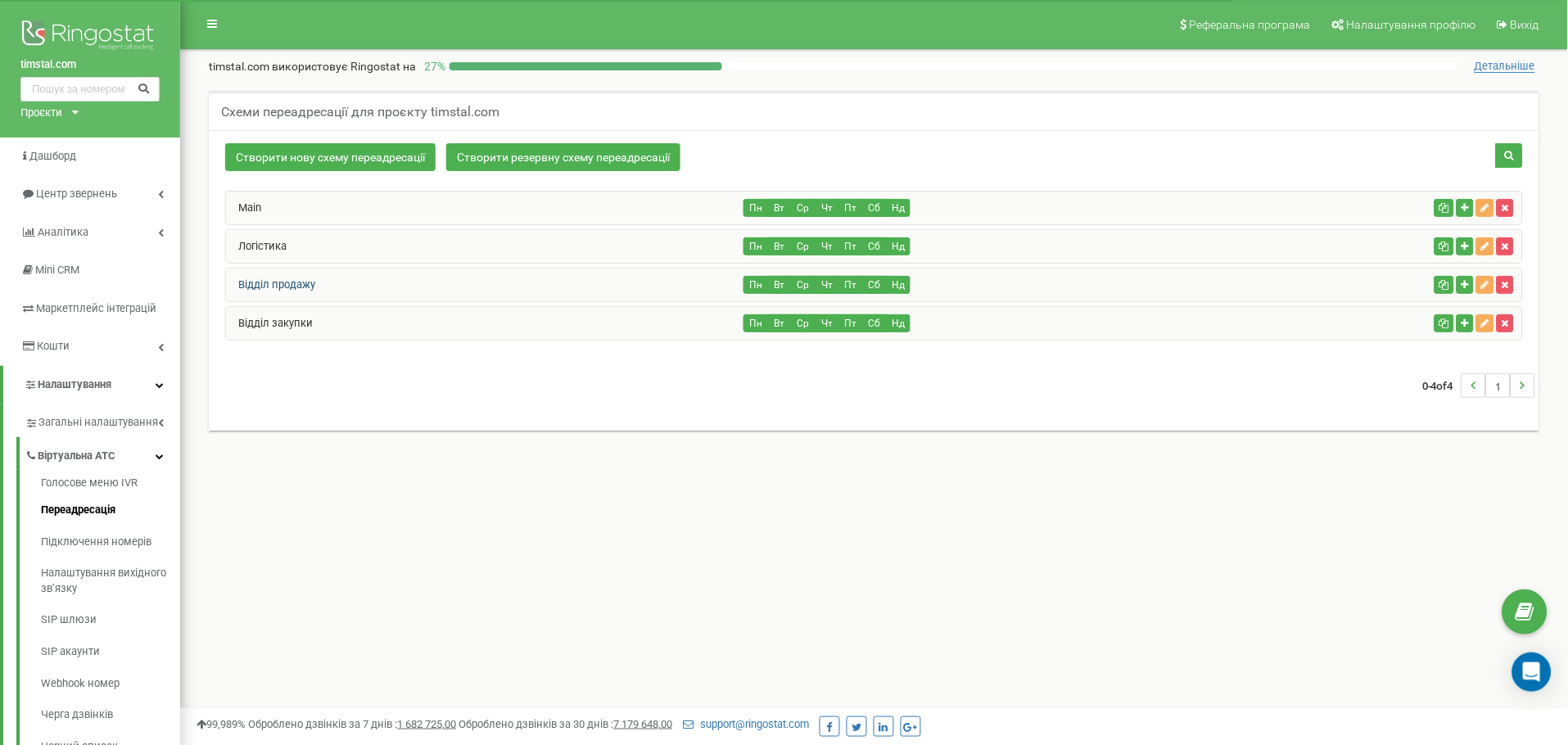 click on "Відділ продажу" at bounding box center [270, 284] 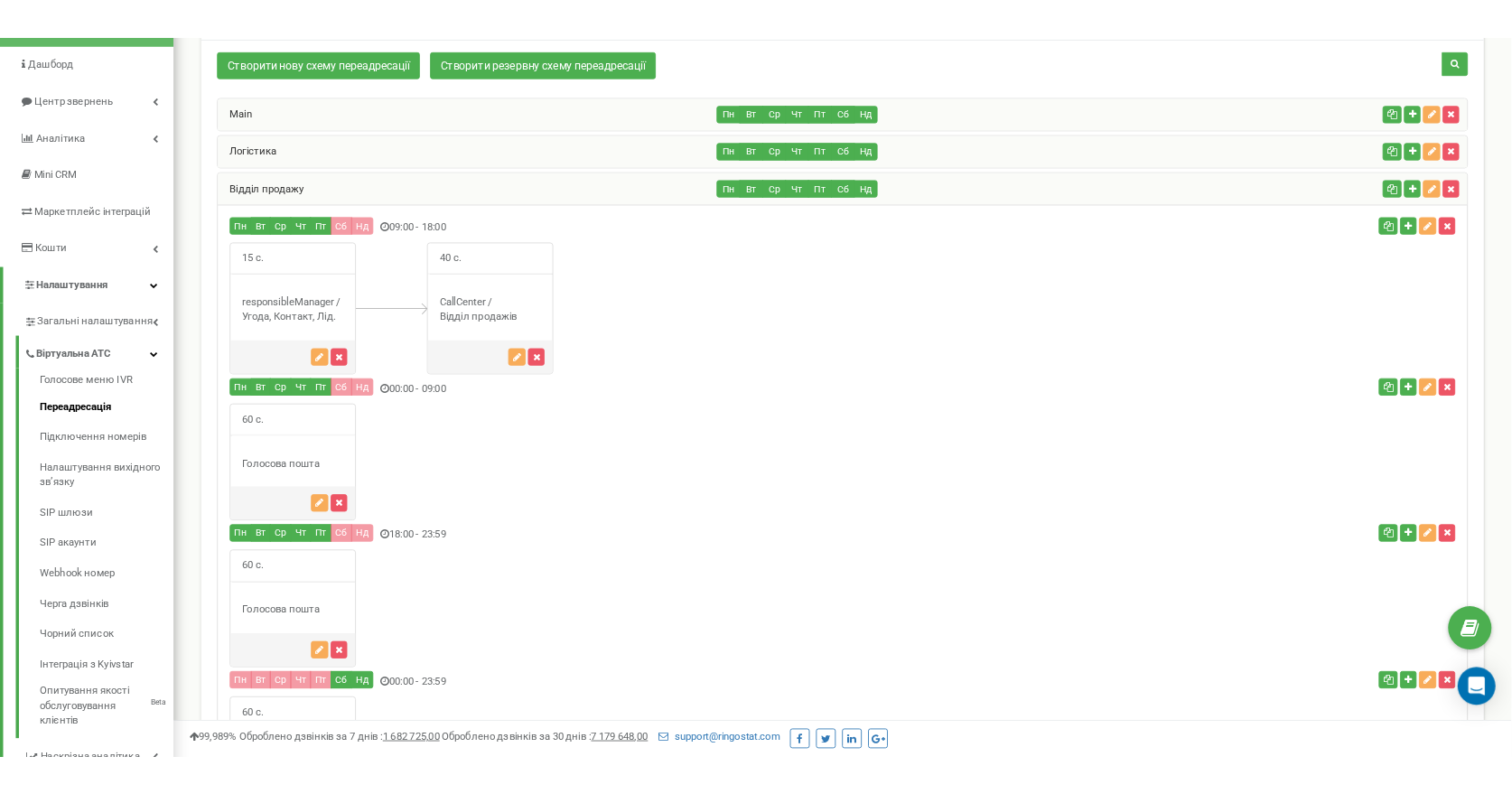 scroll, scrollTop: 99, scrollLeft: 0, axis: vertical 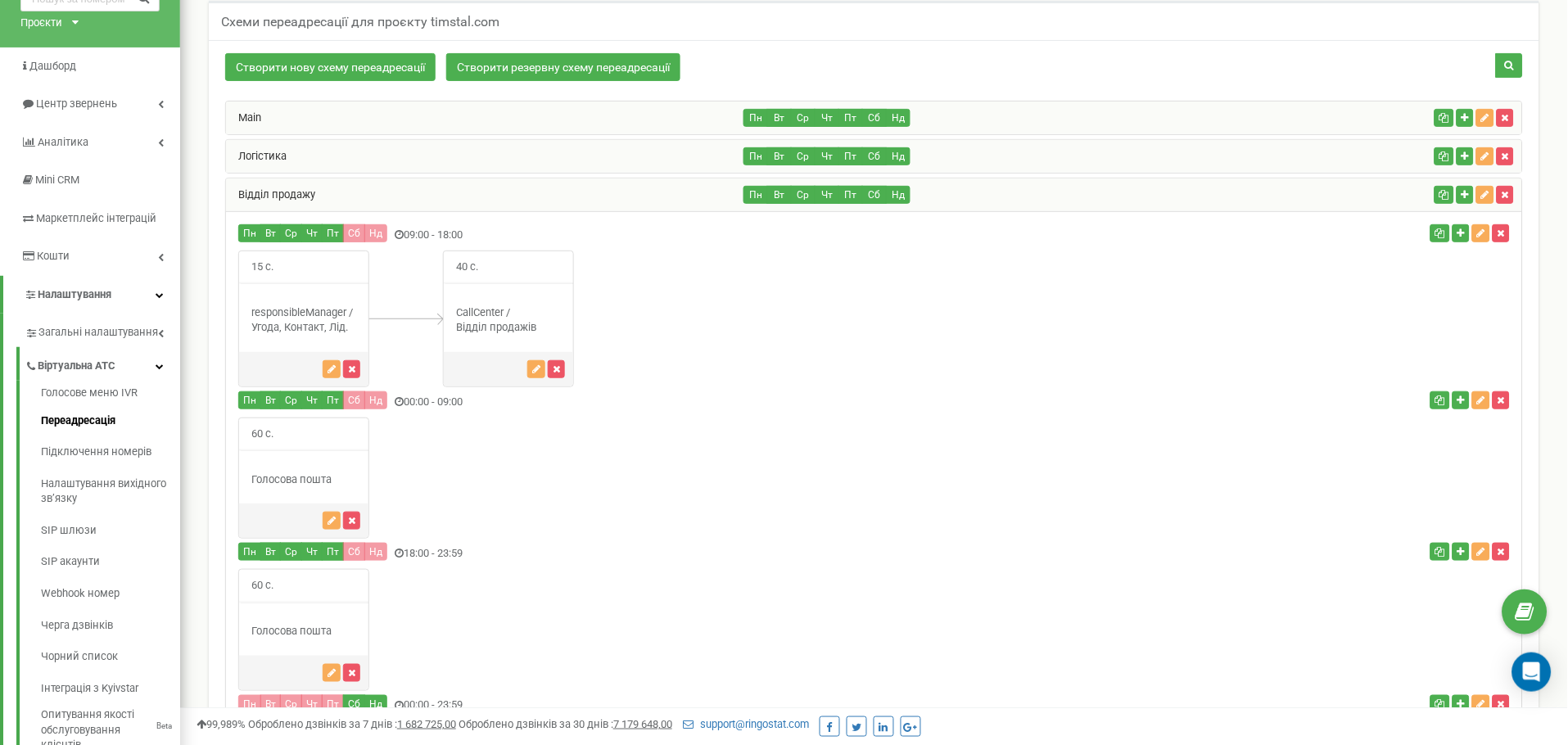 click on "Створити нову схему переадресації
Створити резервну схему переадресації" at bounding box center [653, 69] 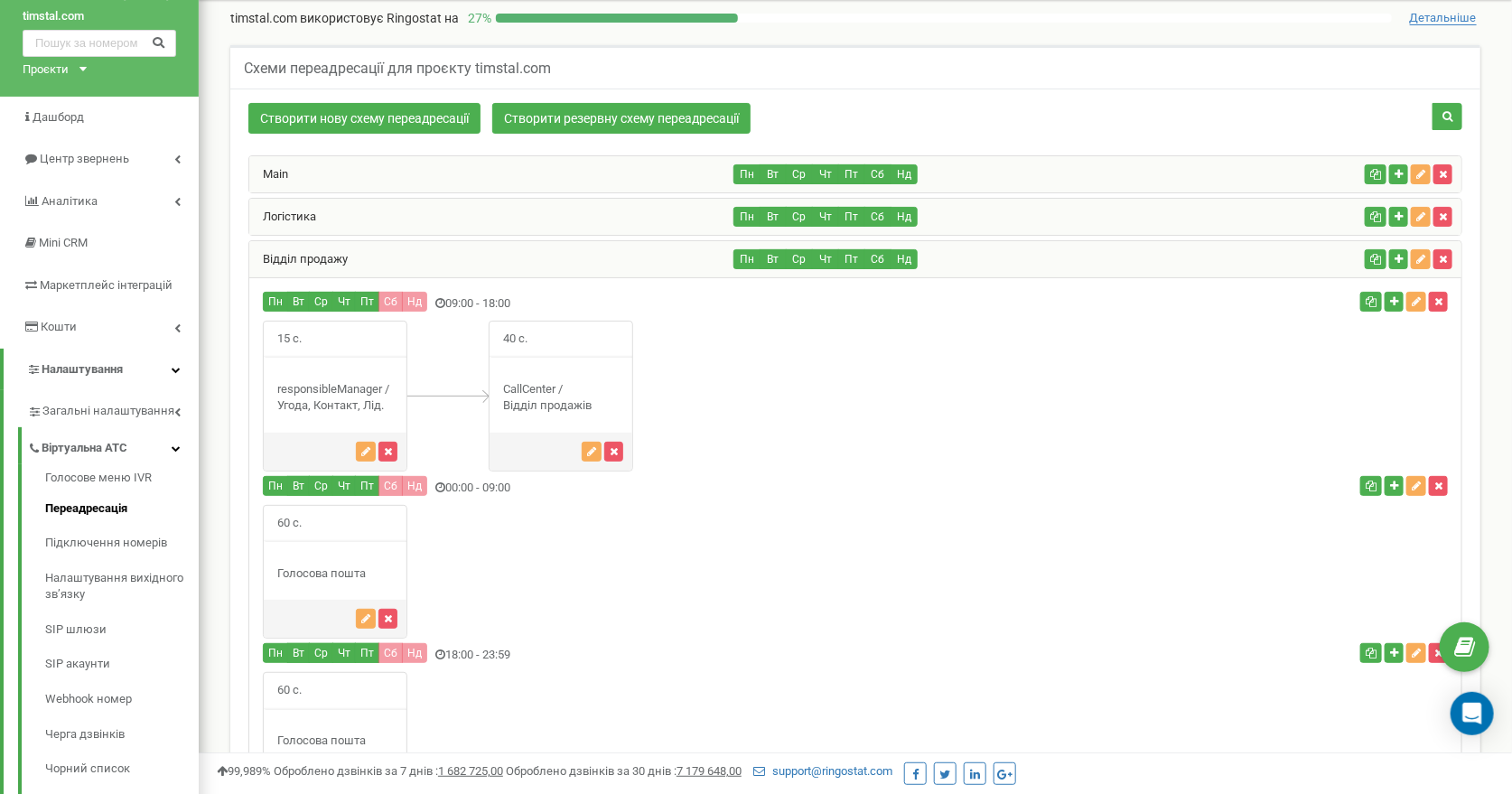 scroll, scrollTop: 0, scrollLeft: 0, axis: both 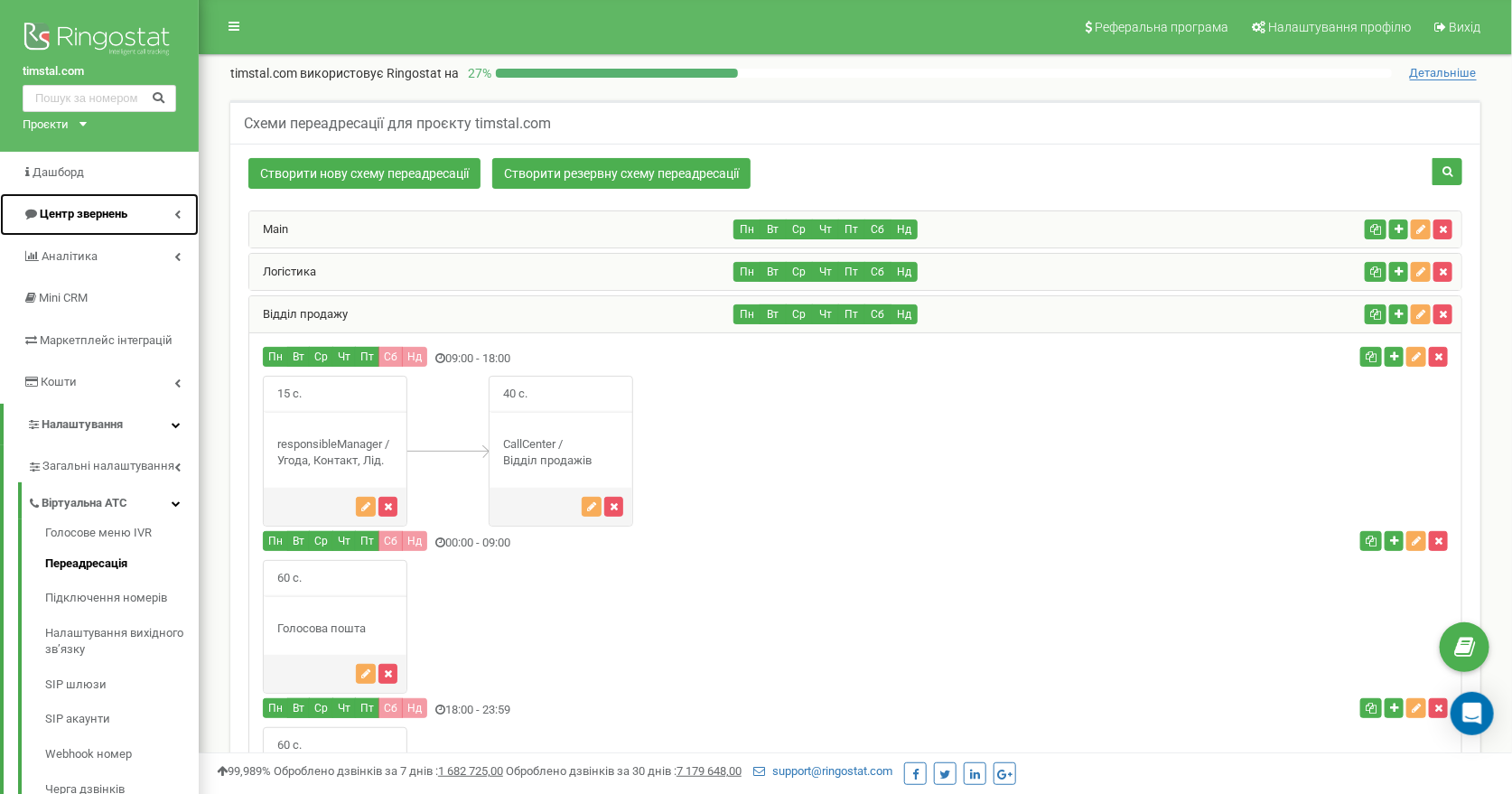 click on "Центр звернень" at bounding box center (83, 213) 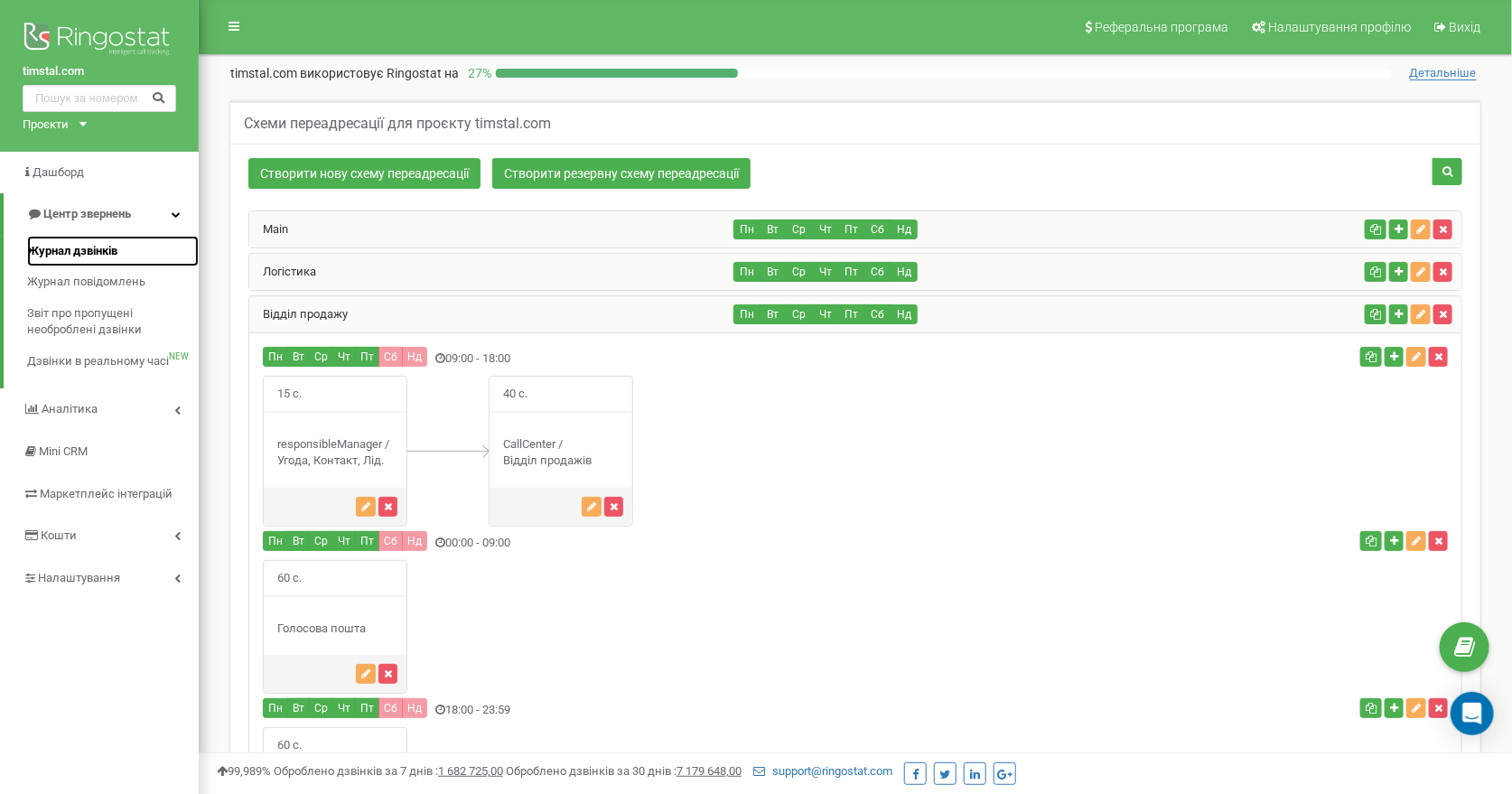 click on "Журнал дзвінків" at bounding box center (72, 251) 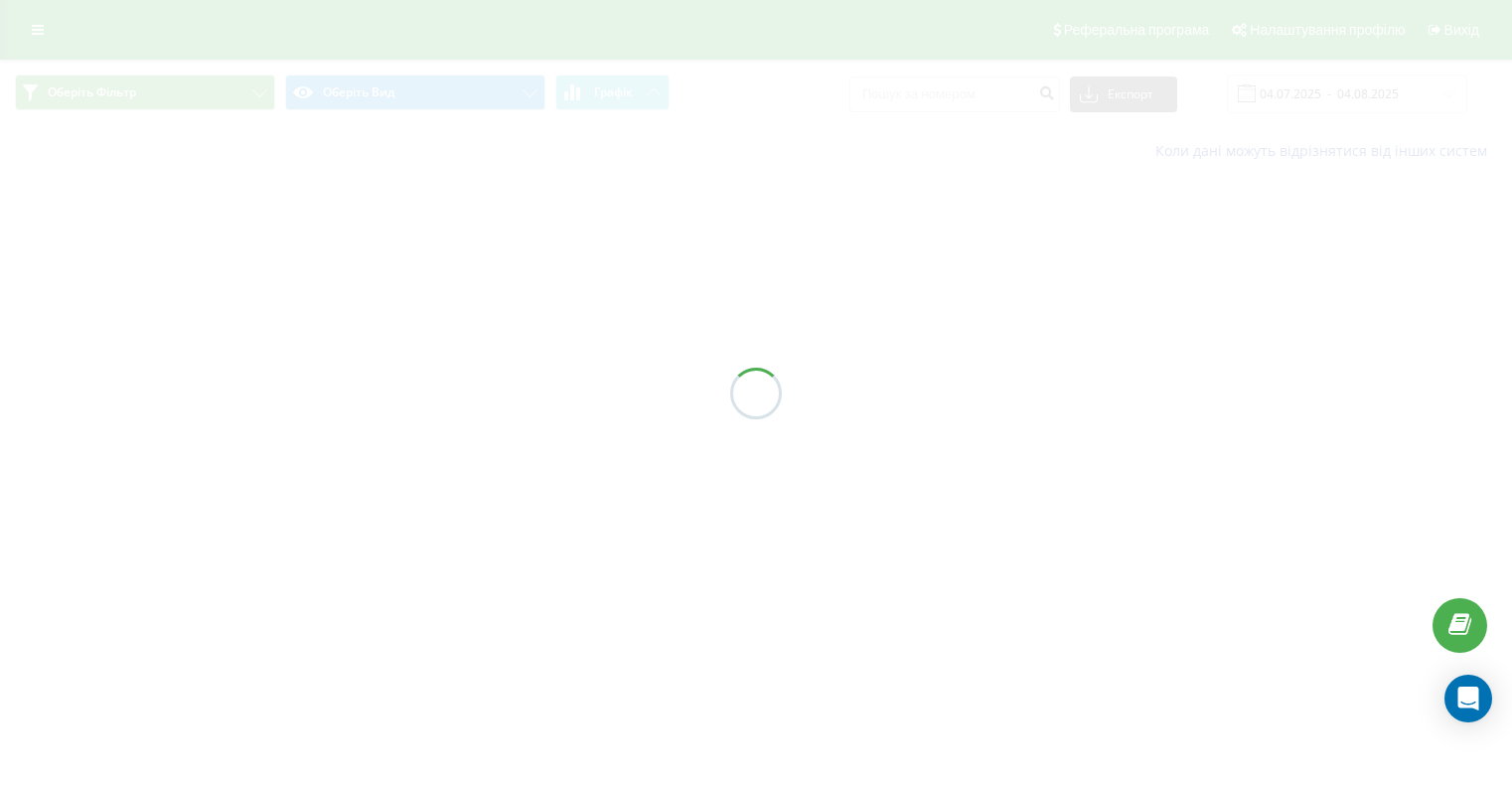 scroll, scrollTop: 0, scrollLeft: 0, axis: both 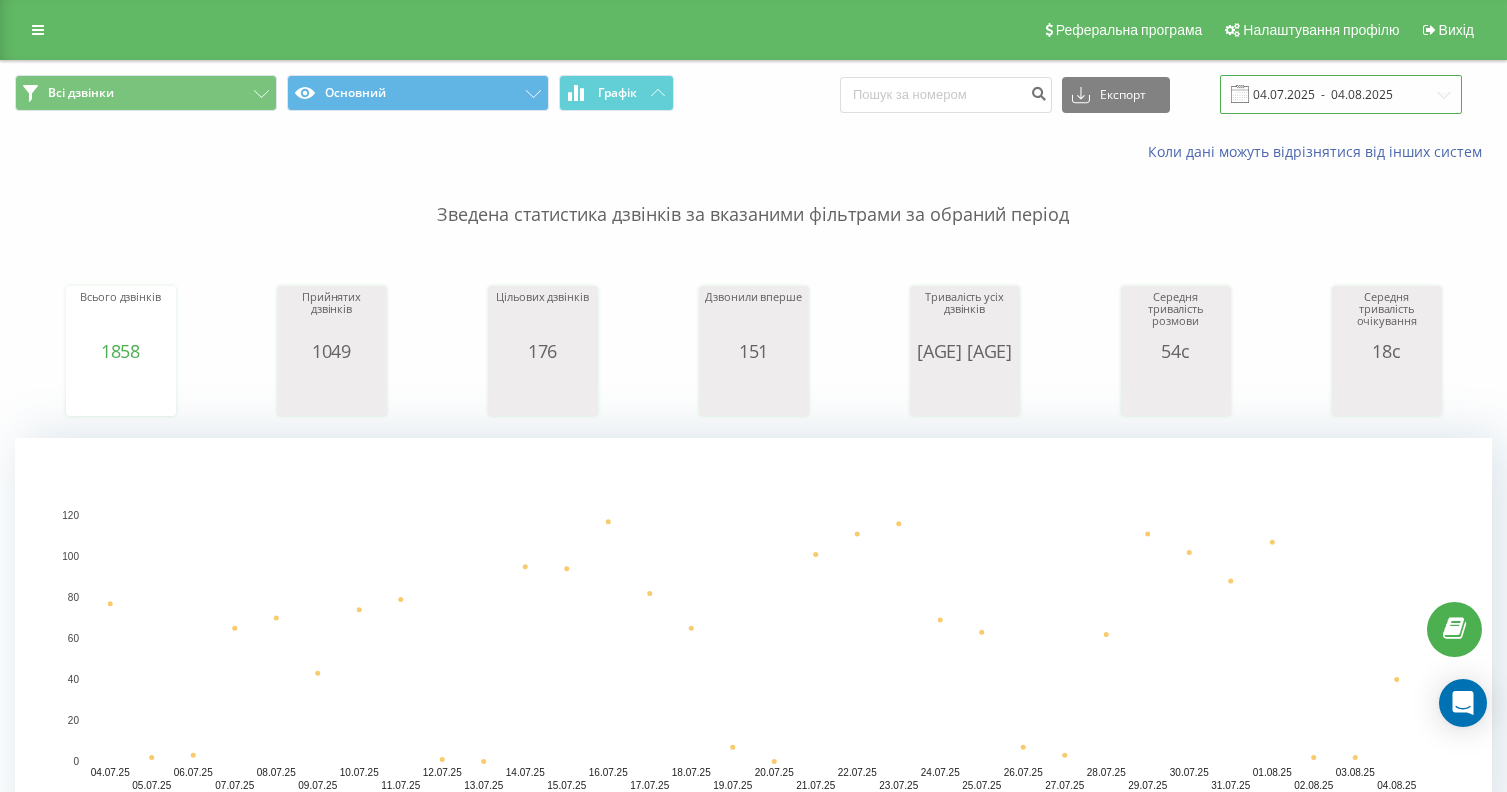 click on "04.07.2025  -  04.08.2025" at bounding box center [1341, 94] 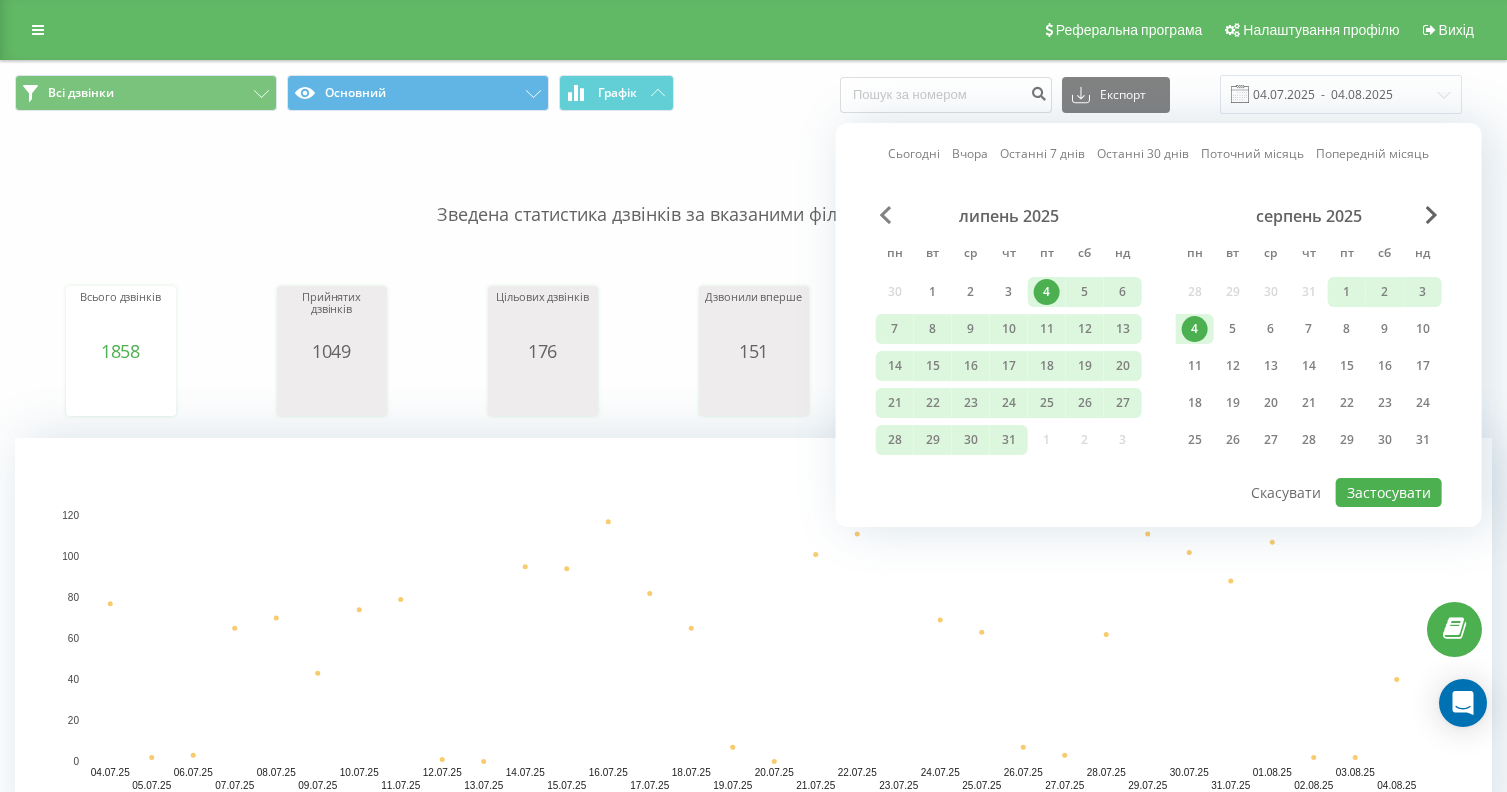 click at bounding box center [886, 215] 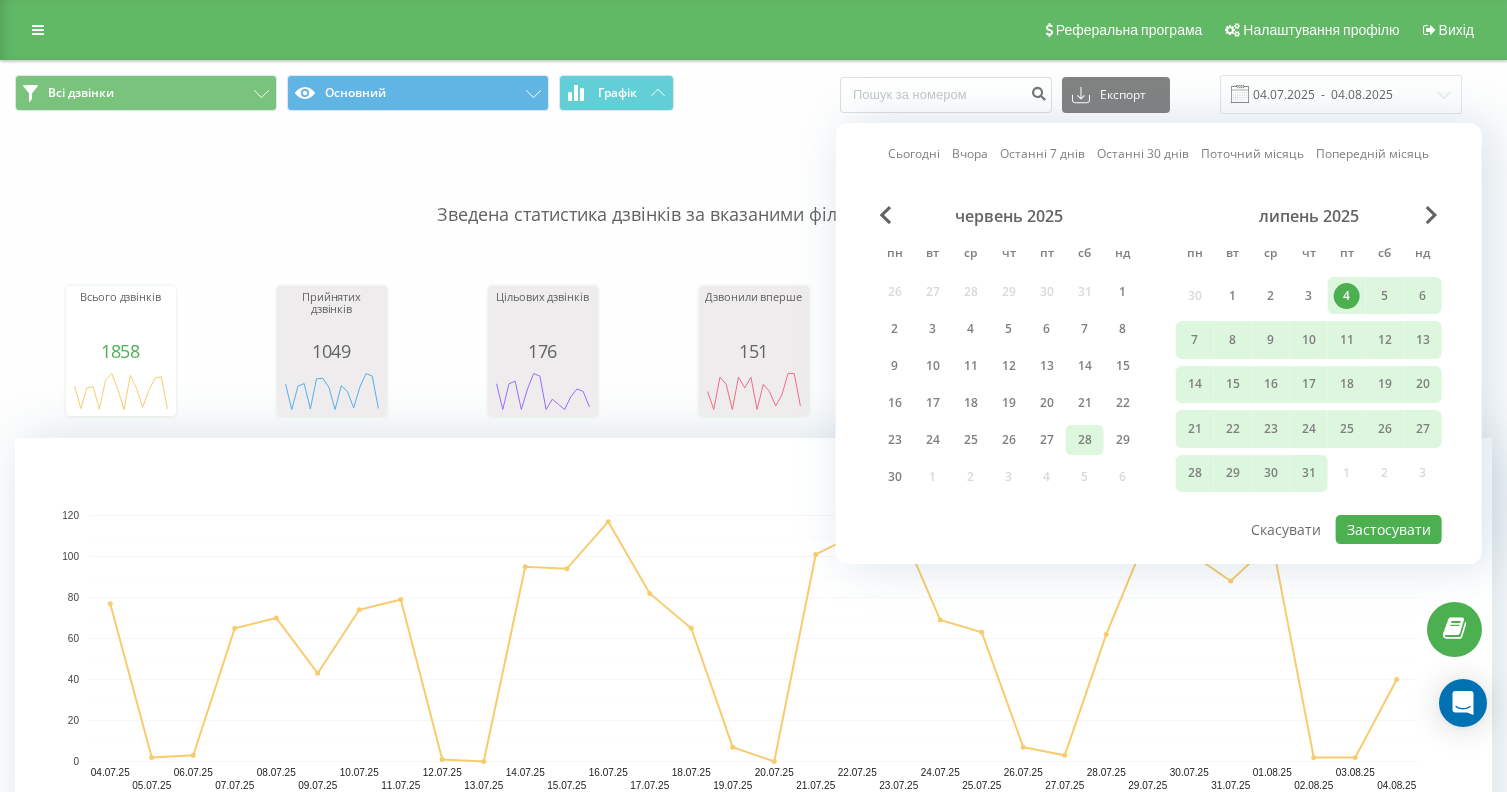 click on "28" at bounding box center (1085, 440) 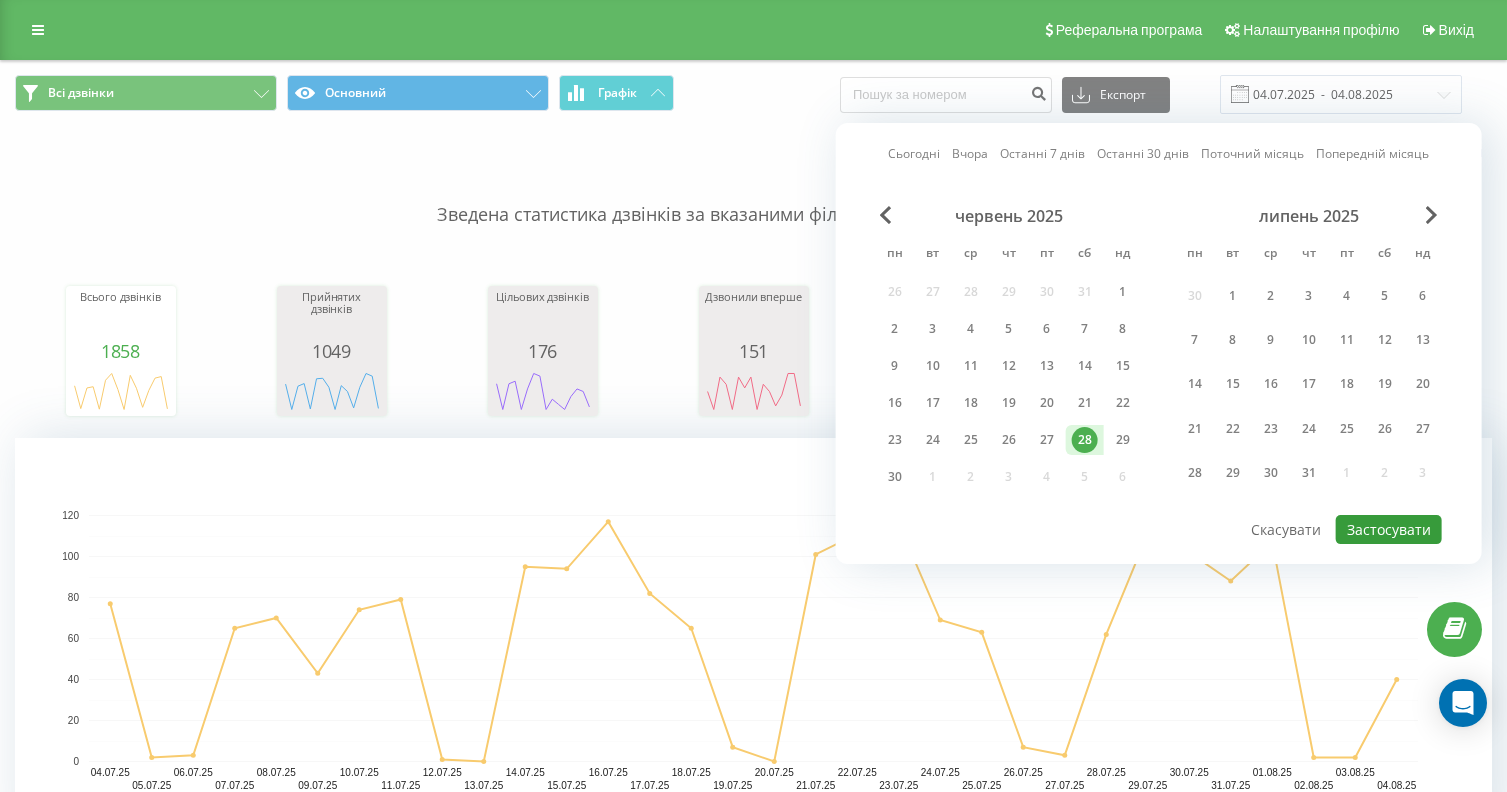 click on "Застосувати" at bounding box center (1389, 529) 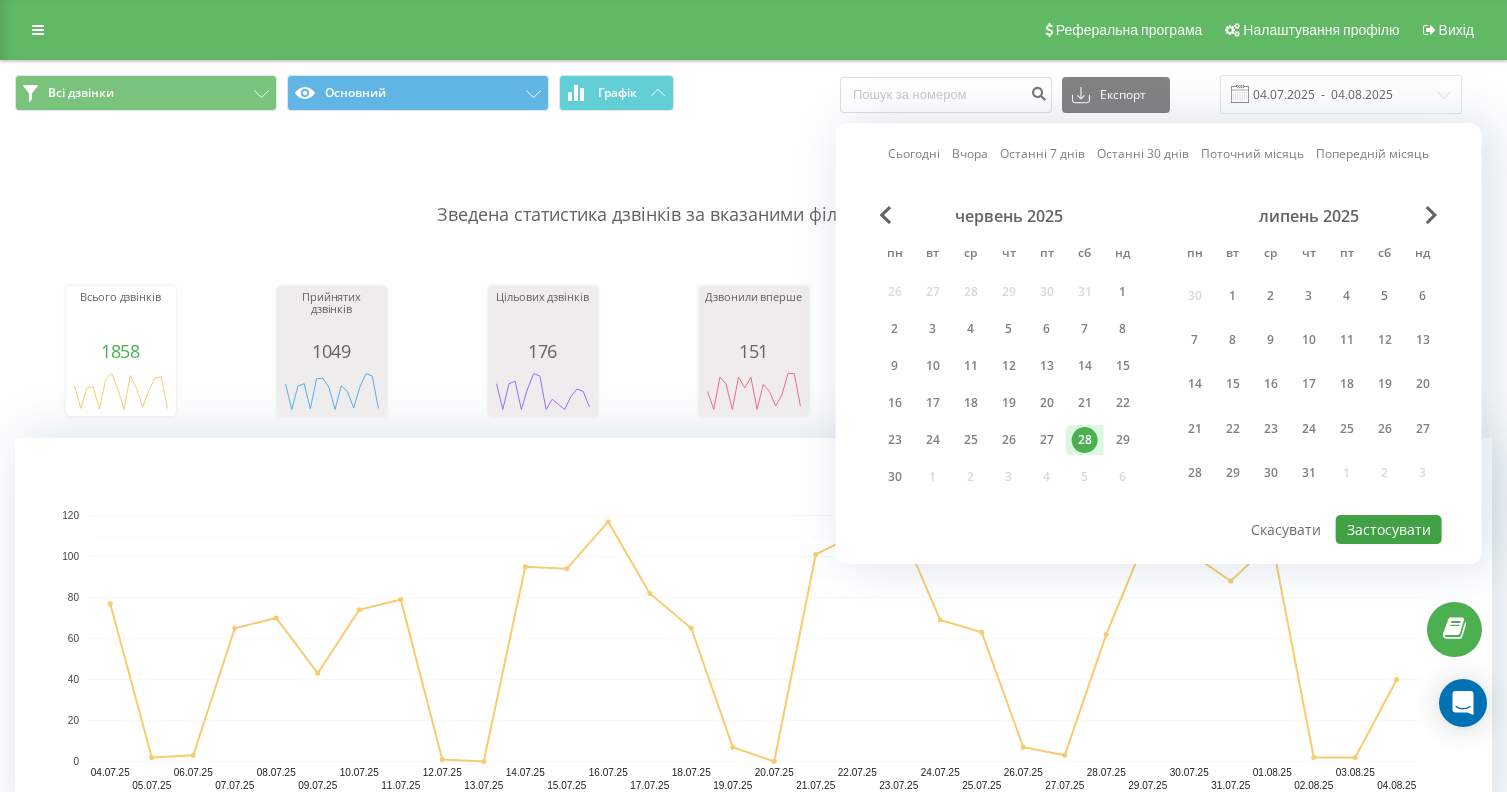 type on "[DATE]  -  [DATE]" 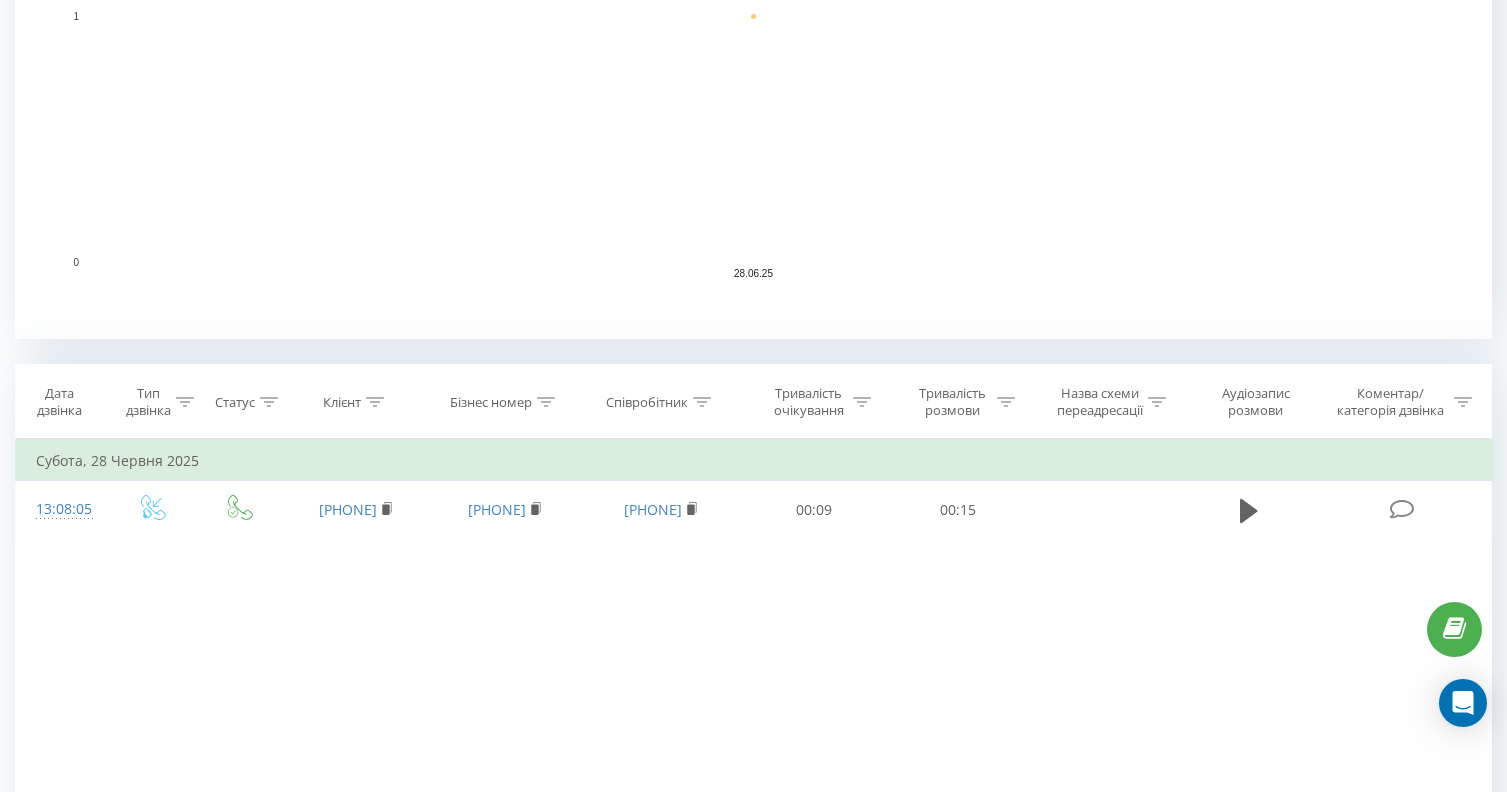 scroll, scrollTop: 499, scrollLeft: 0, axis: vertical 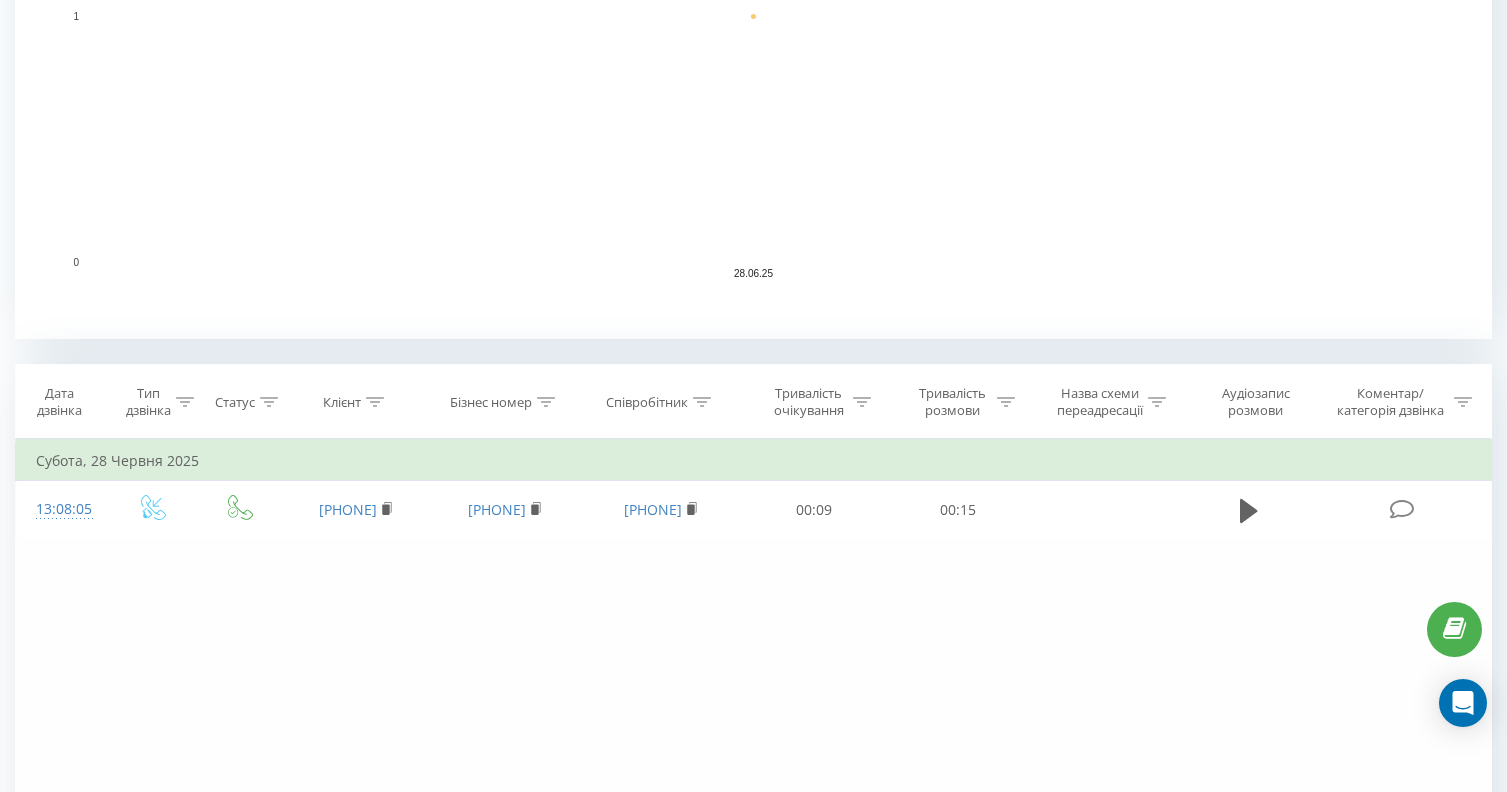 click 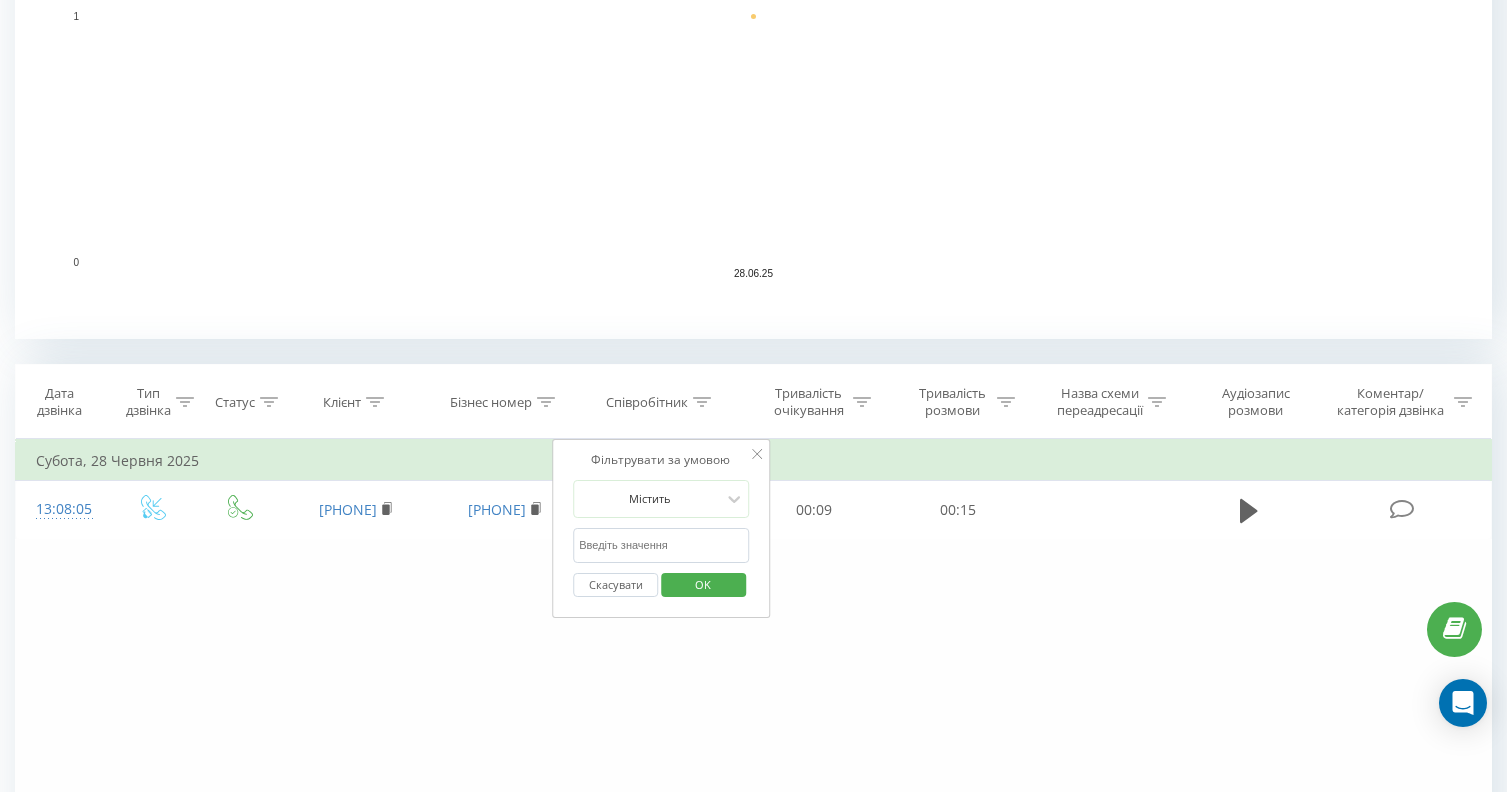 click at bounding box center (661, 545) 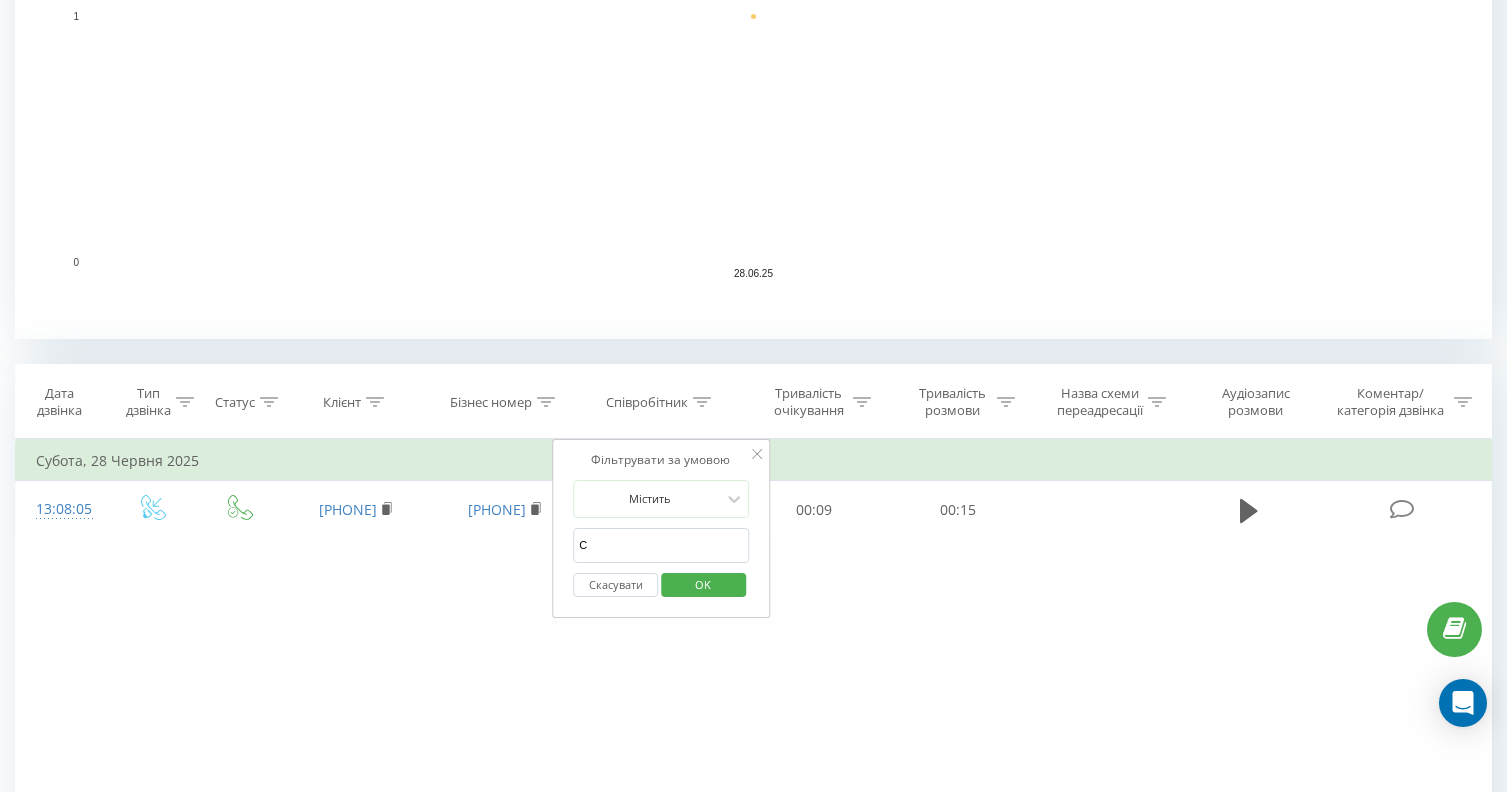 type on "[LAST]" 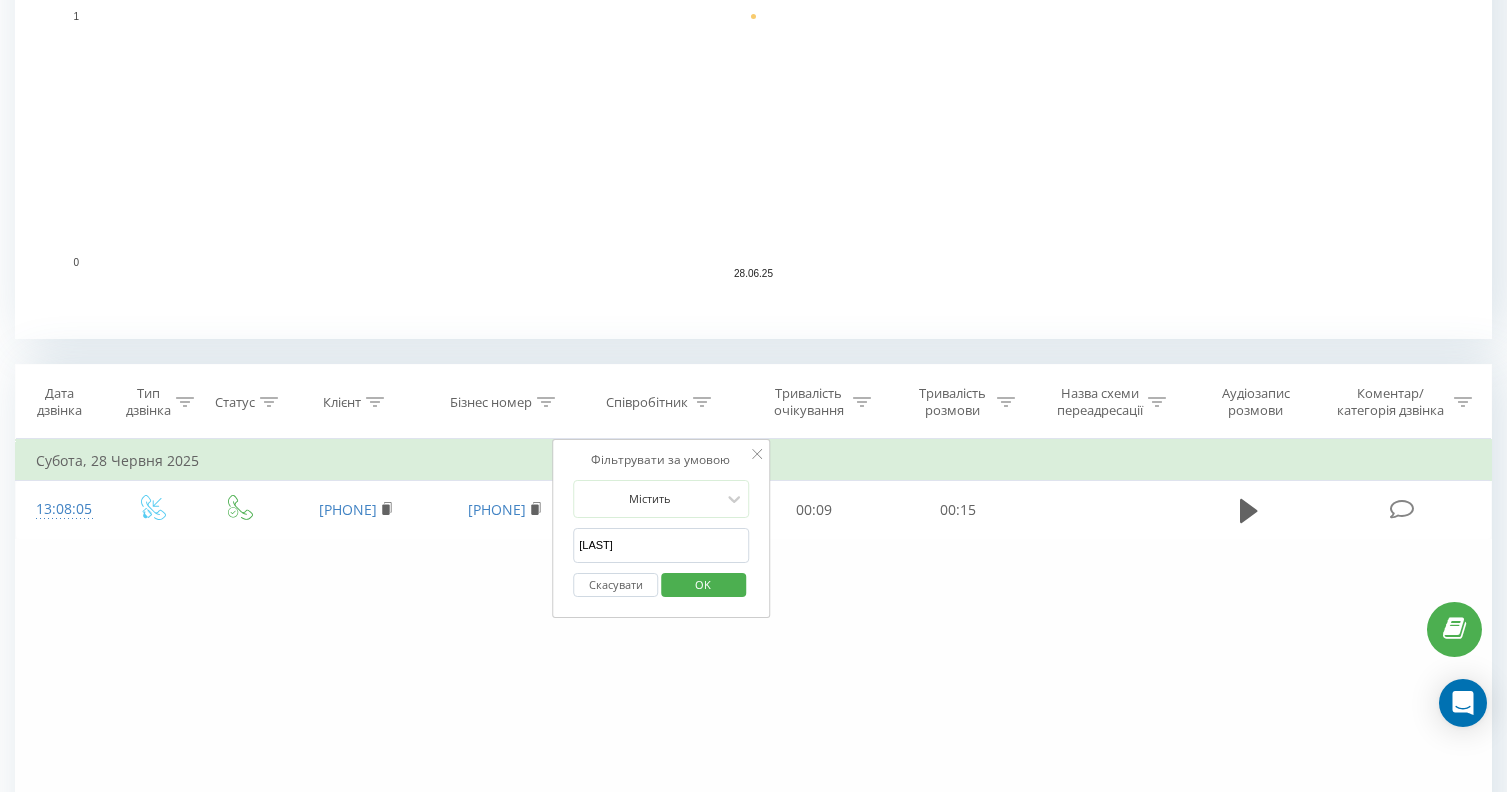 click on "OK" at bounding box center [704, 584] 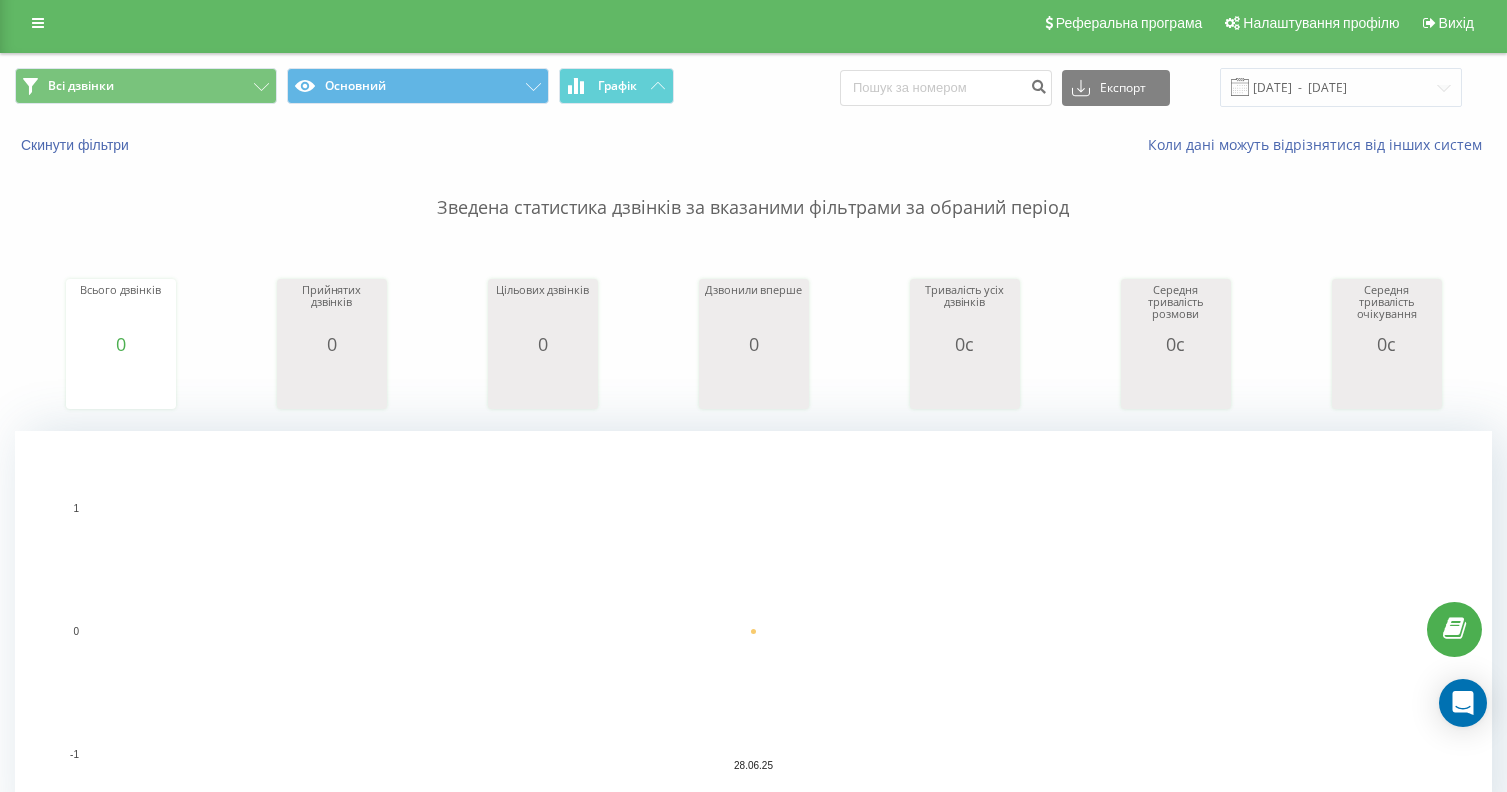 scroll, scrollTop: 0, scrollLeft: 0, axis: both 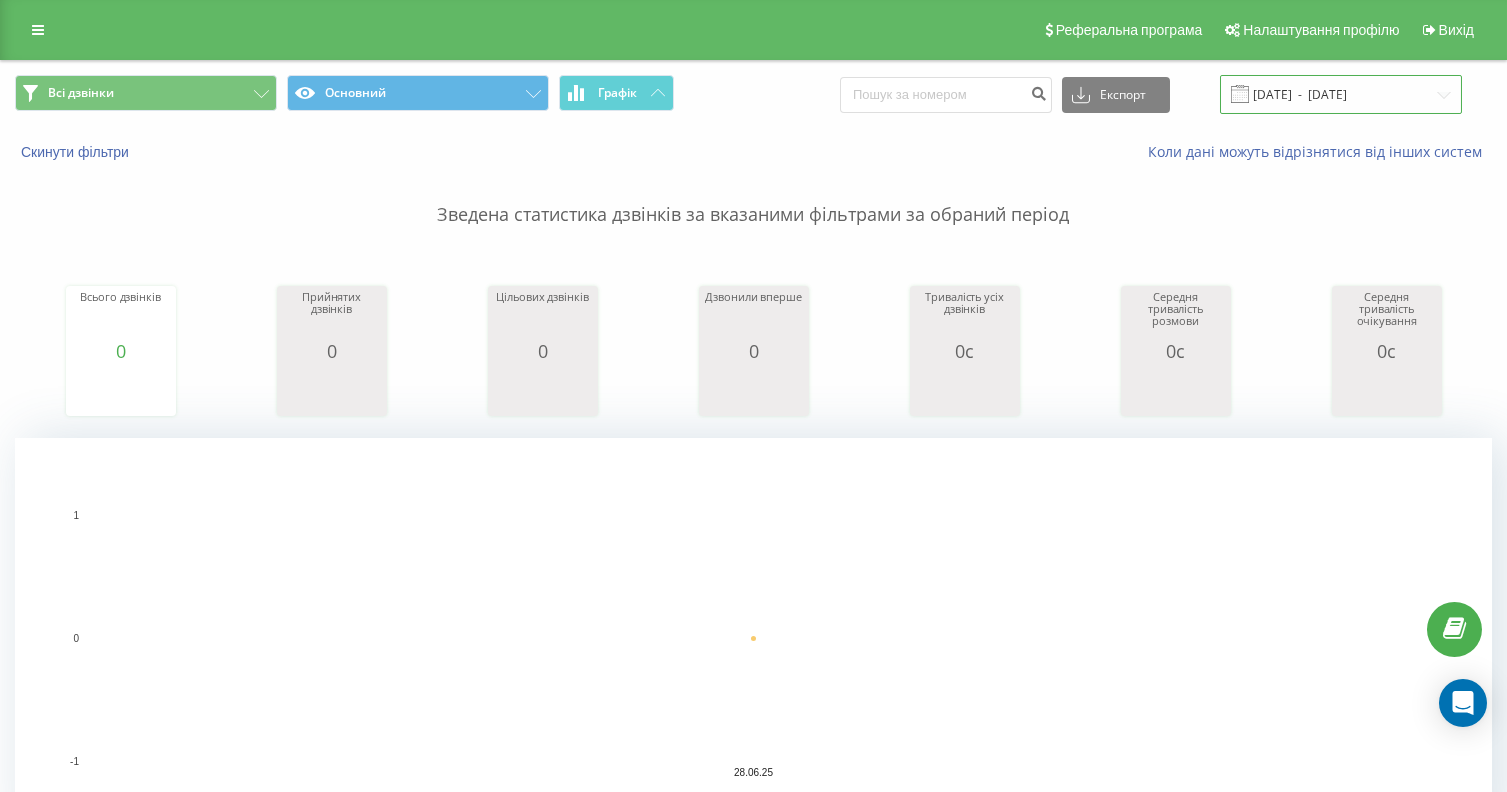 click on "[DATE]  -  [DATE]" at bounding box center [1341, 94] 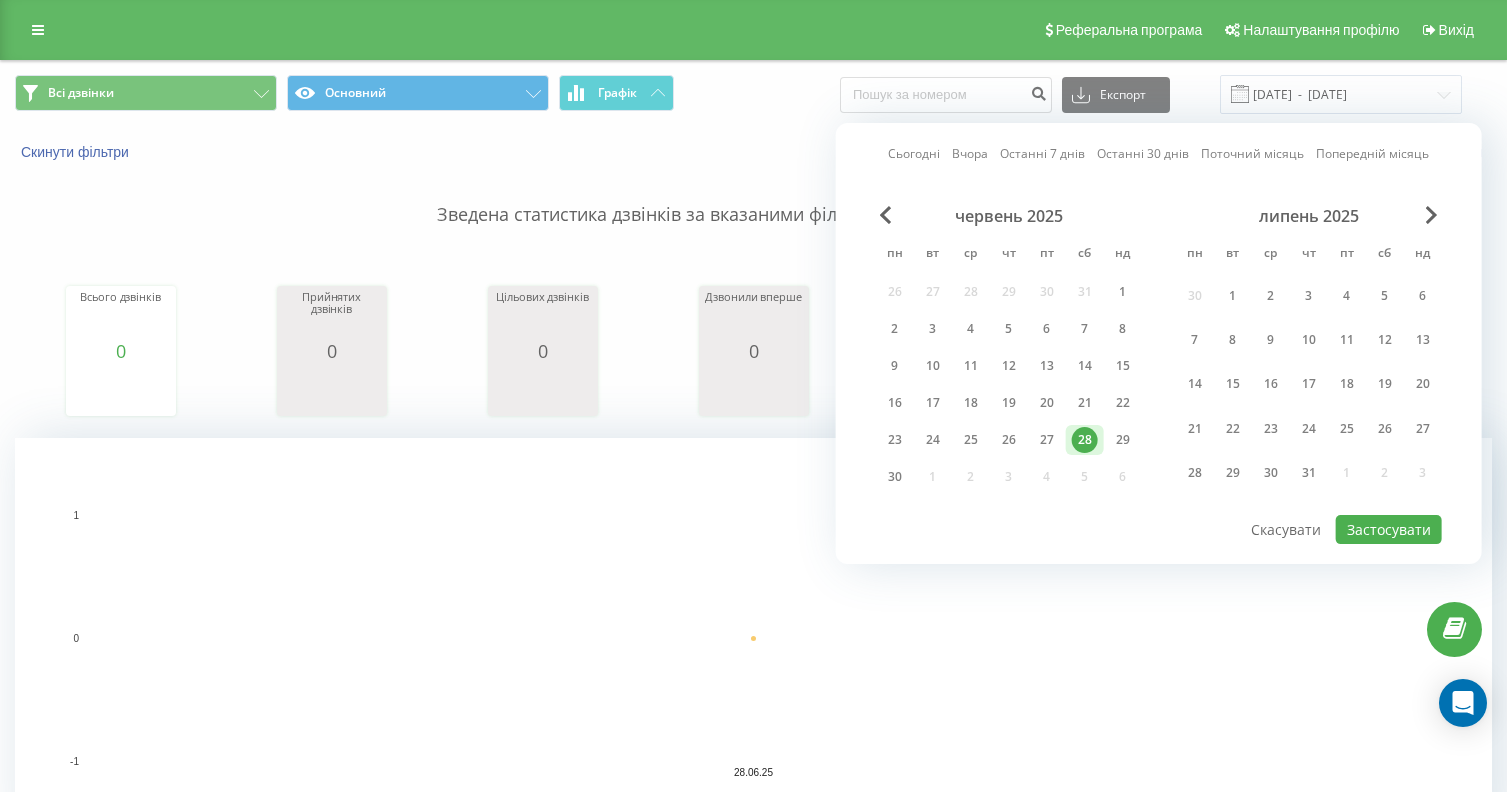 click on "Сьогодні Вчора Останні 7 днів Останні 30 днів Поточний місяць Попередній місяць червень 2025 пн вт ср чт пт сб нд 26 27 28 29 30 31 1 2 3 4 5 6 7 8 9 10 11 12 13 14 15 16 17 18 19 20 21 22 23 24 25 26 27 28 29 30 1 2 3 4 5 6 липень 2025 пн вт ср чт пт сб нд 30 1 2 3 4 5 6 7 8 9 10 11 12 13 14 15 16 17 18 19 20 21 22 23 24 25 26 27 28 29 30 31 1 2 3 Застосувати Скасувати" at bounding box center [1159, 343] 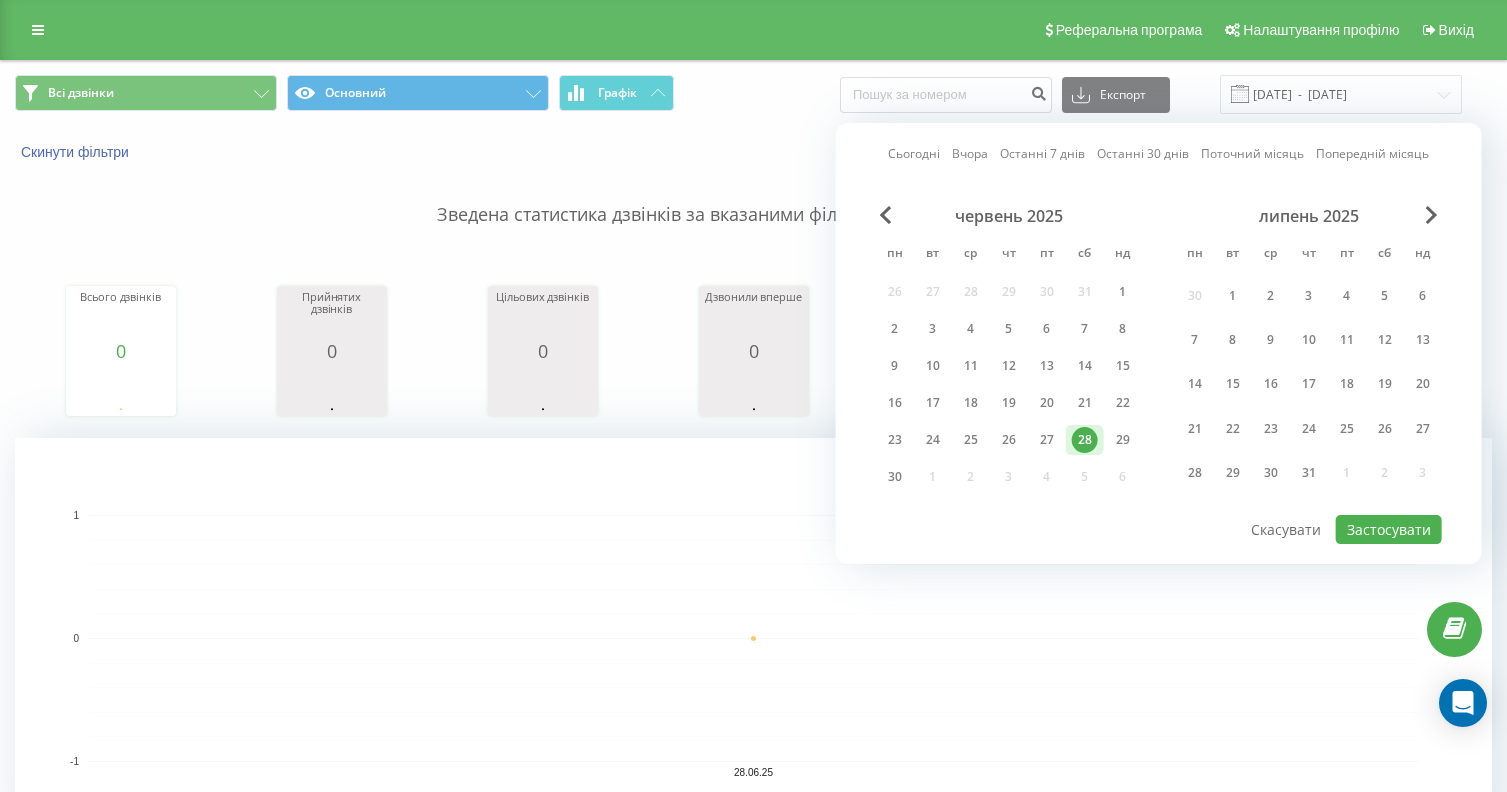 click on "липень 2025" at bounding box center [1309, 216] 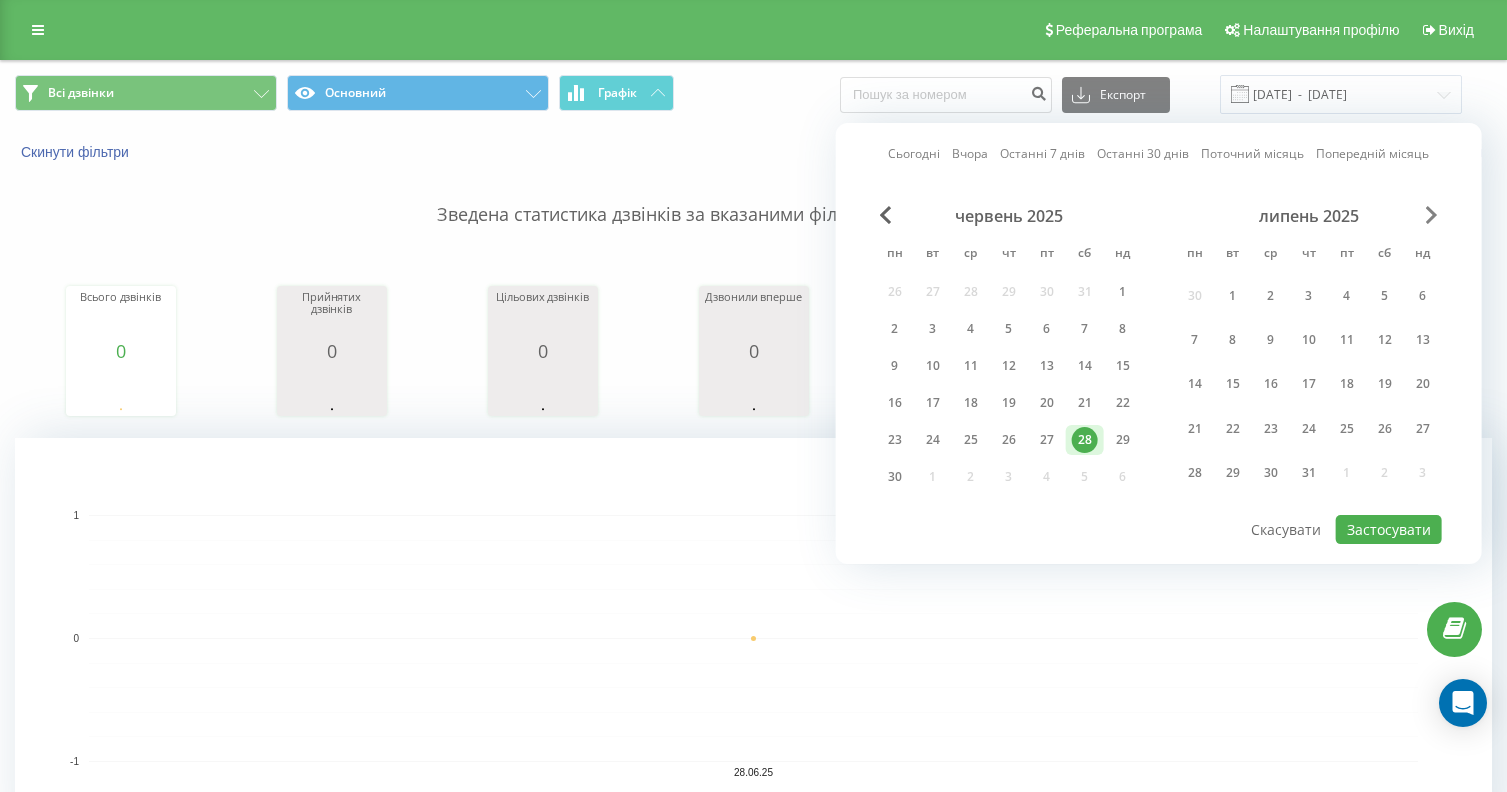 click at bounding box center (1432, 215) 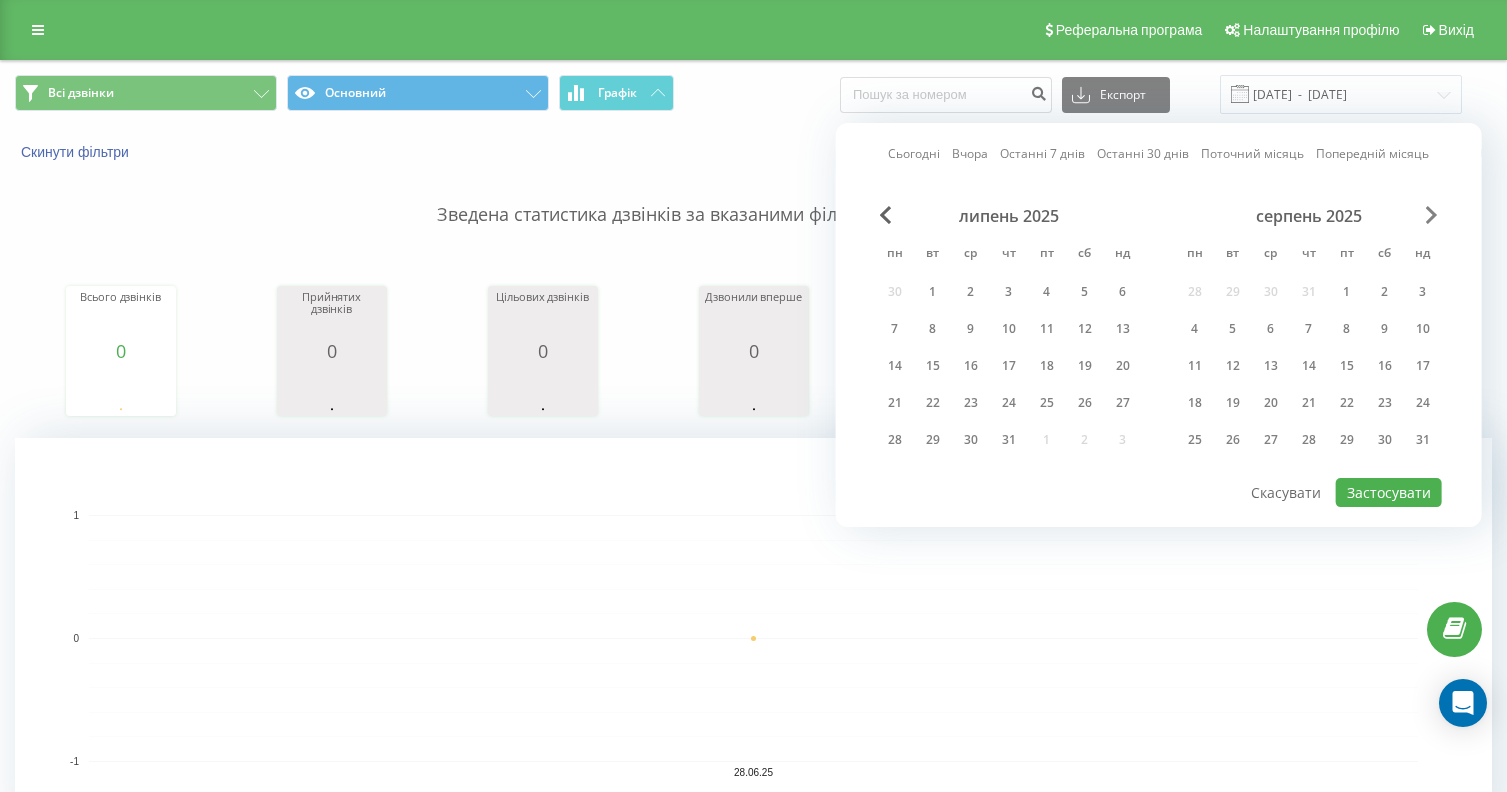 click at bounding box center (1432, 215) 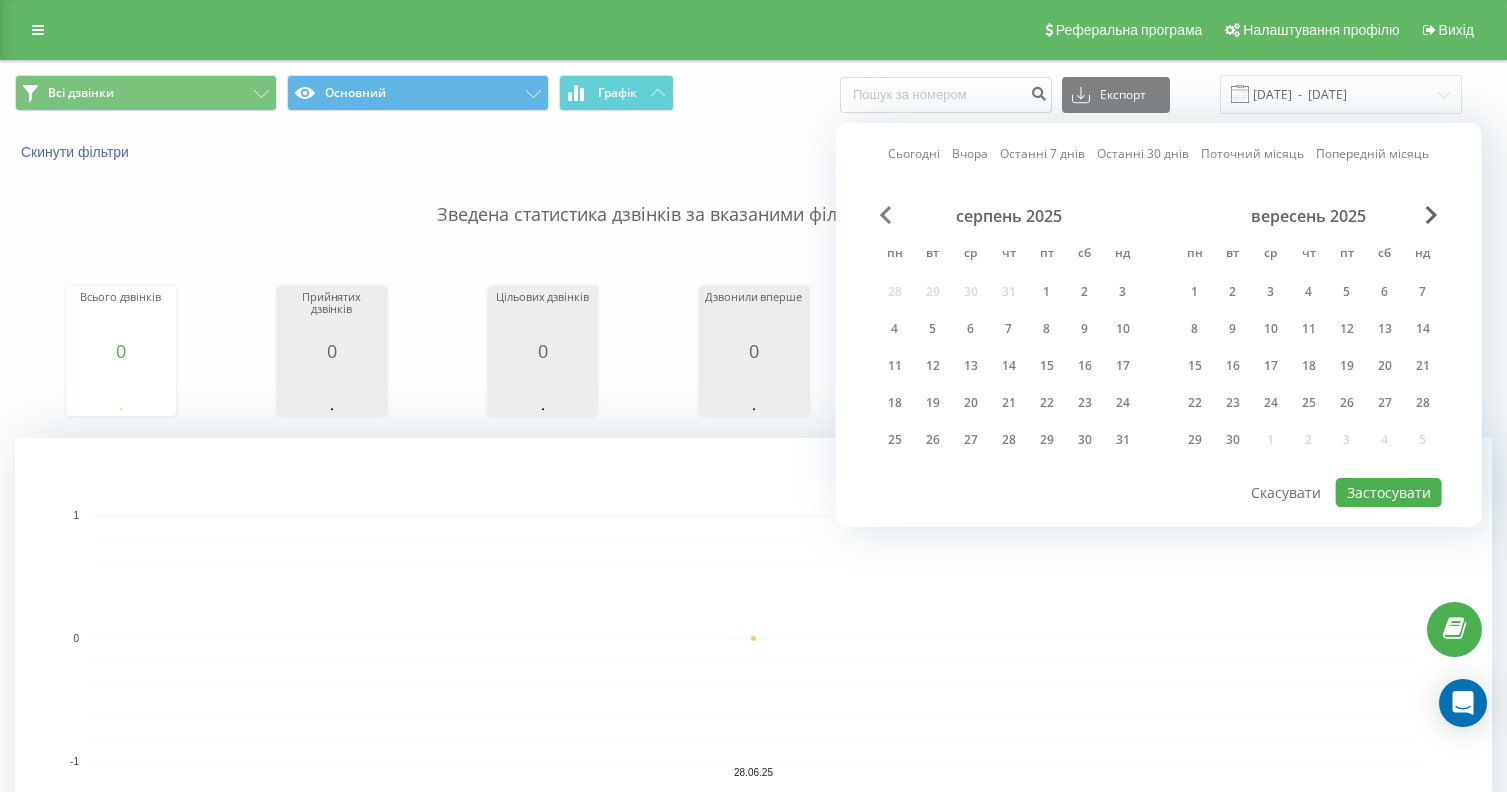 click at bounding box center [886, 215] 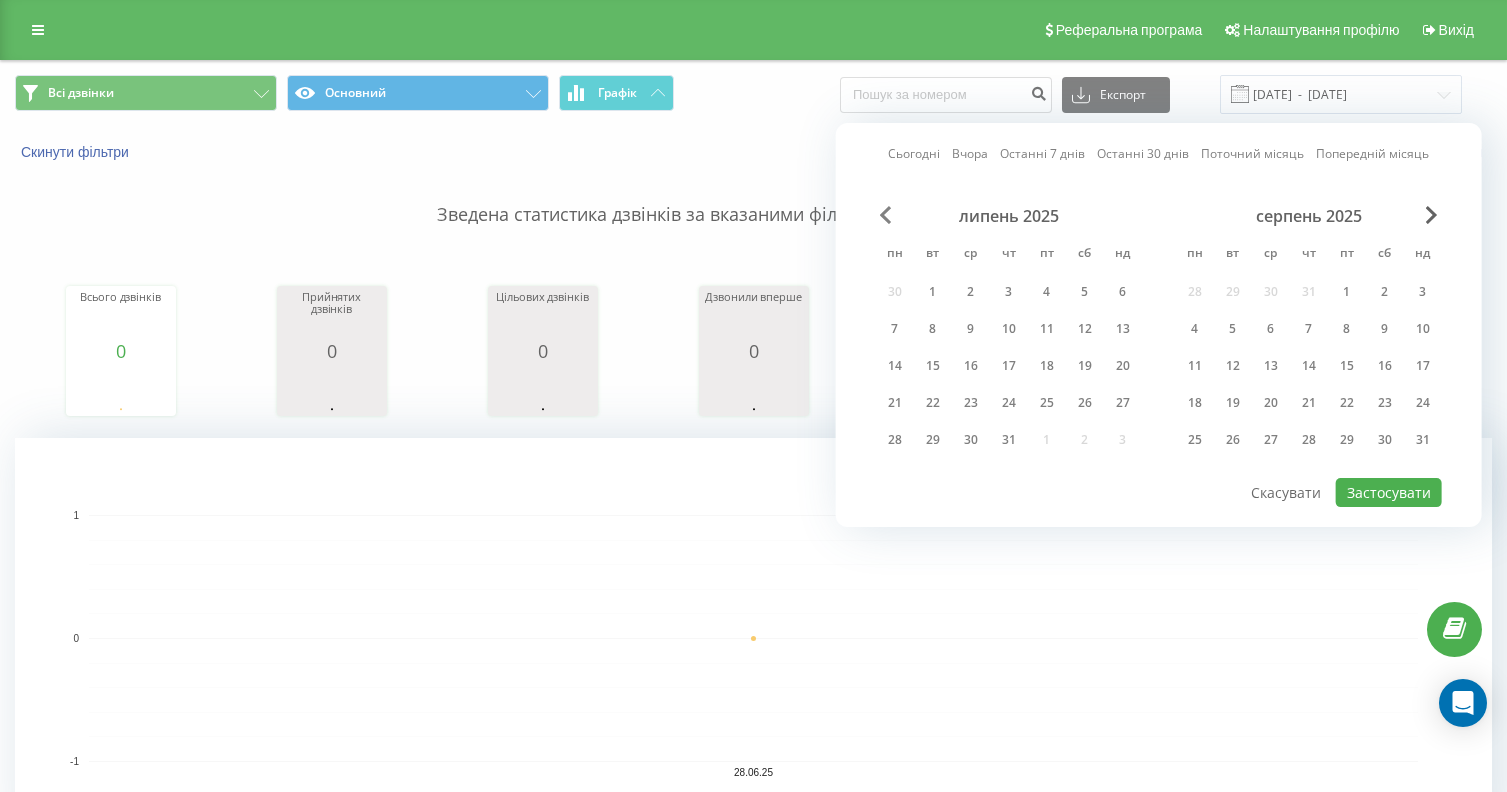 click at bounding box center (886, 215) 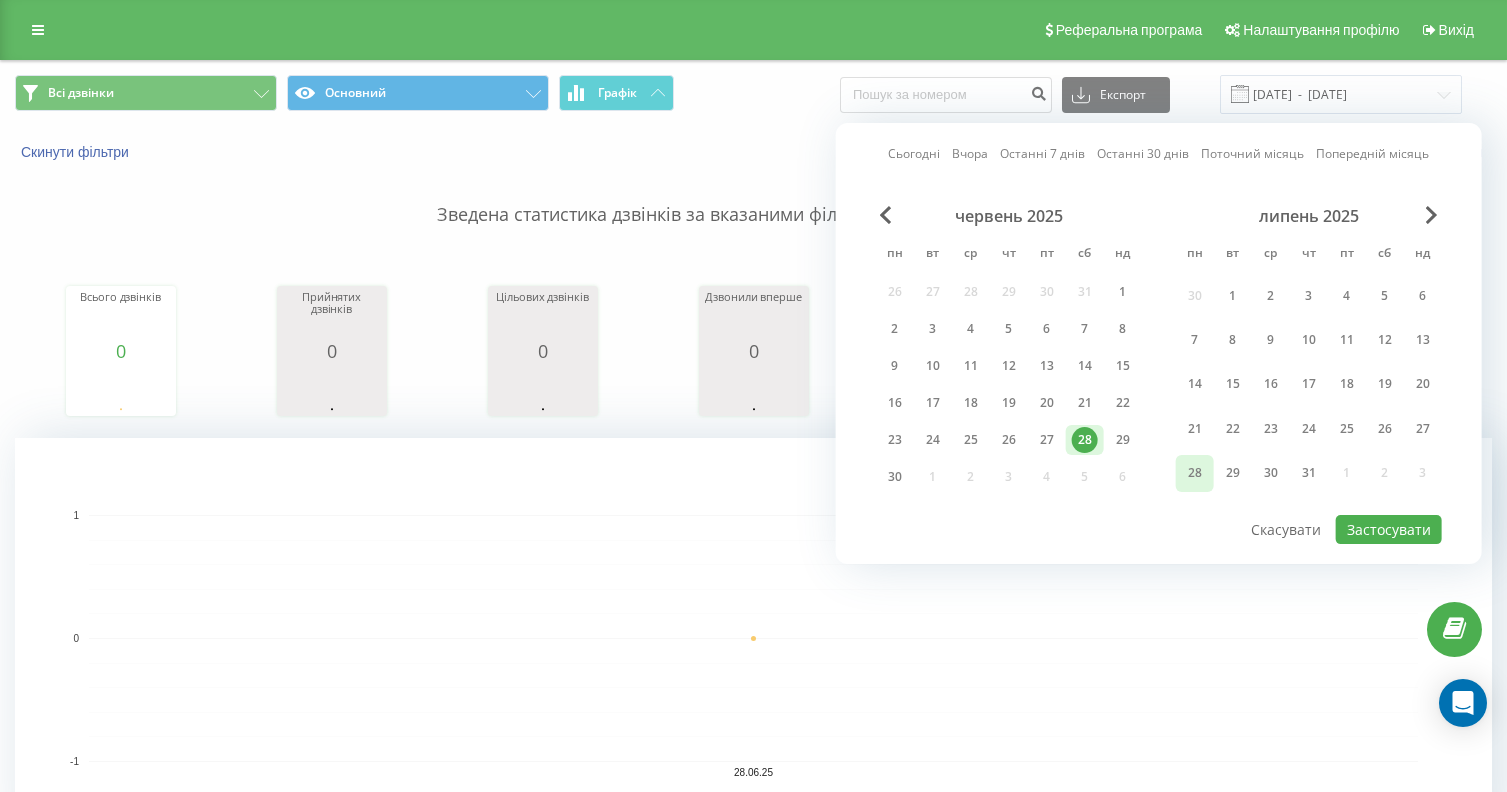 click on "28" at bounding box center [1195, 473] 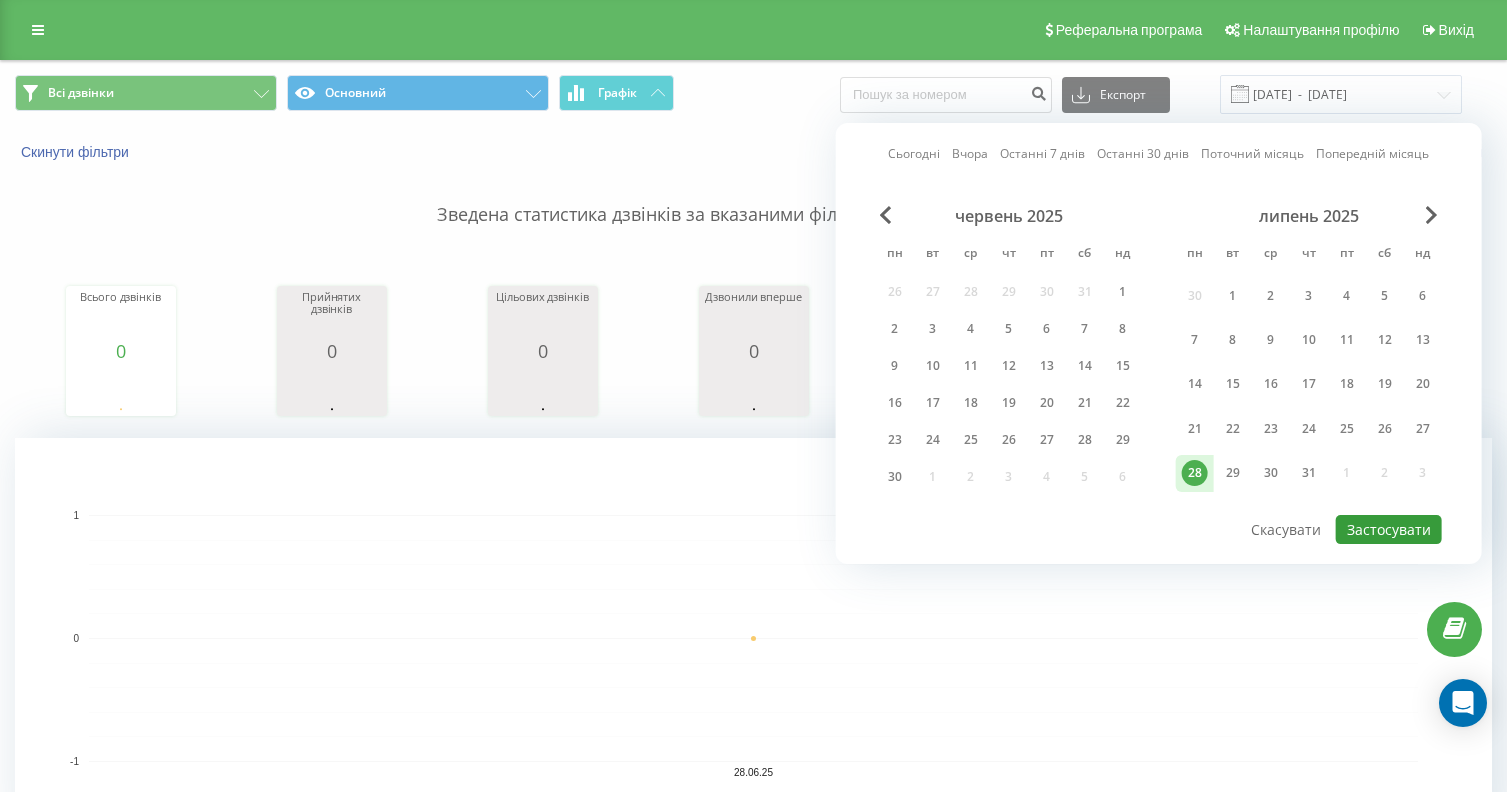 click on "Застосувати" at bounding box center (1389, 529) 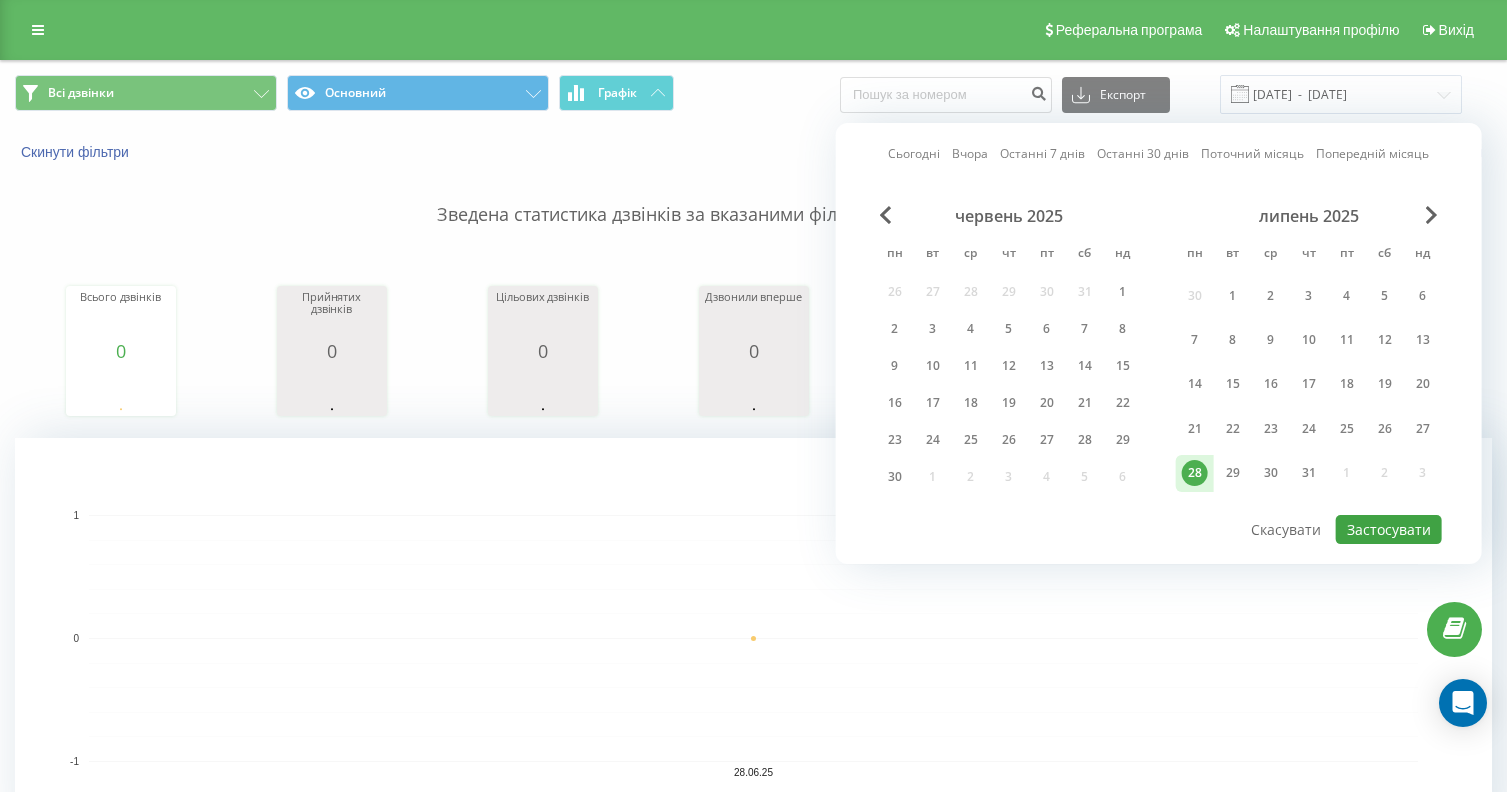 type on "28.07.2025  -  28.07.2025" 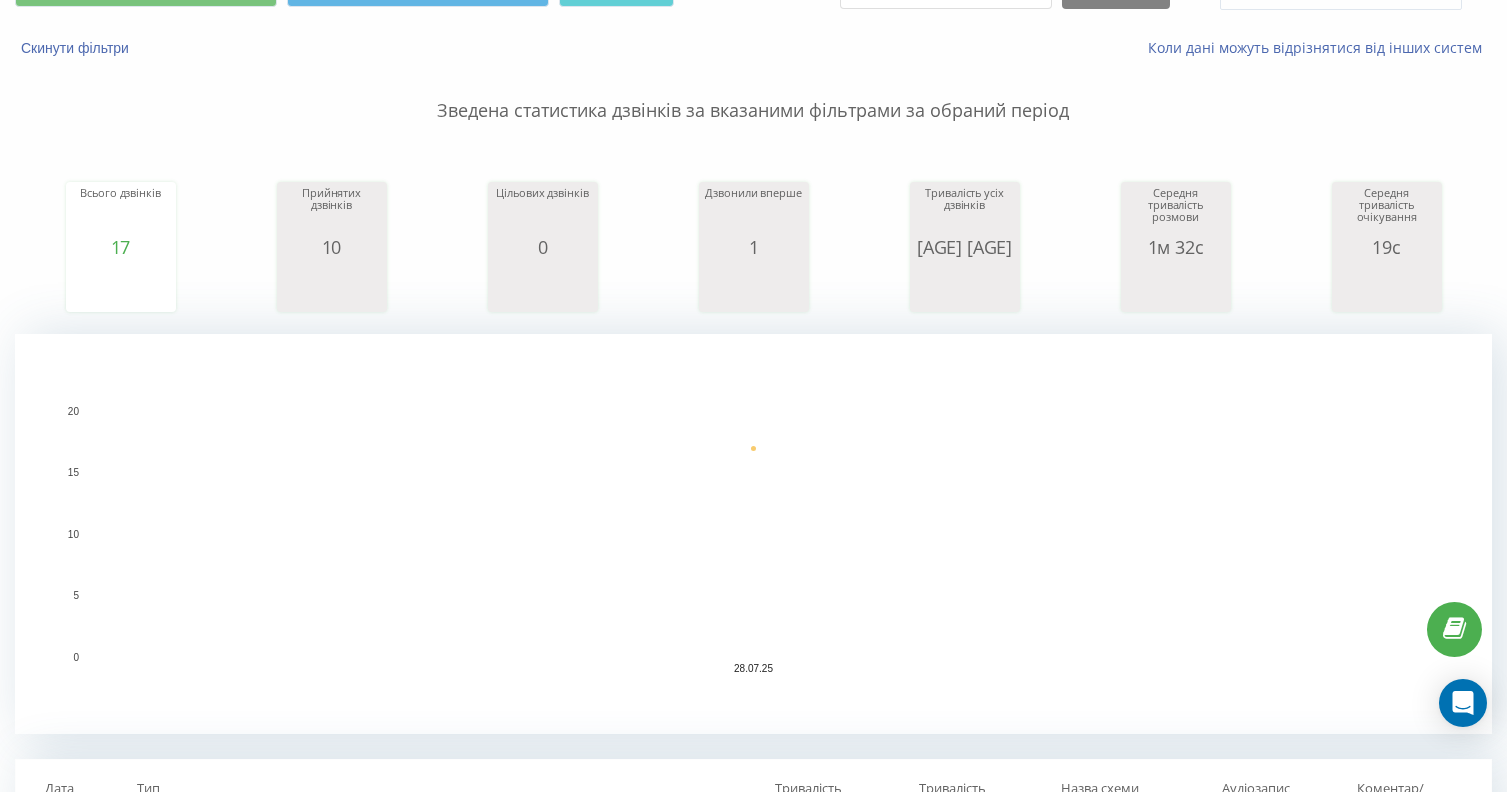 scroll, scrollTop: 0, scrollLeft: 0, axis: both 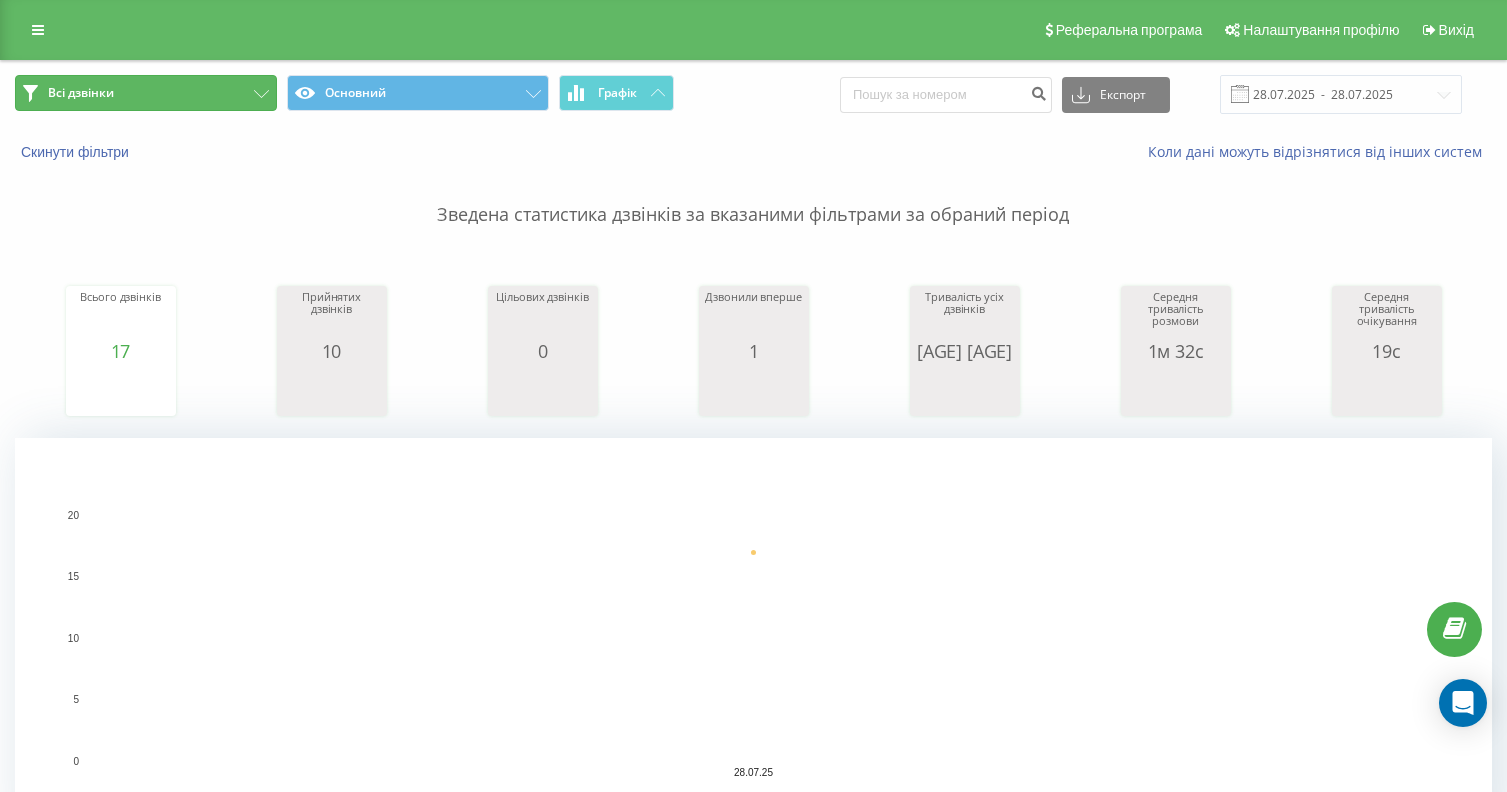 click on "Всі дзвінки" at bounding box center (146, 93) 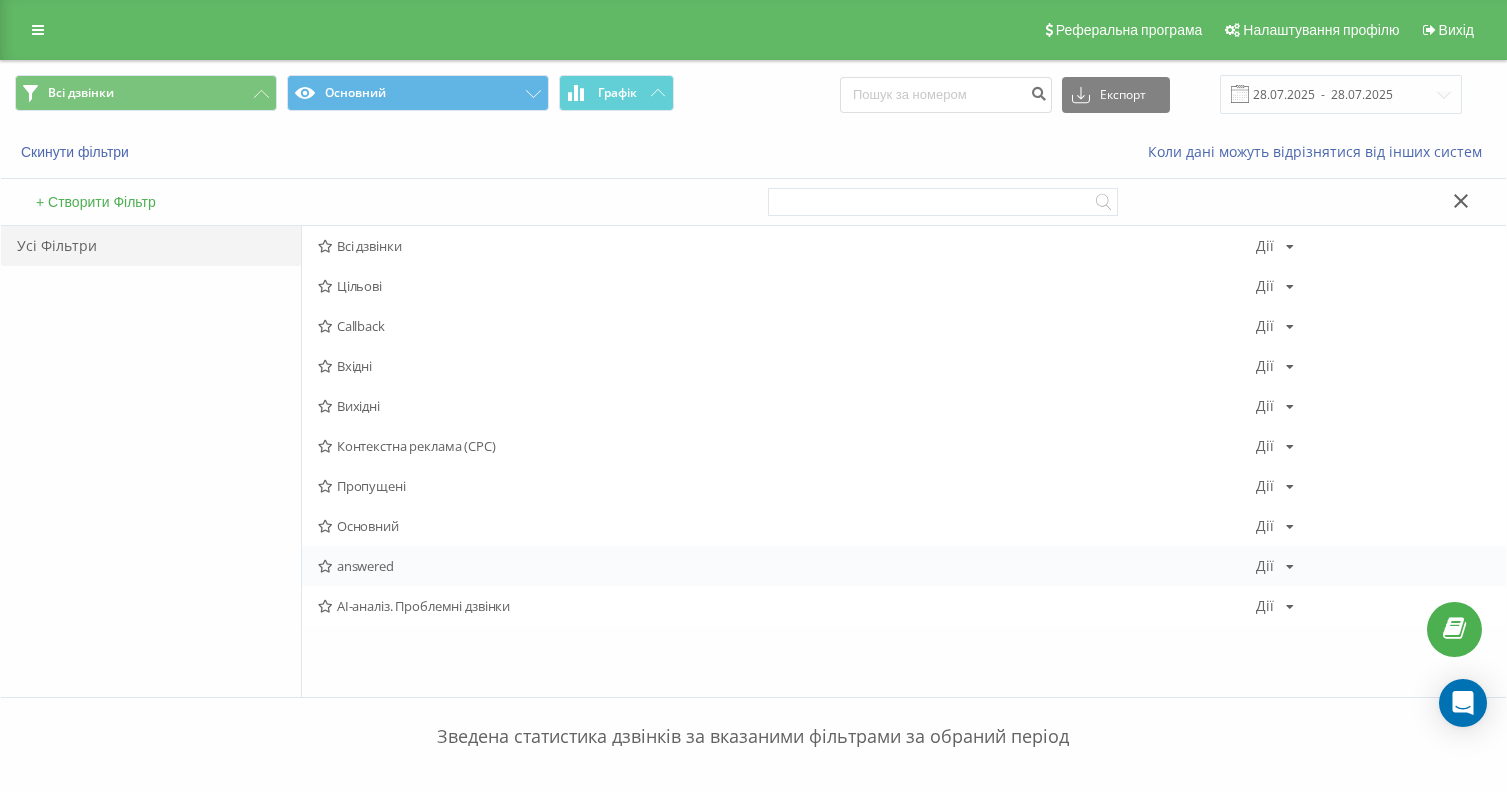 click on "answered Дії Редагувати Копіювати Видалити За замовчуванням Поділитися" at bounding box center [904, 566] 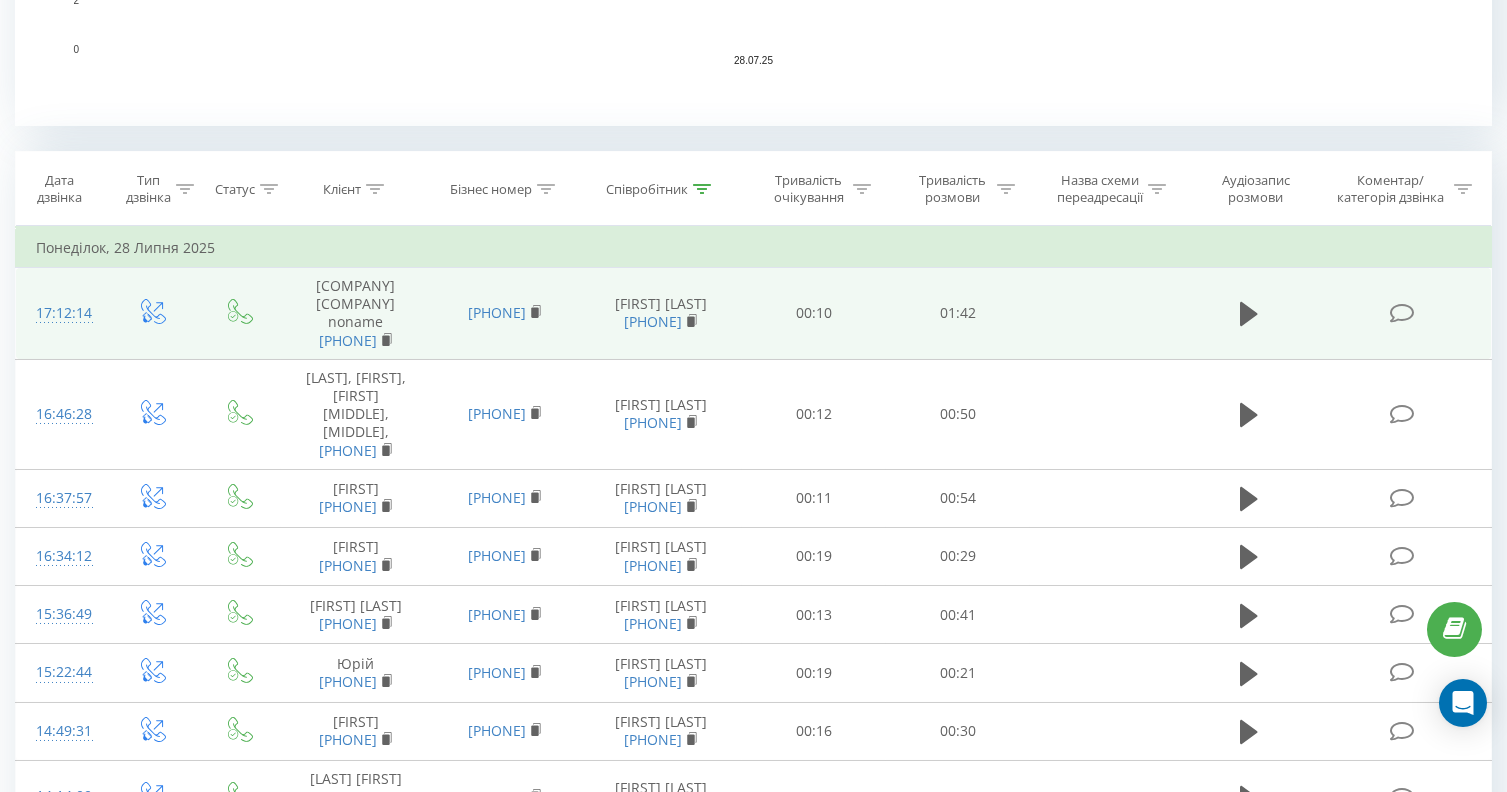 scroll, scrollTop: 709, scrollLeft: 0, axis: vertical 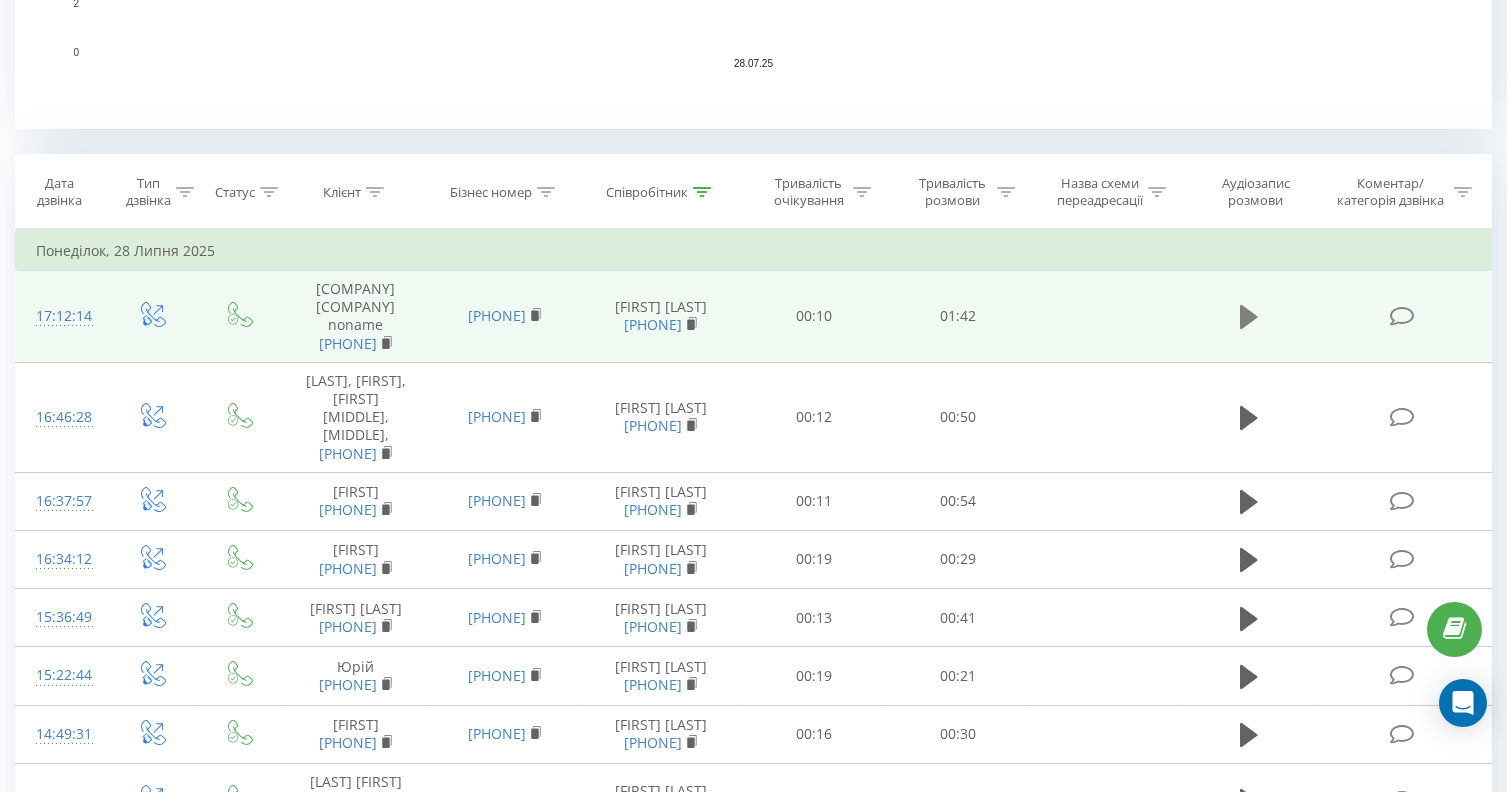 click 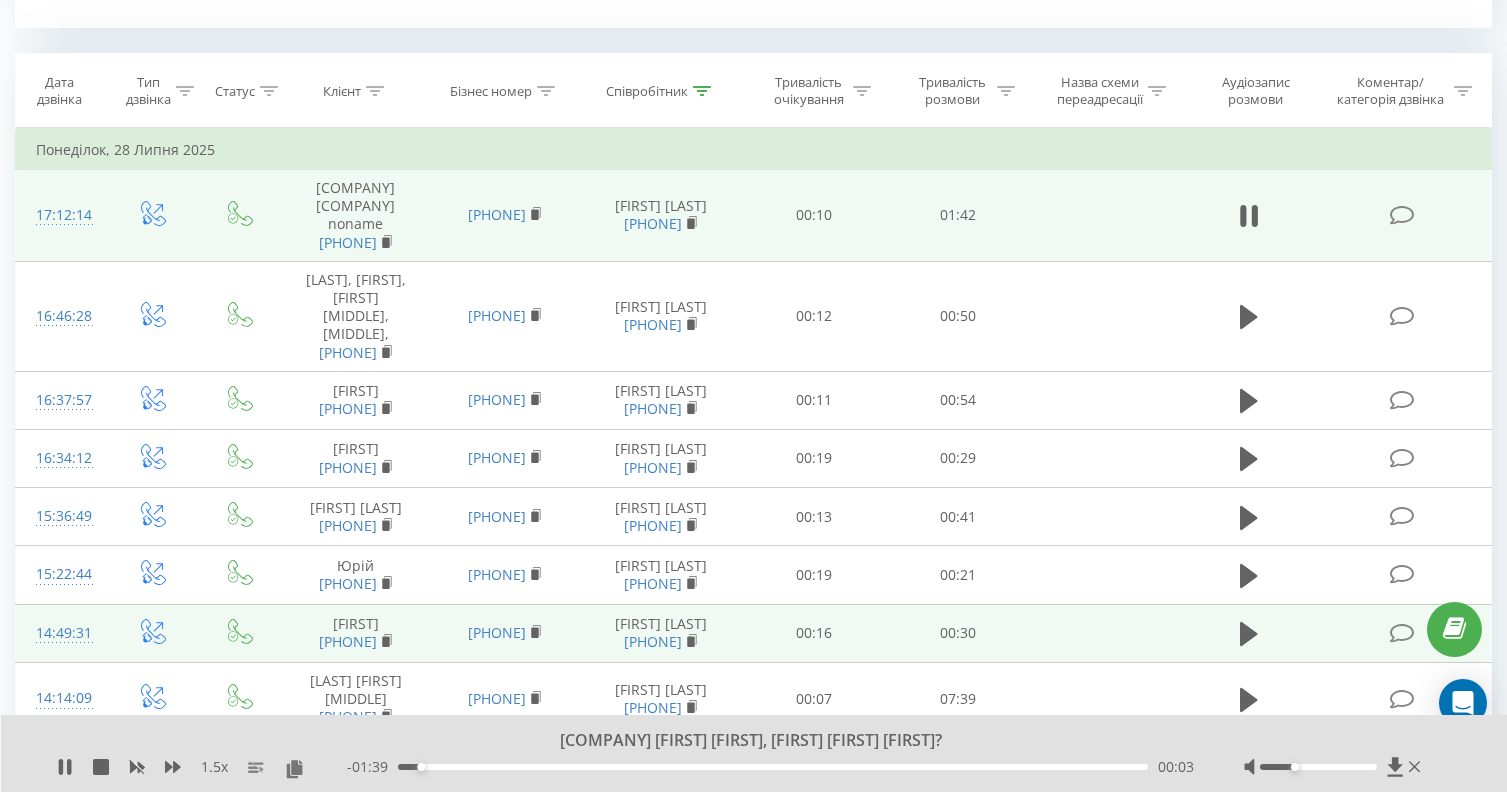 scroll, scrollTop: 786, scrollLeft: 0, axis: vertical 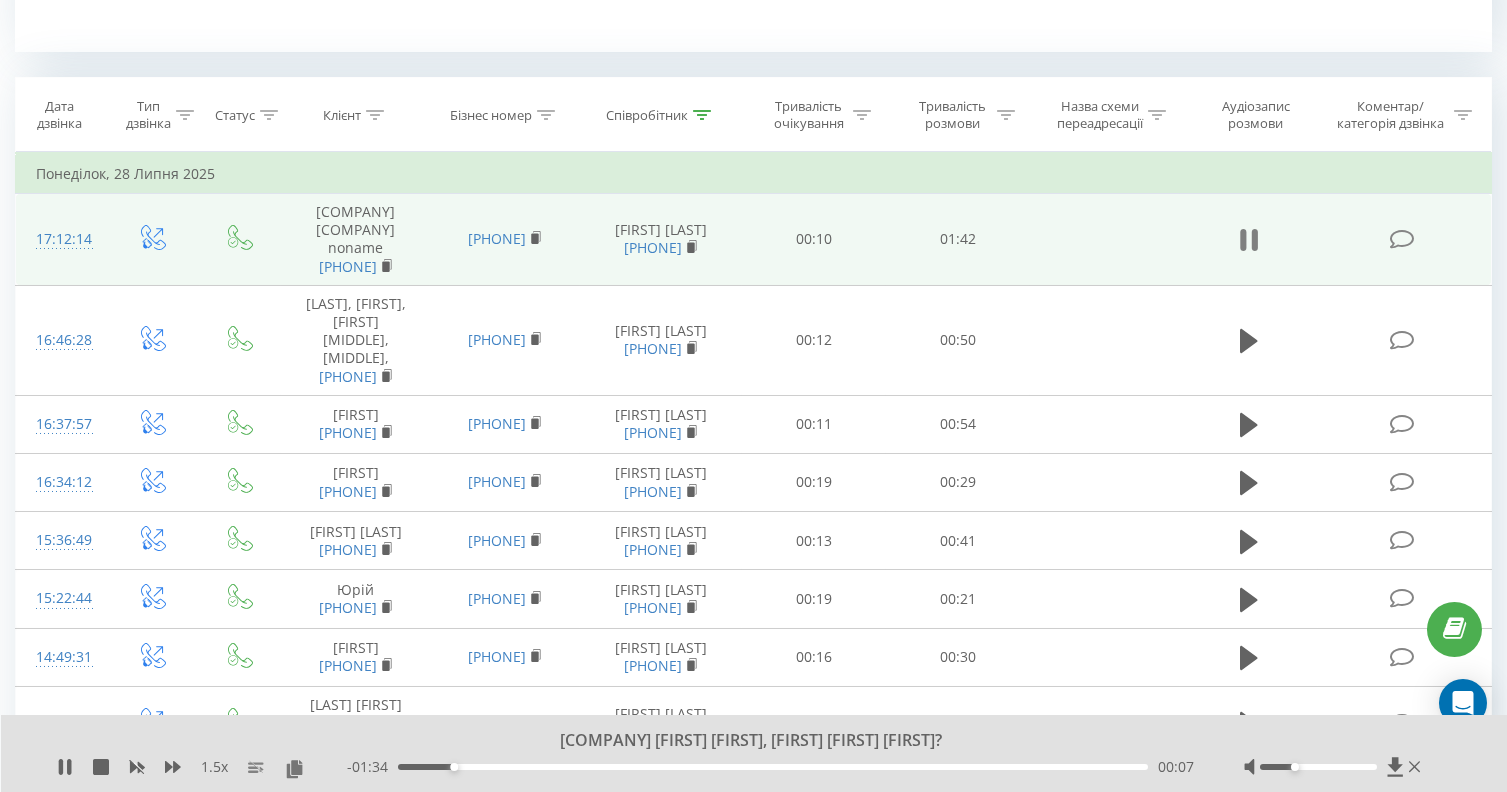 click 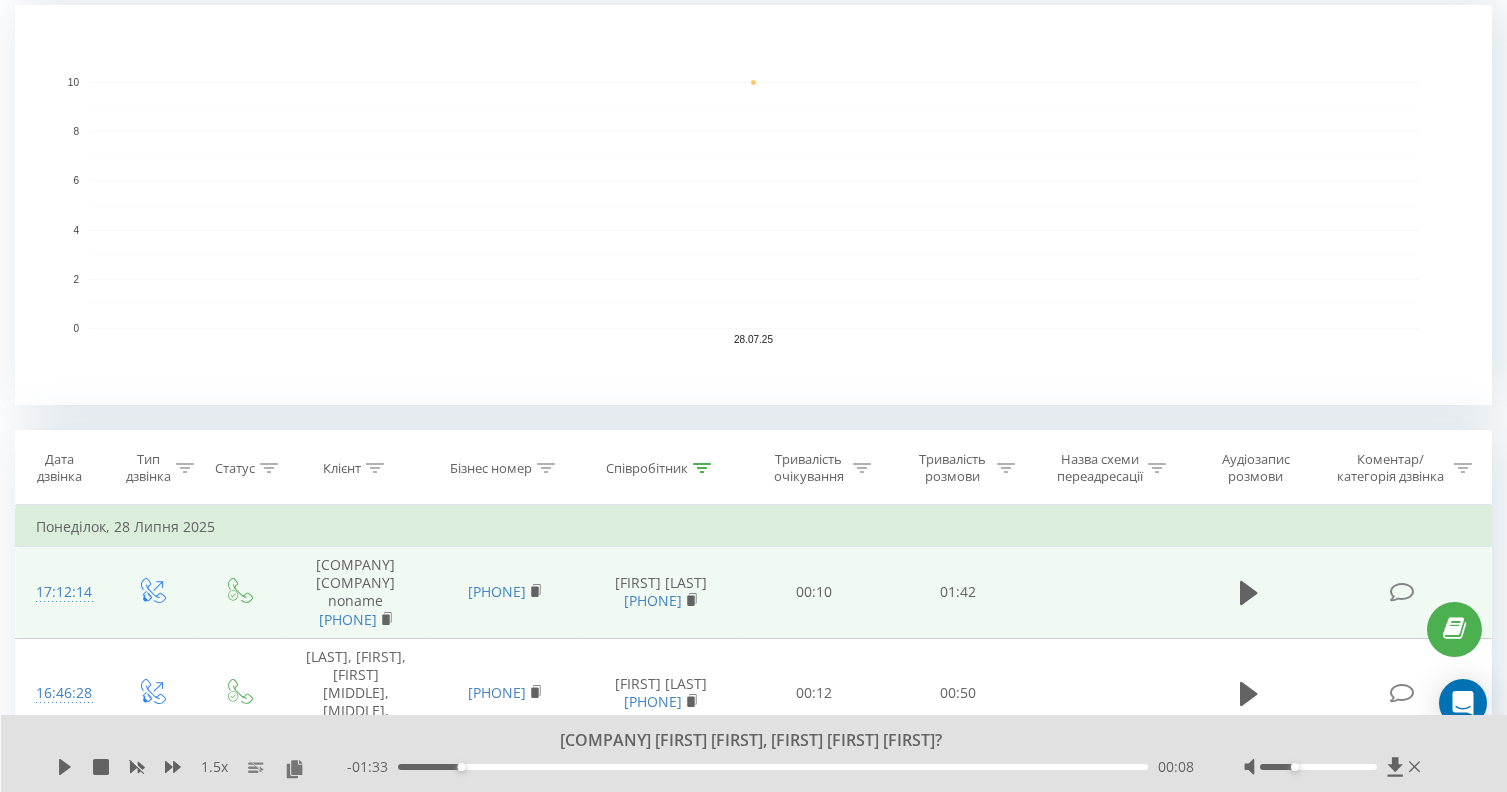 scroll, scrollTop: 586, scrollLeft: 0, axis: vertical 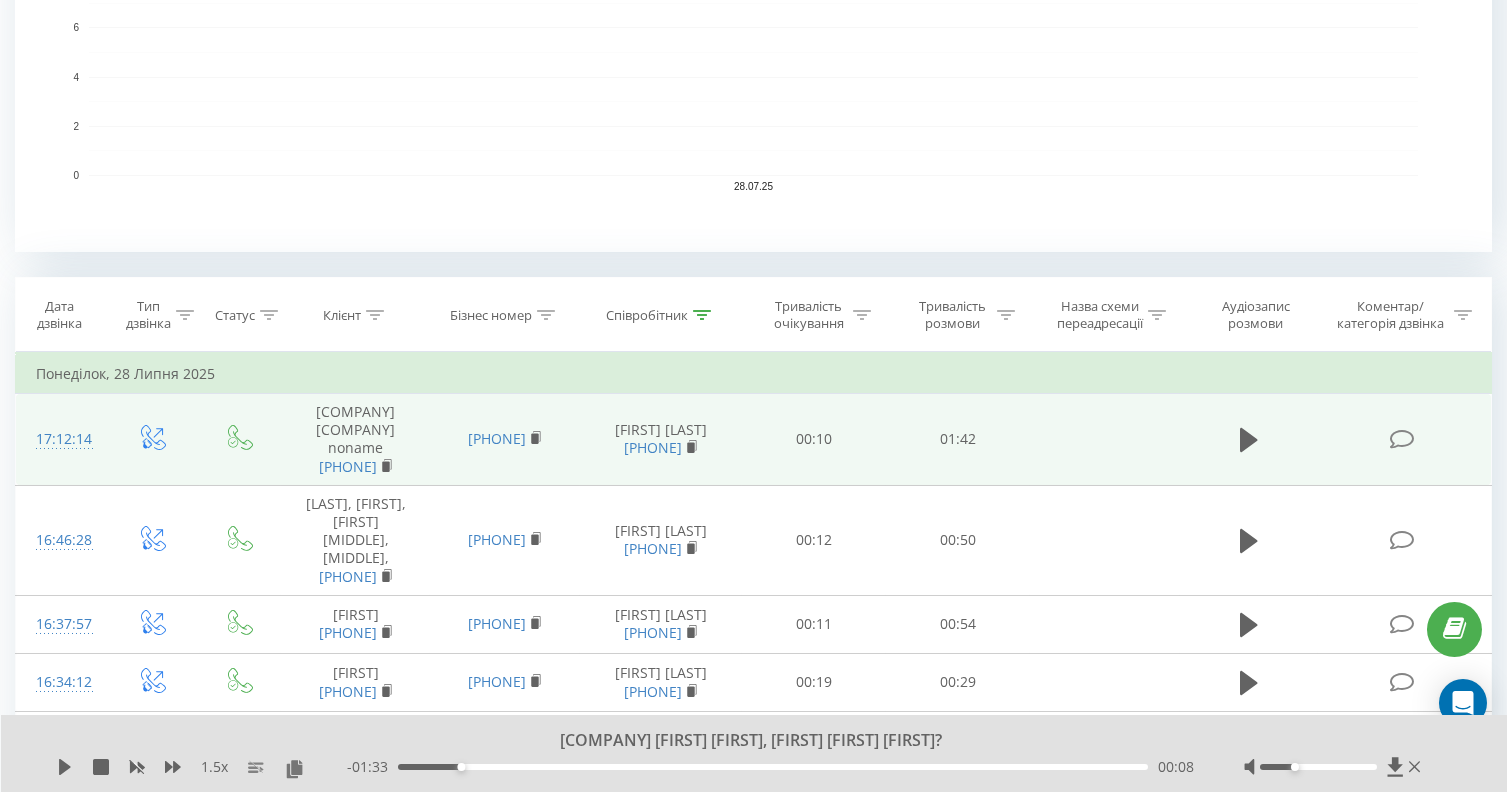 click at bounding box center (702, 315) 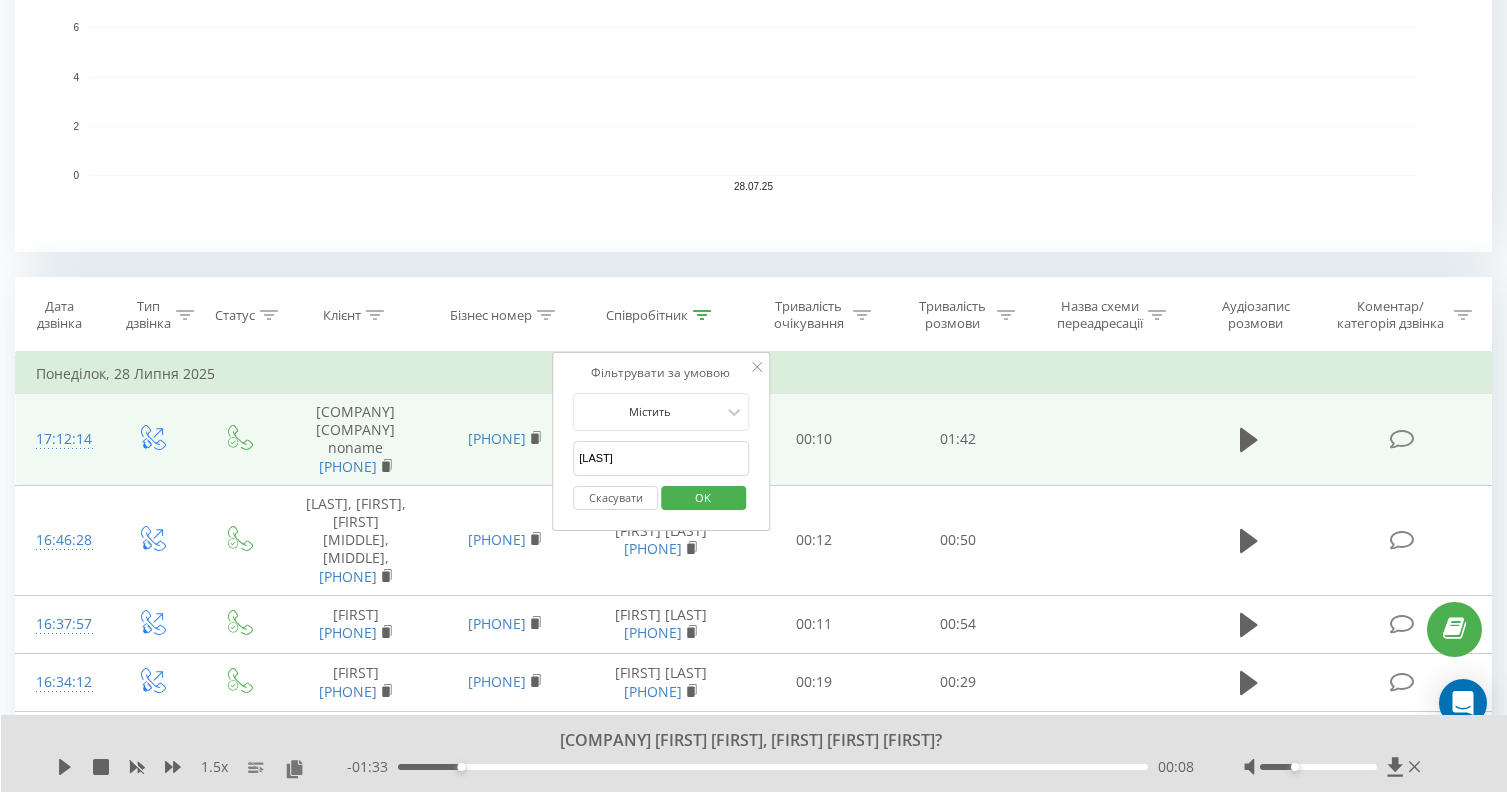 drag, startPoint x: 620, startPoint y: 457, endPoint x: 420, endPoint y: 455, distance: 200.01 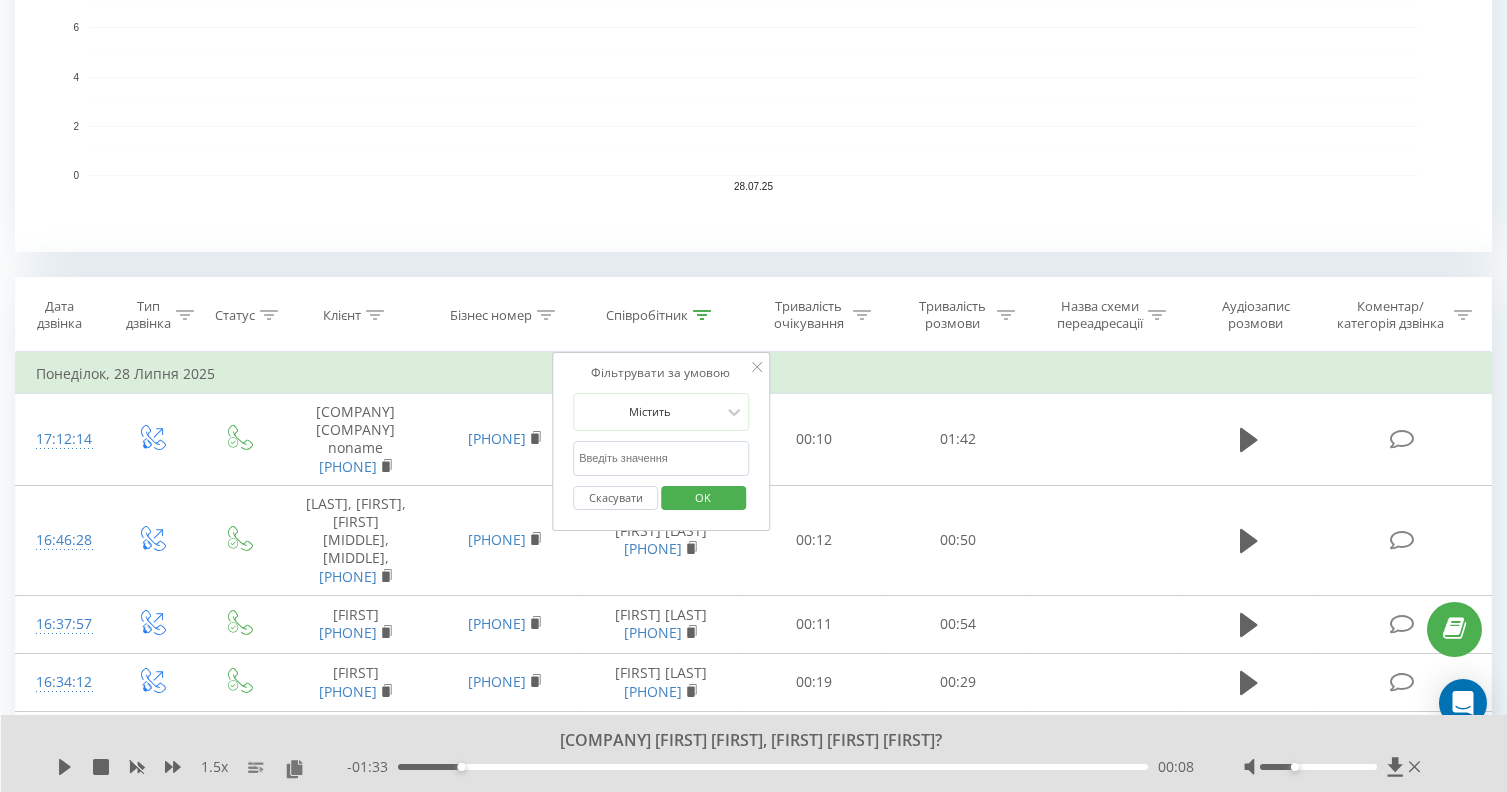 type 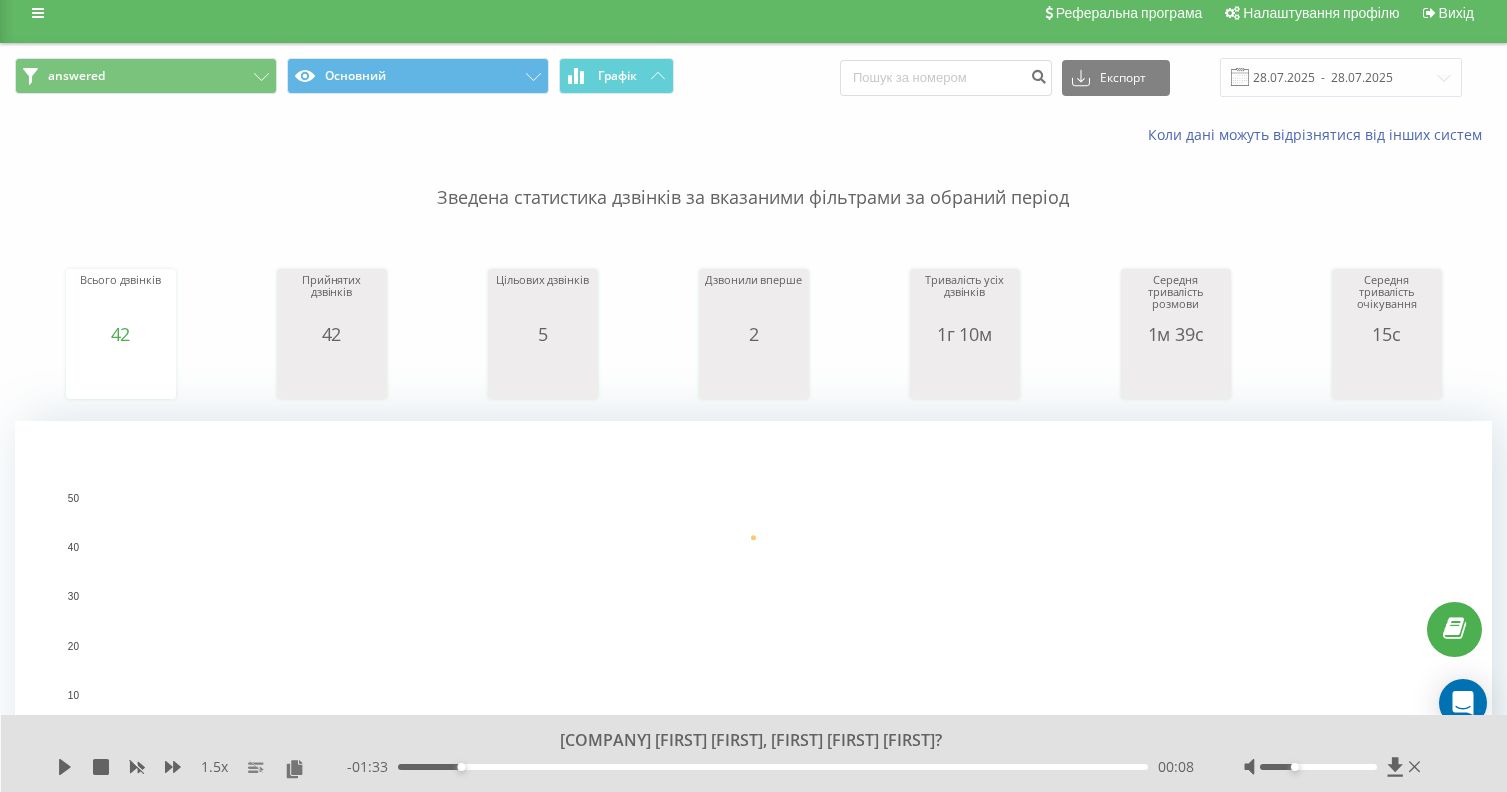 scroll, scrollTop: 0, scrollLeft: 0, axis: both 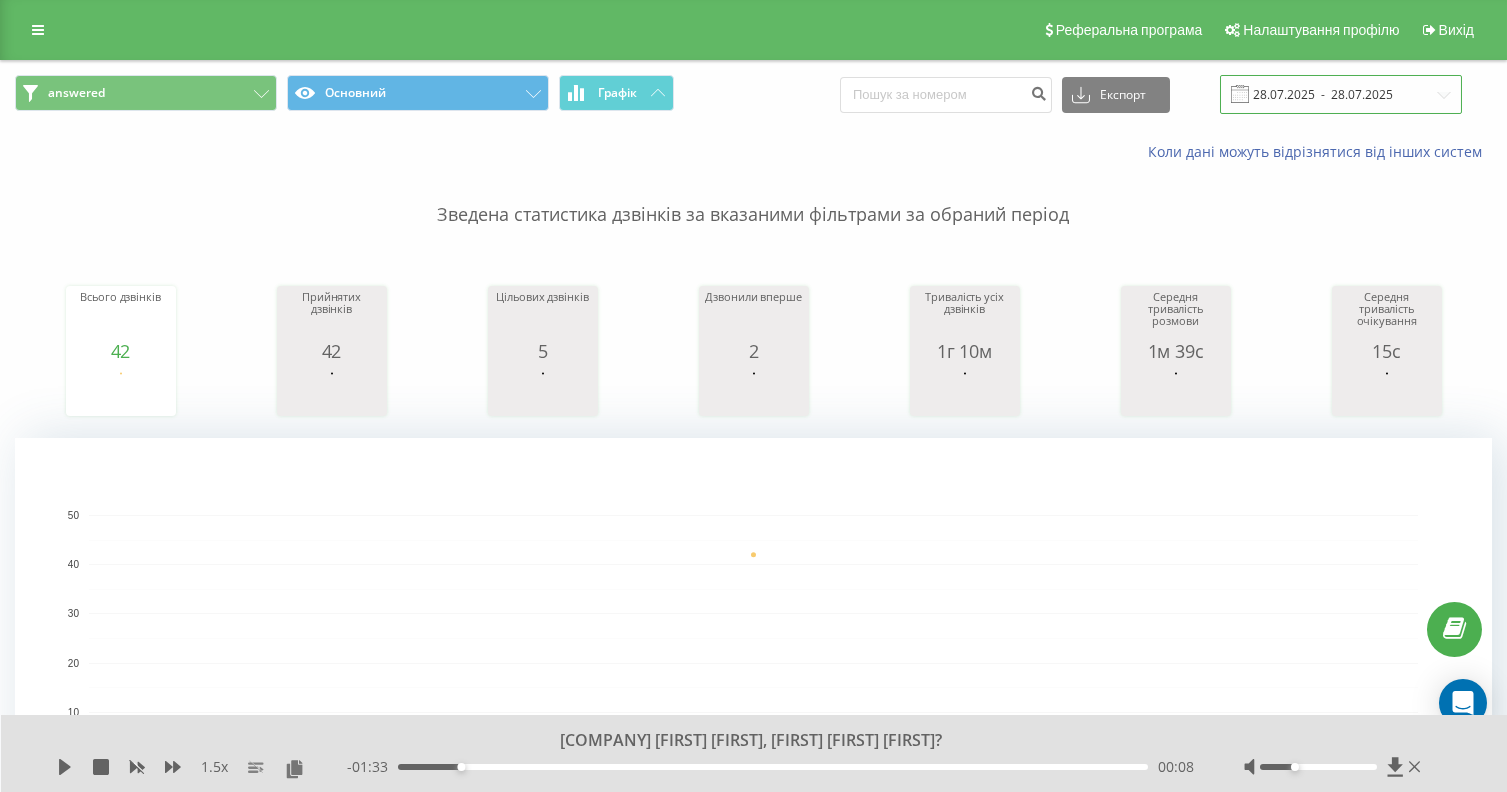 click on "28.07.2025  -  28.07.2025" at bounding box center [1341, 94] 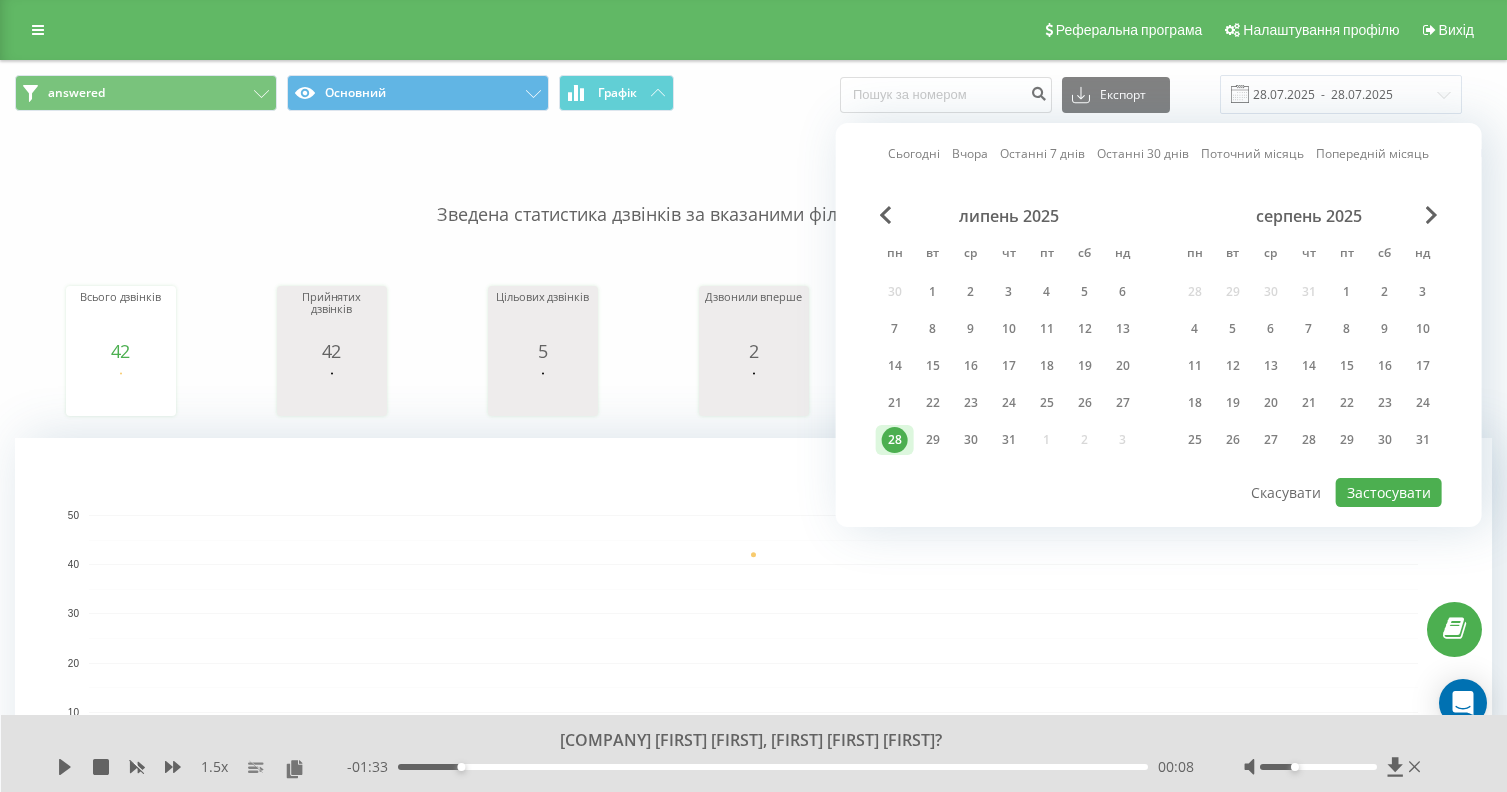 click on "28" at bounding box center [895, 440] 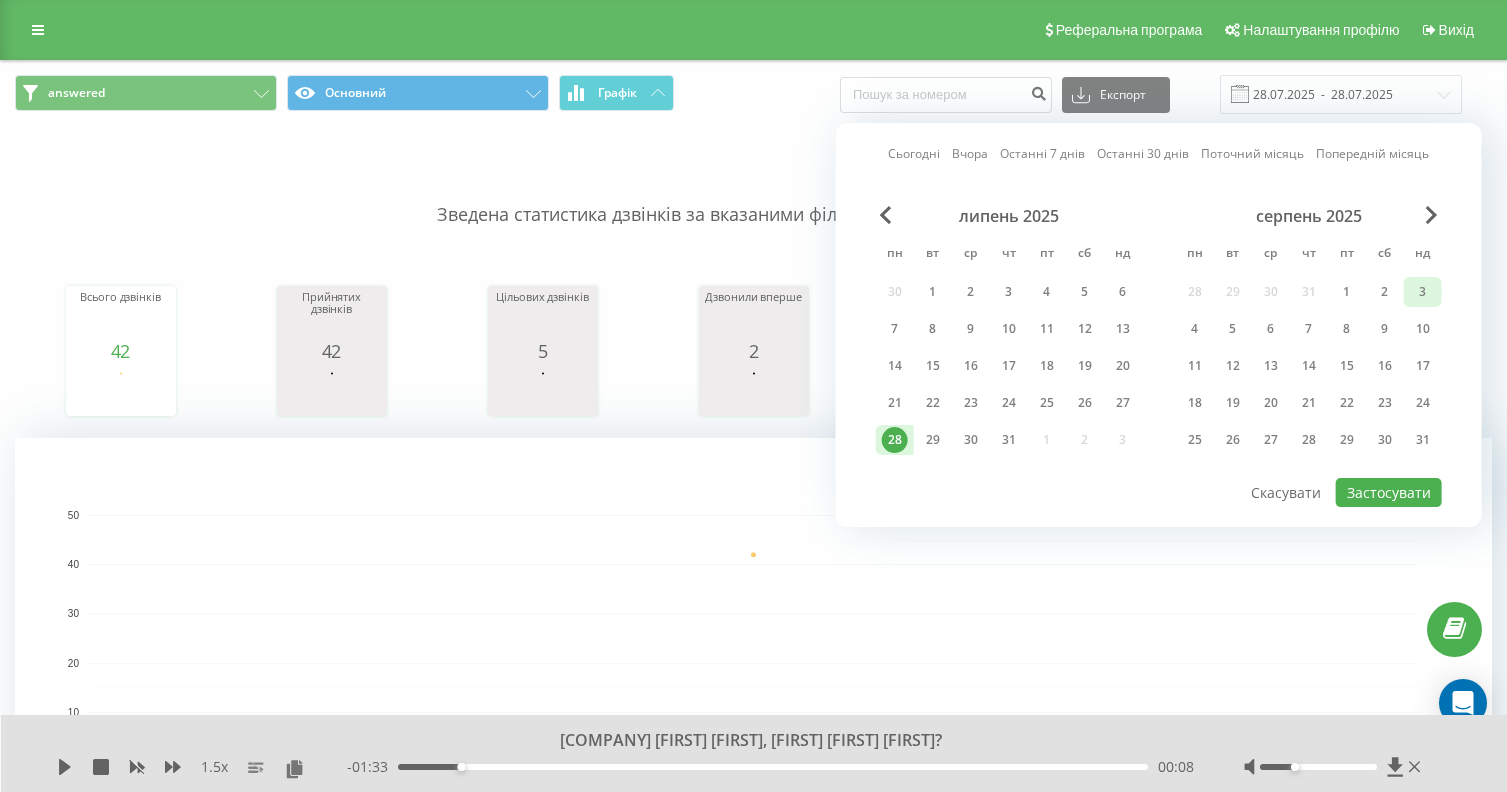 click on "3" at bounding box center (1423, 292) 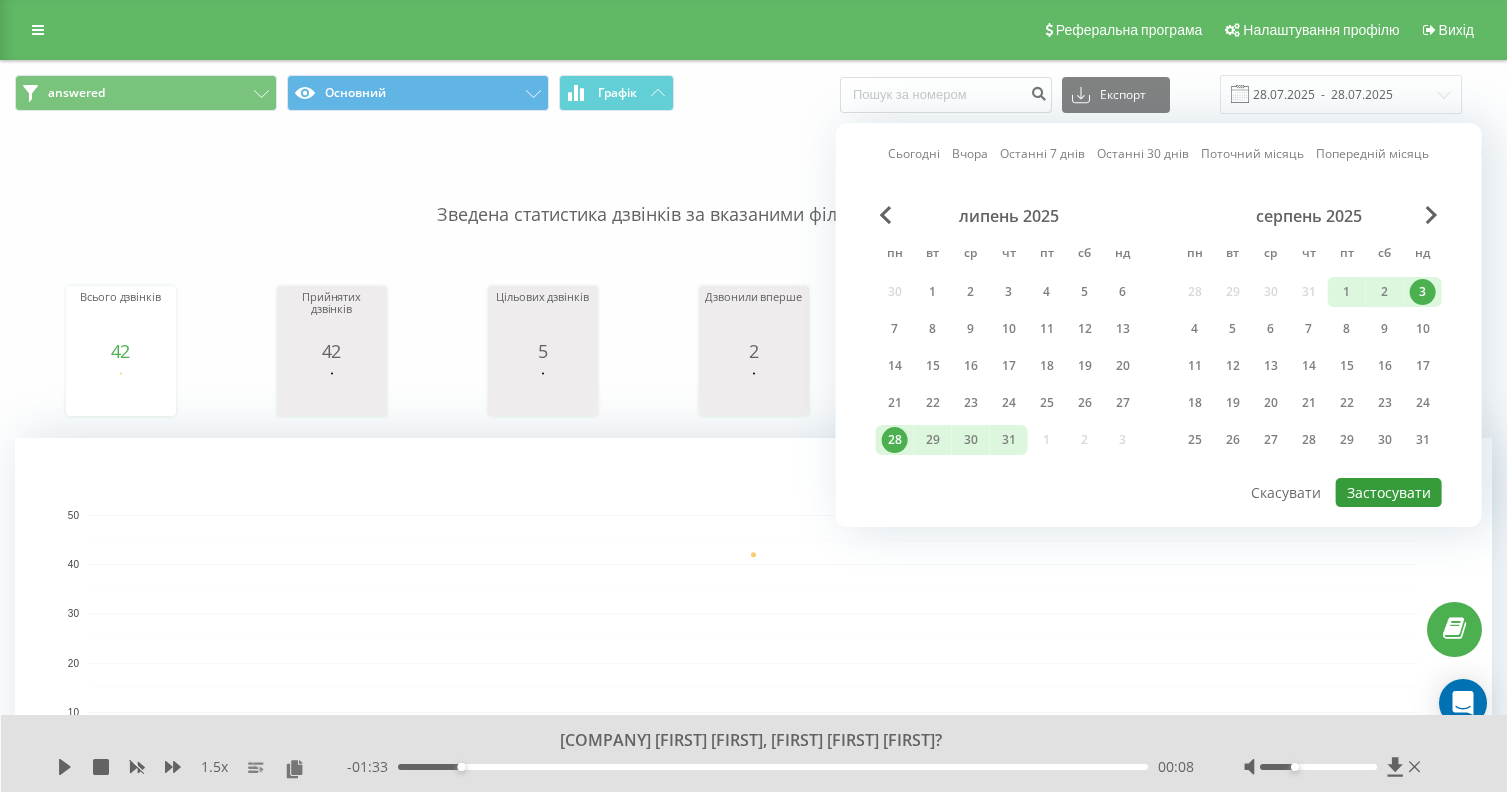 click on "Застосувати" at bounding box center [1389, 492] 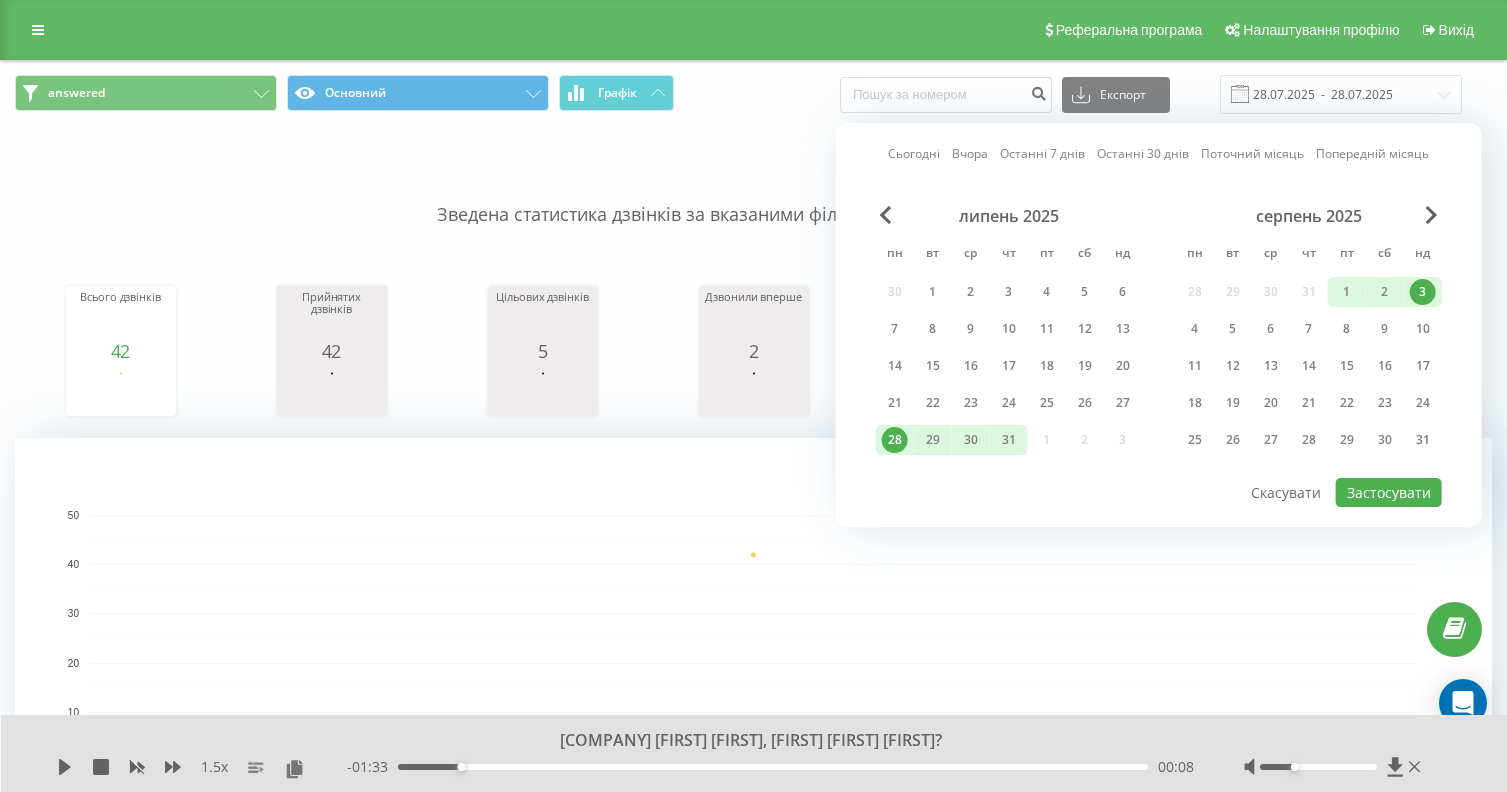 type on "28.07.2025  -  03.08.2025" 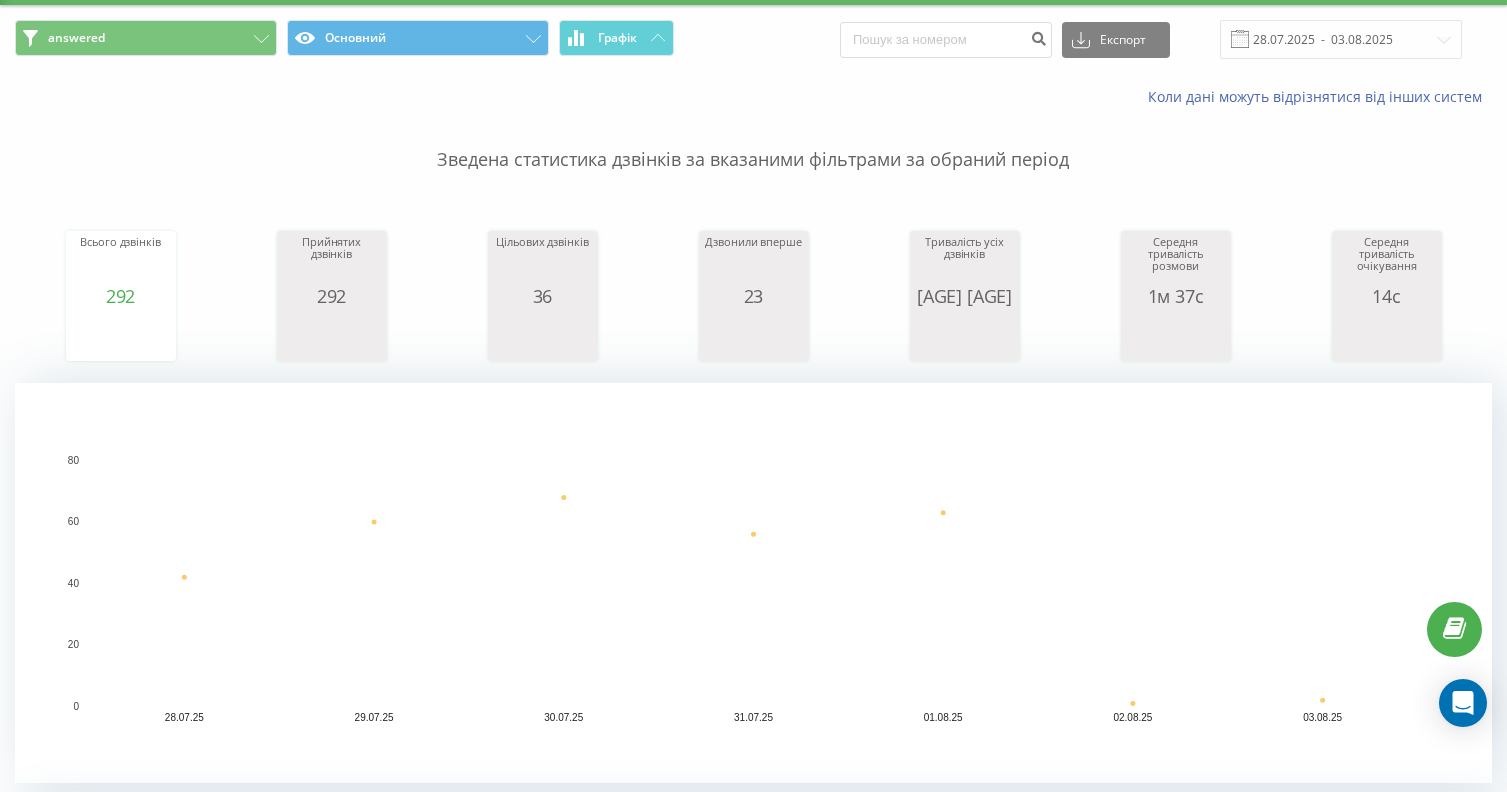 scroll, scrollTop: 0, scrollLeft: 0, axis: both 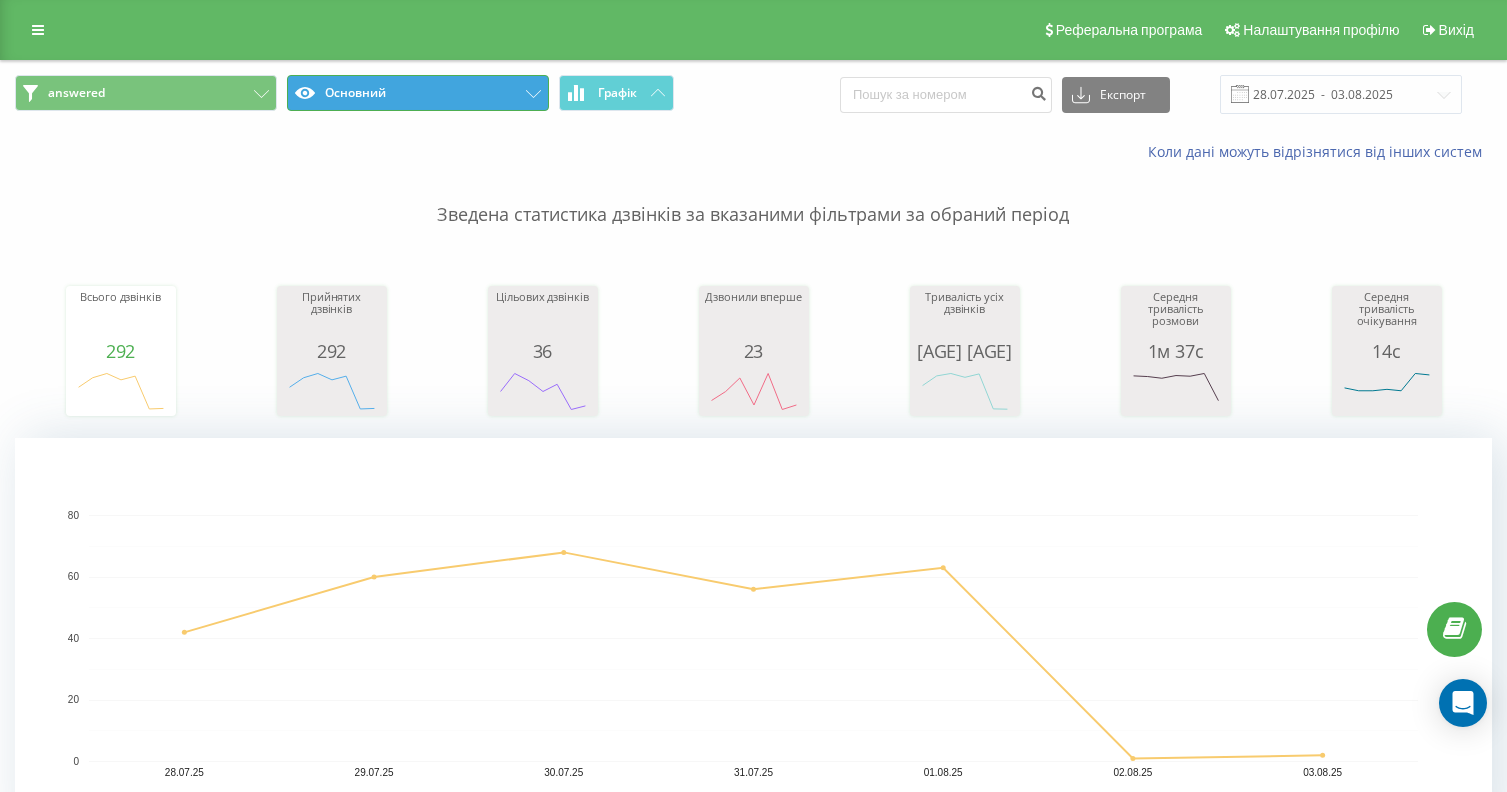 click on "Основний" at bounding box center [418, 93] 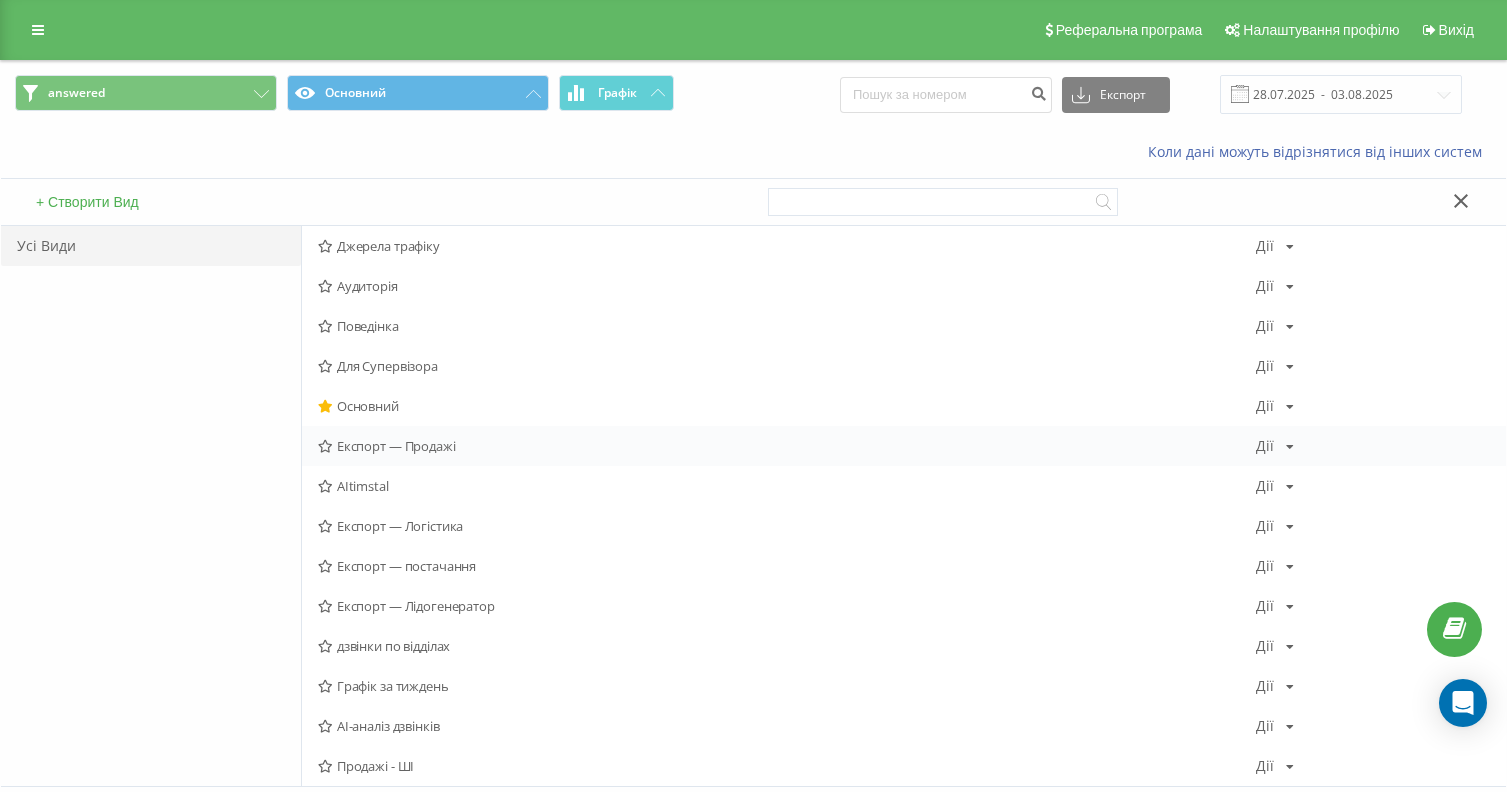 click on "Експорт — Продажі" at bounding box center (787, 446) 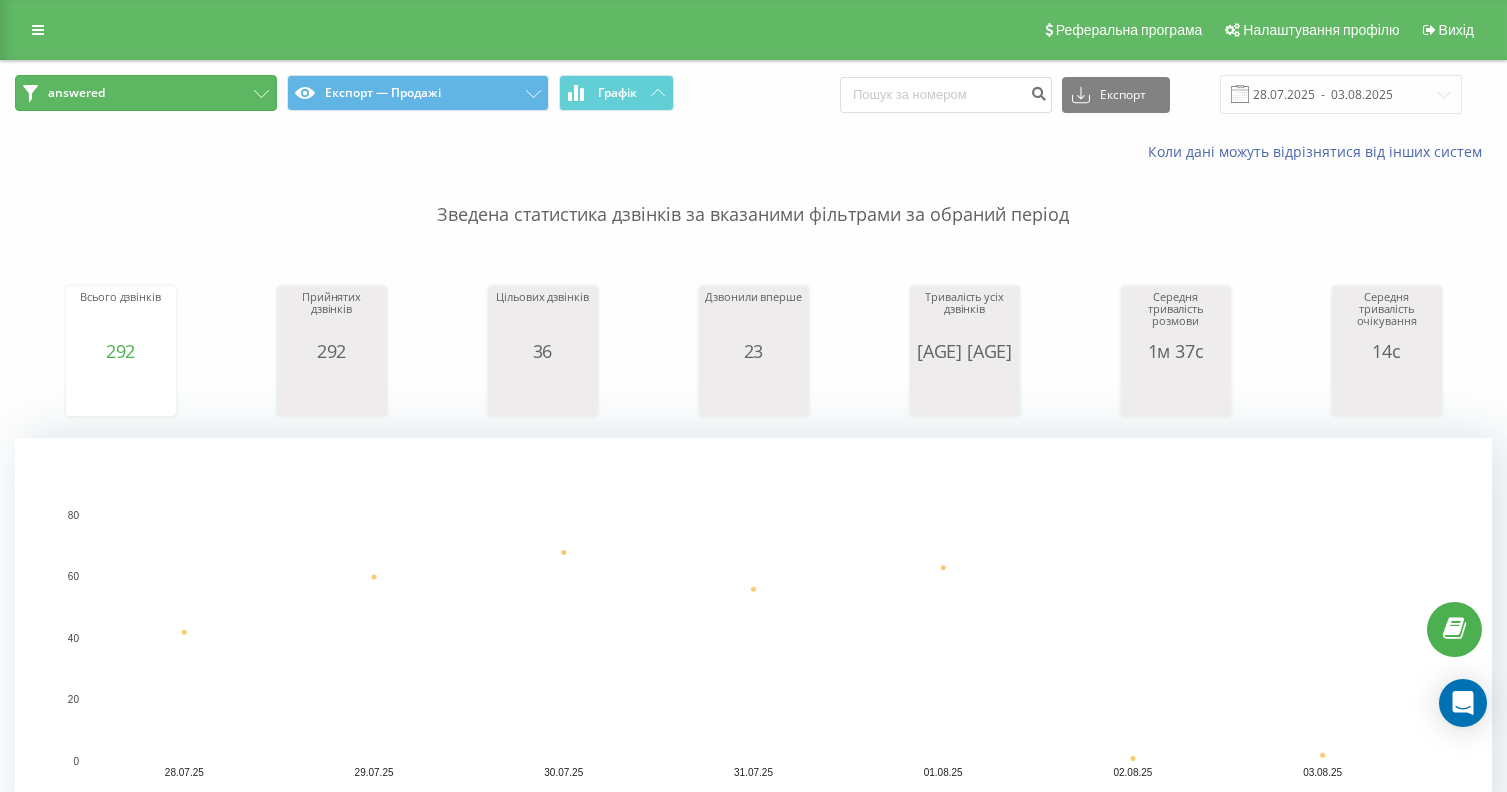 click on "answered" at bounding box center (146, 93) 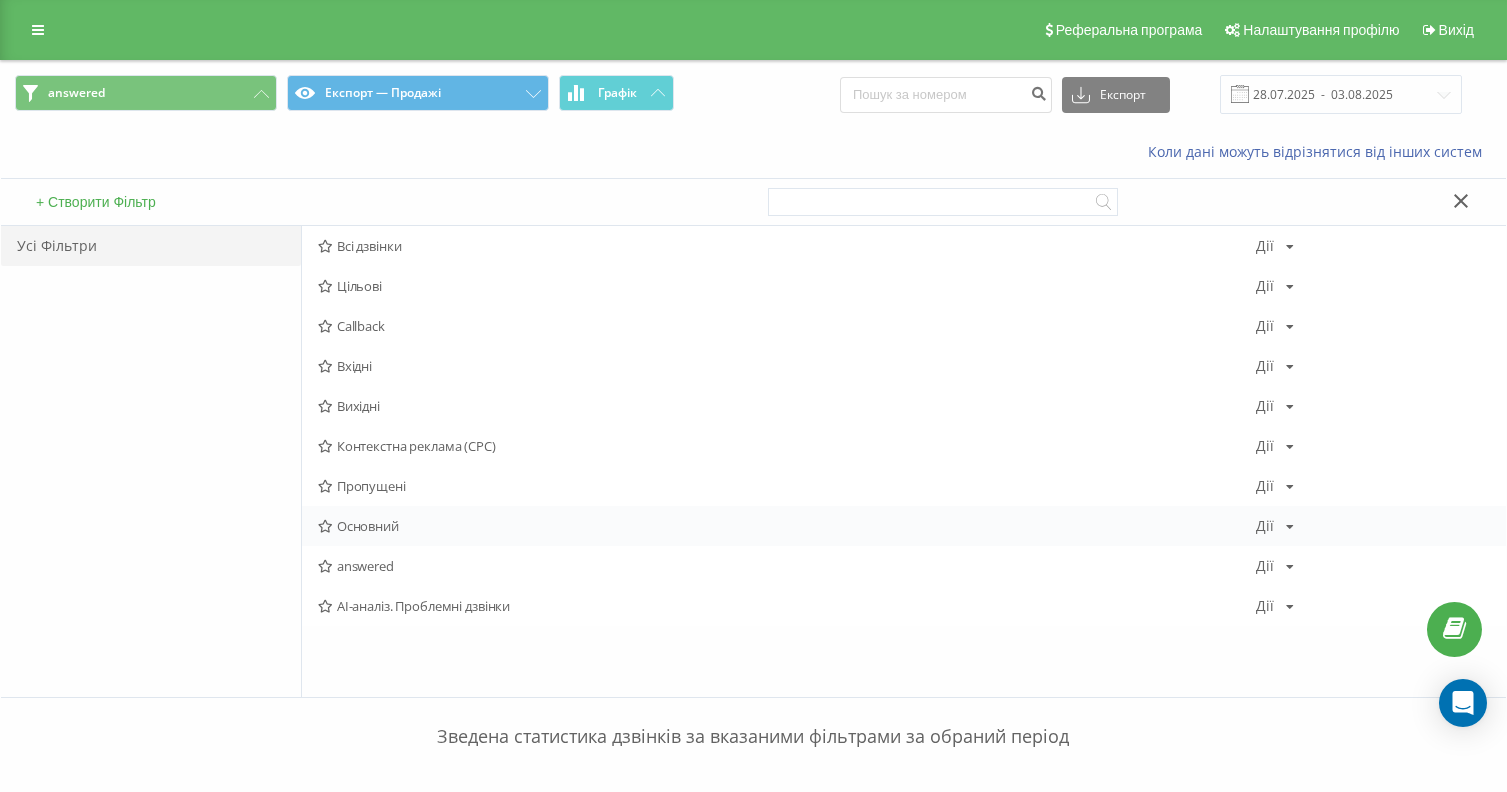 click on "Основний Дії Редагувати Копіювати Видалити За замовчуванням Поділитися" at bounding box center [904, 526] 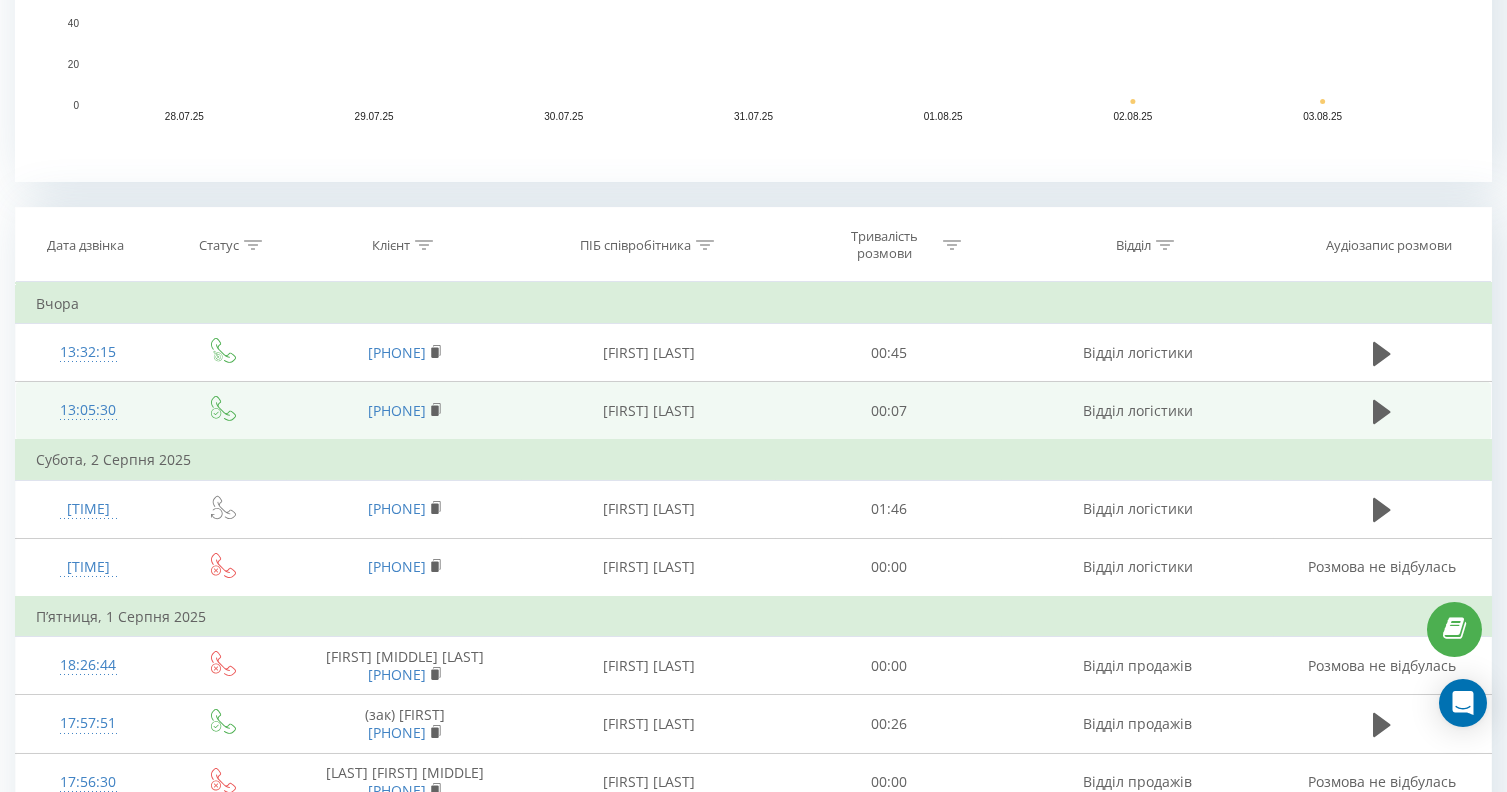 scroll, scrollTop: 700, scrollLeft: 0, axis: vertical 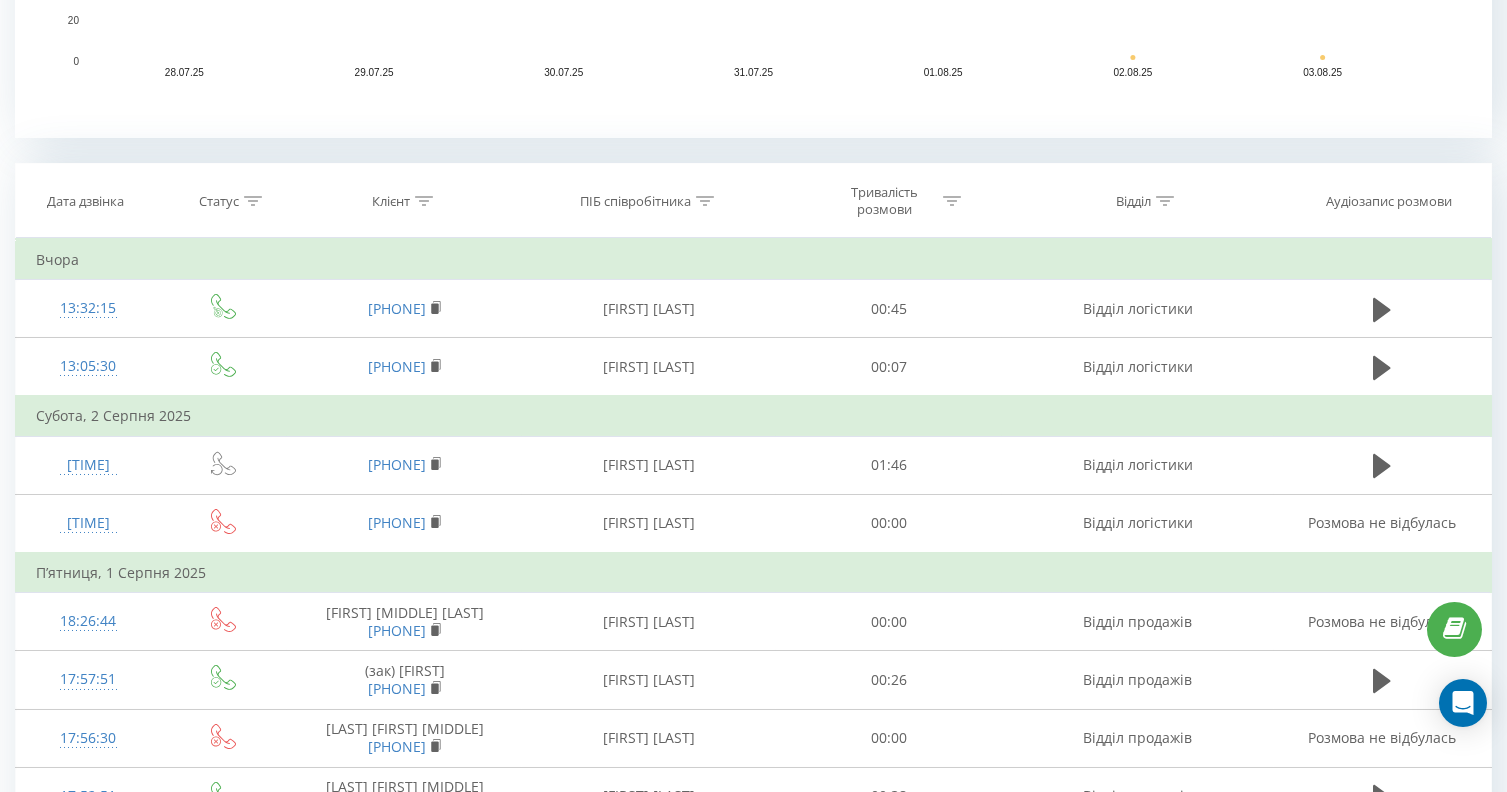 click 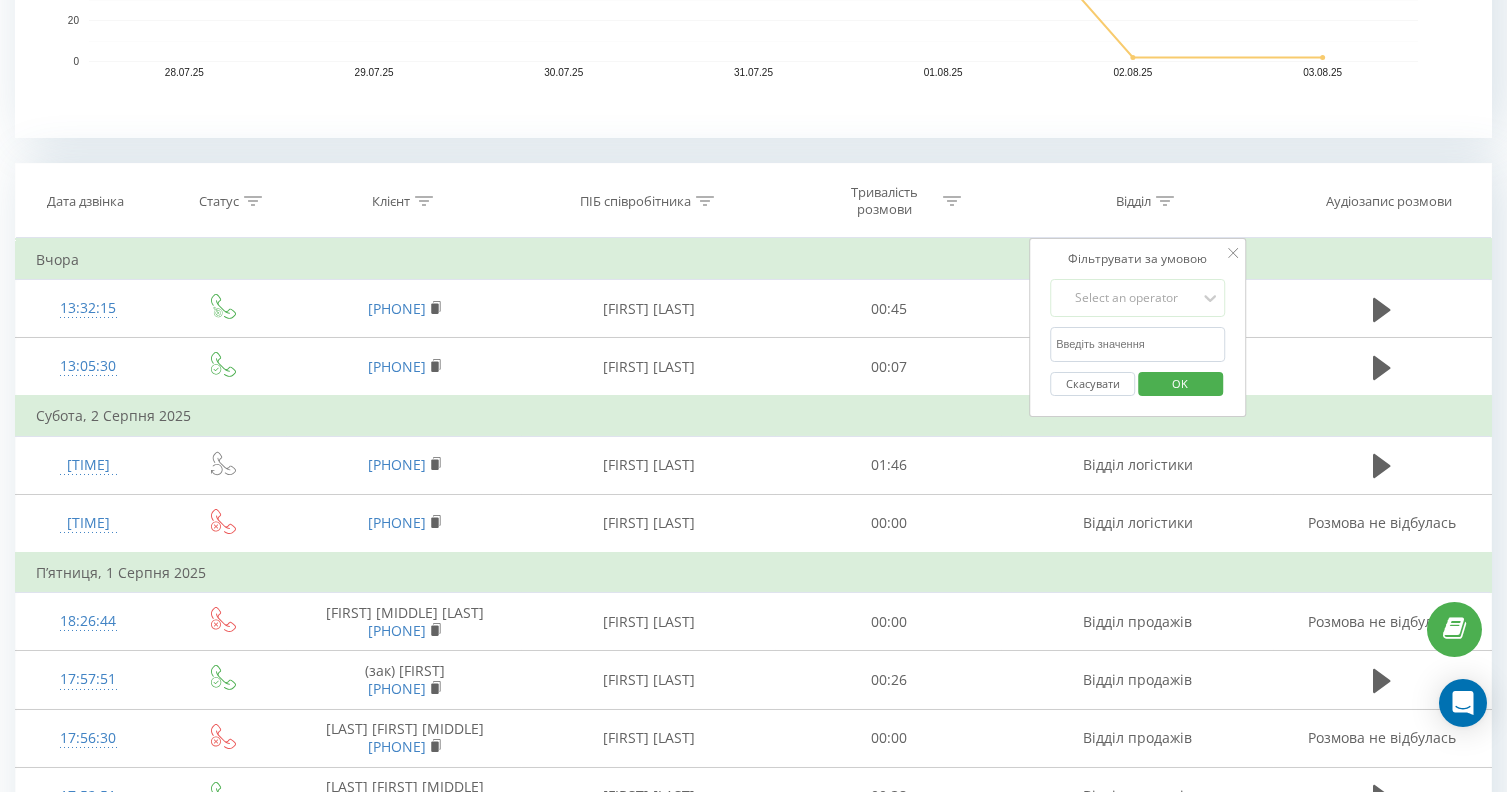 click at bounding box center [1138, 344] 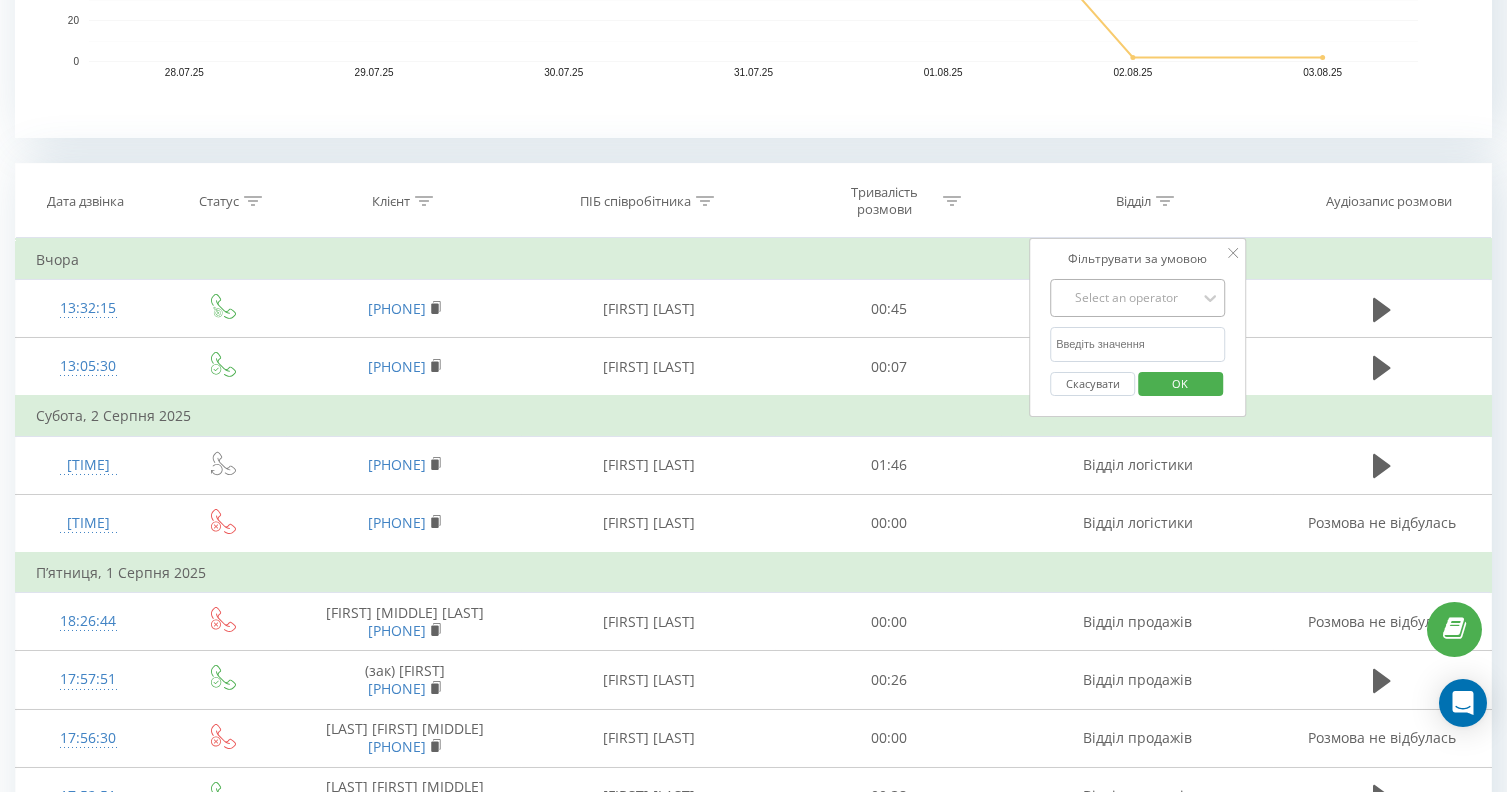 click on "Select an operator" at bounding box center (1127, 298) 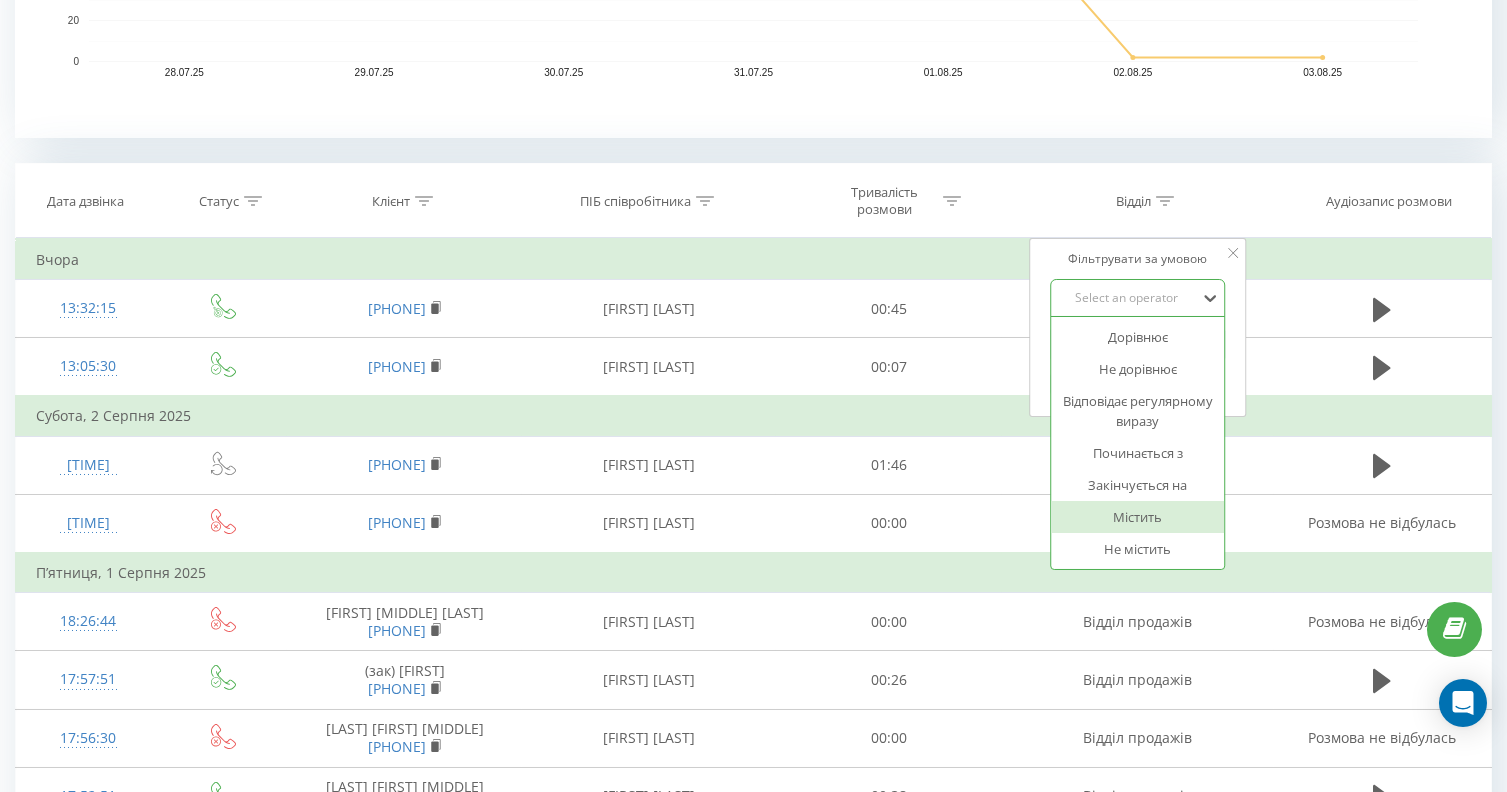 click on "Містить" at bounding box center [1138, 517] 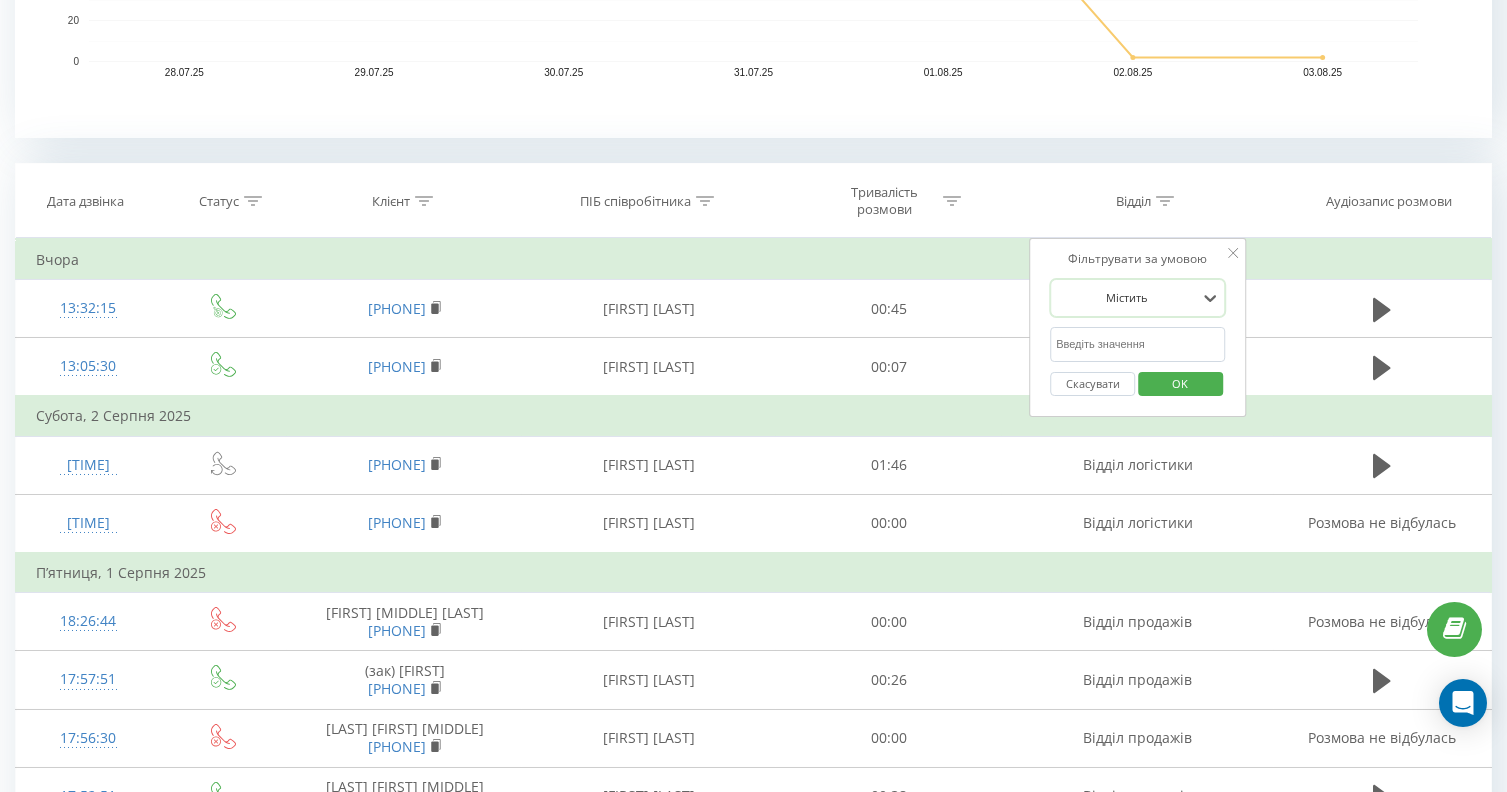 click at bounding box center (1138, 344) 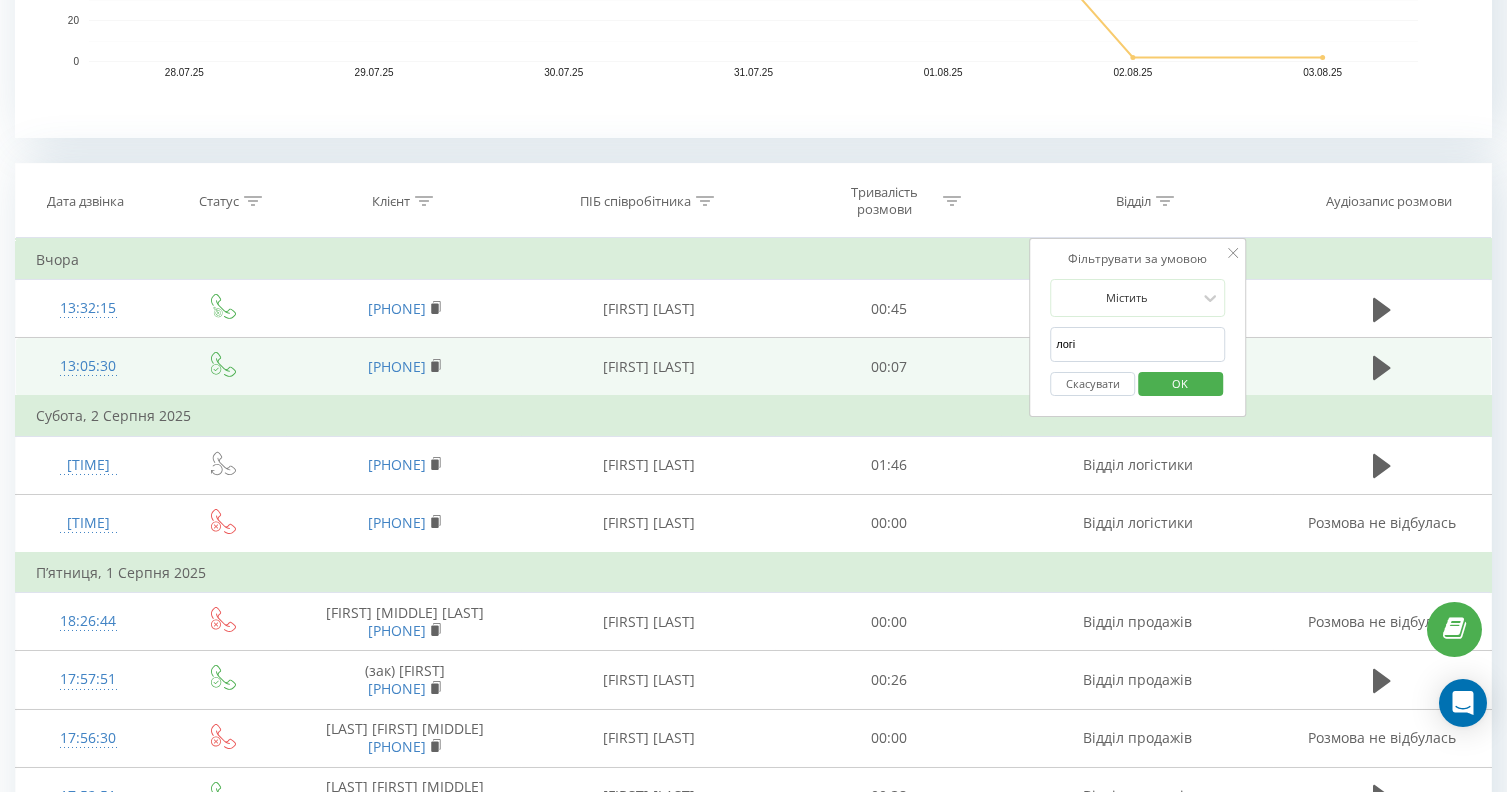 drag, startPoint x: 1110, startPoint y: 350, endPoint x: 889, endPoint y: 355, distance: 221.05655 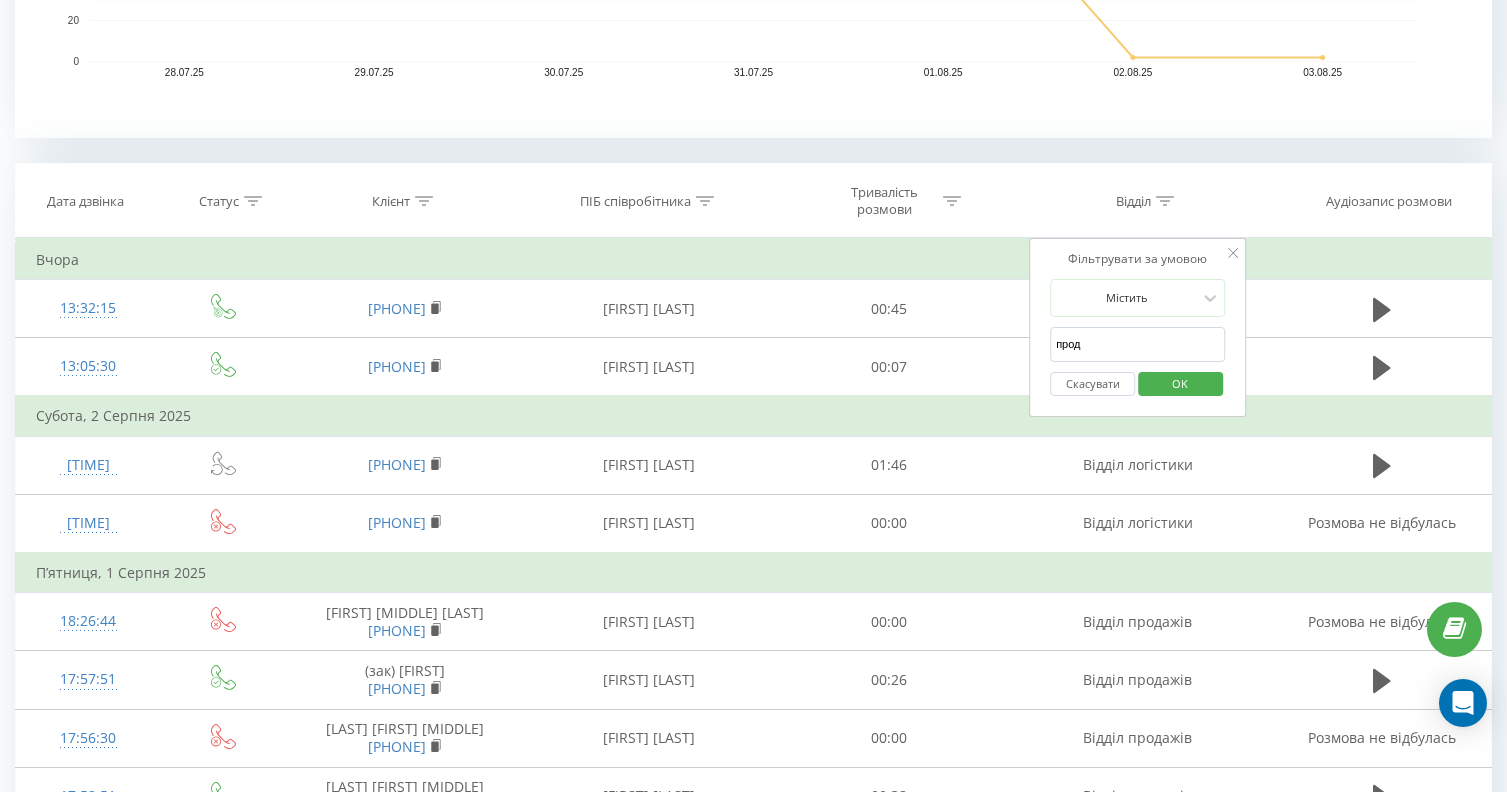 click on "OK" at bounding box center [1180, 383] 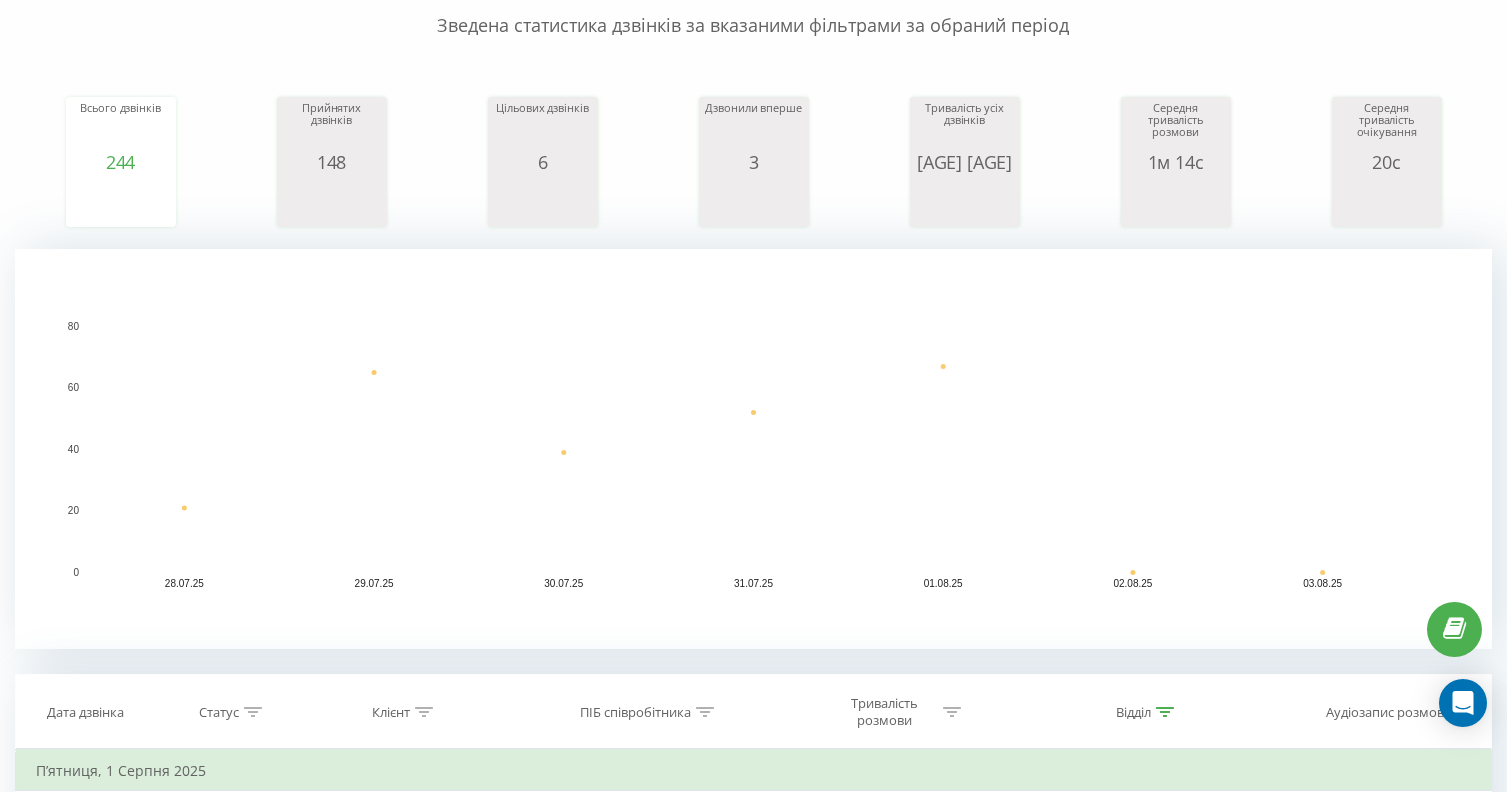 scroll, scrollTop: 181, scrollLeft: 0, axis: vertical 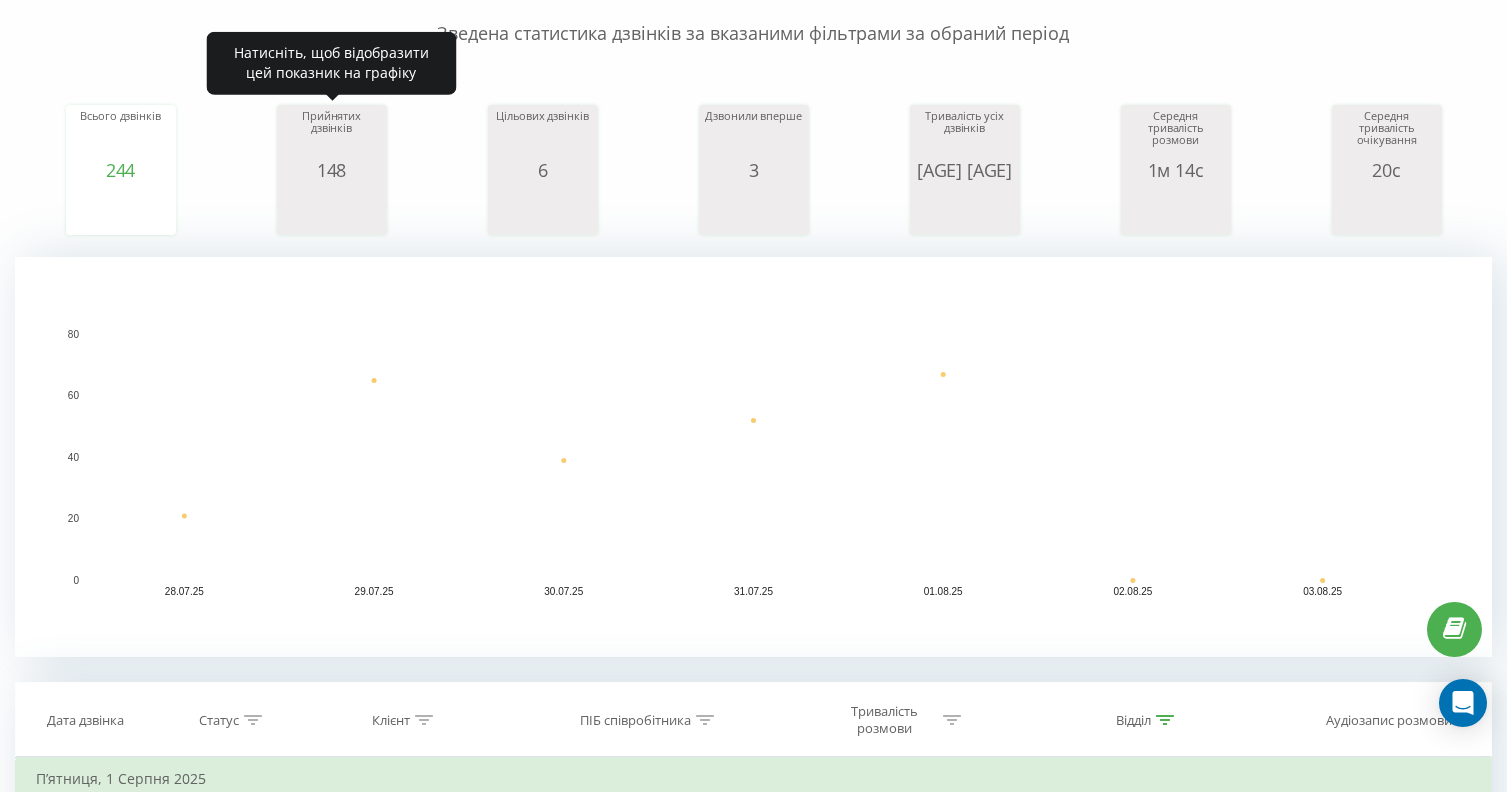 click on "148" at bounding box center (332, 170) 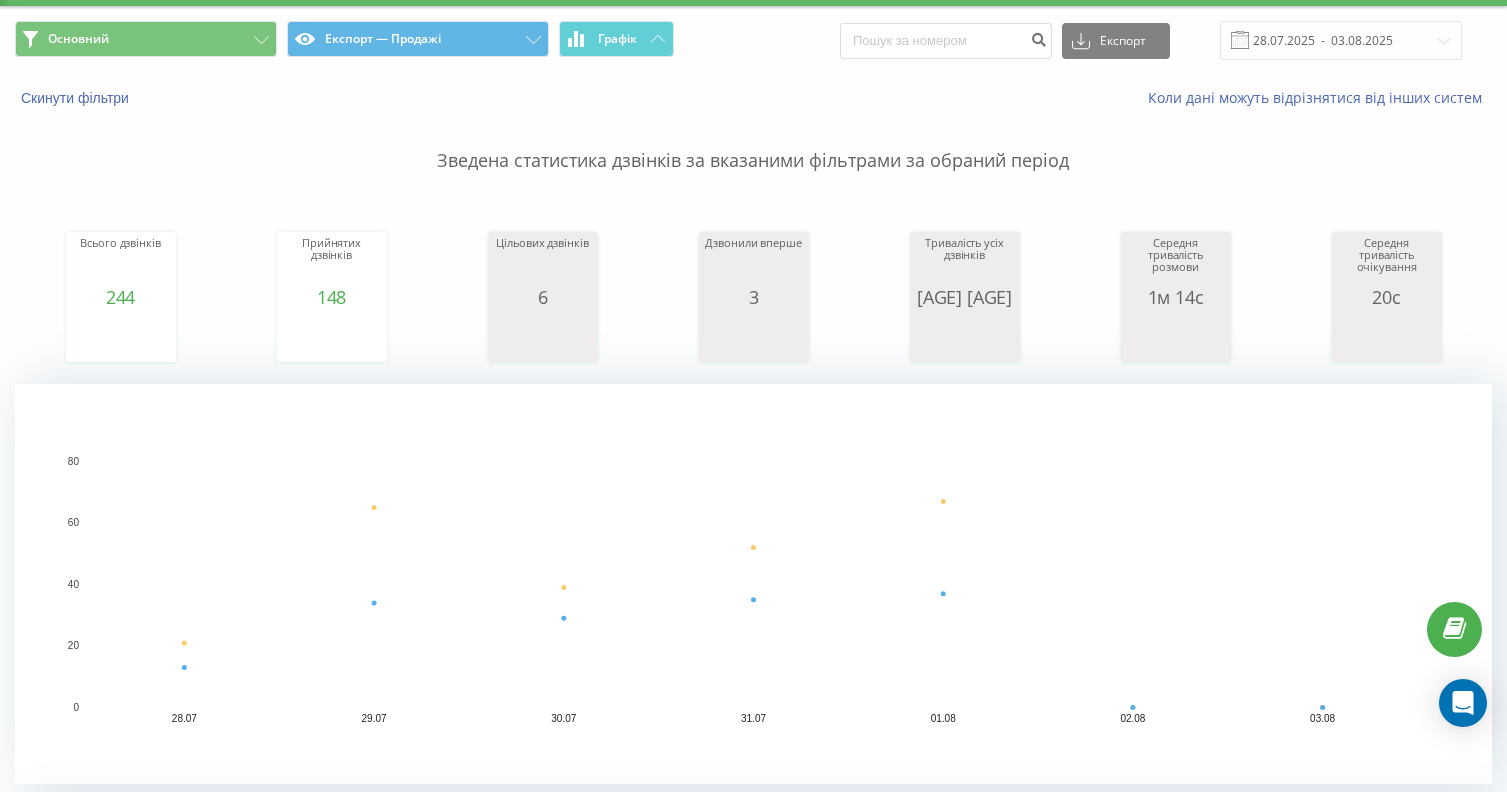 scroll, scrollTop: 0, scrollLeft: 0, axis: both 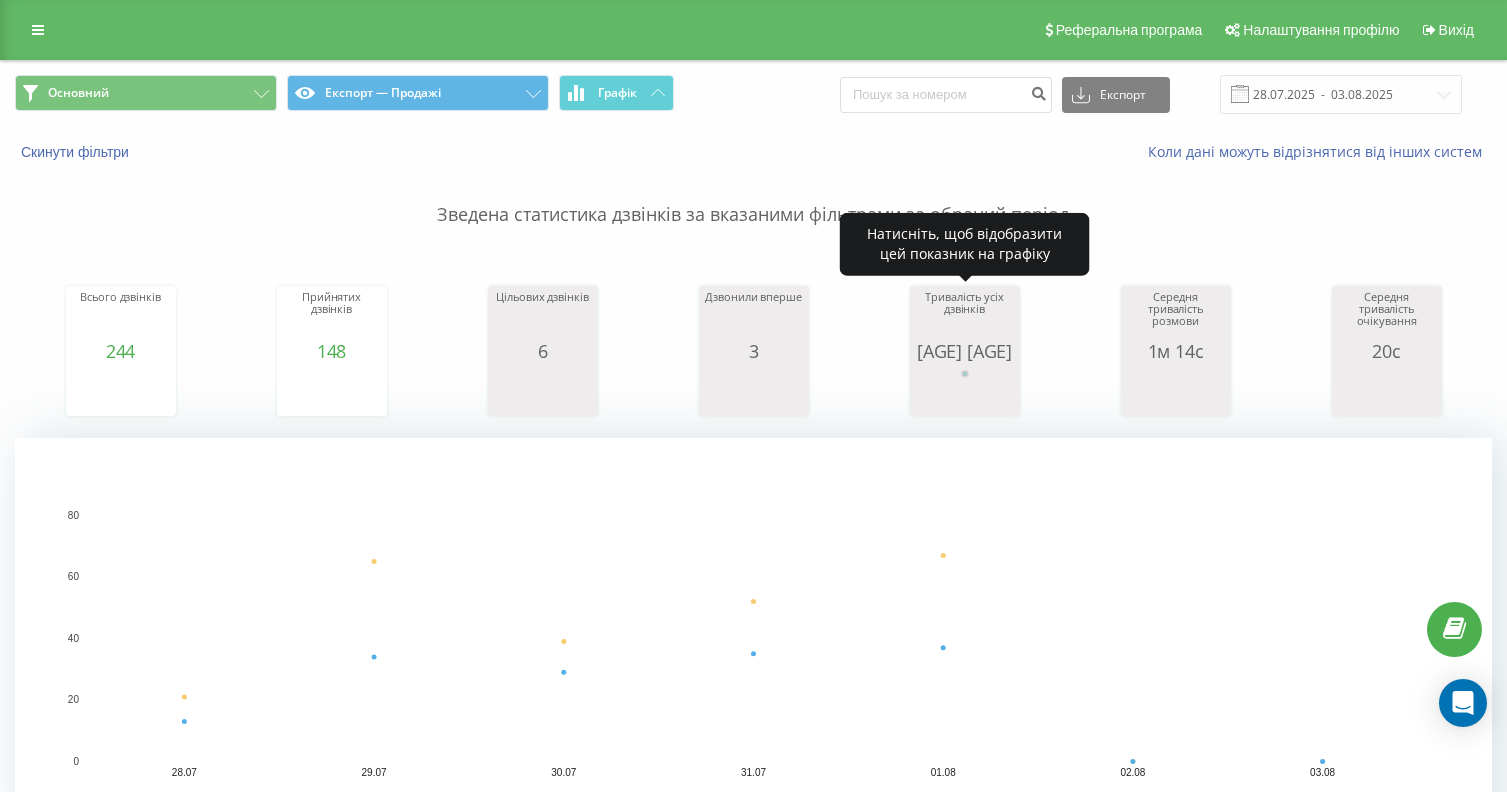 click 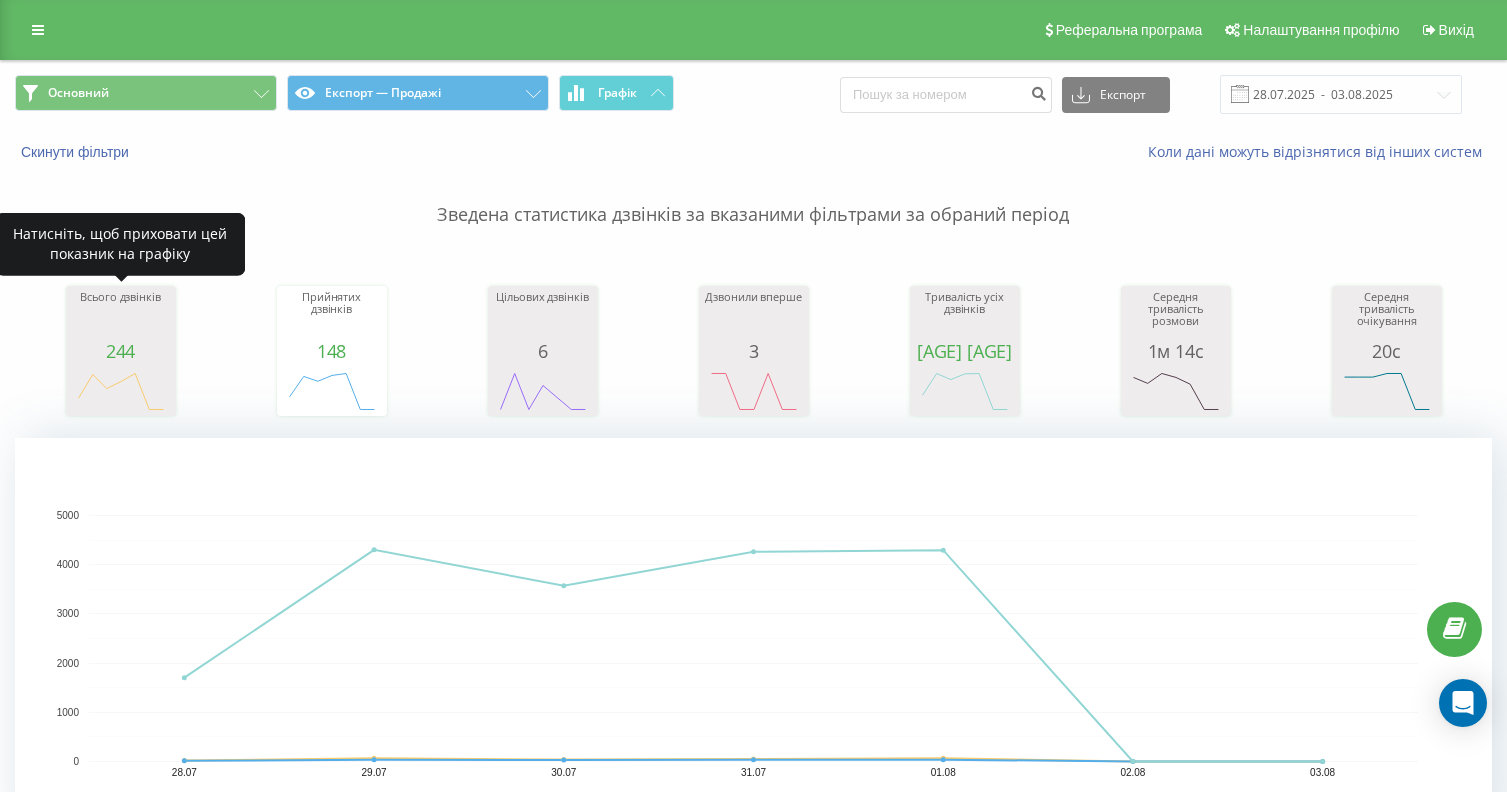 click on "244" at bounding box center [121, 351] 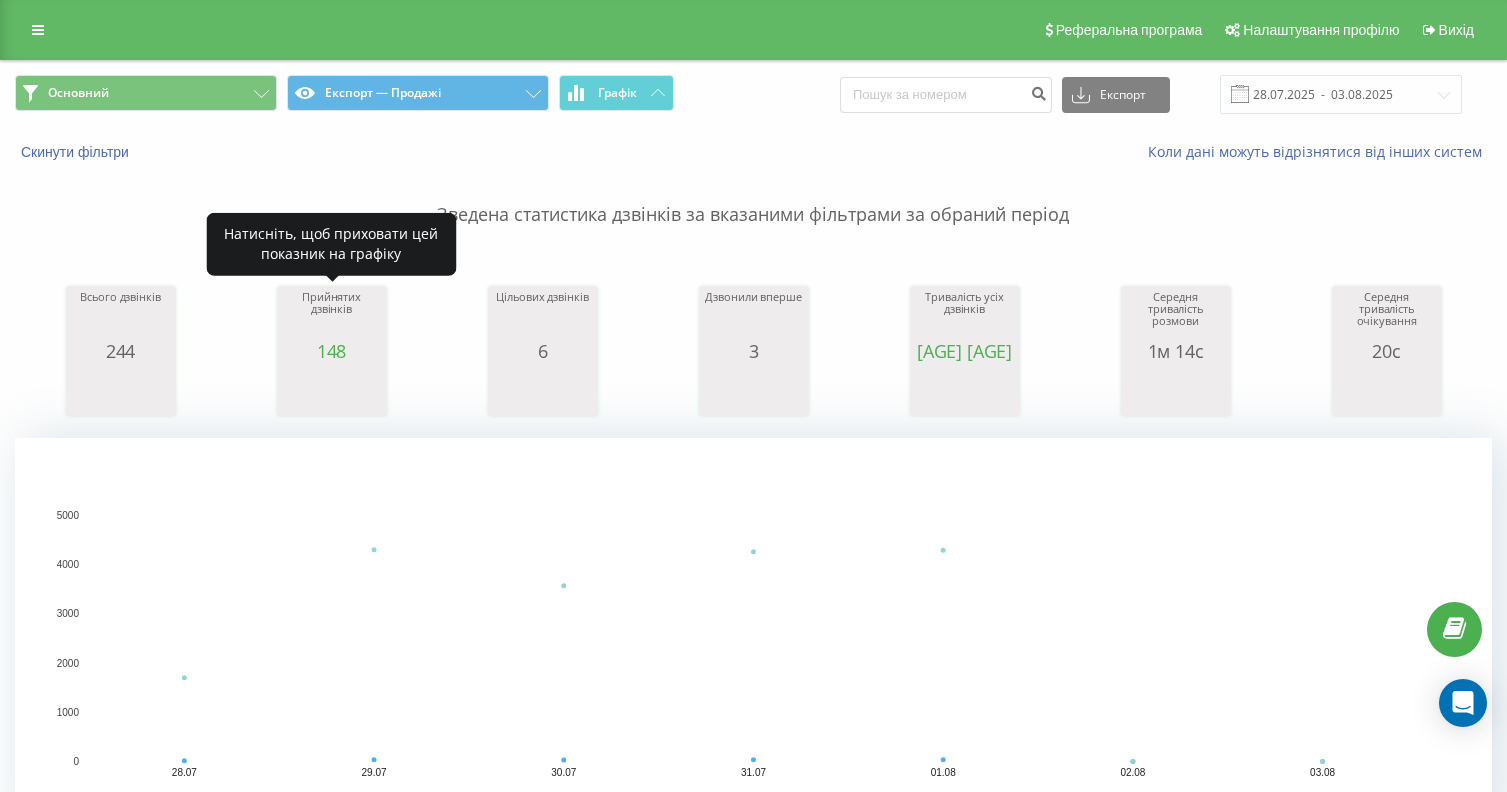 click on "148" at bounding box center [332, 351] 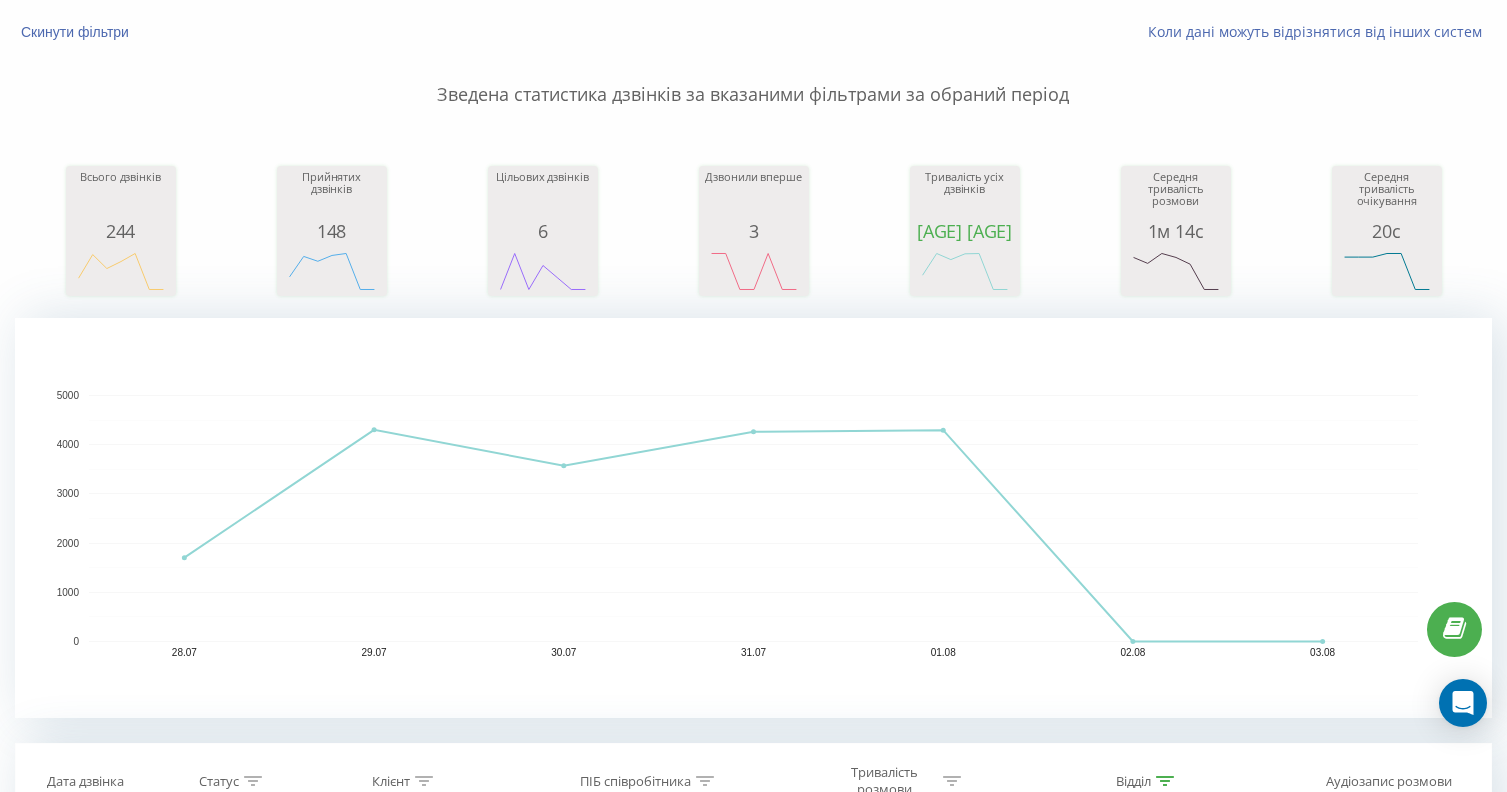 scroll, scrollTop: 200, scrollLeft: 0, axis: vertical 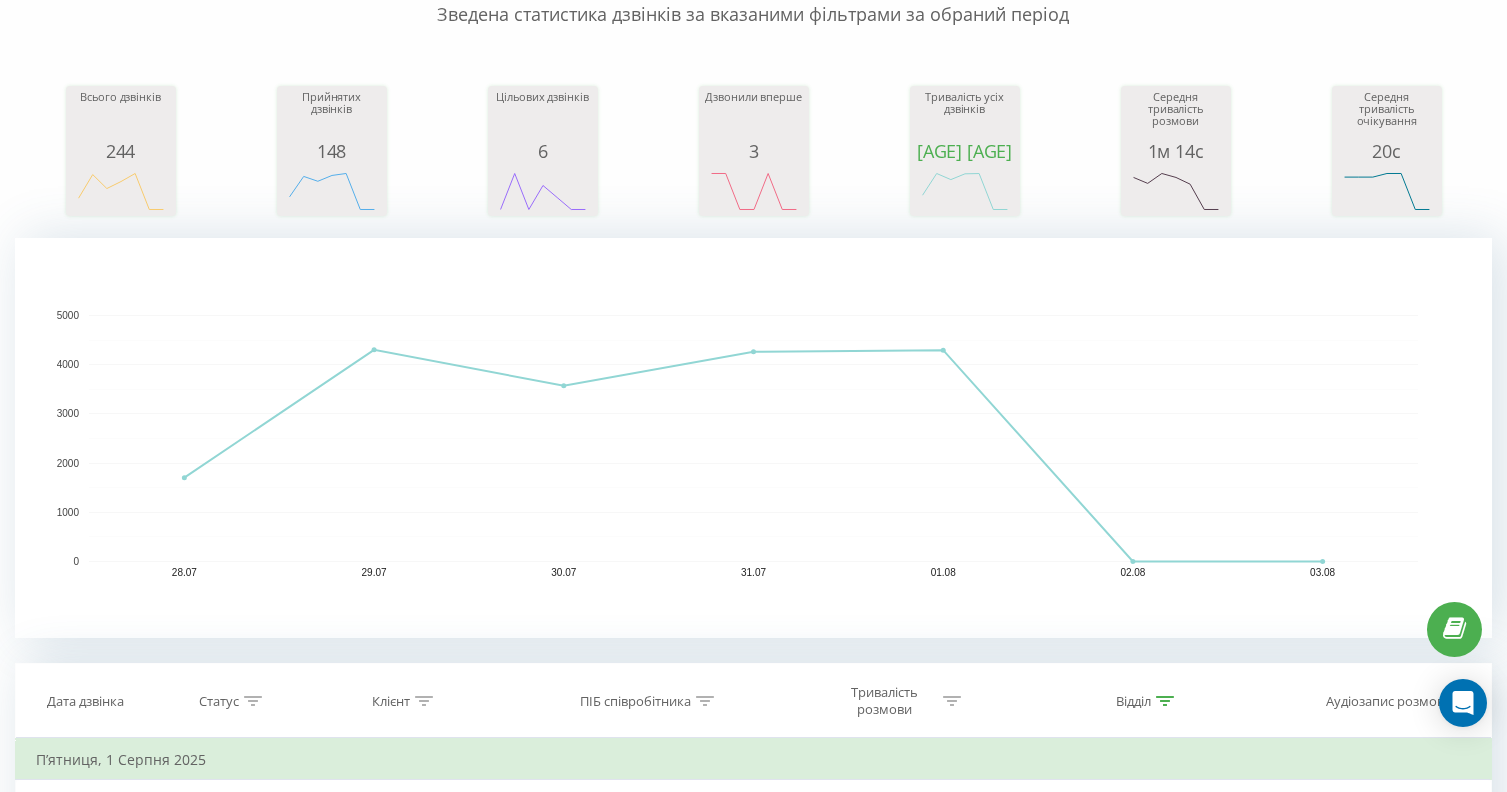 click 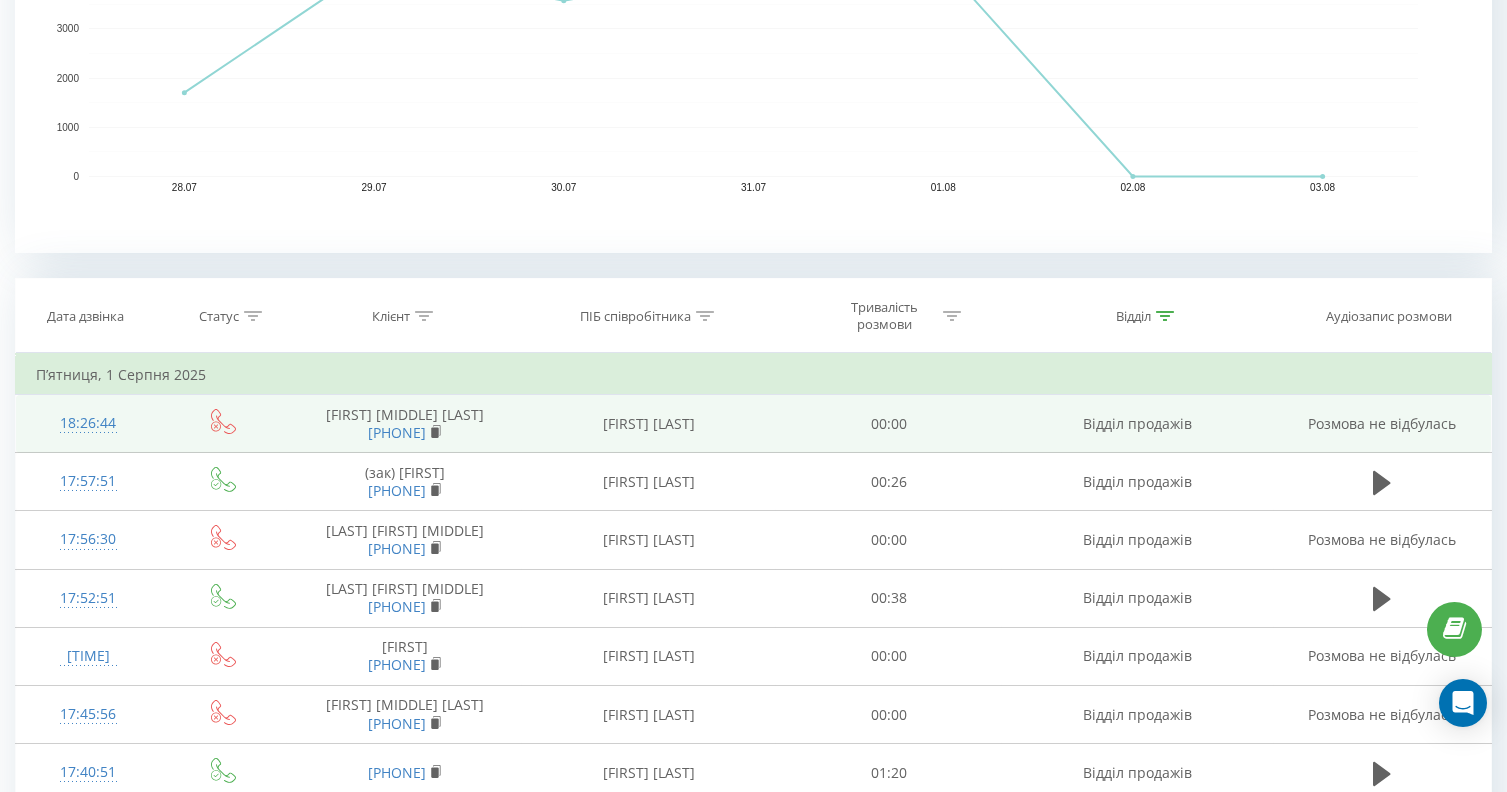 scroll, scrollTop: 600, scrollLeft: 0, axis: vertical 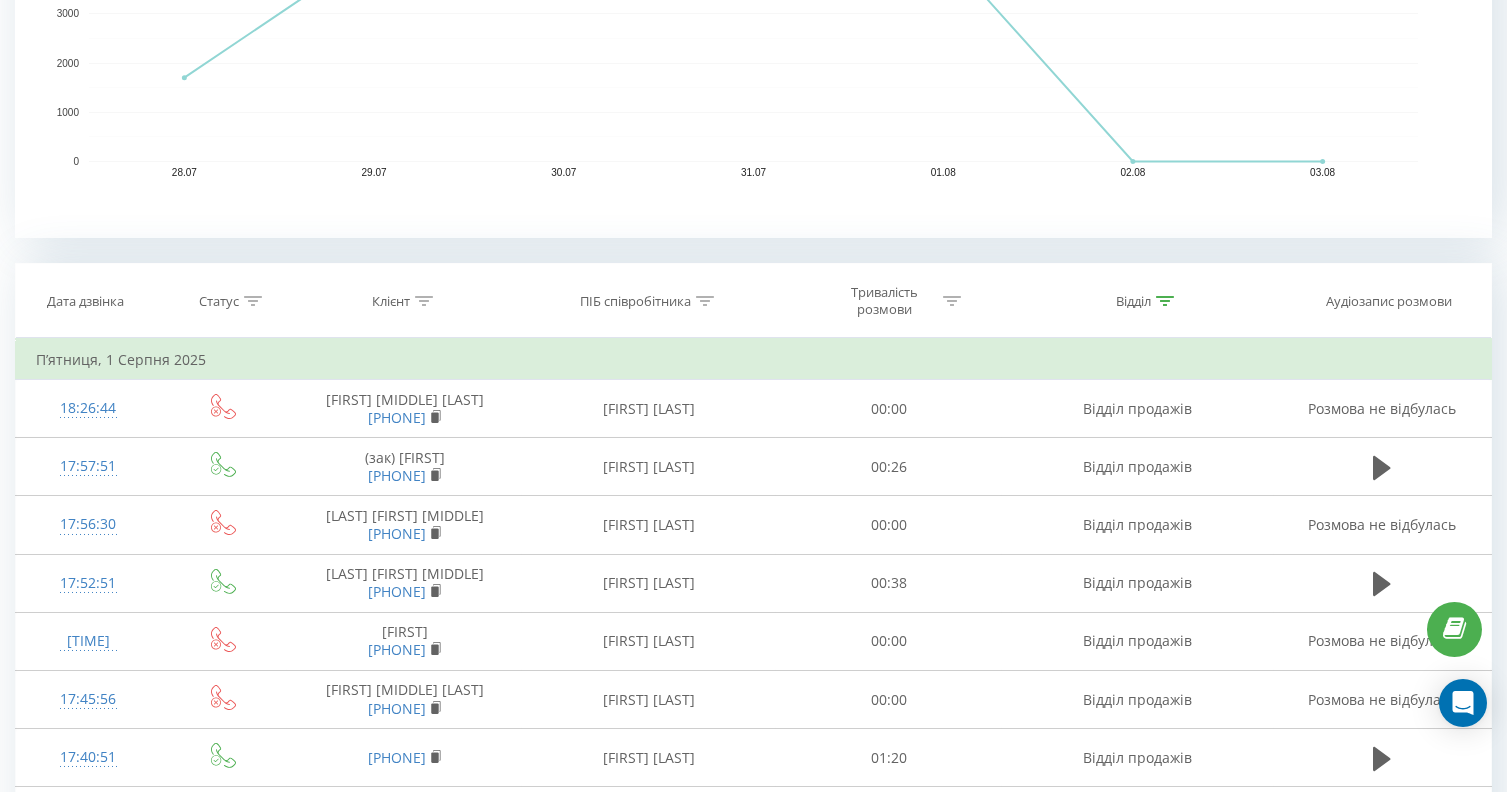 click 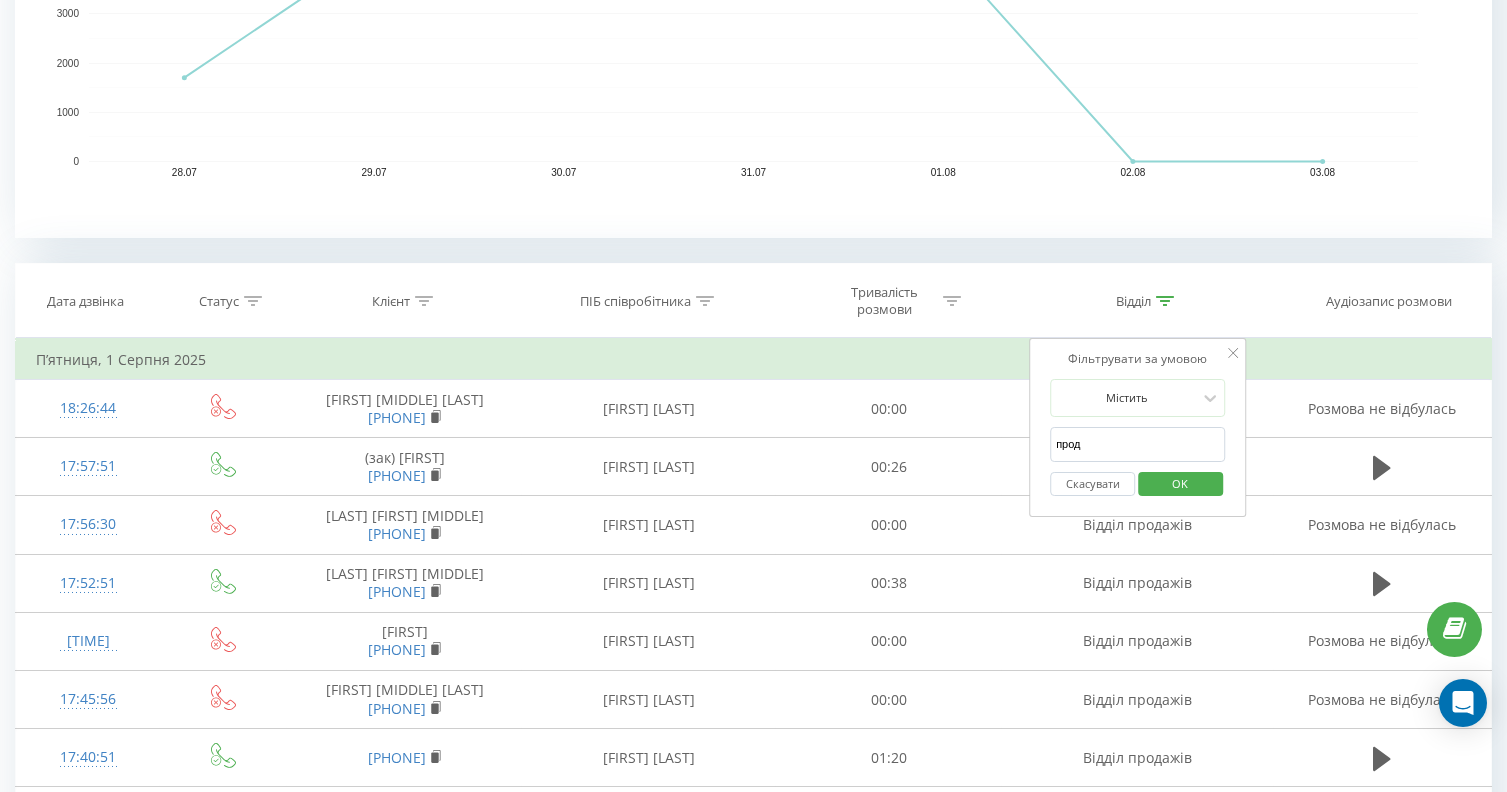 click on "прод" at bounding box center [1138, 444] 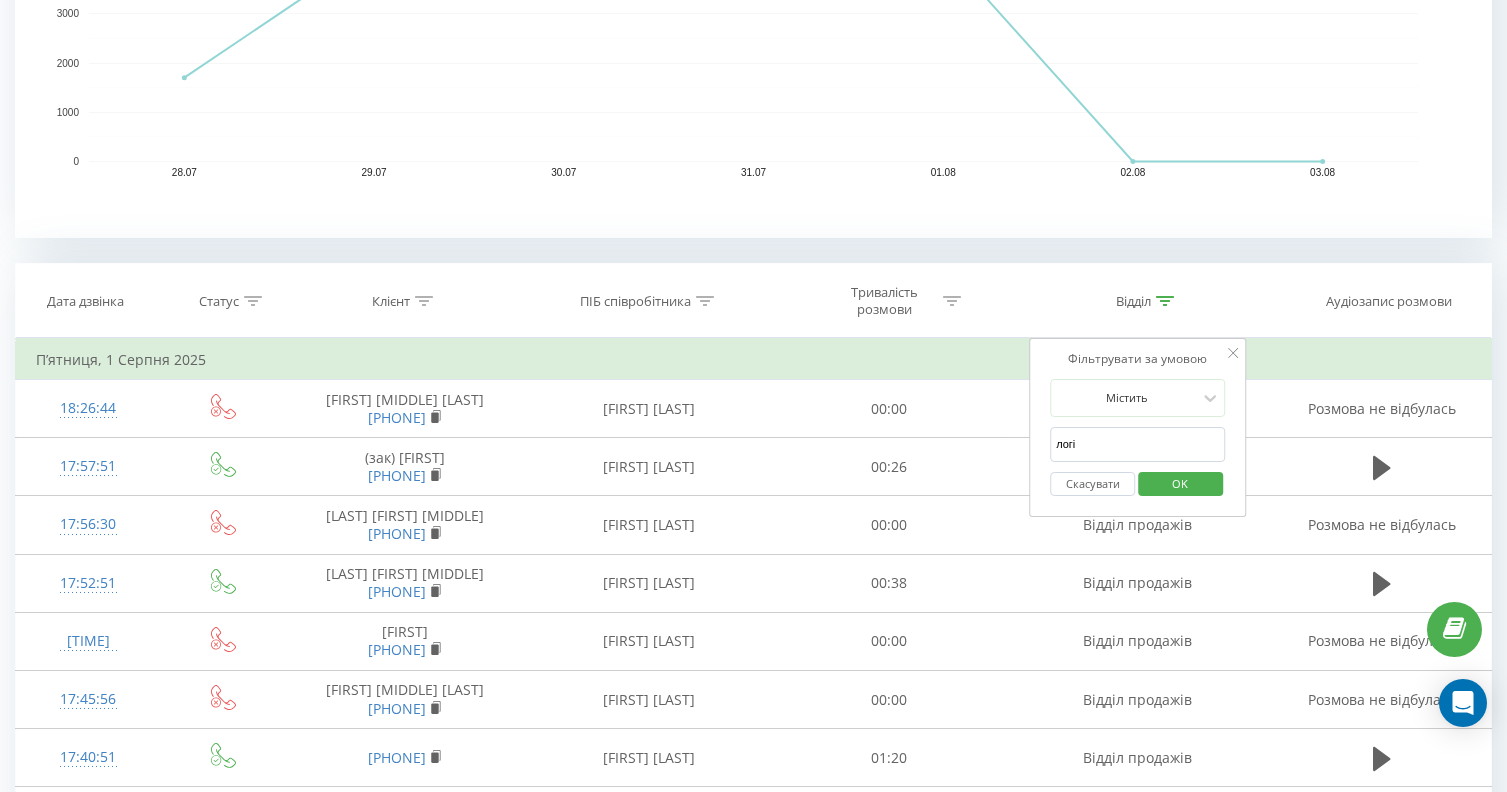 click on "OK" at bounding box center (1180, 483) 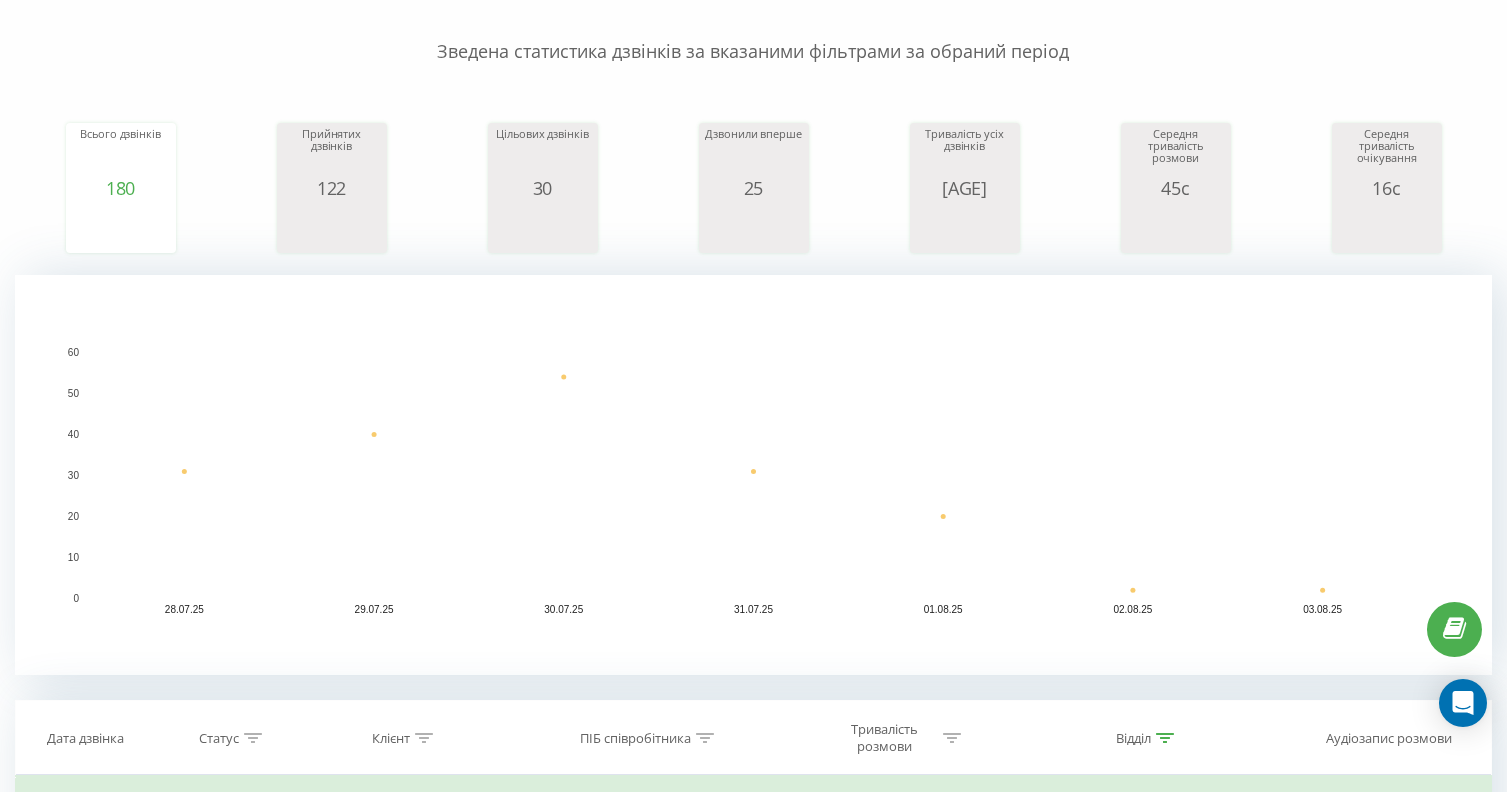 scroll, scrollTop: 80, scrollLeft: 0, axis: vertical 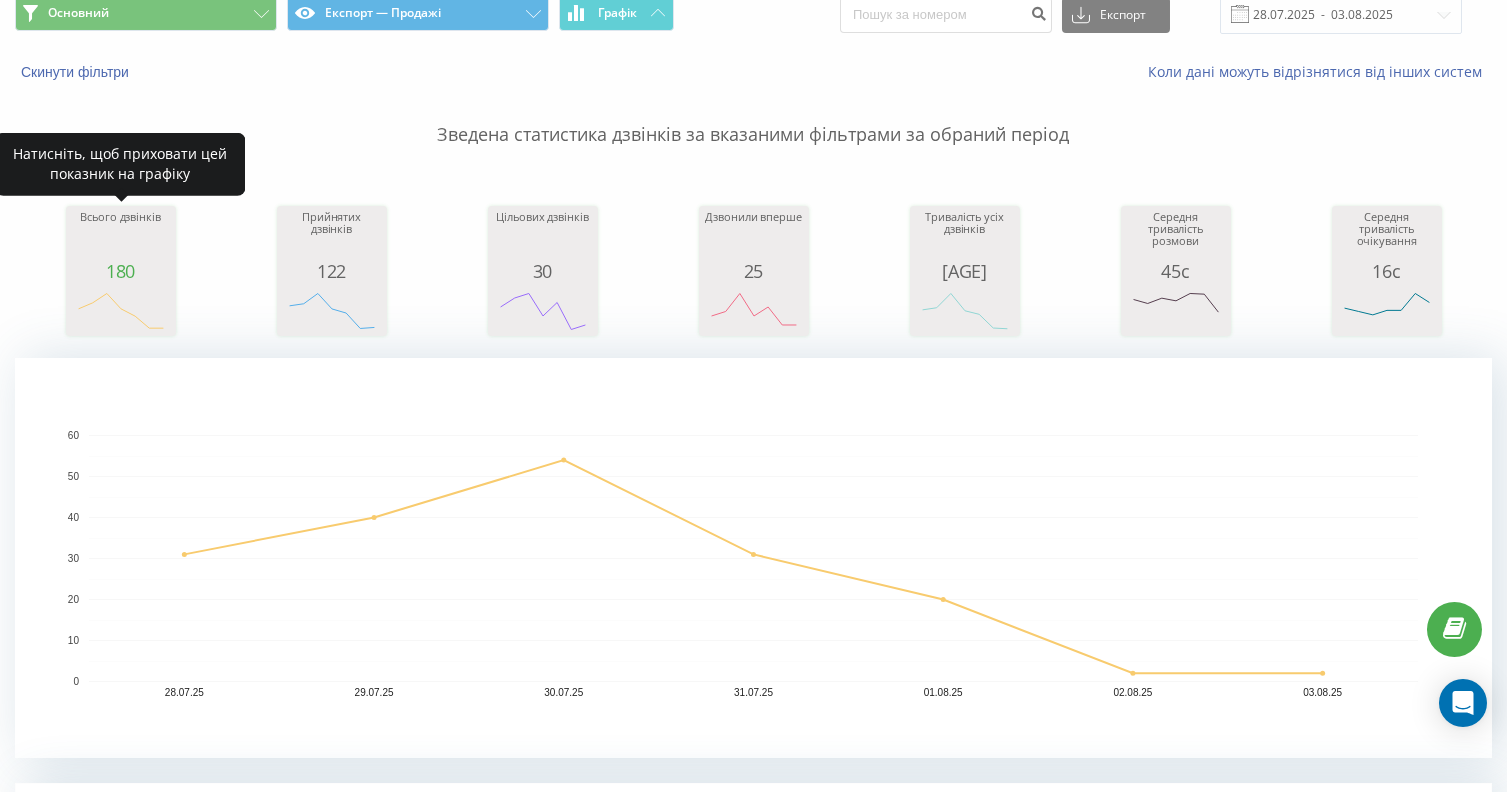click on "180" at bounding box center (121, 271) 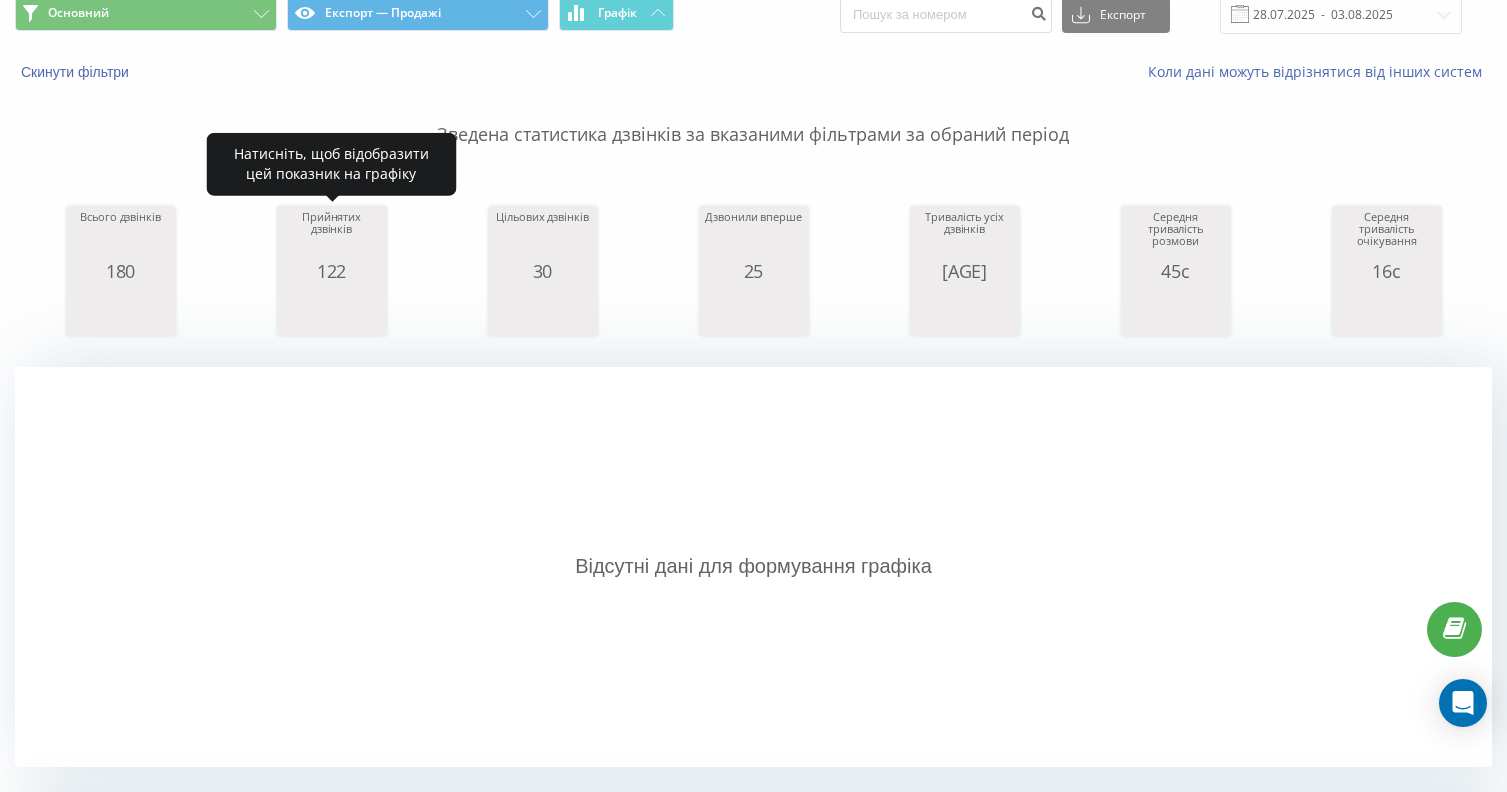 click on "122" at bounding box center [332, 271] 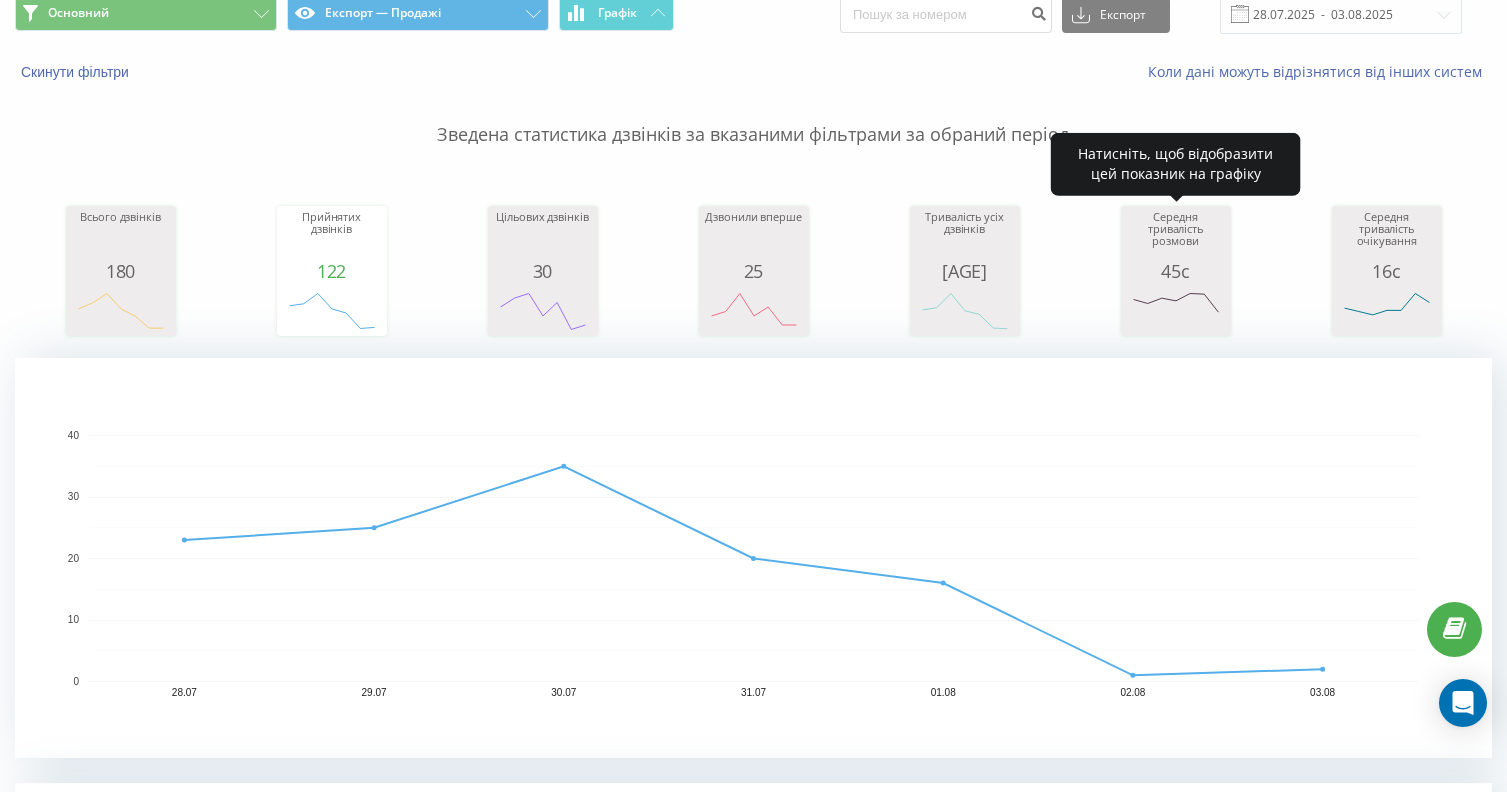 click on "45с" at bounding box center (1176, 271) 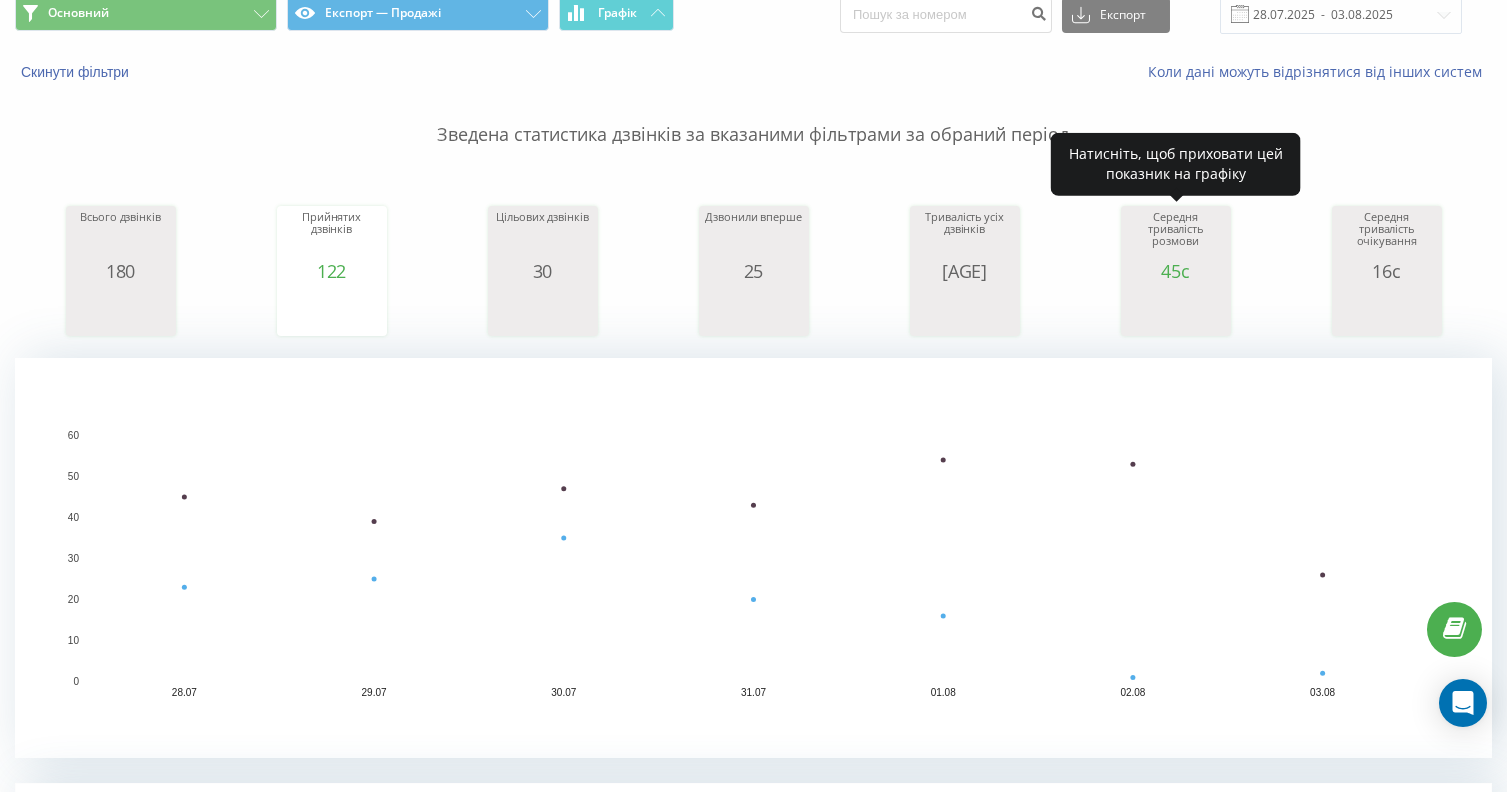 click on "45с" at bounding box center (1176, 271) 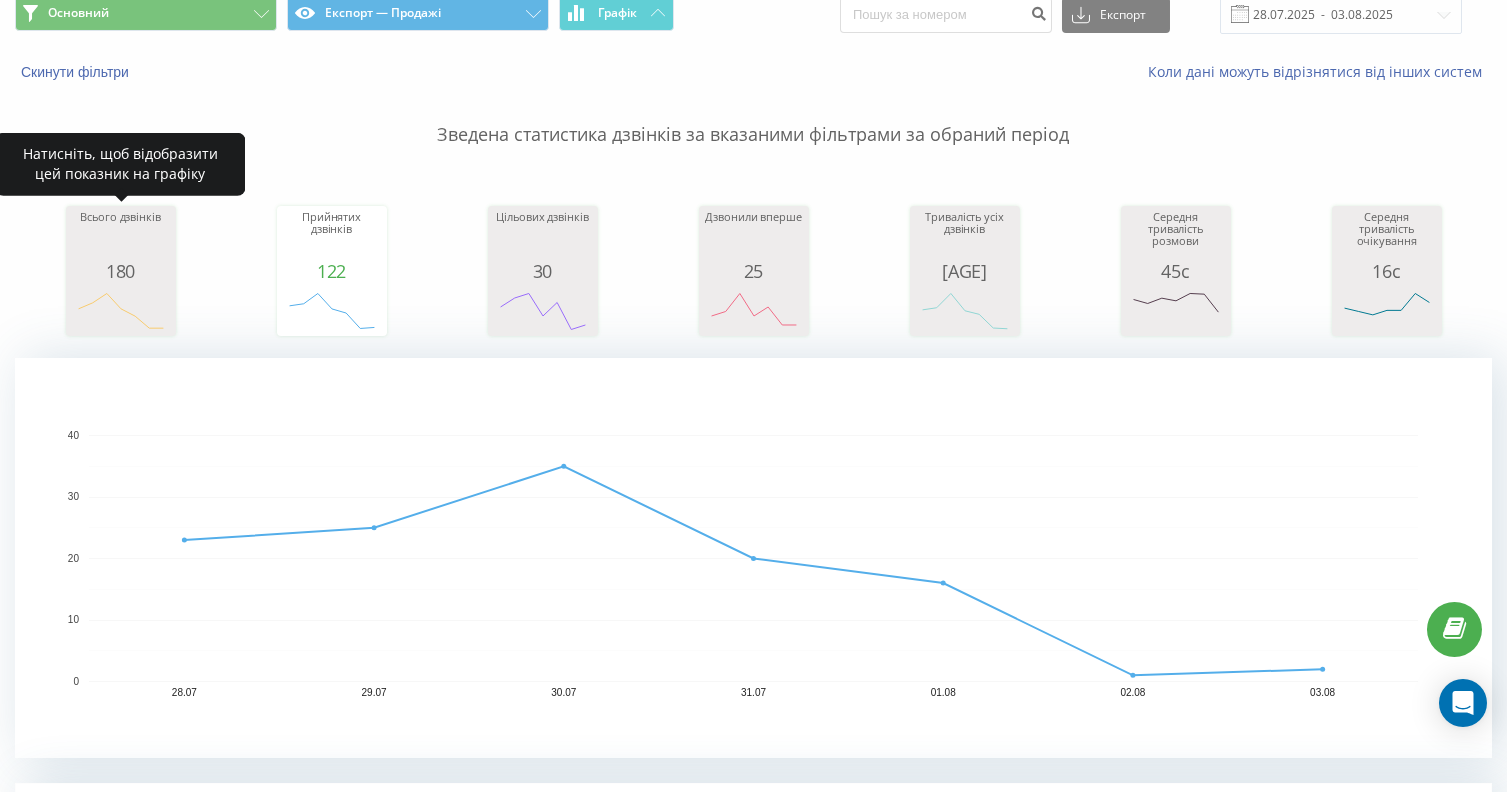 click 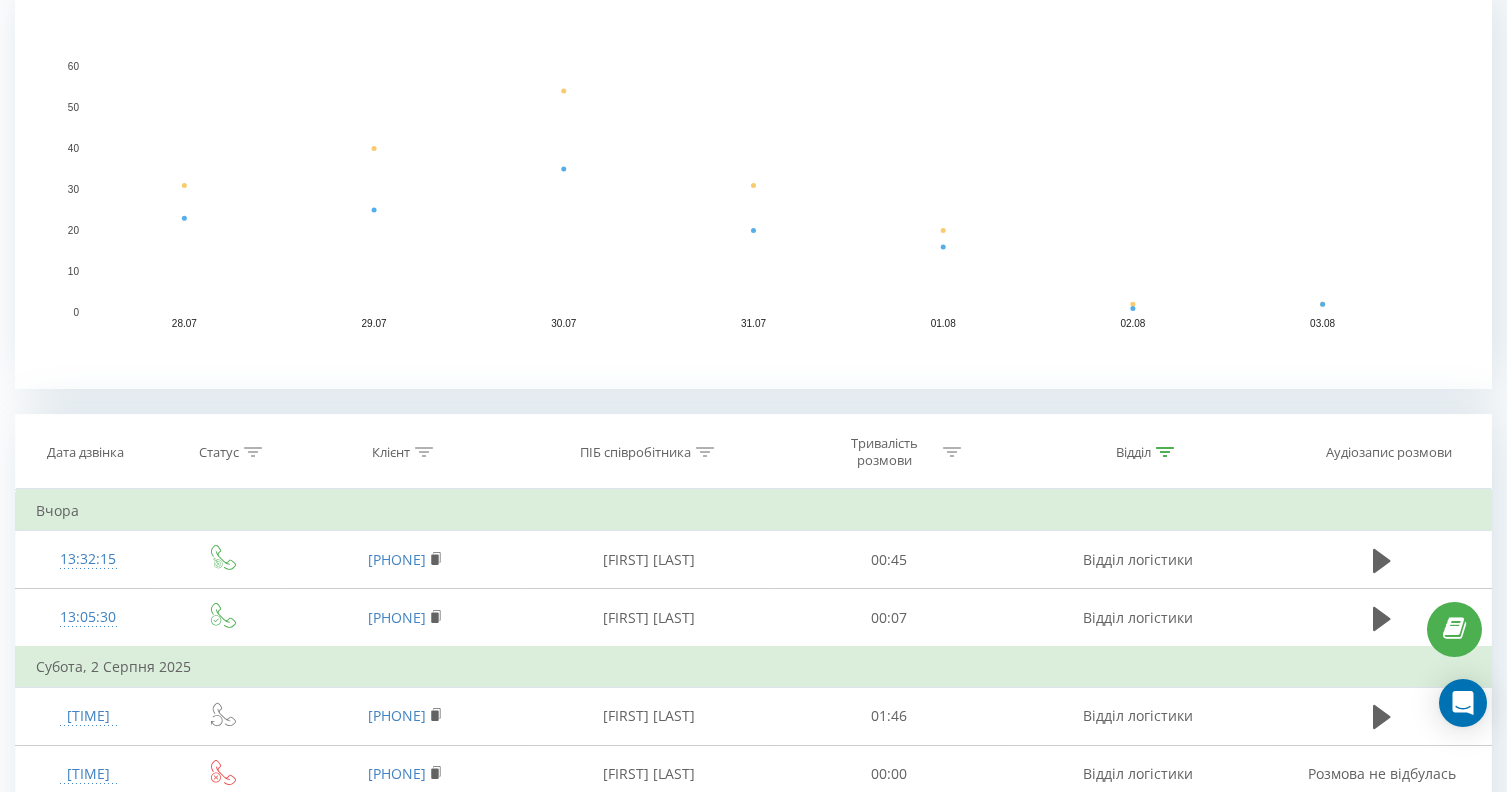 scroll, scrollTop: 499, scrollLeft: 0, axis: vertical 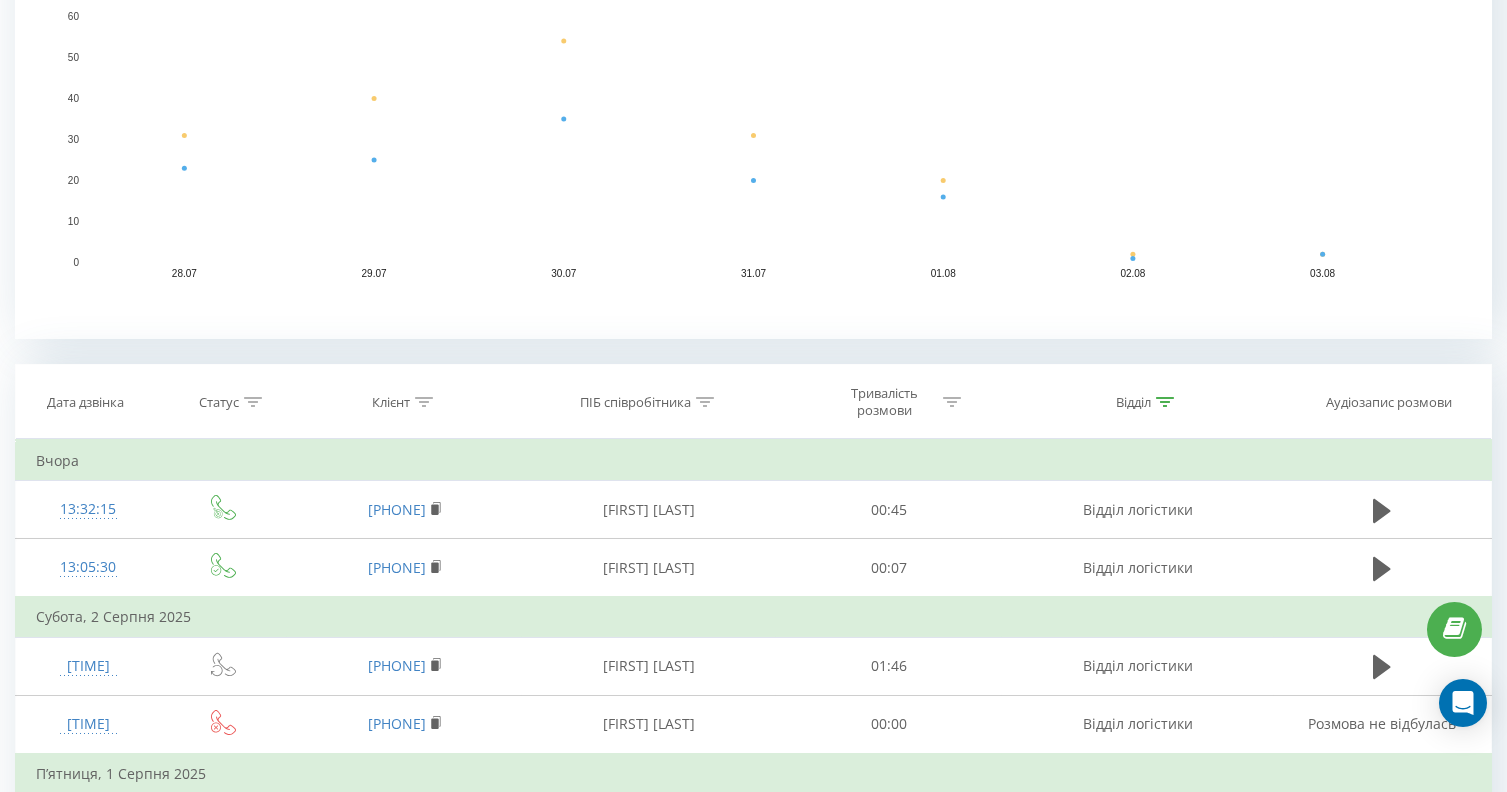 click at bounding box center [1165, 402] 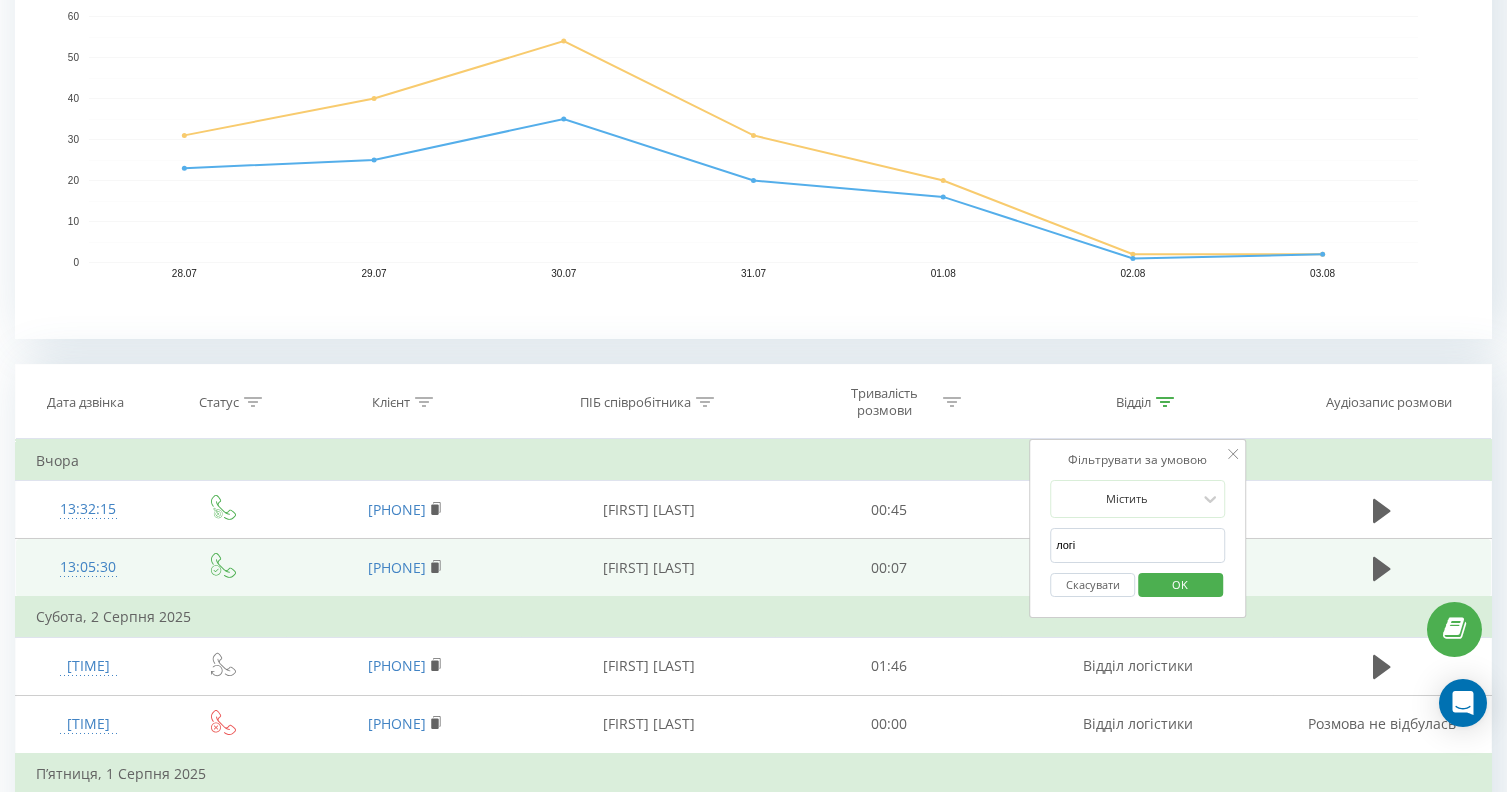 drag, startPoint x: 1123, startPoint y: 531, endPoint x: 991, endPoint y: 544, distance: 132.63861 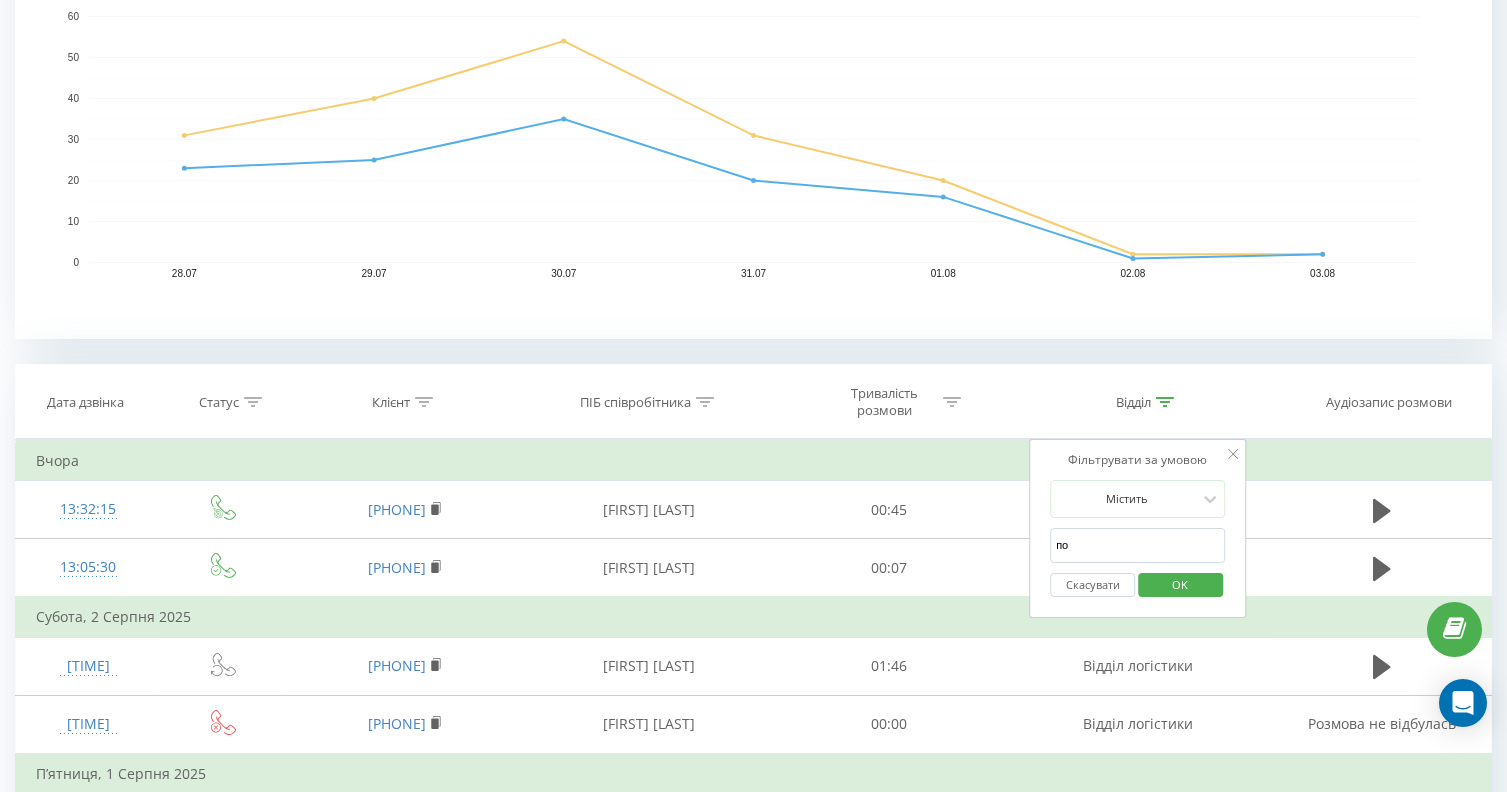 type on "пост" 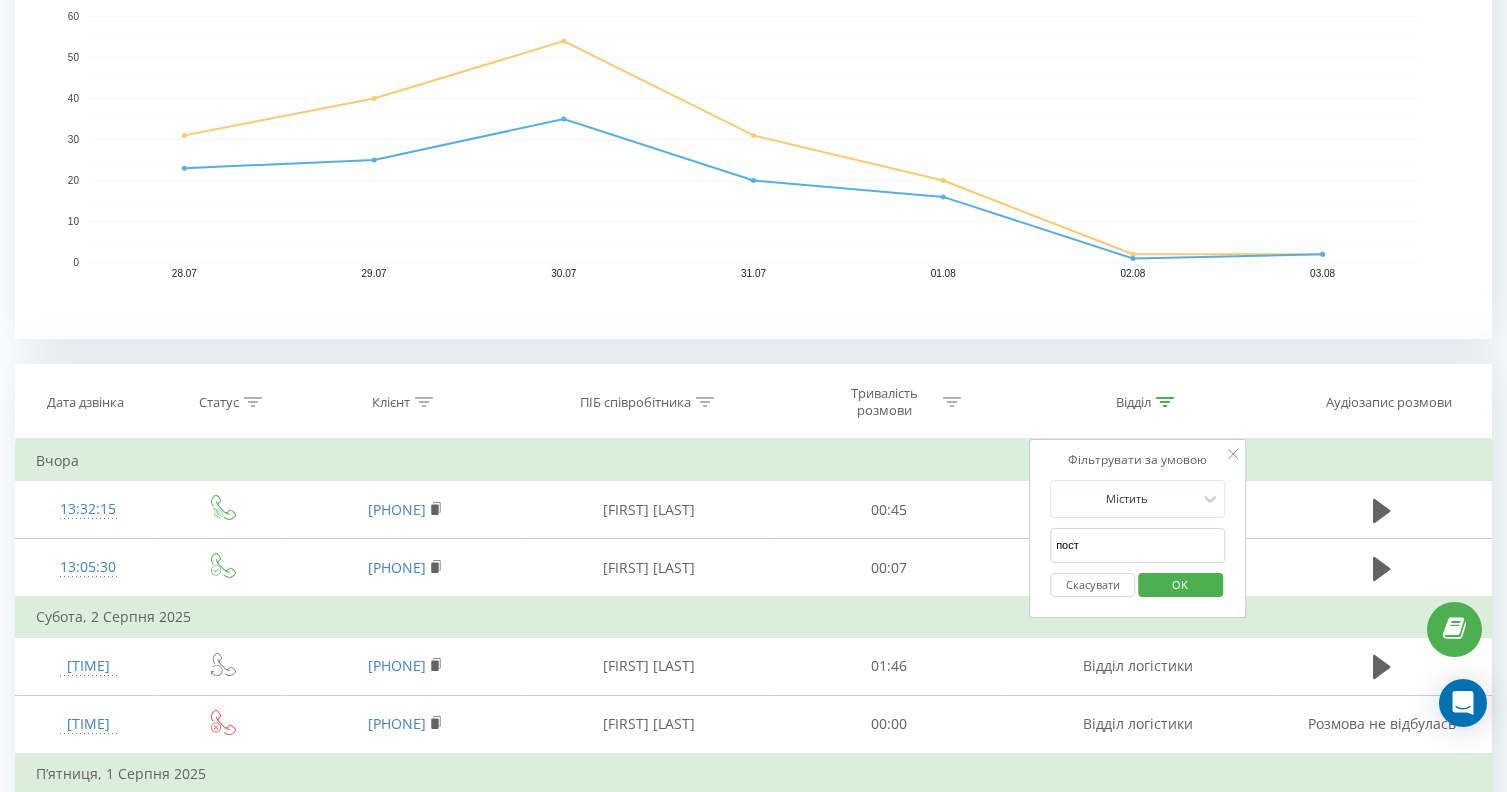 click on "OK" at bounding box center [1180, 584] 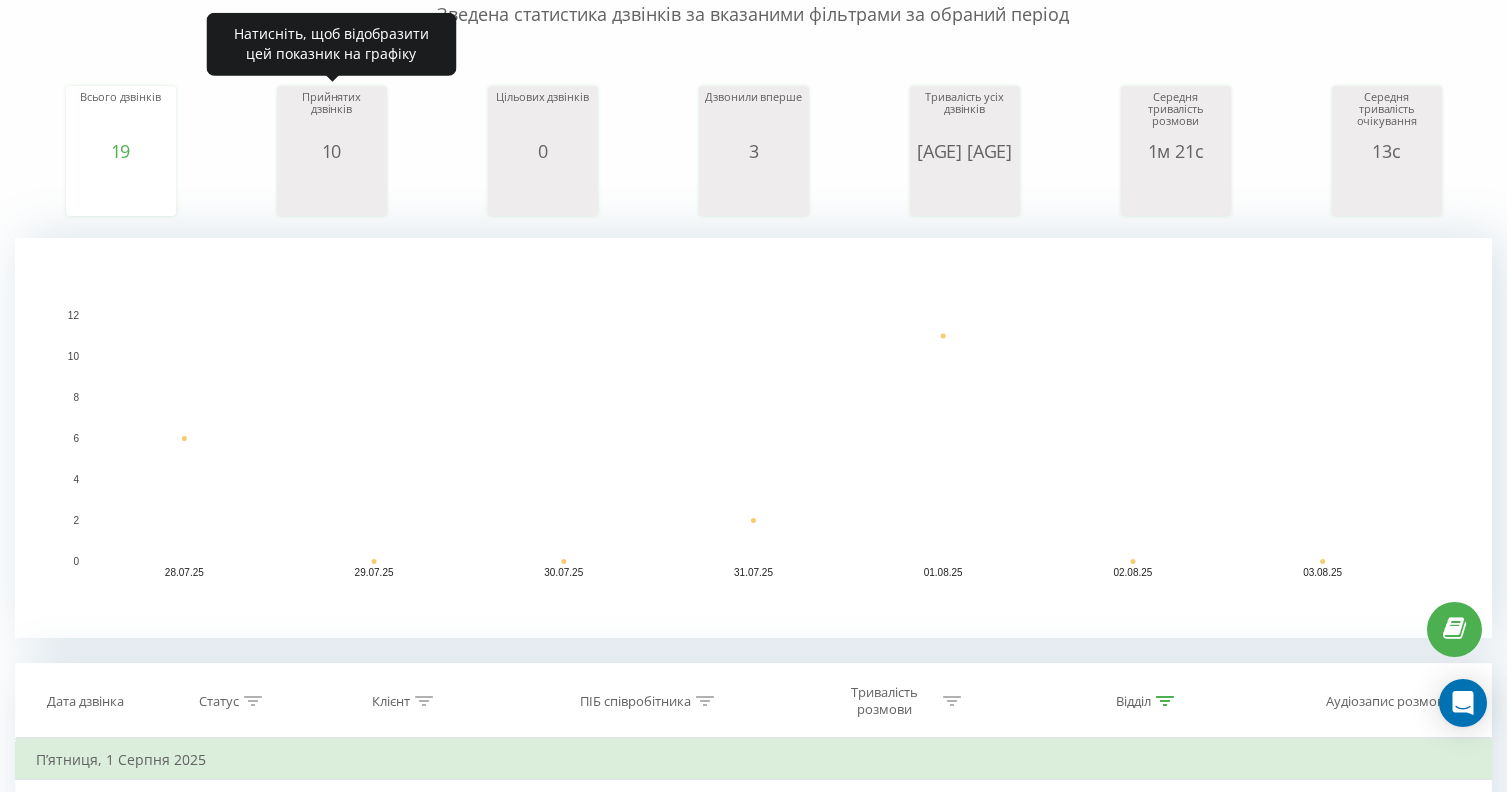 click on "10" at bounding box center (332, 151) 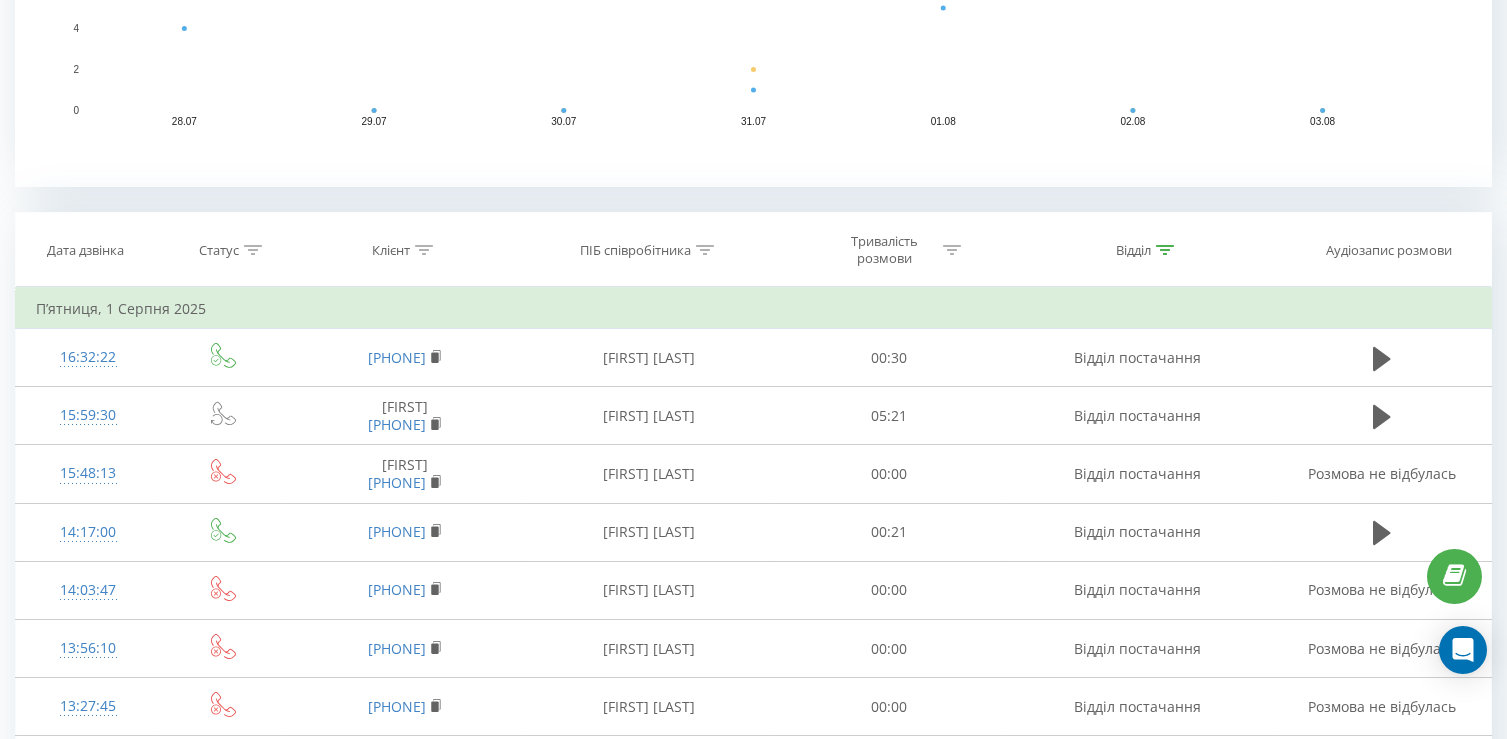 scroll, scrollTop: 600, scrollLeft: 0, axis: vertical 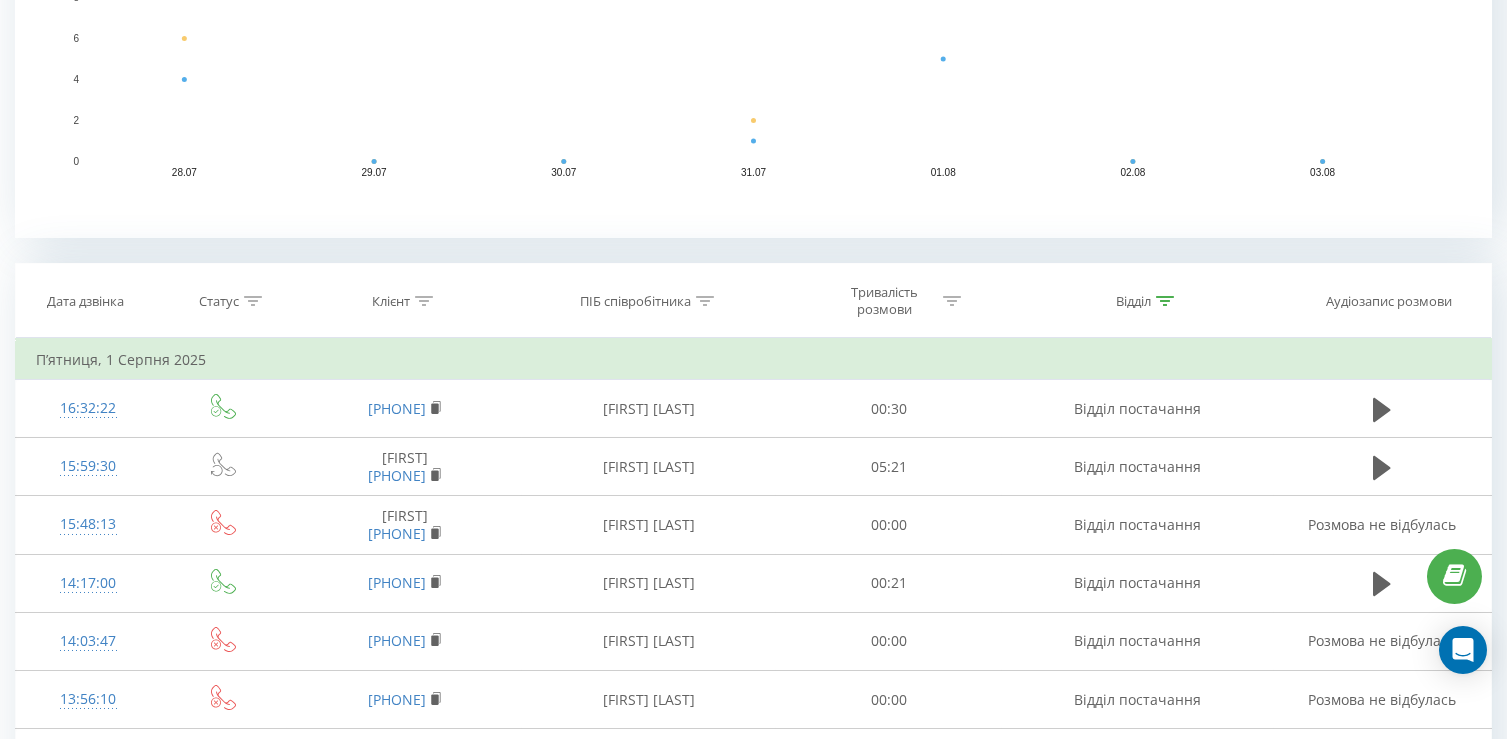 click at bounding box center [1165, 301] 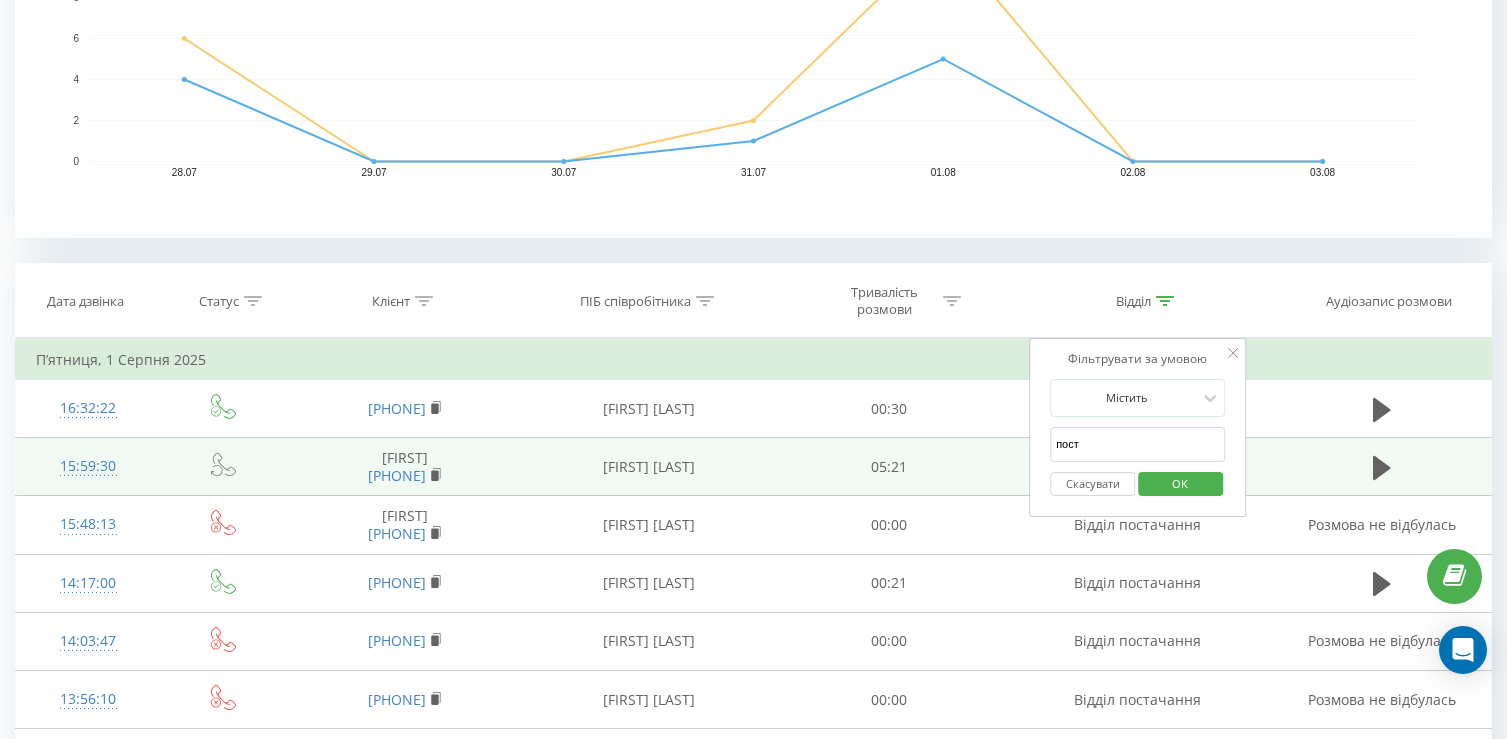 drag, startPoint x: 1123, startPoint y: 441, endPoint x: 977, endPoint y: 446, distance: 146.08559 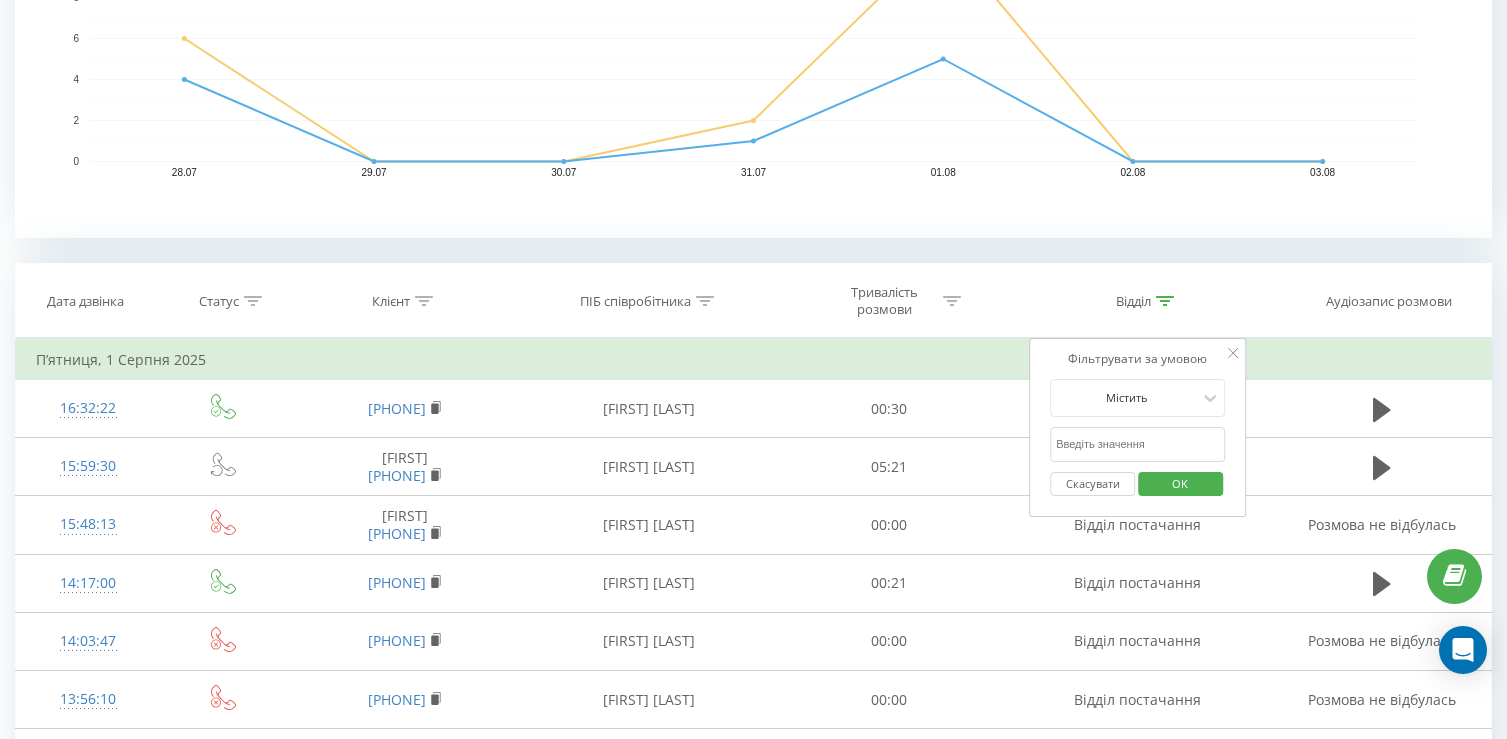 type 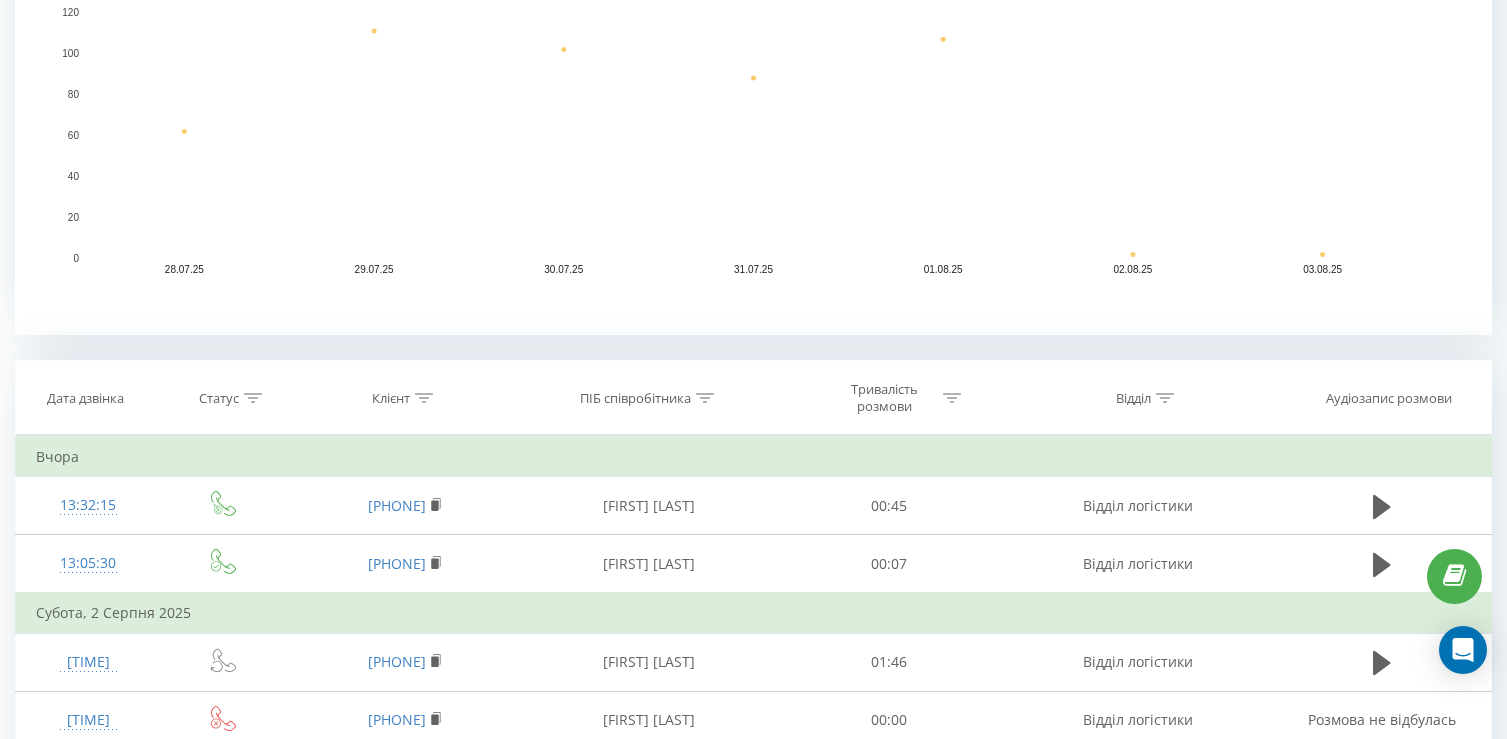 scroll, scrollTop: 580, scrollLeft: 0, axis: vertical 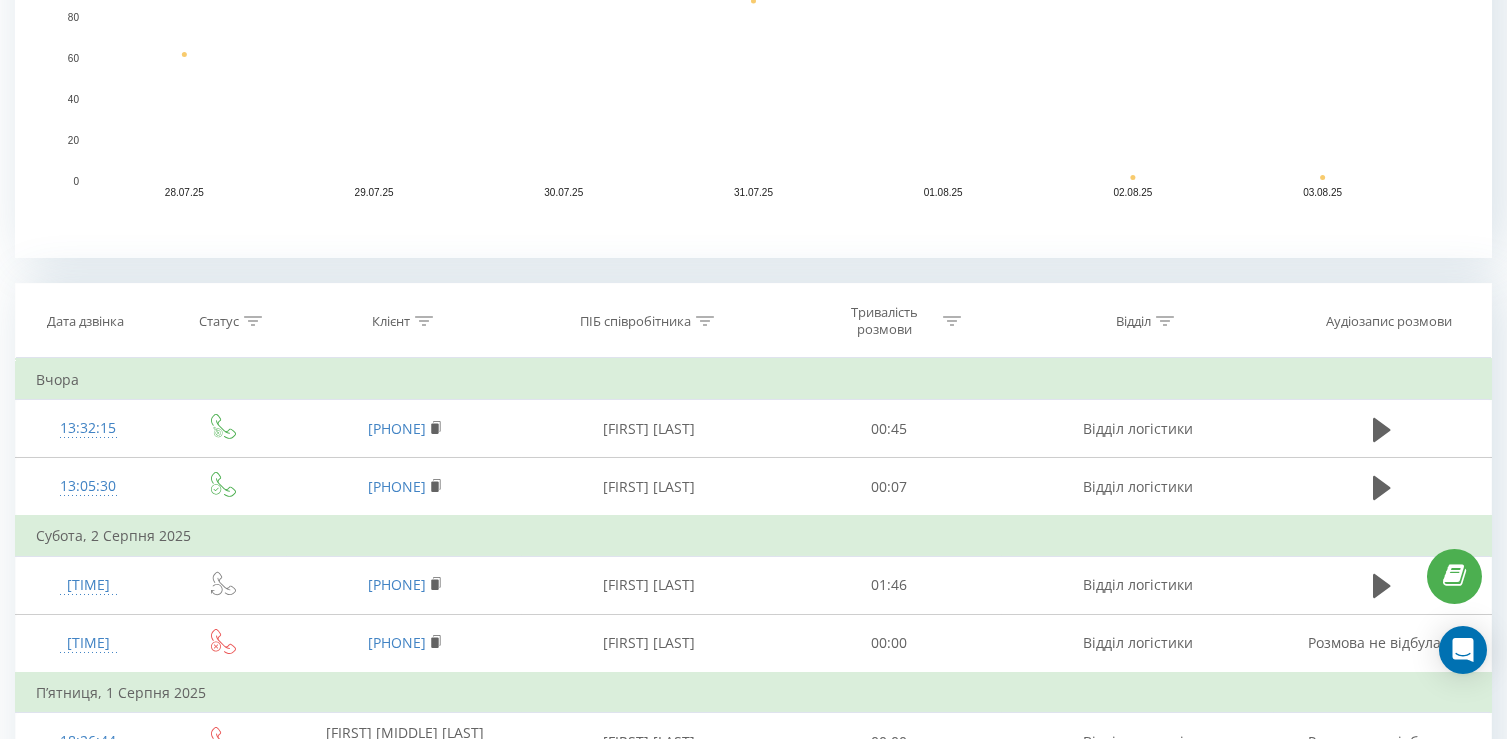 click 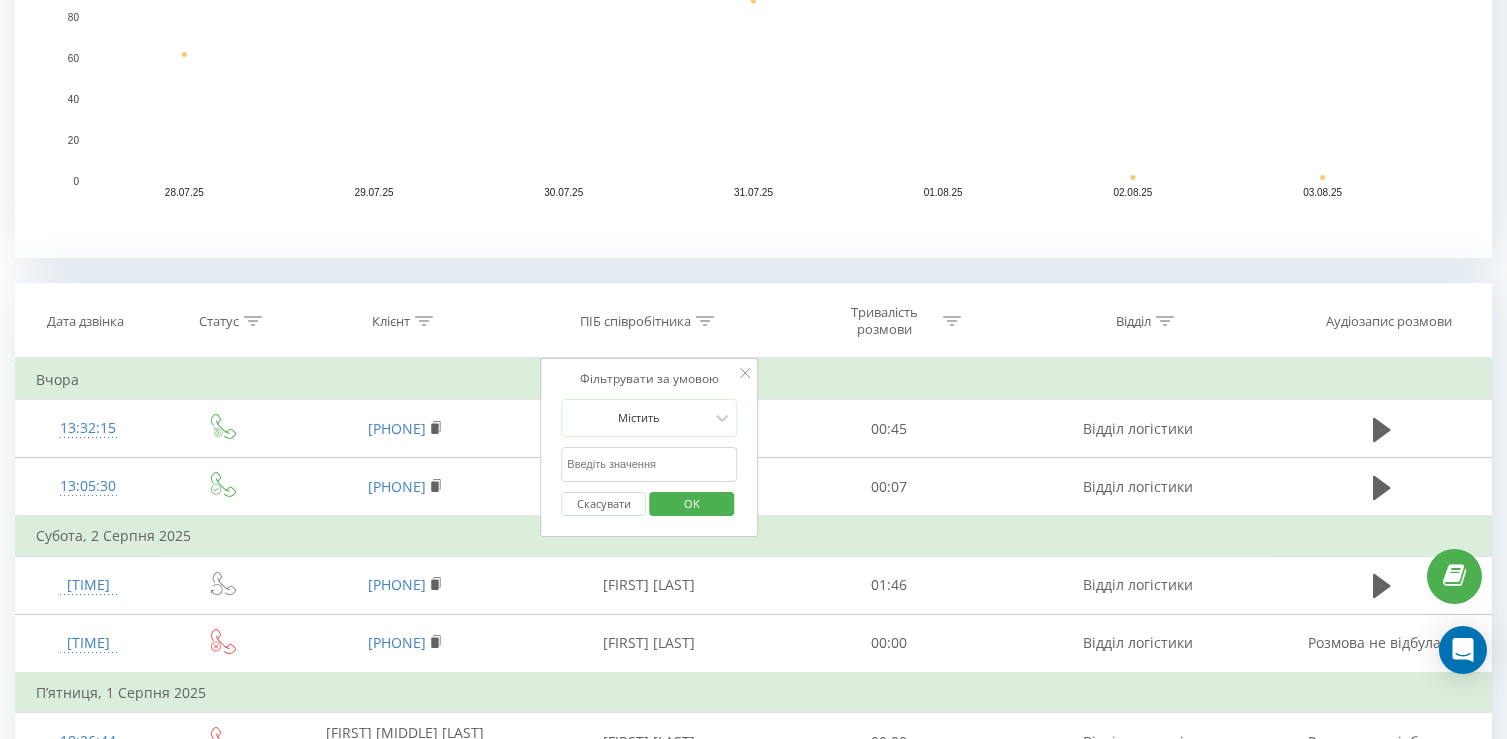 click at bounding box center (649, 464) 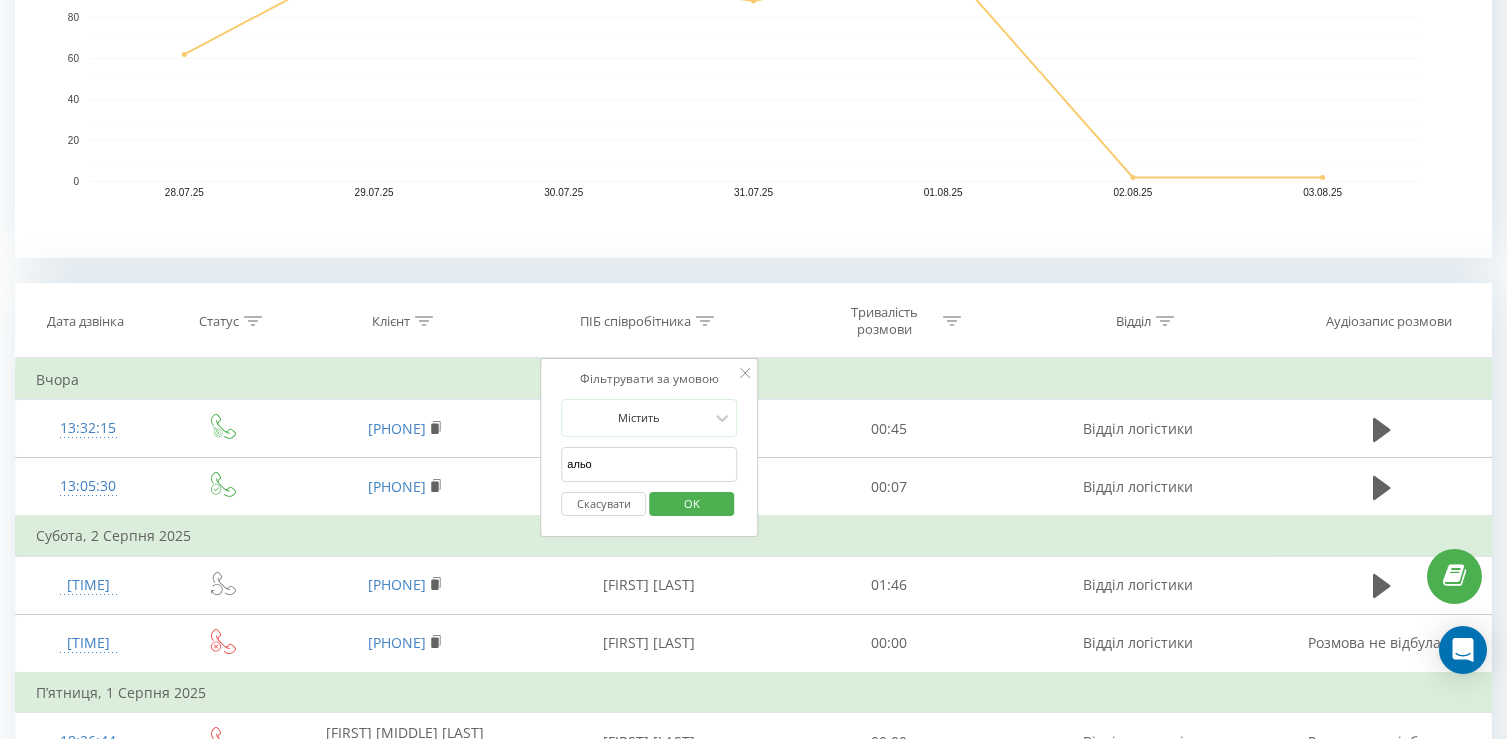 click on "альо" at bounding box center (649, 464) 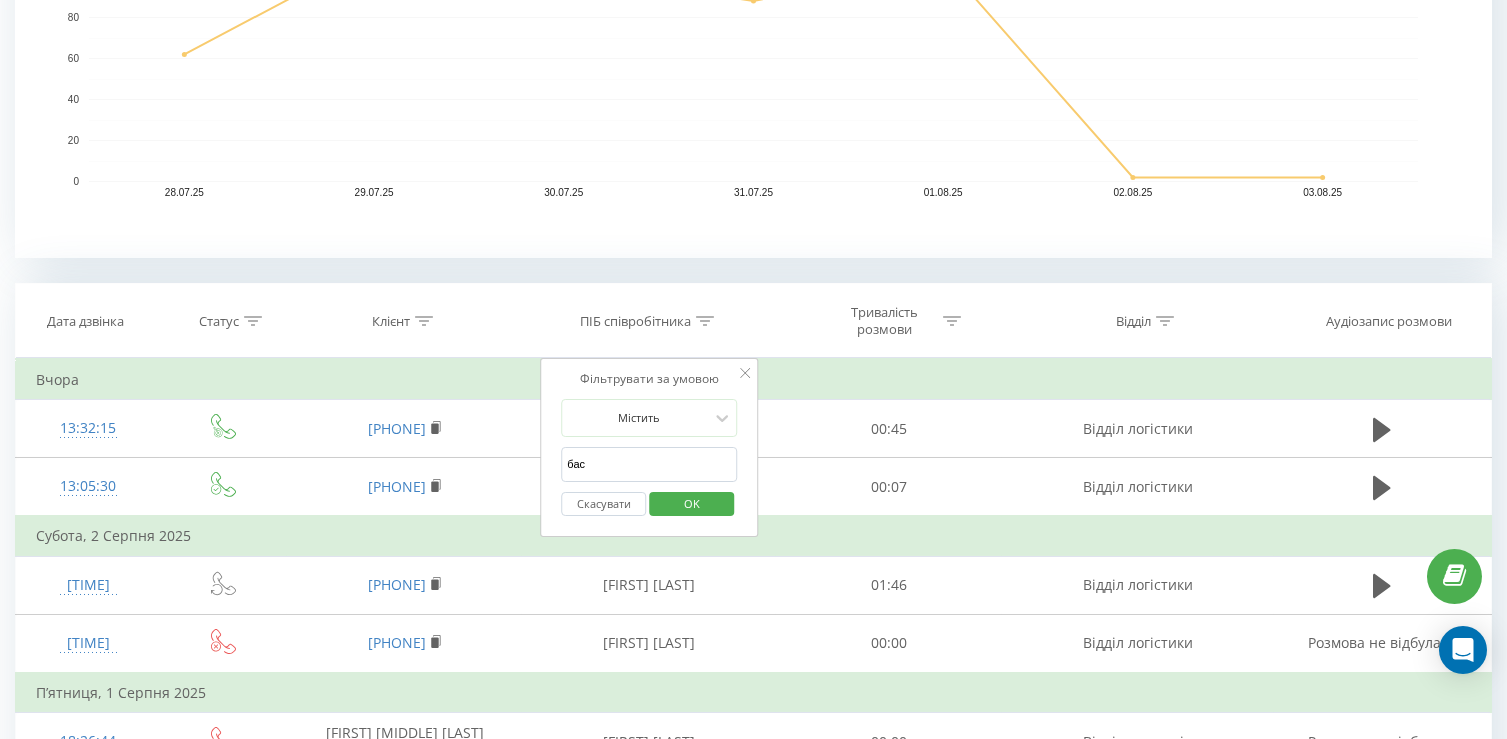 type on "бас" 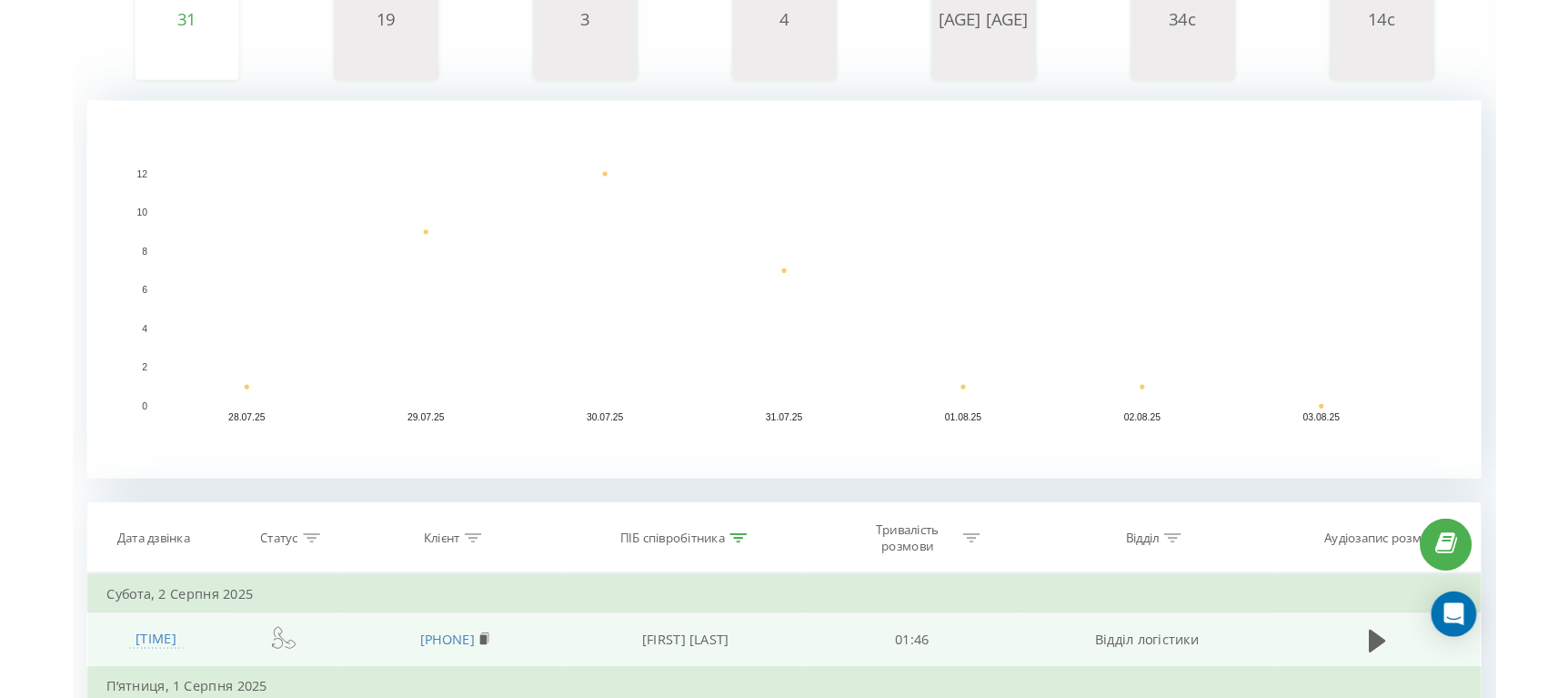 scroll, scrollTop: 272, scrollLeft: 0, axis: vertical 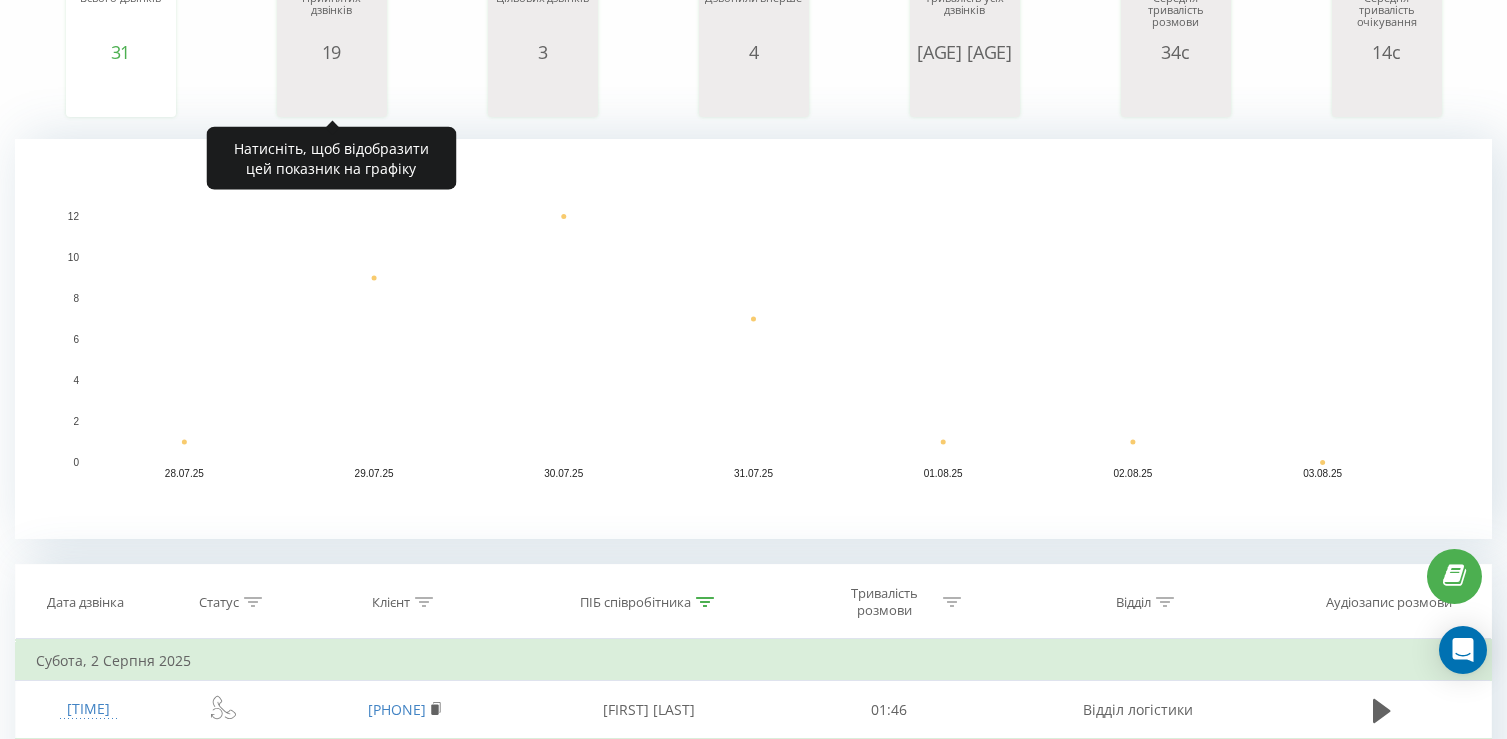 click 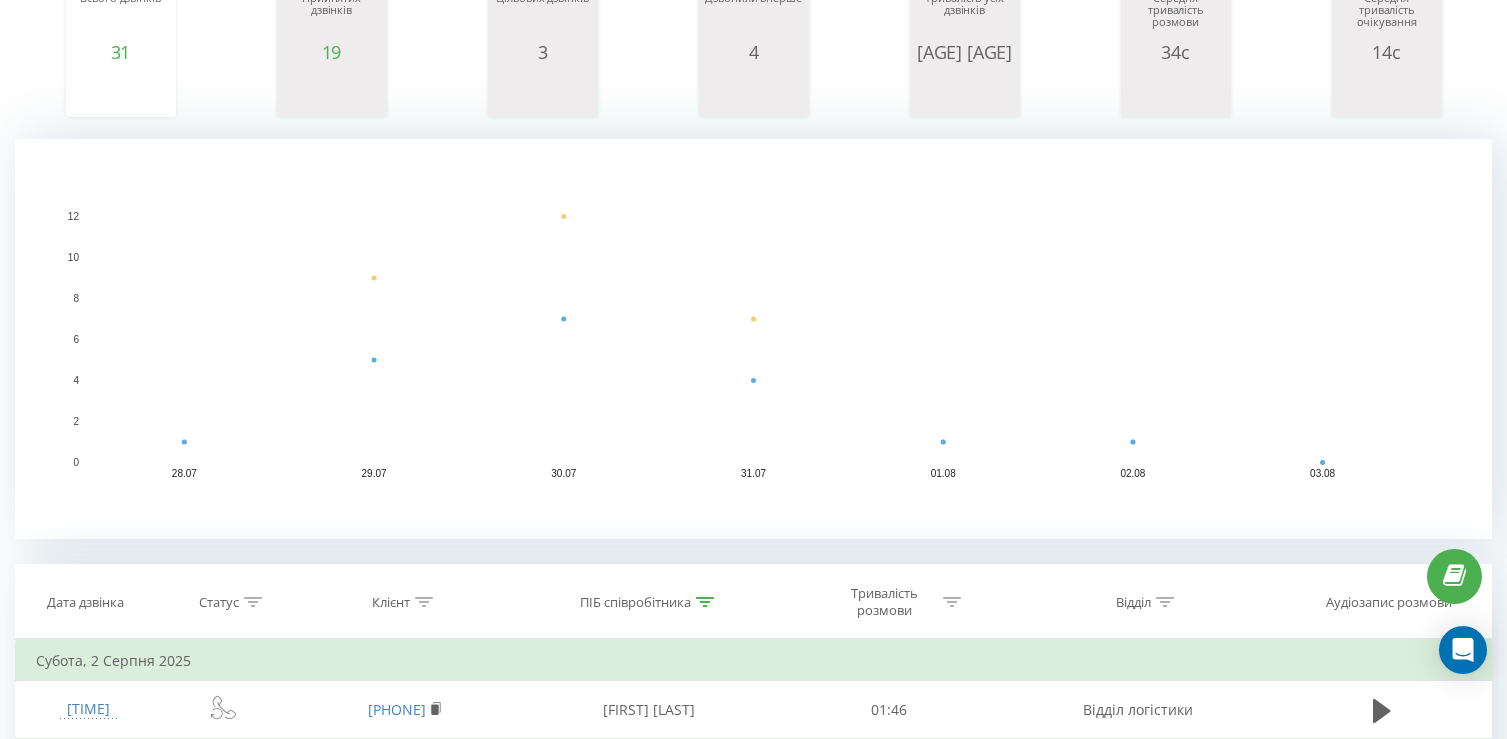 drag, startPoint x: 571, startPoint y: 392, endPoint x: 550, endPoint y: 263, distance: 130.69812 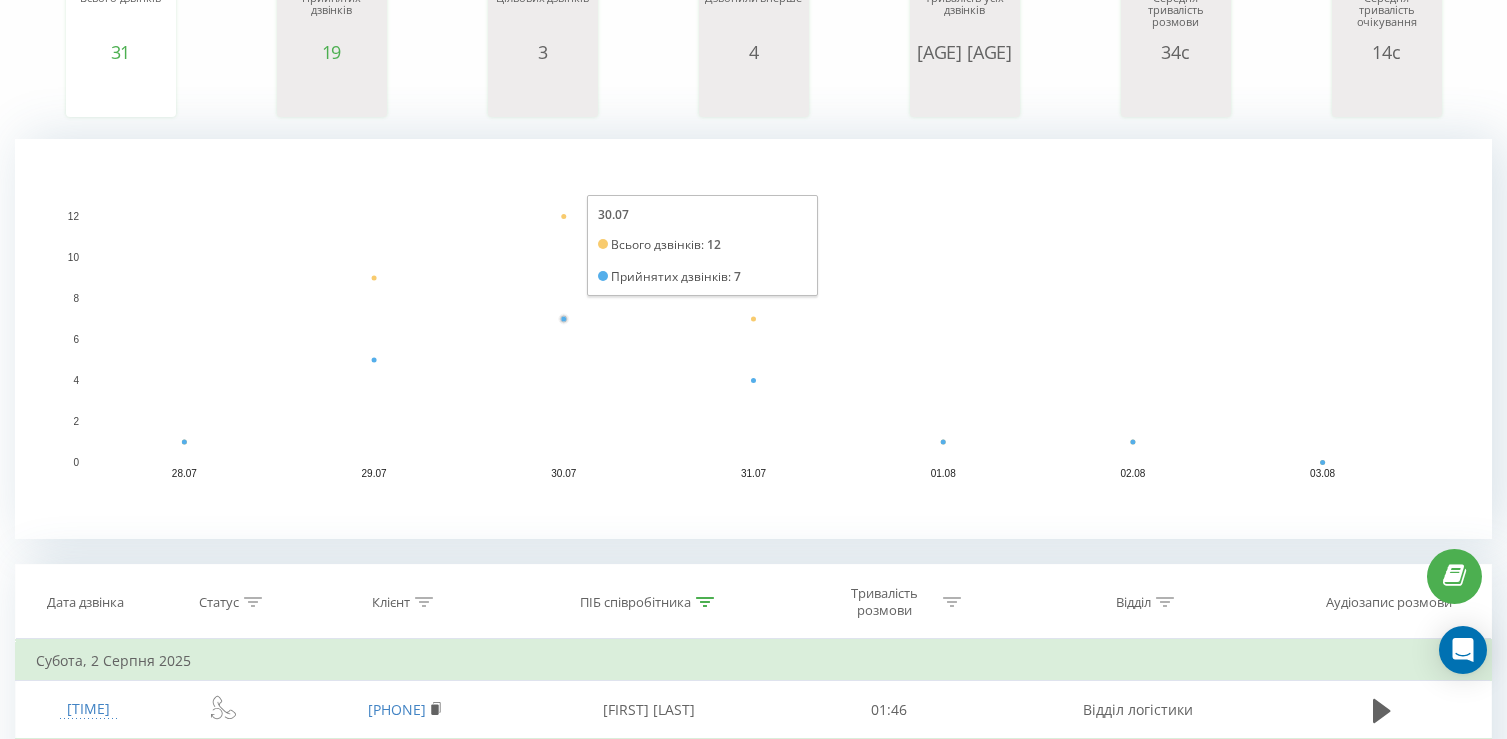 click 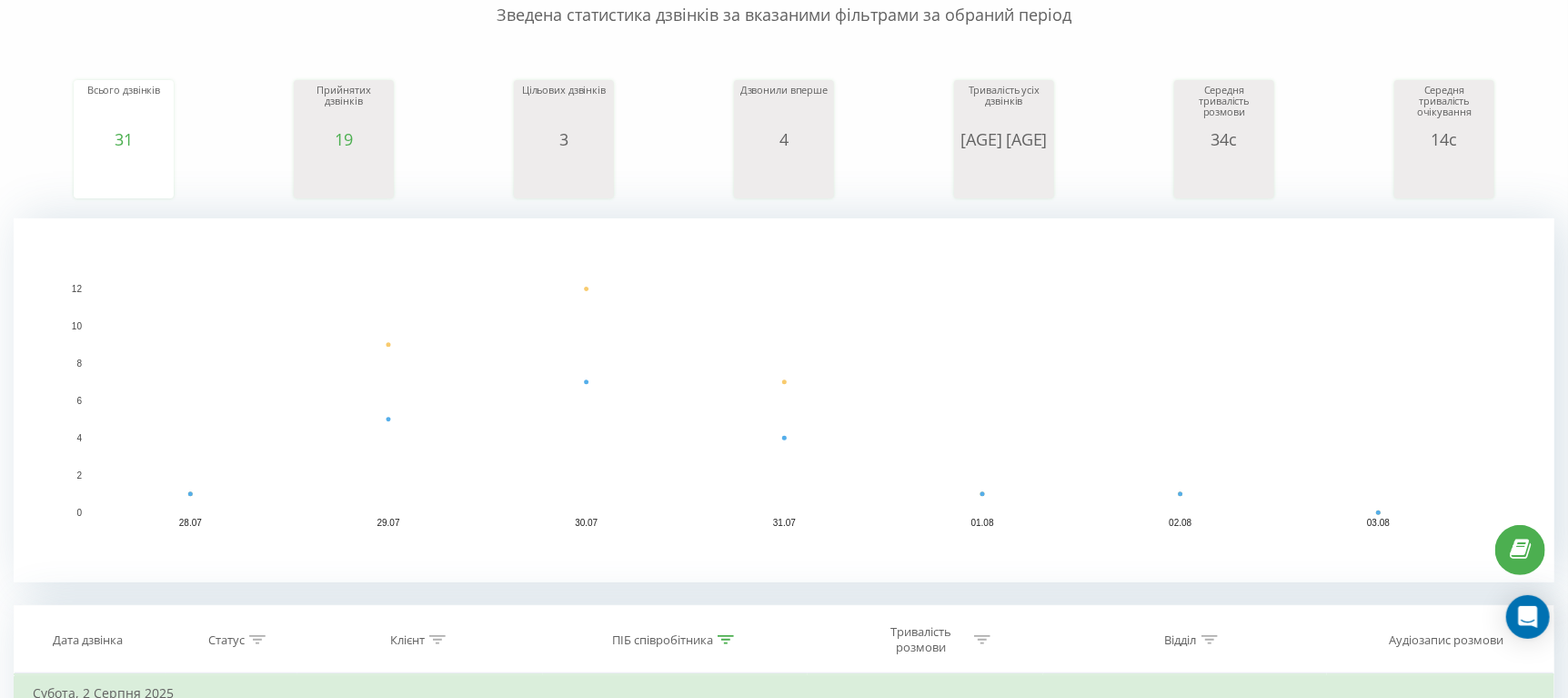 scroll, scrollTop: 182, scrollLeft: 0, axis: vertical 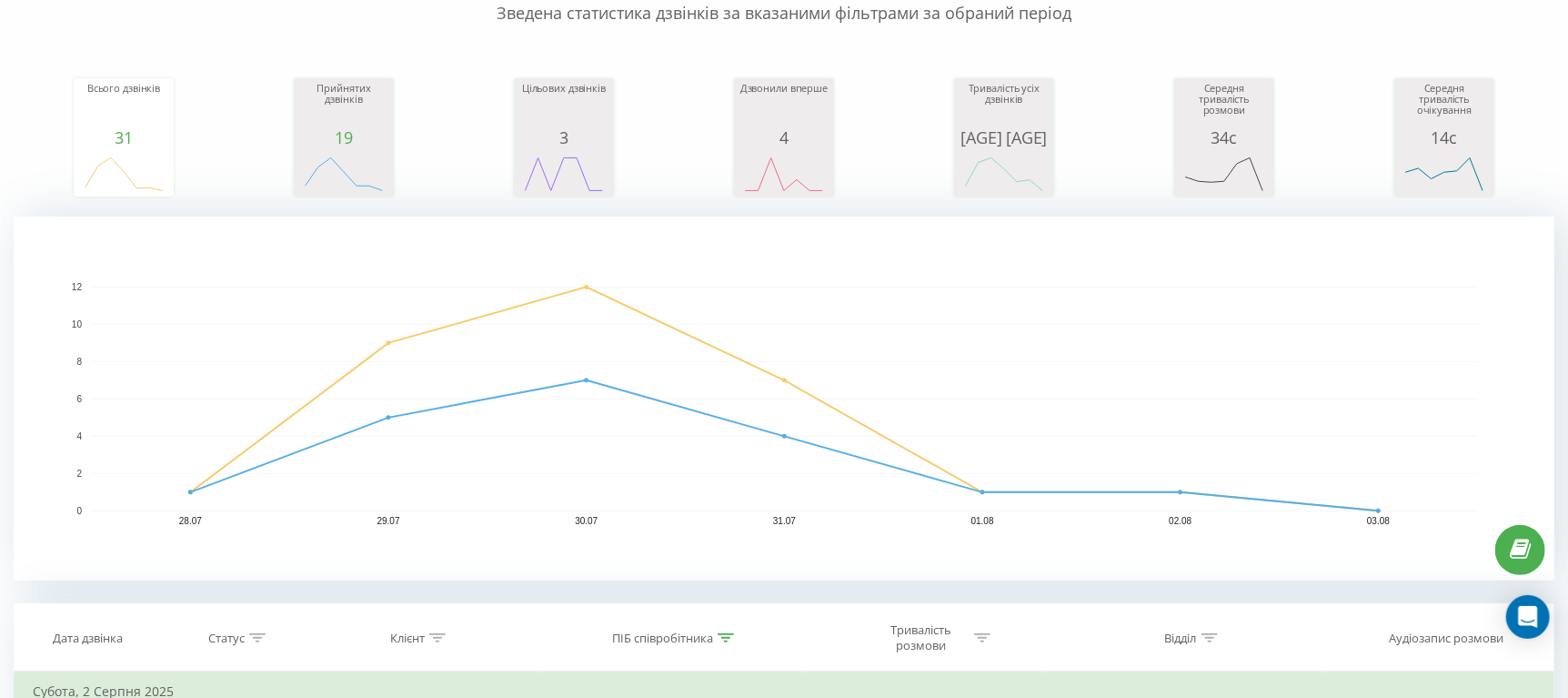 click 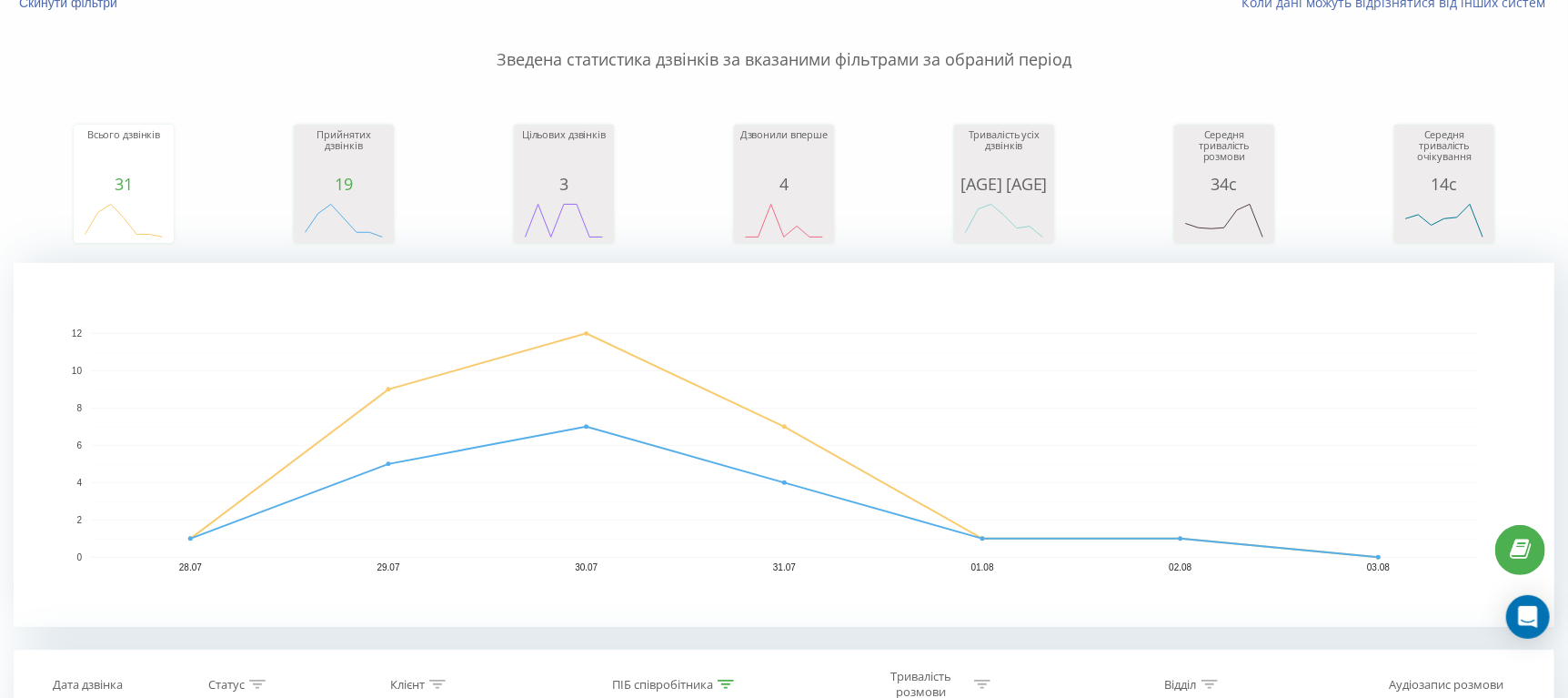 scroll, scrollTop: 0, scrollLeft: 0, axis: both 